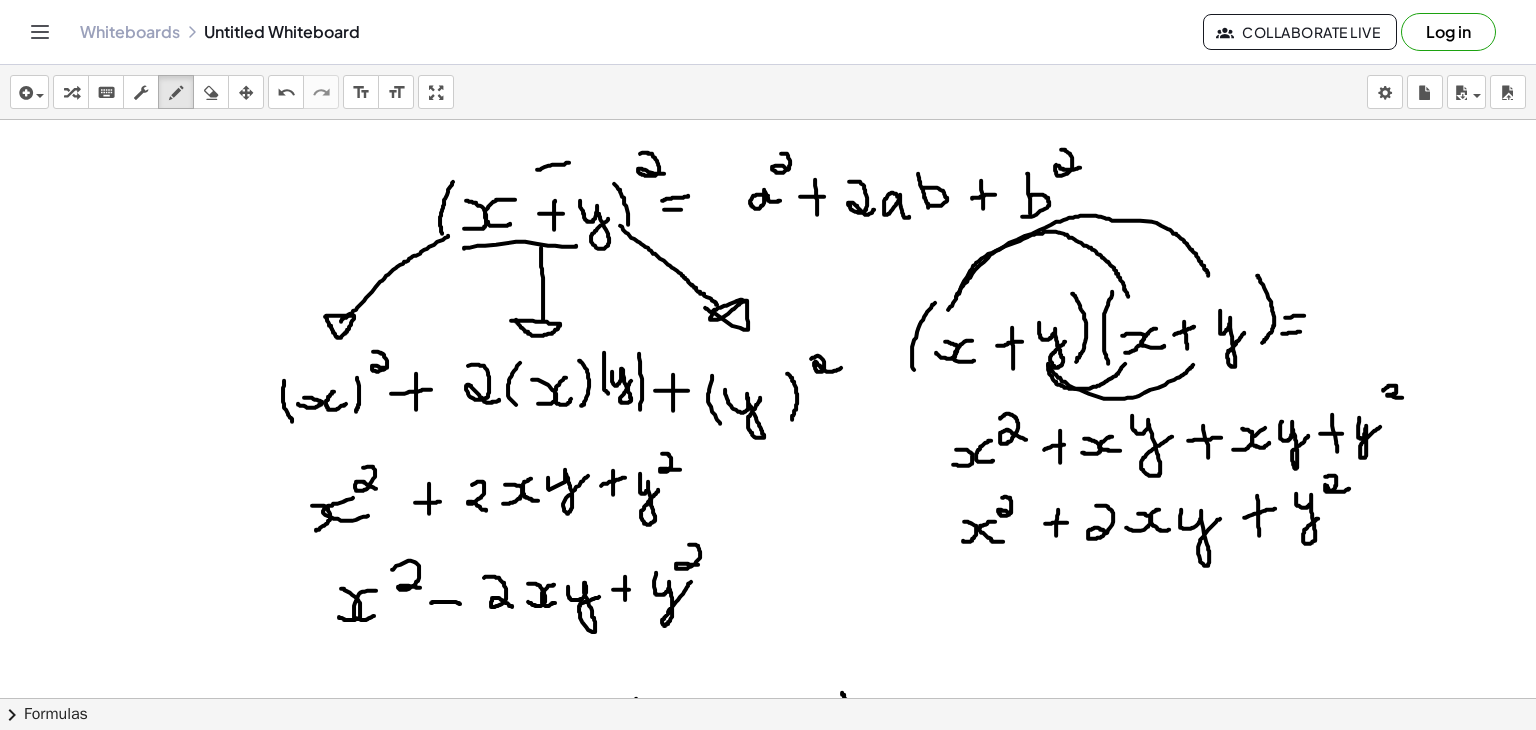 scroll, scrollTop: 0, scrollLeft: 0, axis: both 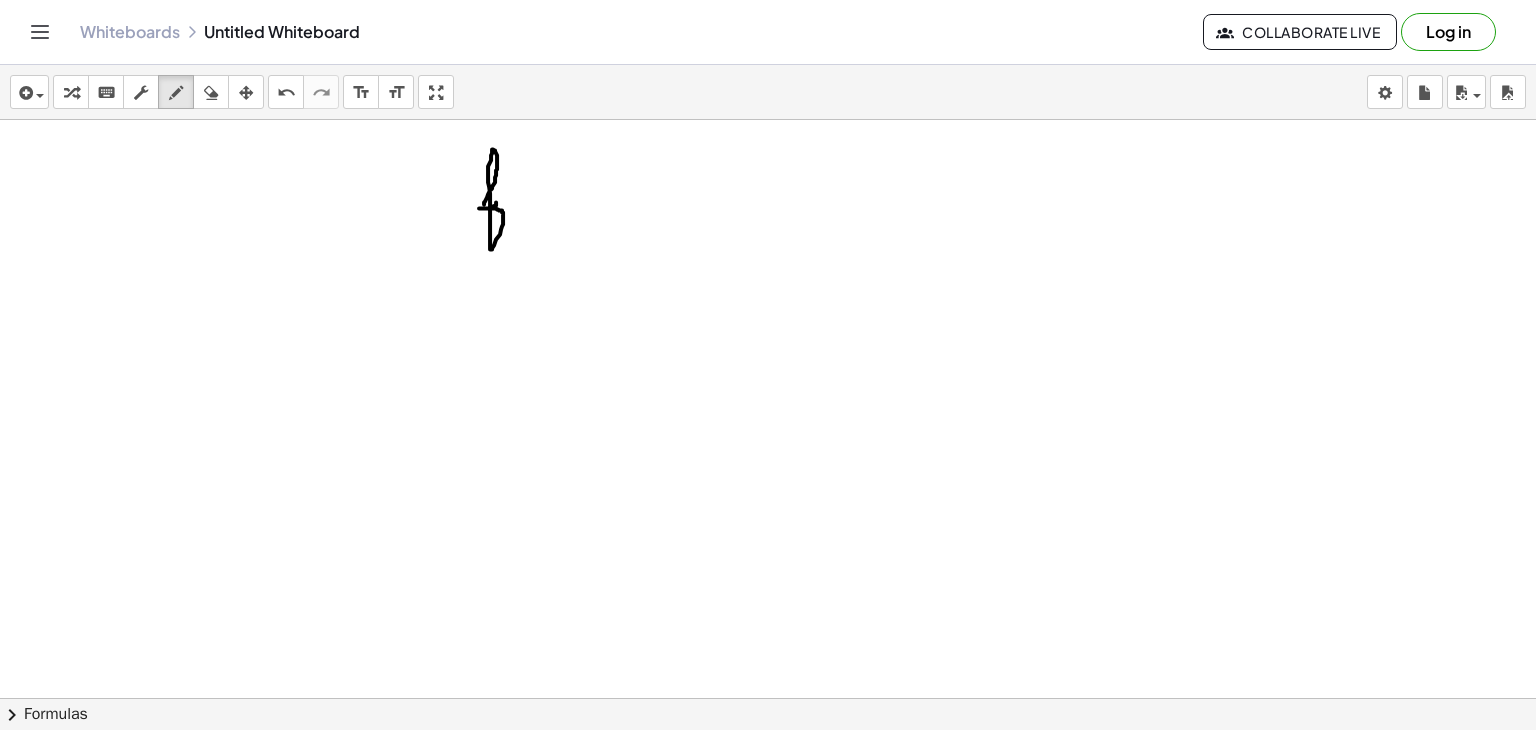 drag, startPoint x: 484, startPoint y: 203, endPoint x: 505, endPoint y: 192, distance: 23.70654 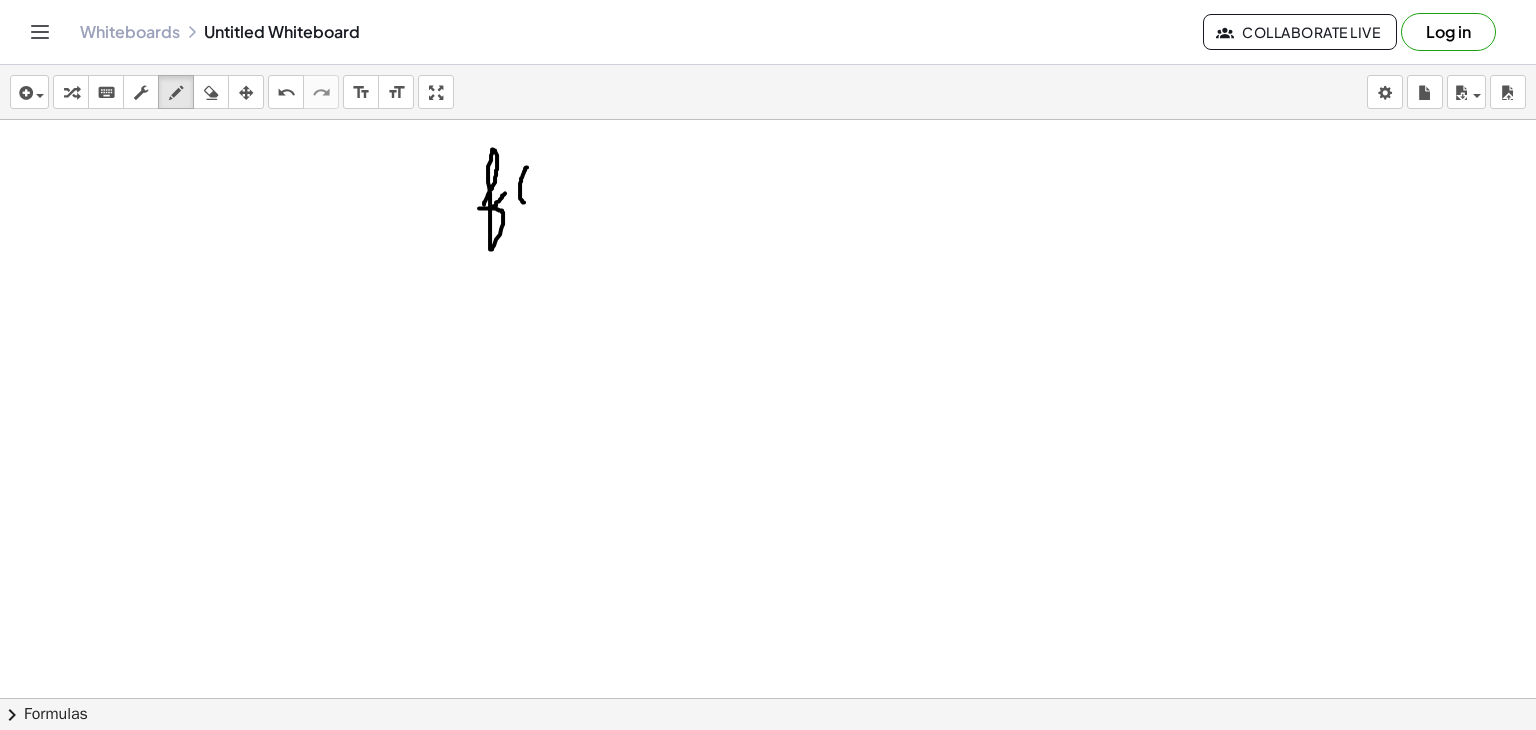 drag, startPoint x: 527, startPoint y: 166, endPoint x: 524, endPoint y: 201, distance: 35.128338 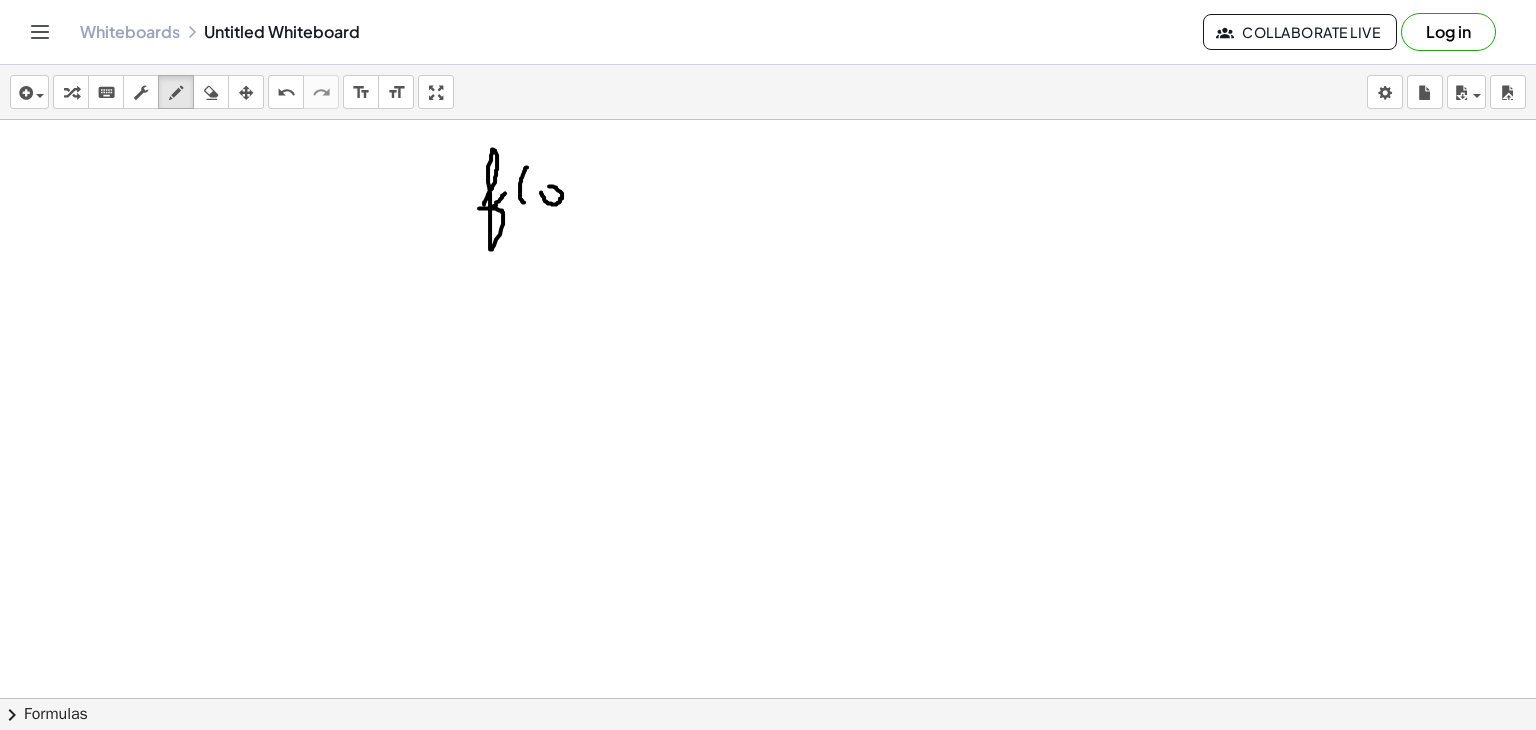 click at bounding box center [768, -1211] 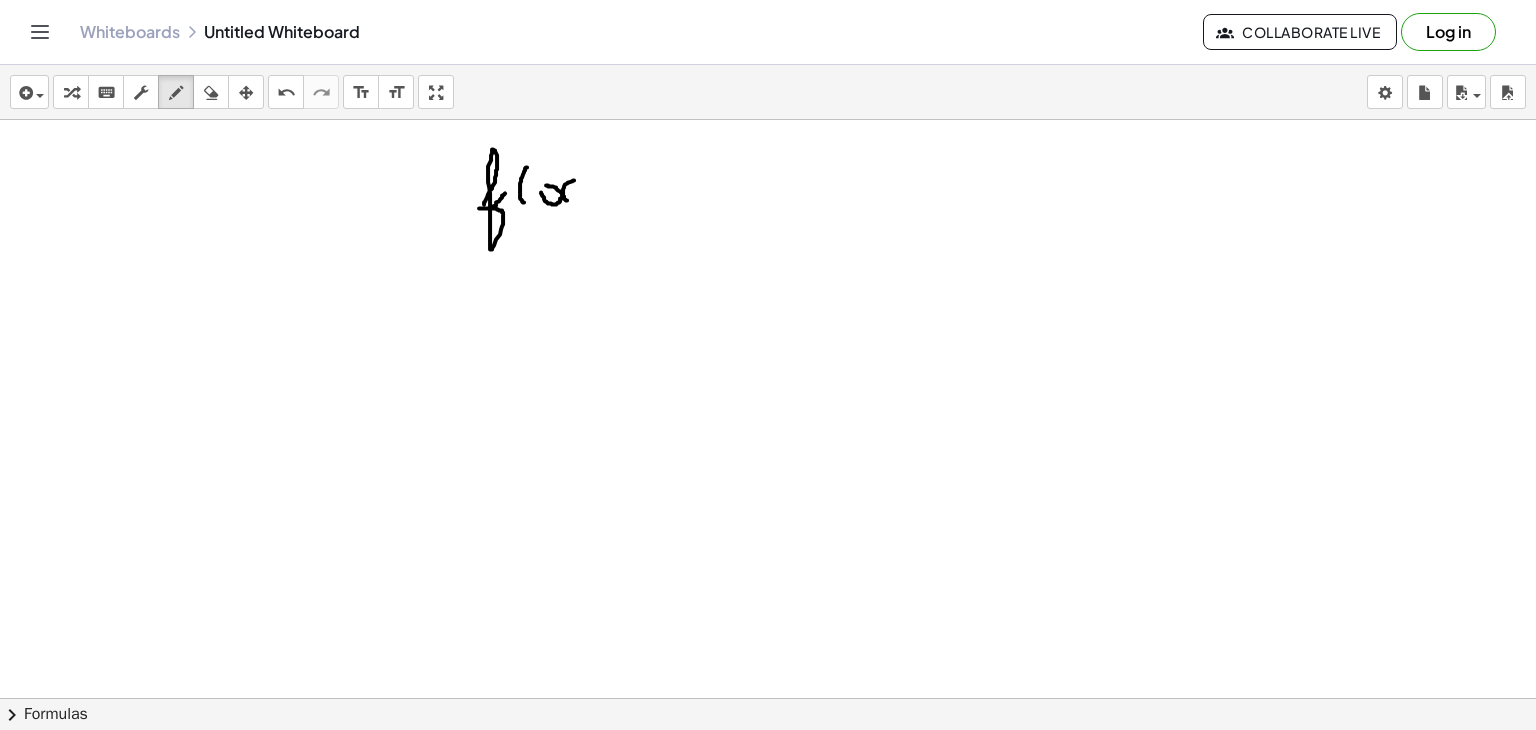 drag, startPoint x: 574, startPoint y: 179, endPoint x: 581, endPoint y: 197, distance: 19.313208 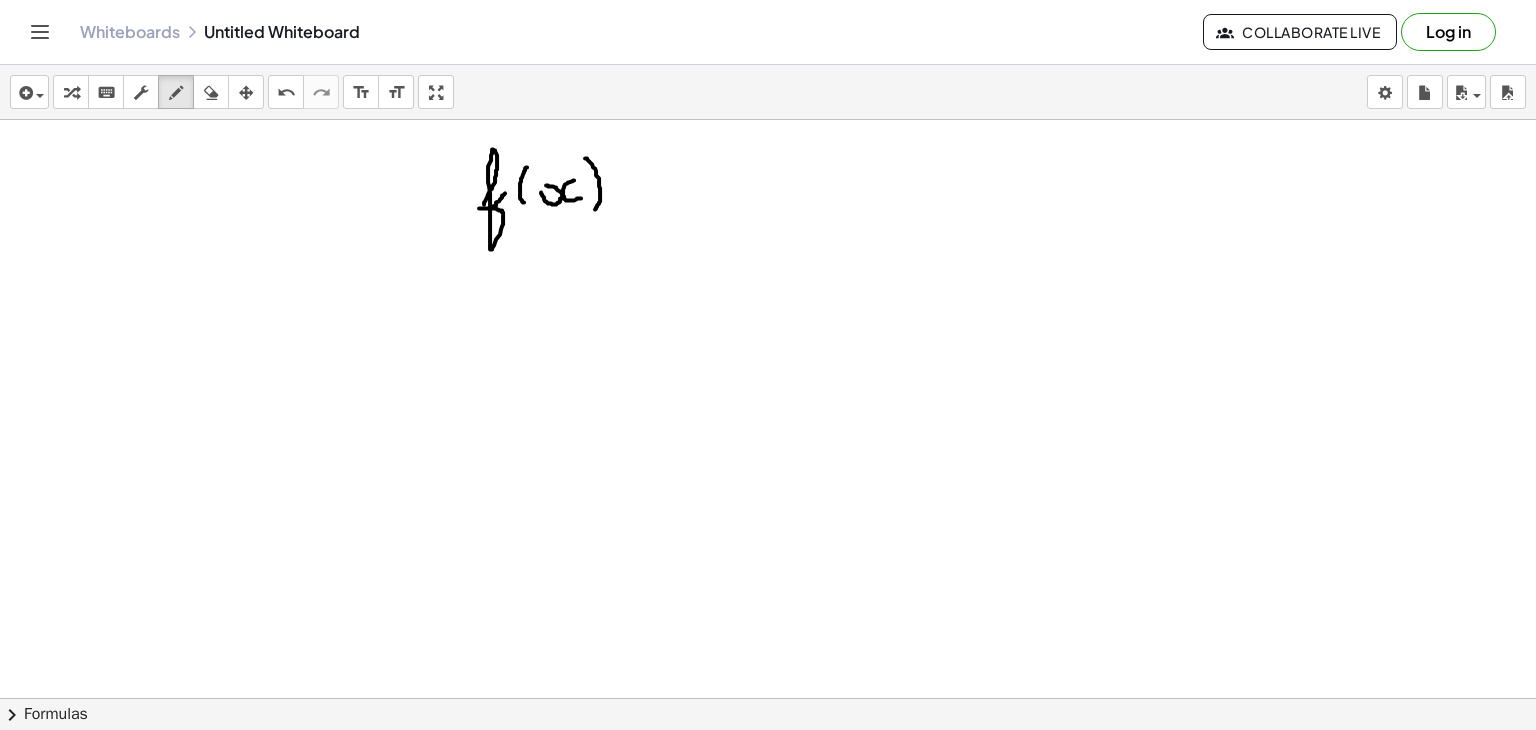 drag, startPoint x: 585, startPoint y: 157, endPoint x: 592, endPoint y: 210, distance: 53.460266 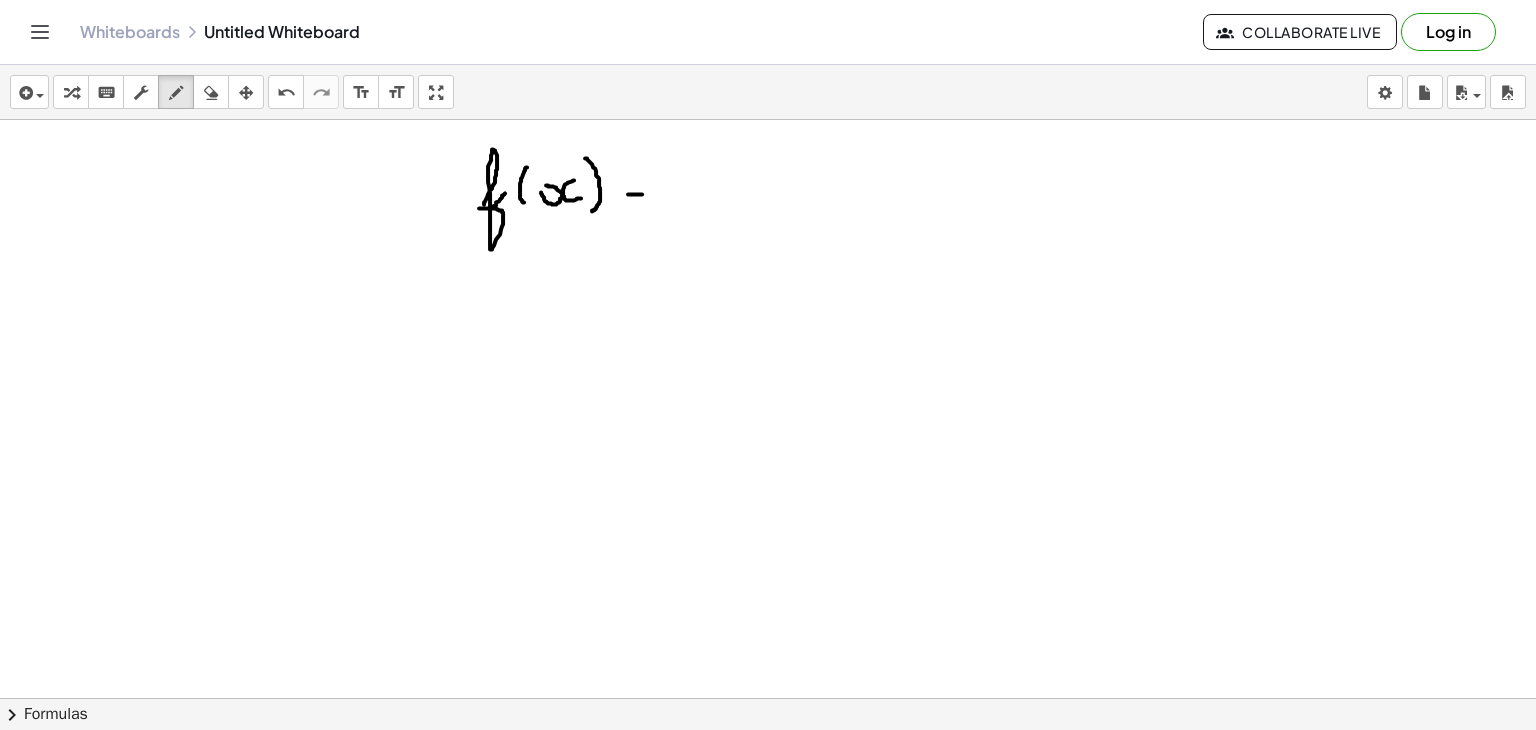 drag, startPoint x: 628, startPoint y: 193, endPoint x: 644, endPoint y: 193, distance: 16 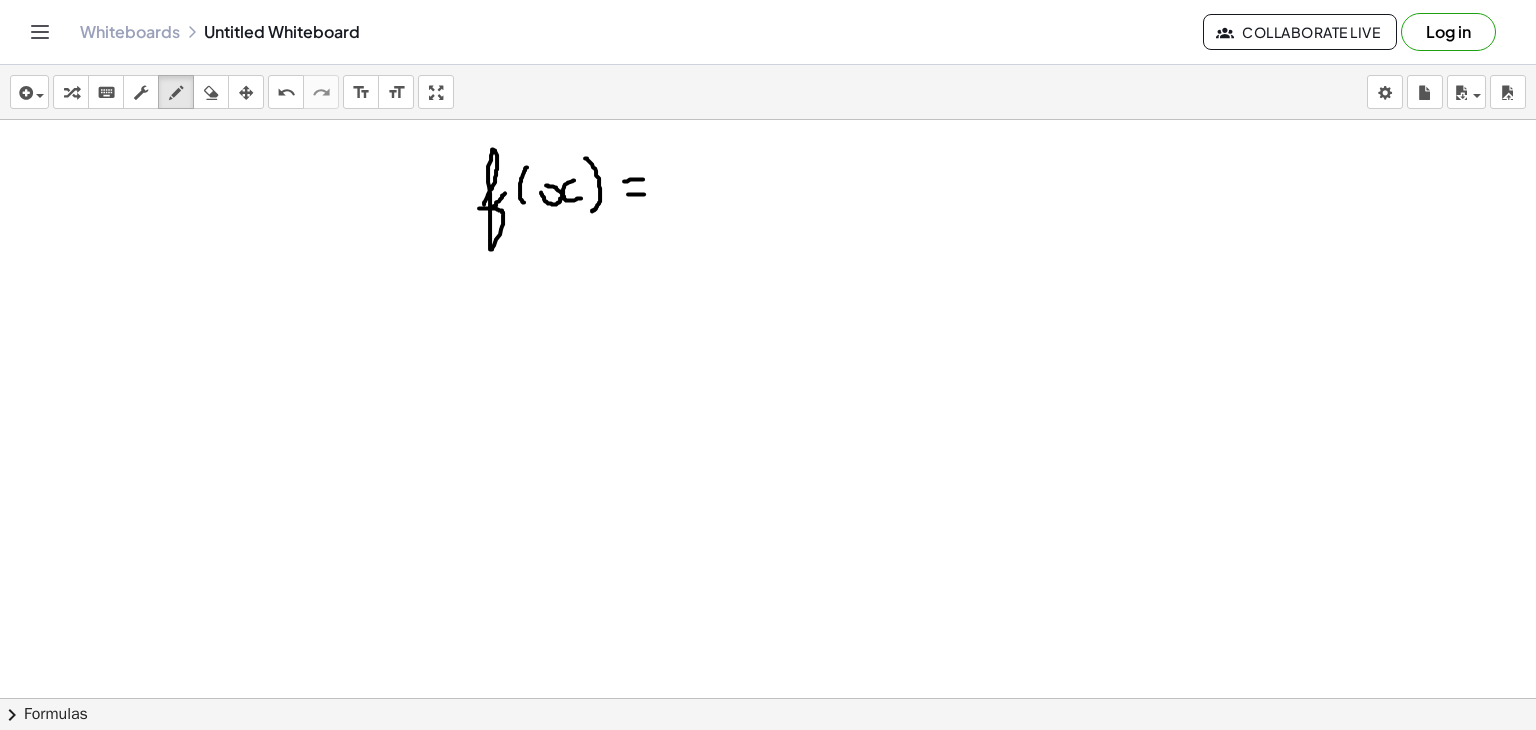 drag, startPoint x: 624, startPoint y: 180, endPoint x: 644, endPoint y: 178, distance: 20.09975 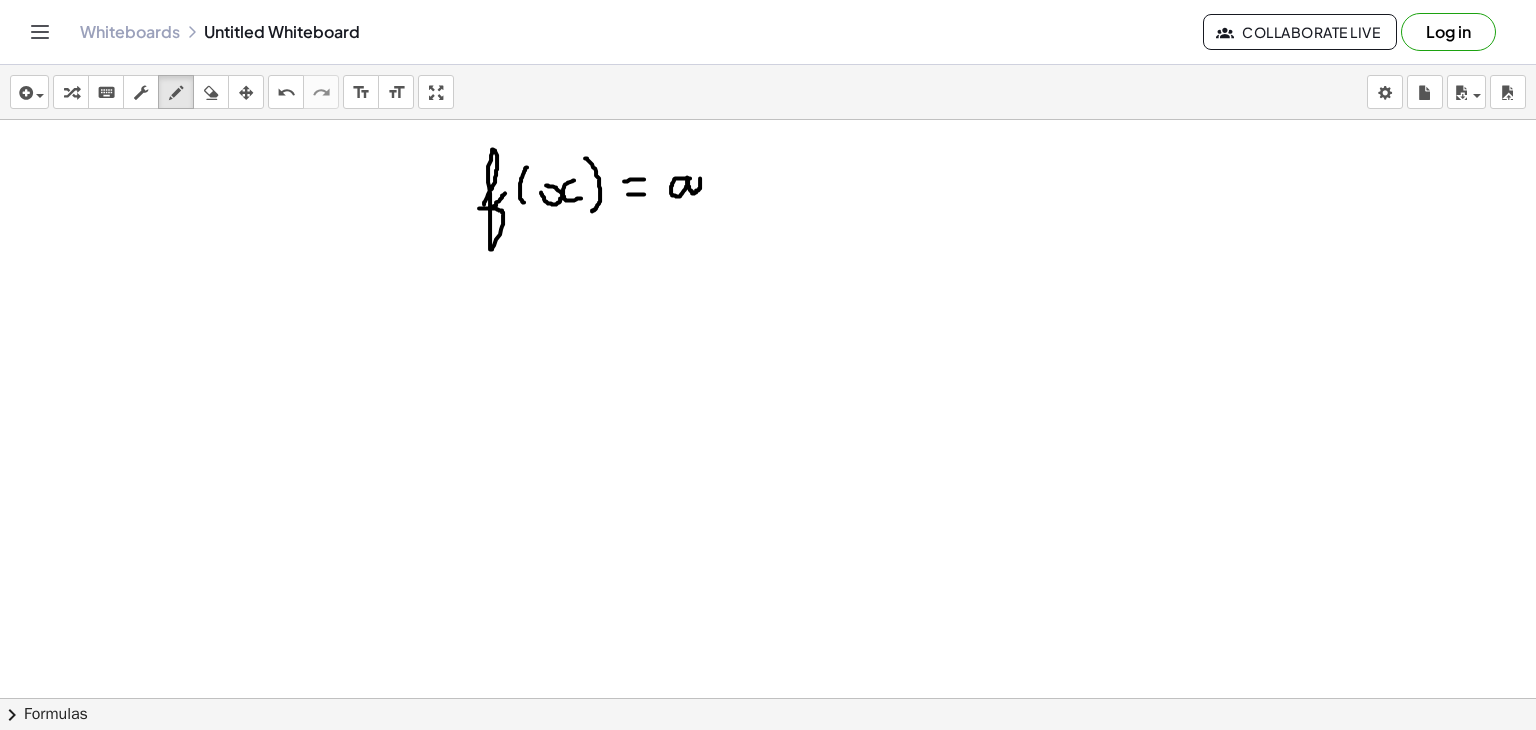 click at bounding box center (768, -1211) 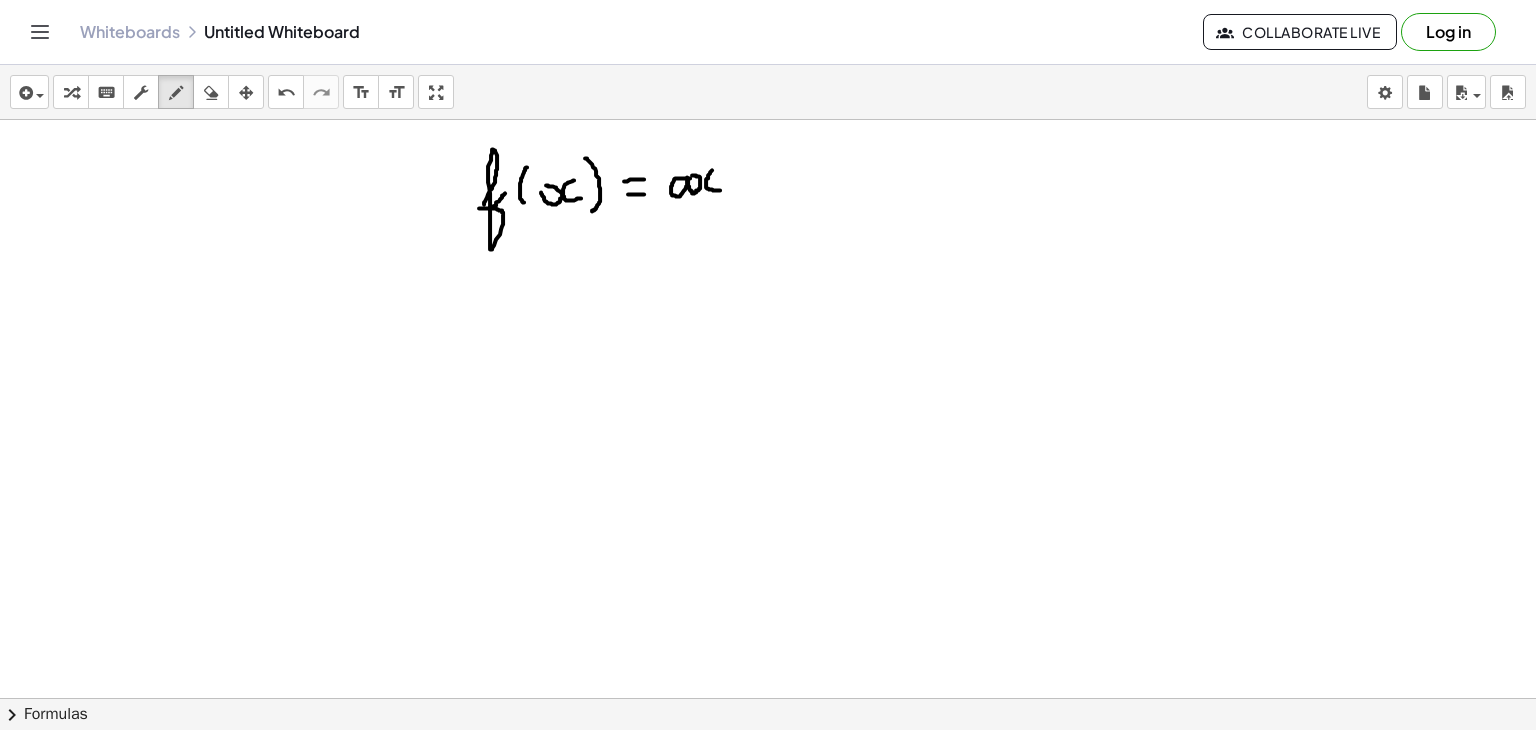 drag, startPoint x: 712, startPoint y: 169, endPoint x: 727, endPoint y: 186, distance: 22.671568 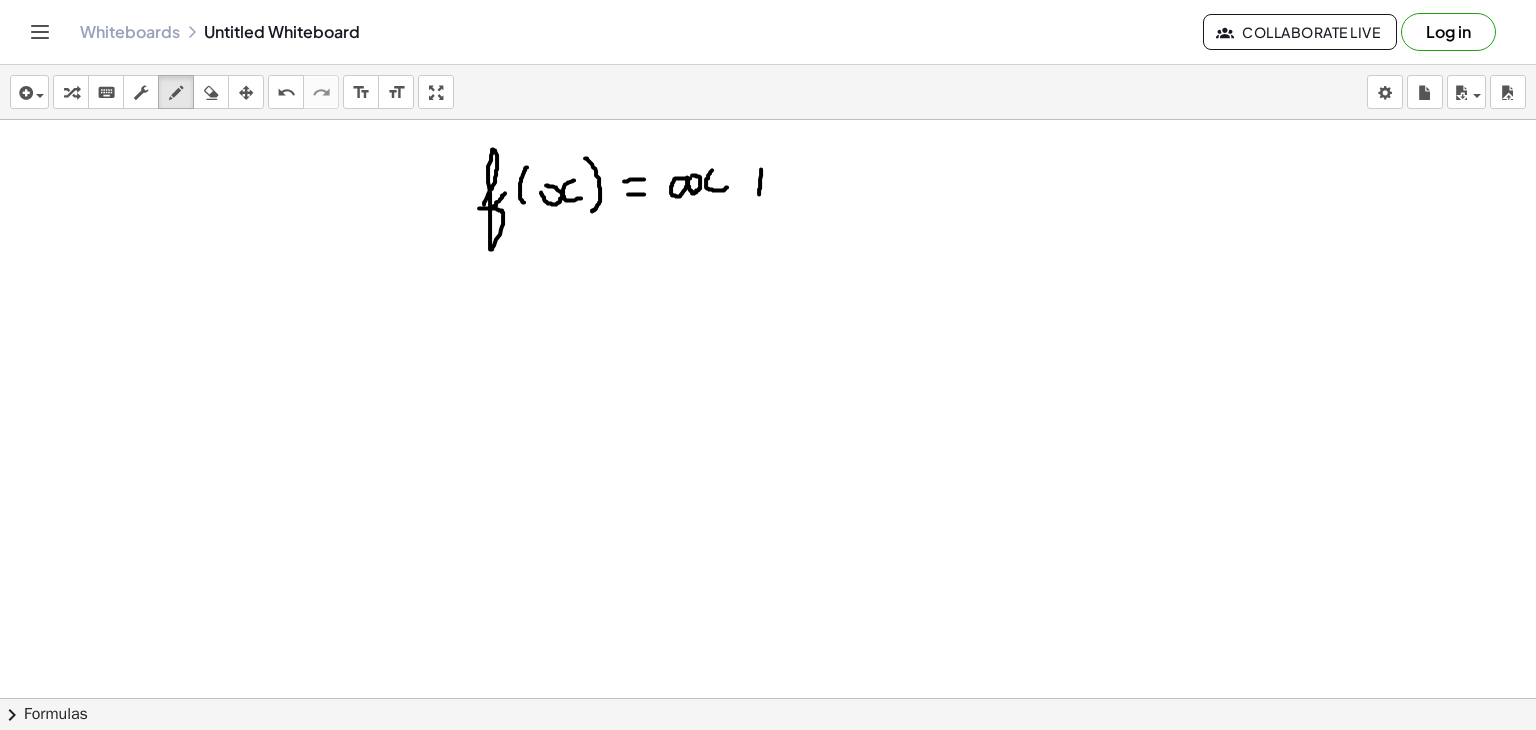 drag, startPoint x: 761, startPoint y: 168, endPoint x: 759, endPoint y: 197, distance: 29.068884 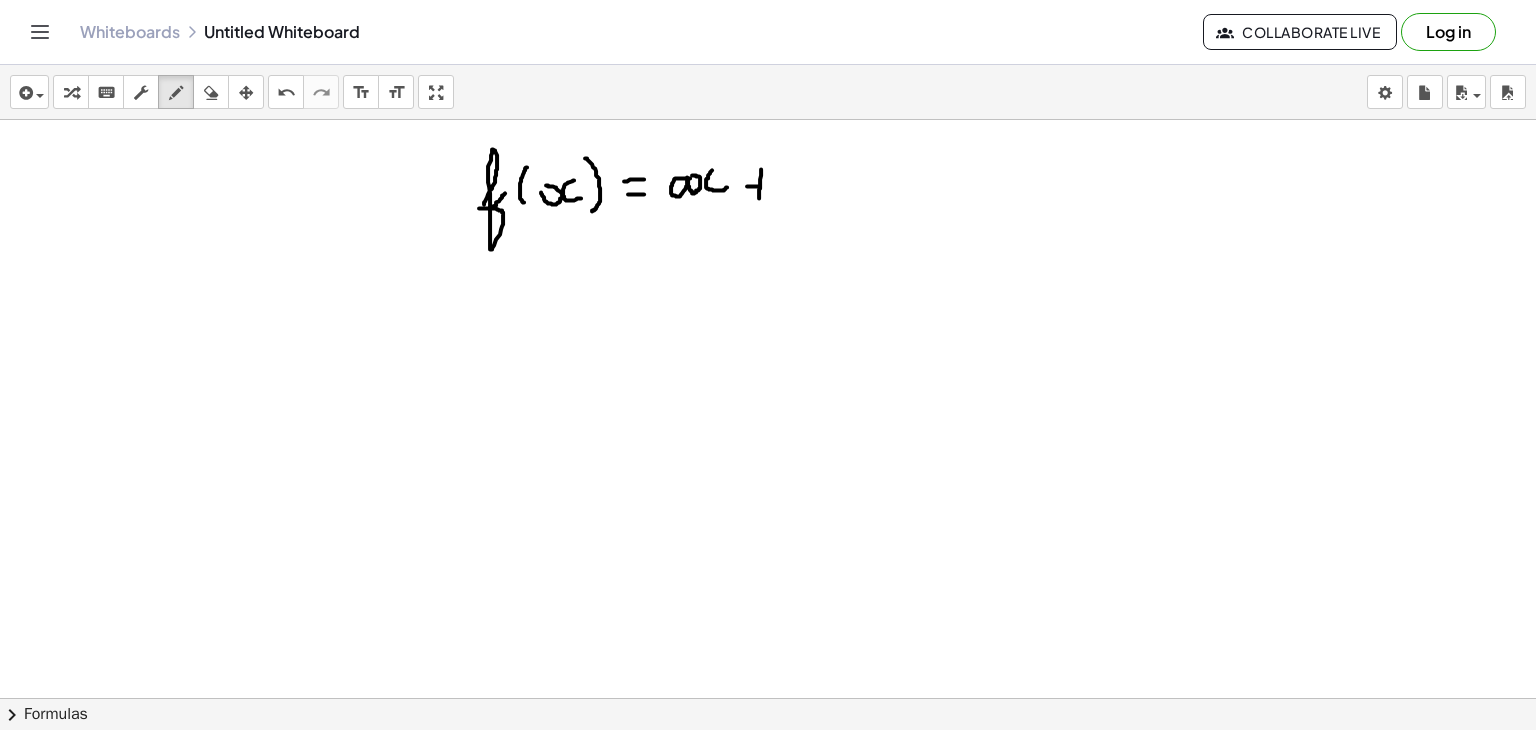 drag, startPoint x: 747, startPoint y: 185, endPoint x: 772, endPoint y: 185, distance: 25 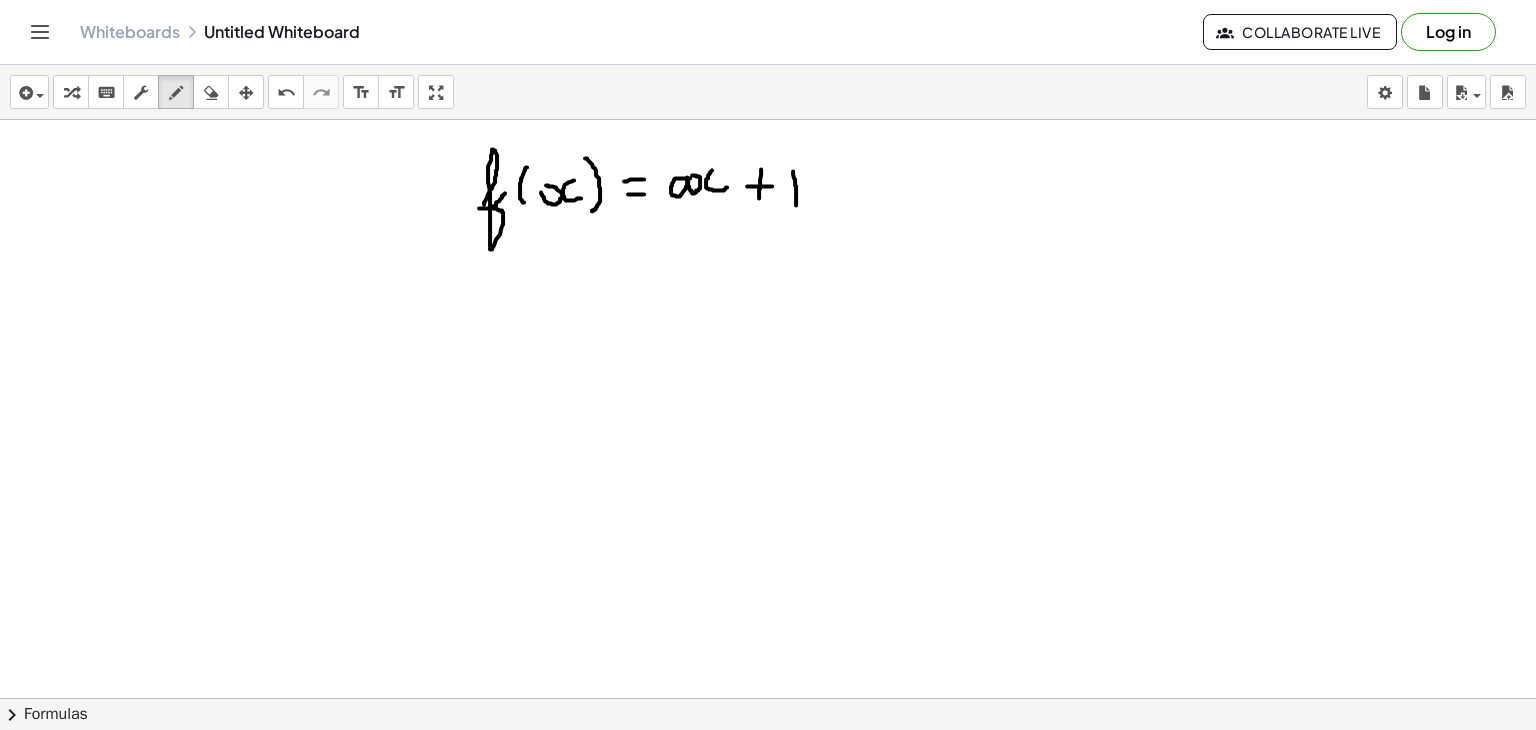 drag, startPoint x: 793, startPoint y: 170, endPoint x: 796, endPoint y: 204, distance: 34.132095 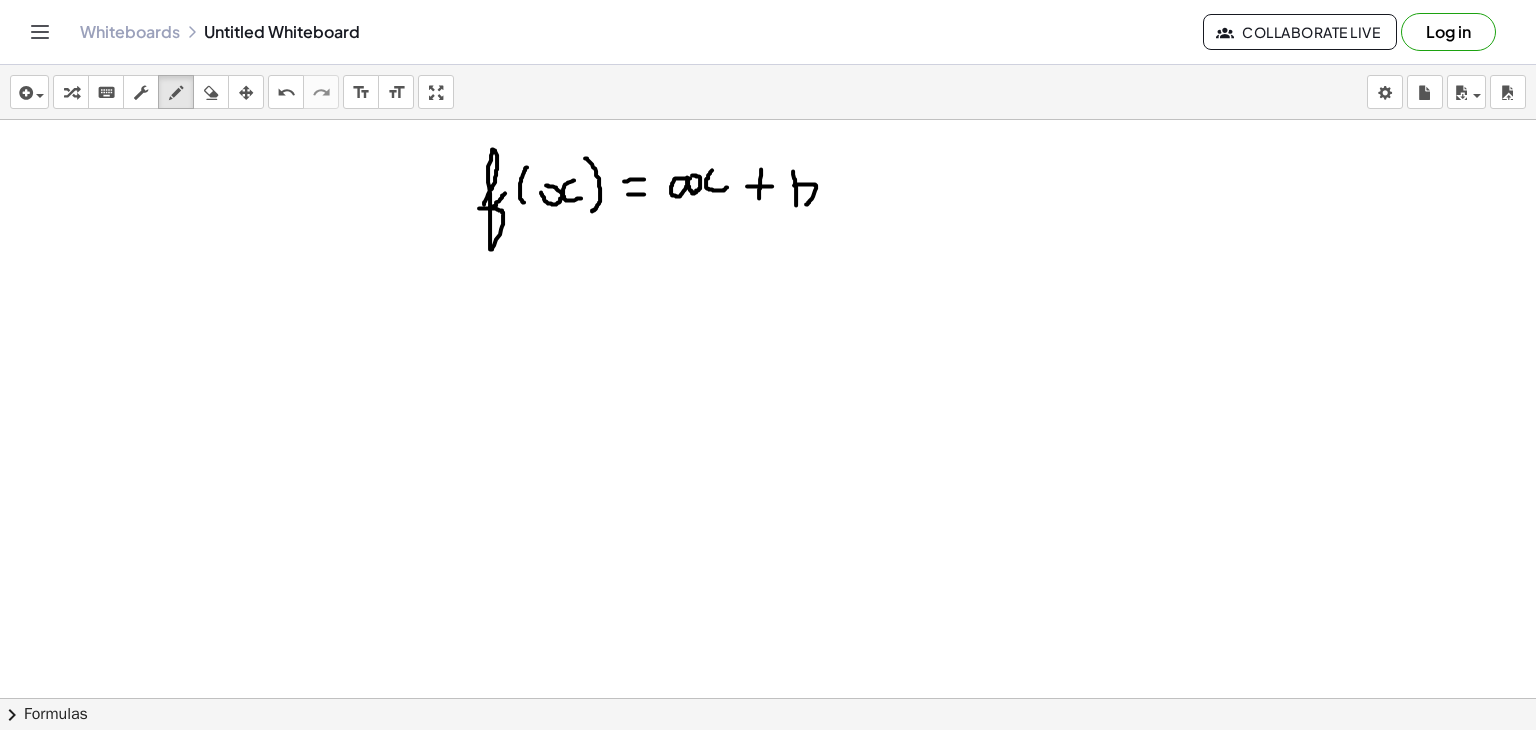 drag, startPoint x: 794, startPoint y: 184, endPoint x: 792, endPoint y: 208, distance: 24.083189 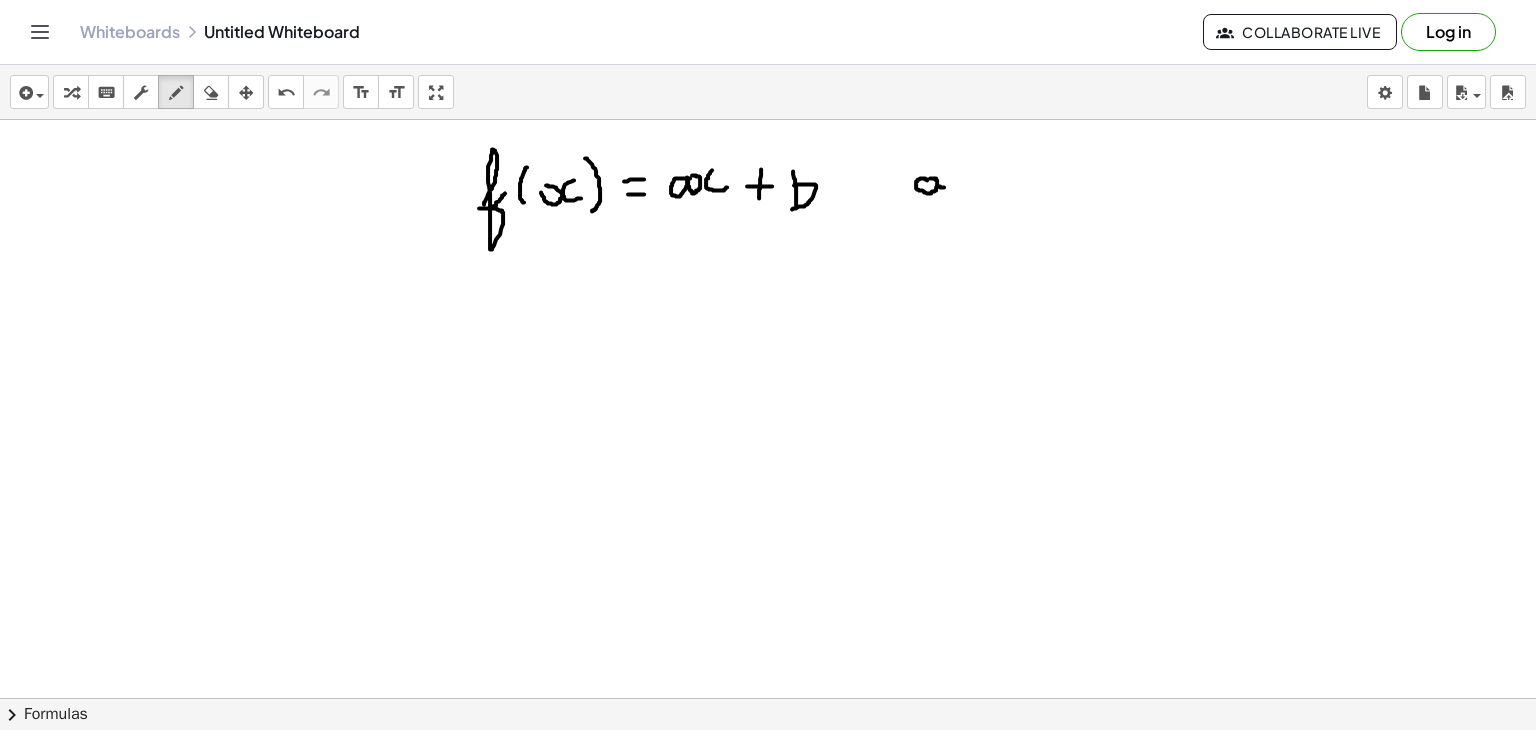 drag, startPoint x: 927, startPoint y: 179, endPoint x: 949, endPoint y: 186, distance: 23.086792 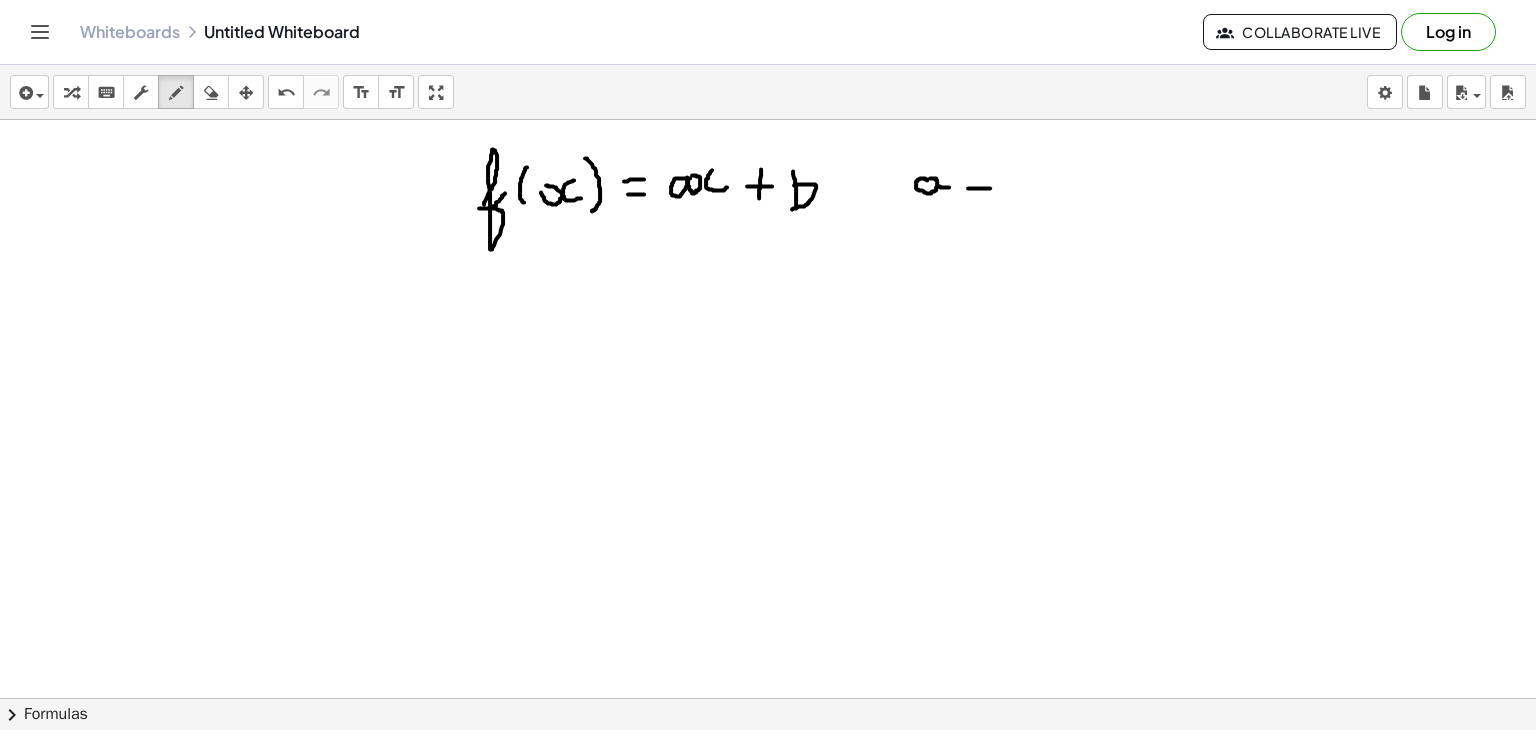 drag, startPoint x: 968, startPoint y: 187, endPoint x: 992, endPoint y: 187, distance: 24 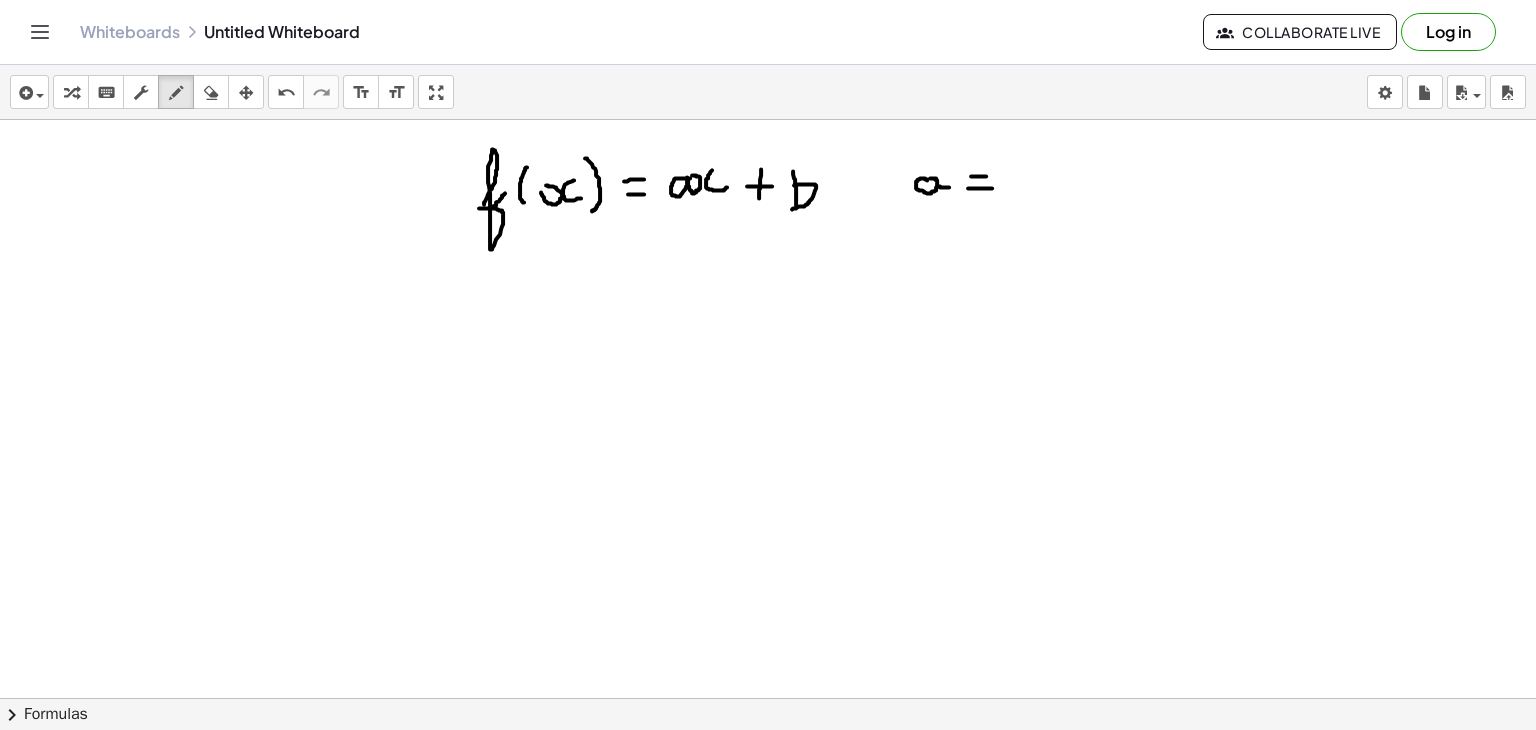 drag, startPoint x: 971, startPoint y: 175, endPoint x: 993, endPoint y: 175, distance: 22 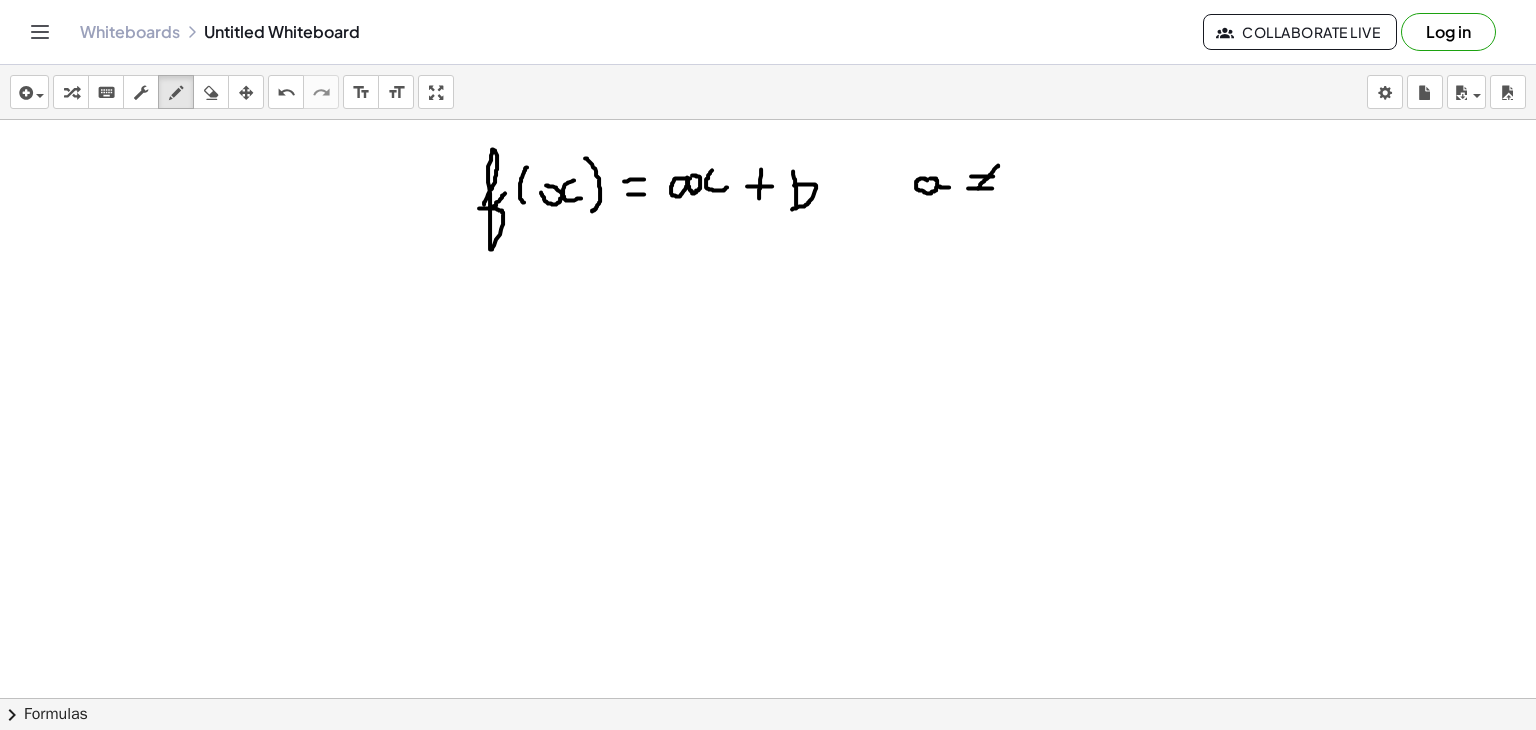 drag, startPoint x: 998, startPoint y: 164, endPoint x: 970, endPoint y: 195, distance: 41.773197 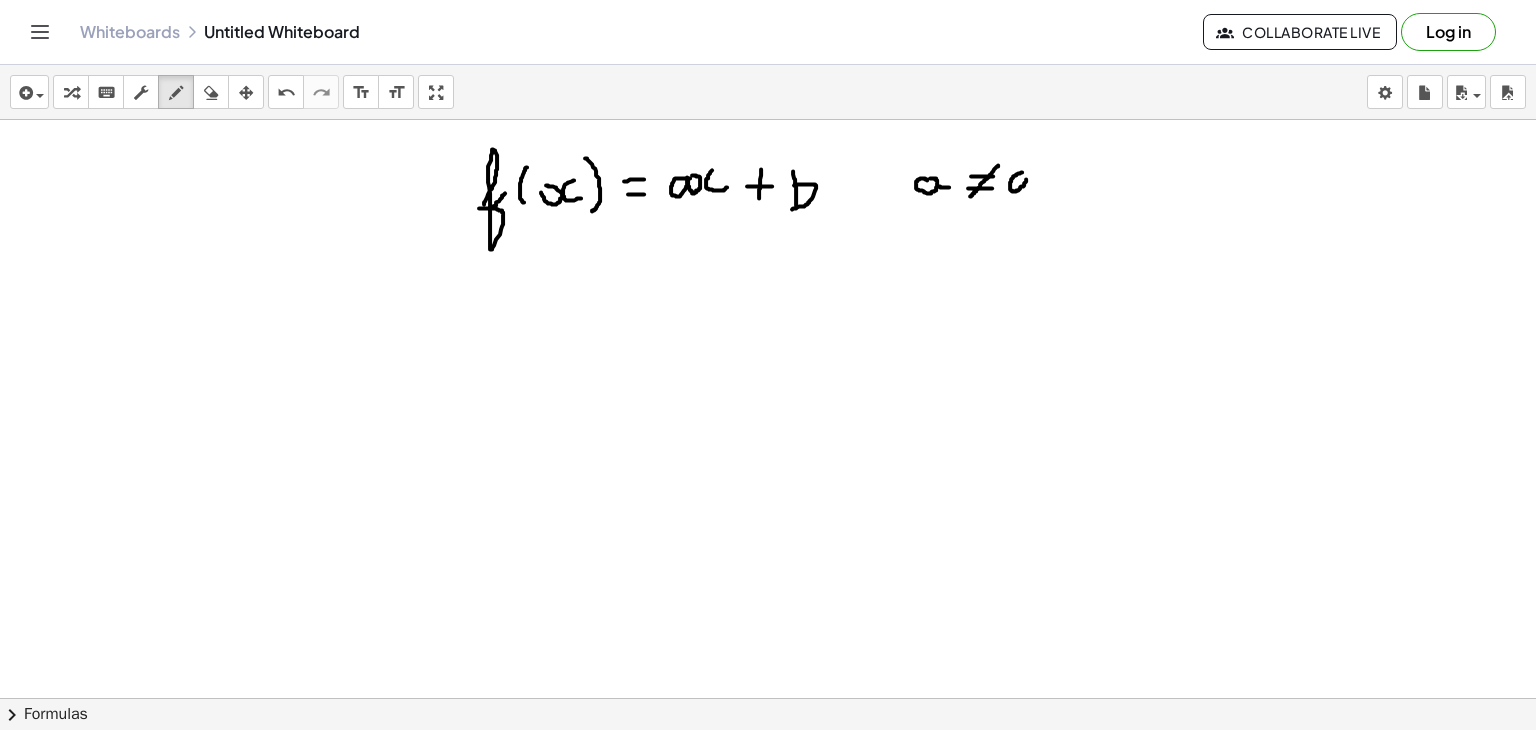 click at bounding box center (768, -1211) 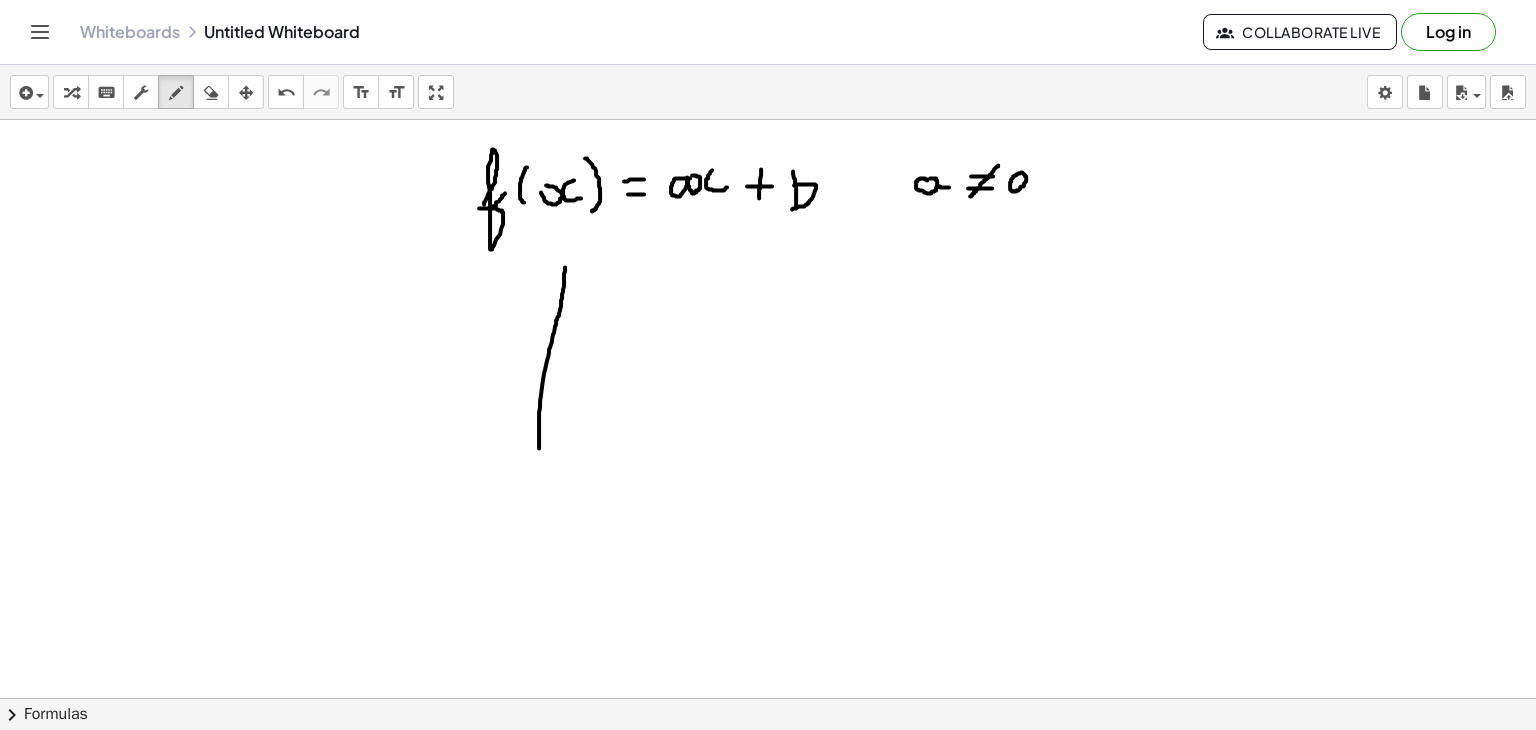 drag, startPoint x: 565, startPoint y: 266, endPoint x: 544, endPoint y: 479, distance: 214.03271 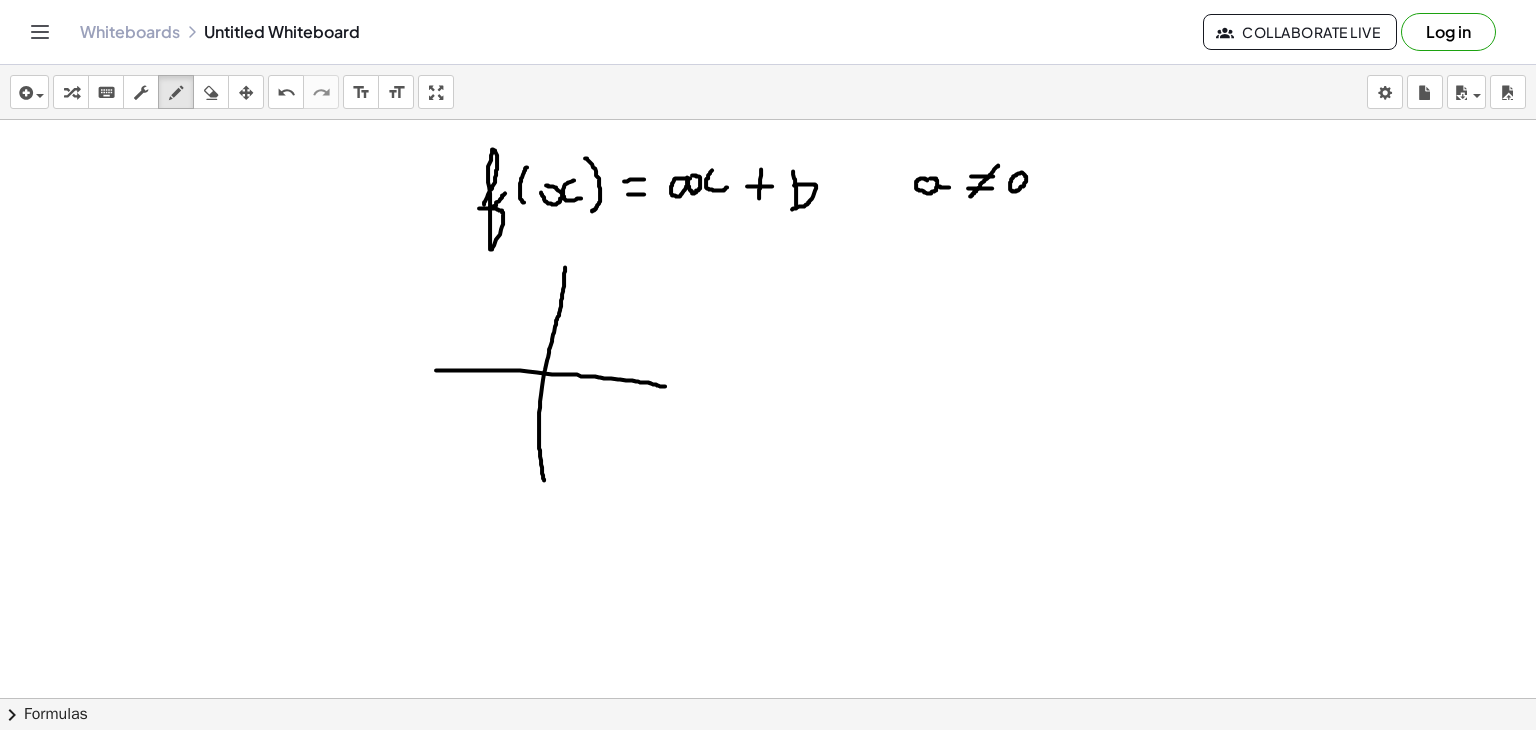 drag, startPoint x: 436, startPoint y: 369, endPoint x: 666, endPoint y: 385, distance: 230.55585 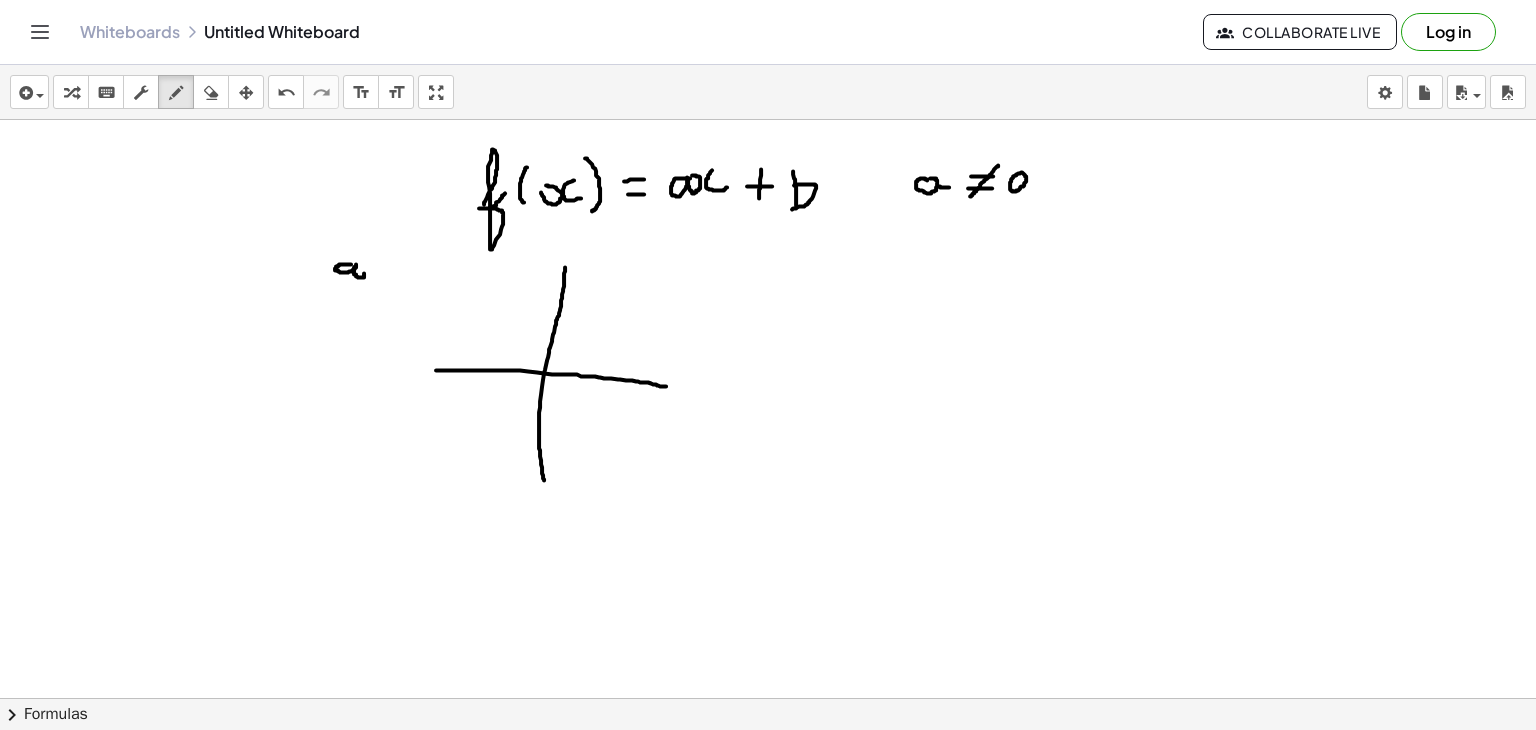 drag, startPoint x: 351, startPoint y: 263, endPoint x: 364, endPoint y: 270, distance: 14.764823 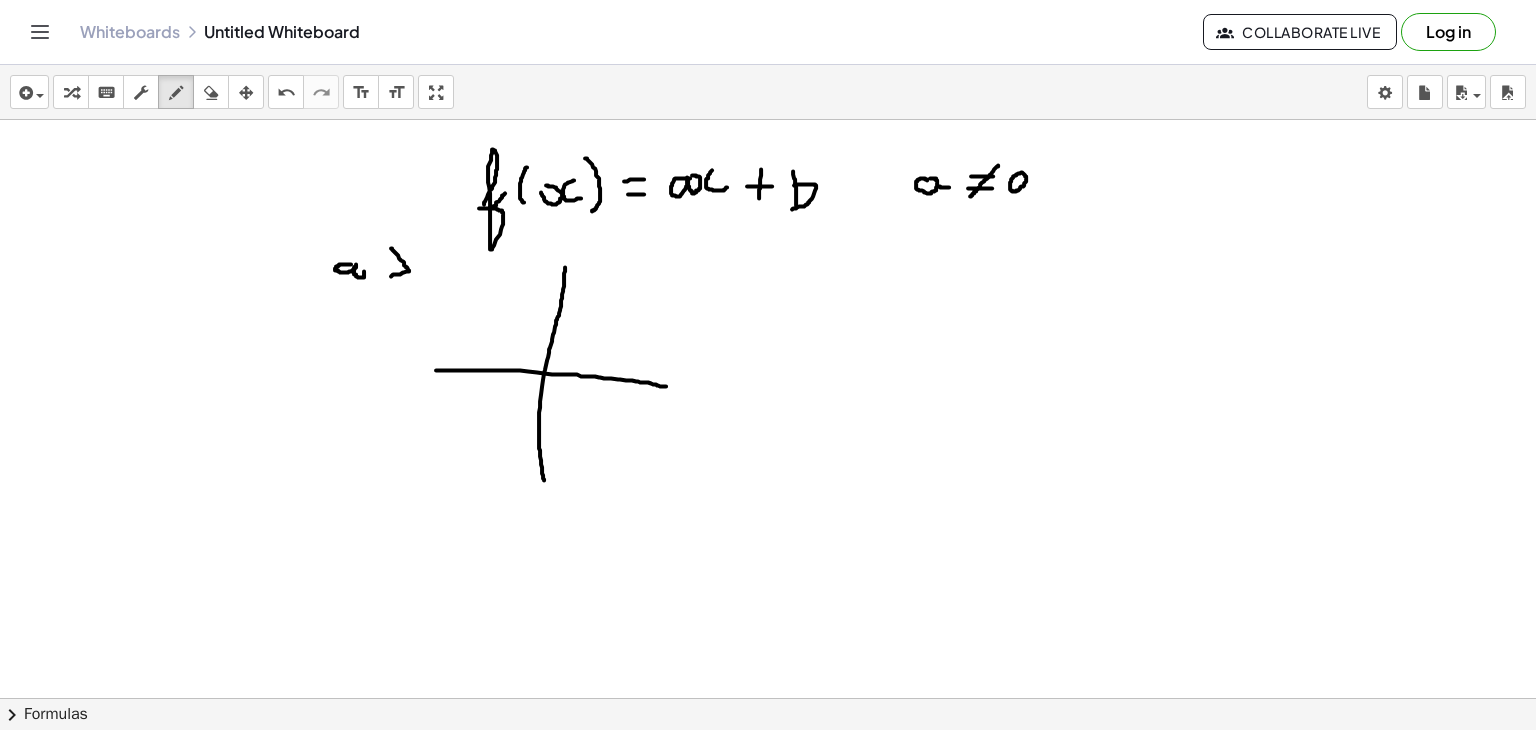 drag, startPoint x: 391, startPoint y: 247, endPoint x: 388, endPoint y: 275, distance: 28.160255 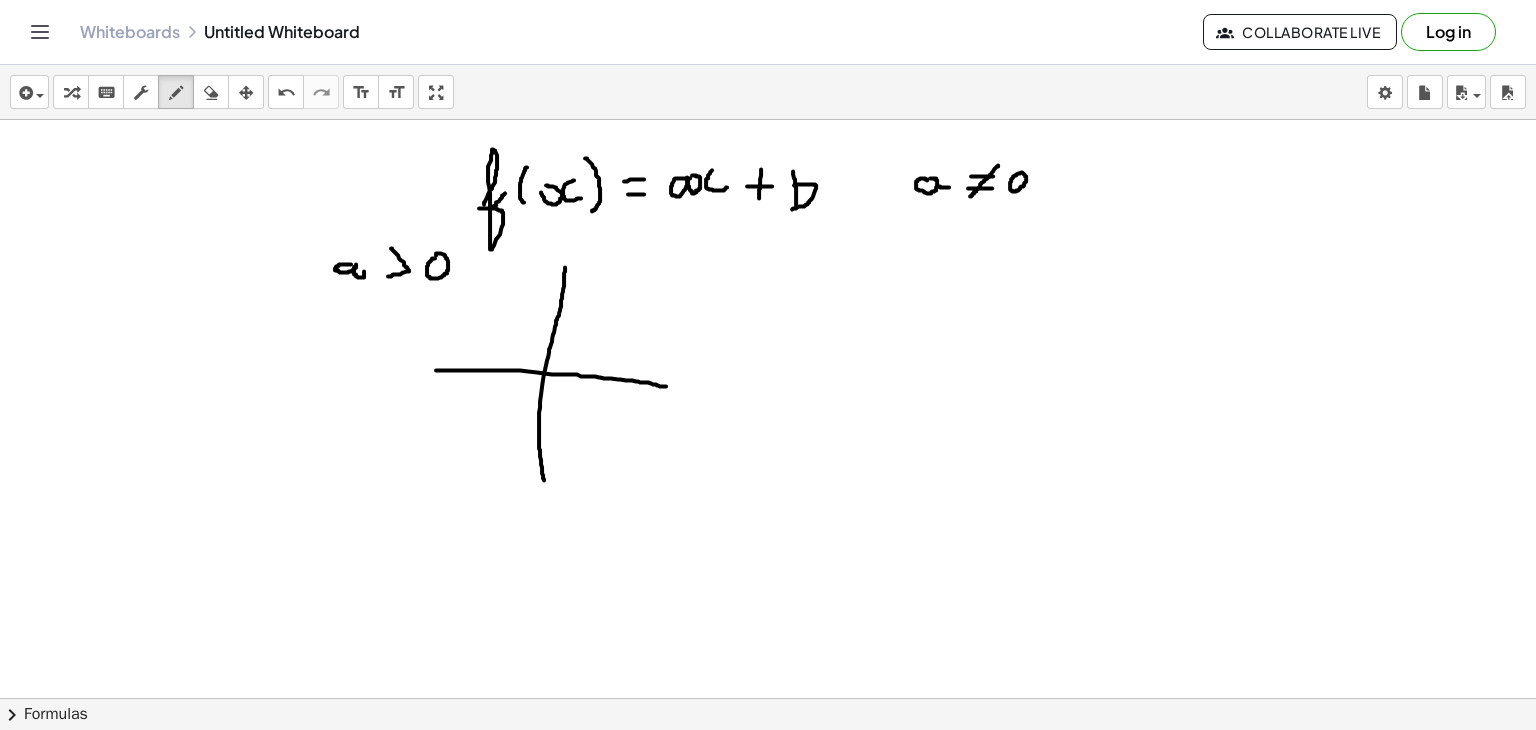 click at bounding box center [768, -1211] 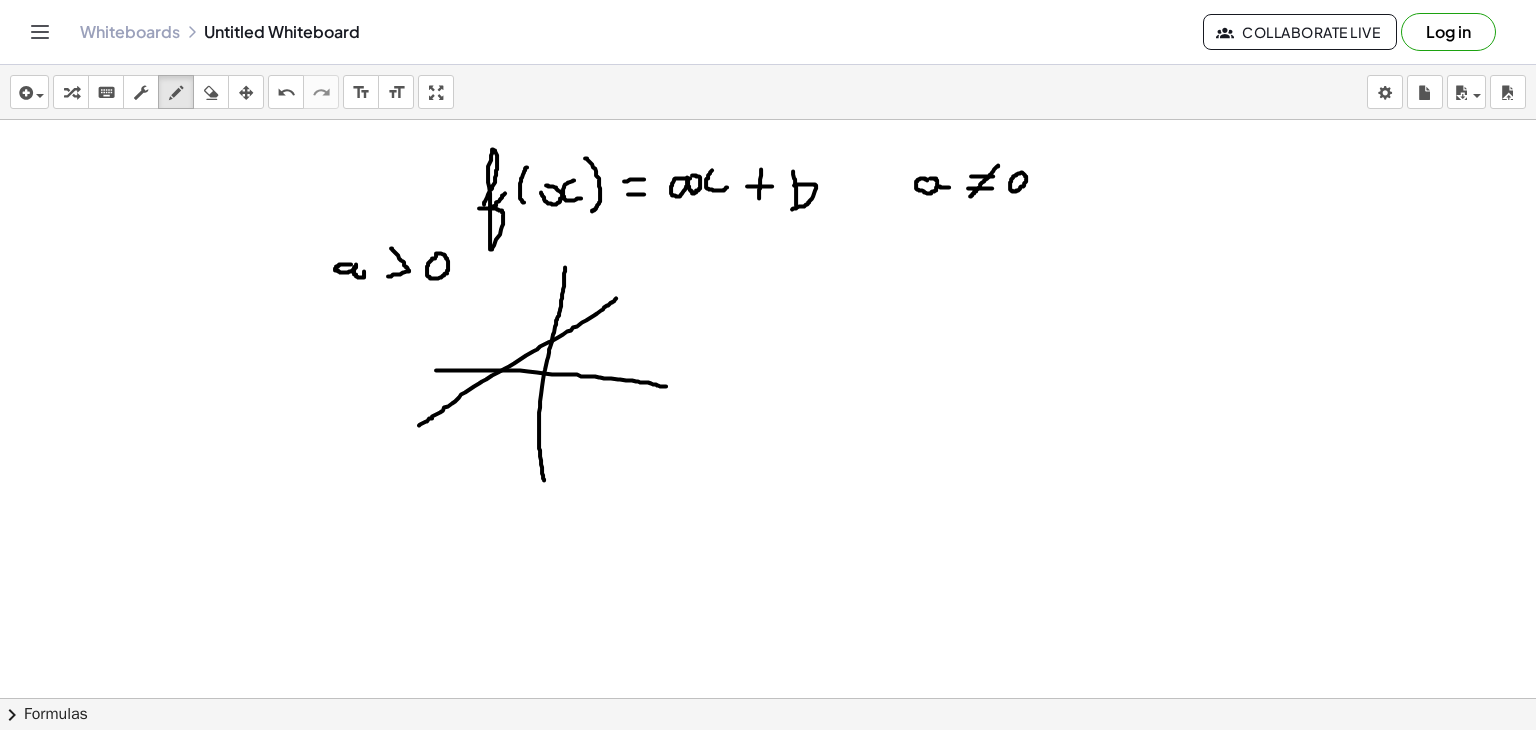 drag, startPoint x: 419, startPoint y: 424, endPoint x: 619, endPoint y: 295, distance: 237.9937 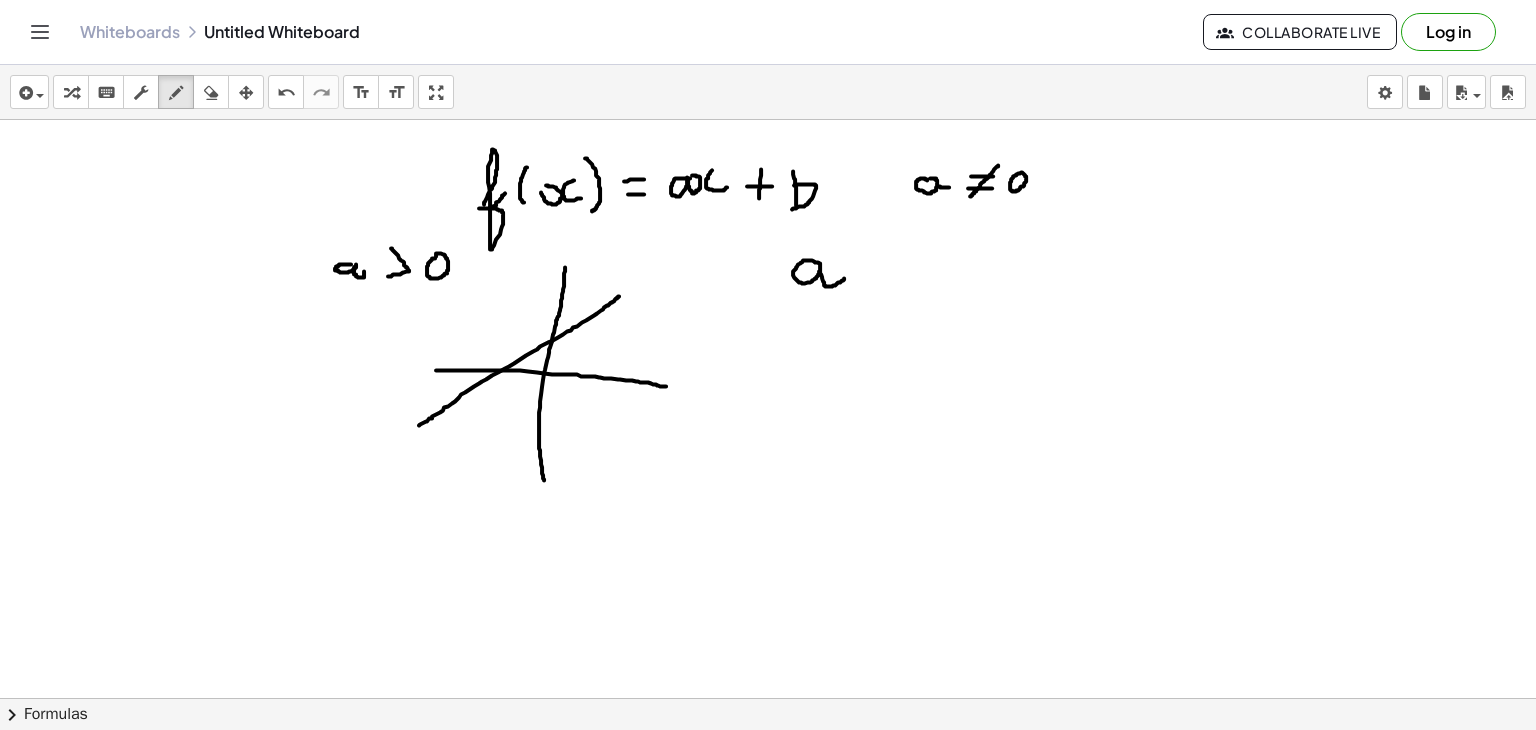 drag, startPoint x: 819, startPoint y: 262, endPoint x: 846, endPoint y: 273, distance: 29.15476 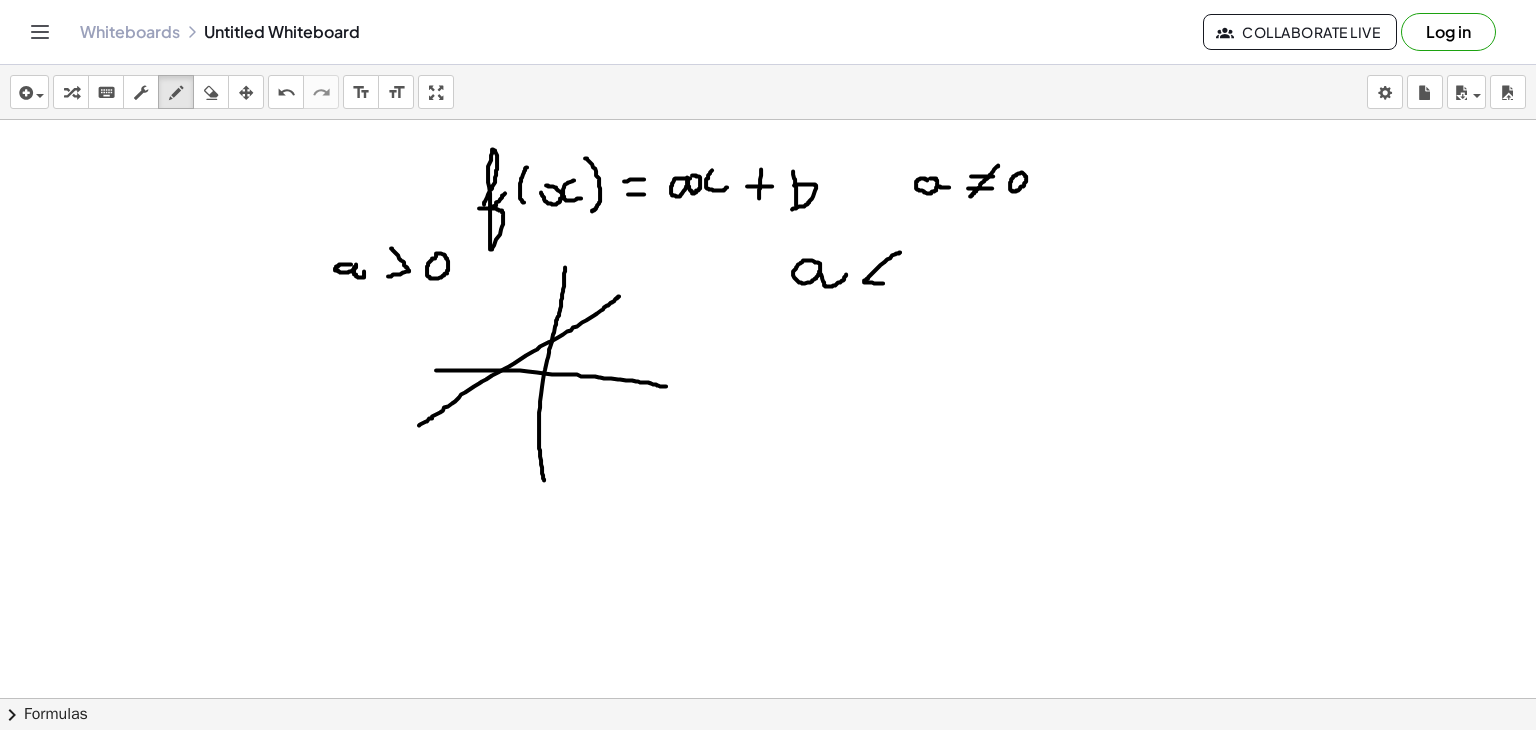 drag, startPoint x: 900, startPoint y: 251, endPoint x: 895, endPoint y: 282, distance: 31.400637 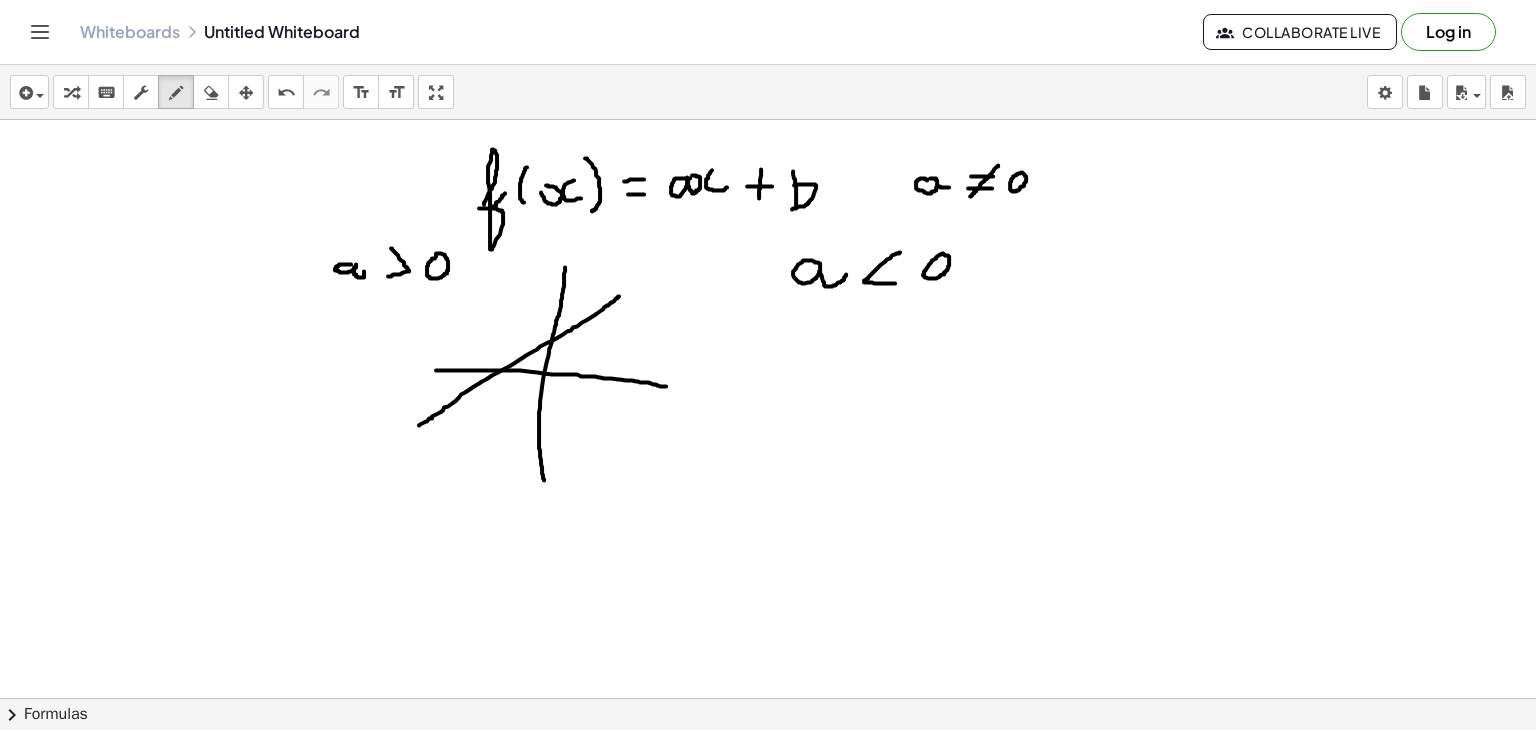 click at bounding box center [768, -1211] 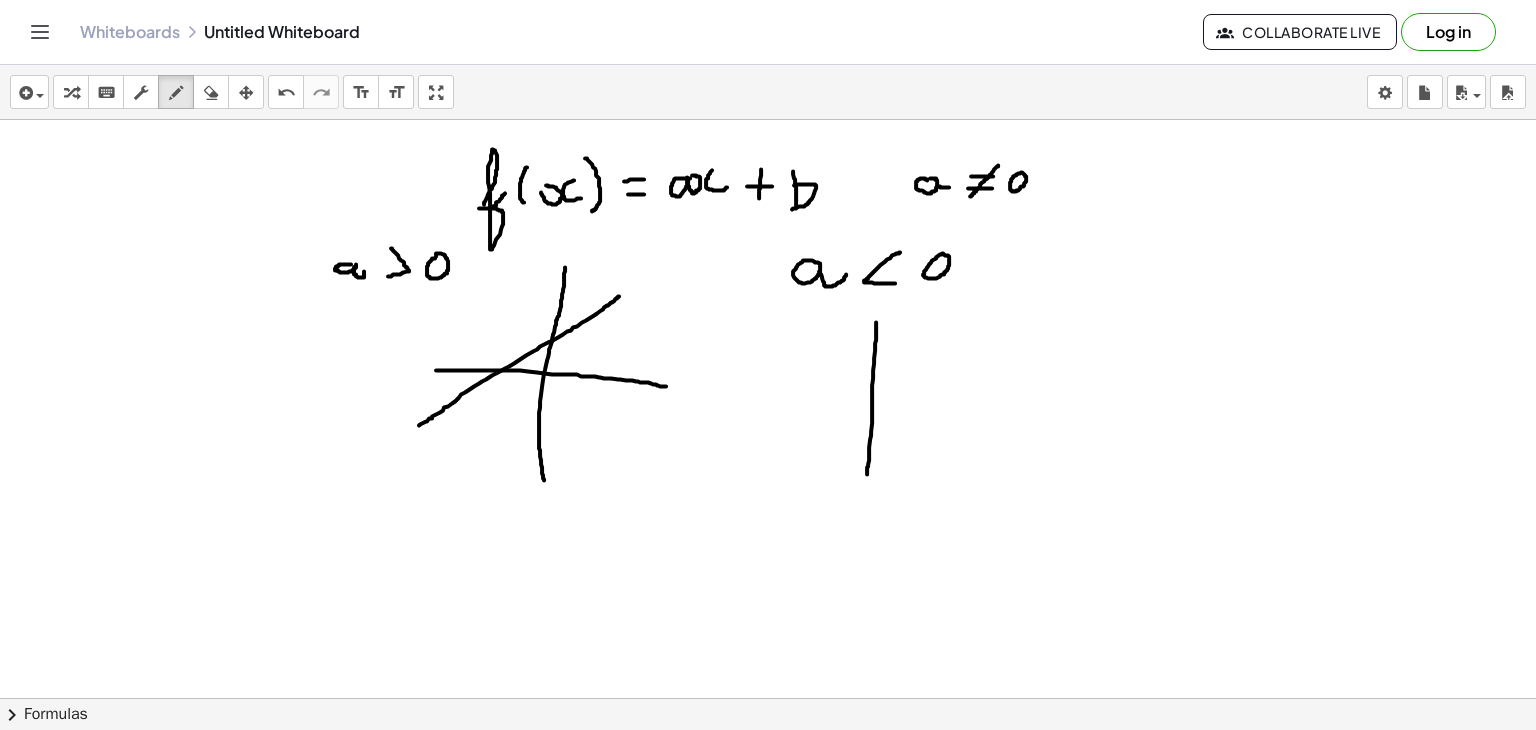 drag, startPoint x: 876, startPoint y: 321, endPoint x: 867, endPoint y: 473, distance: 152.26622 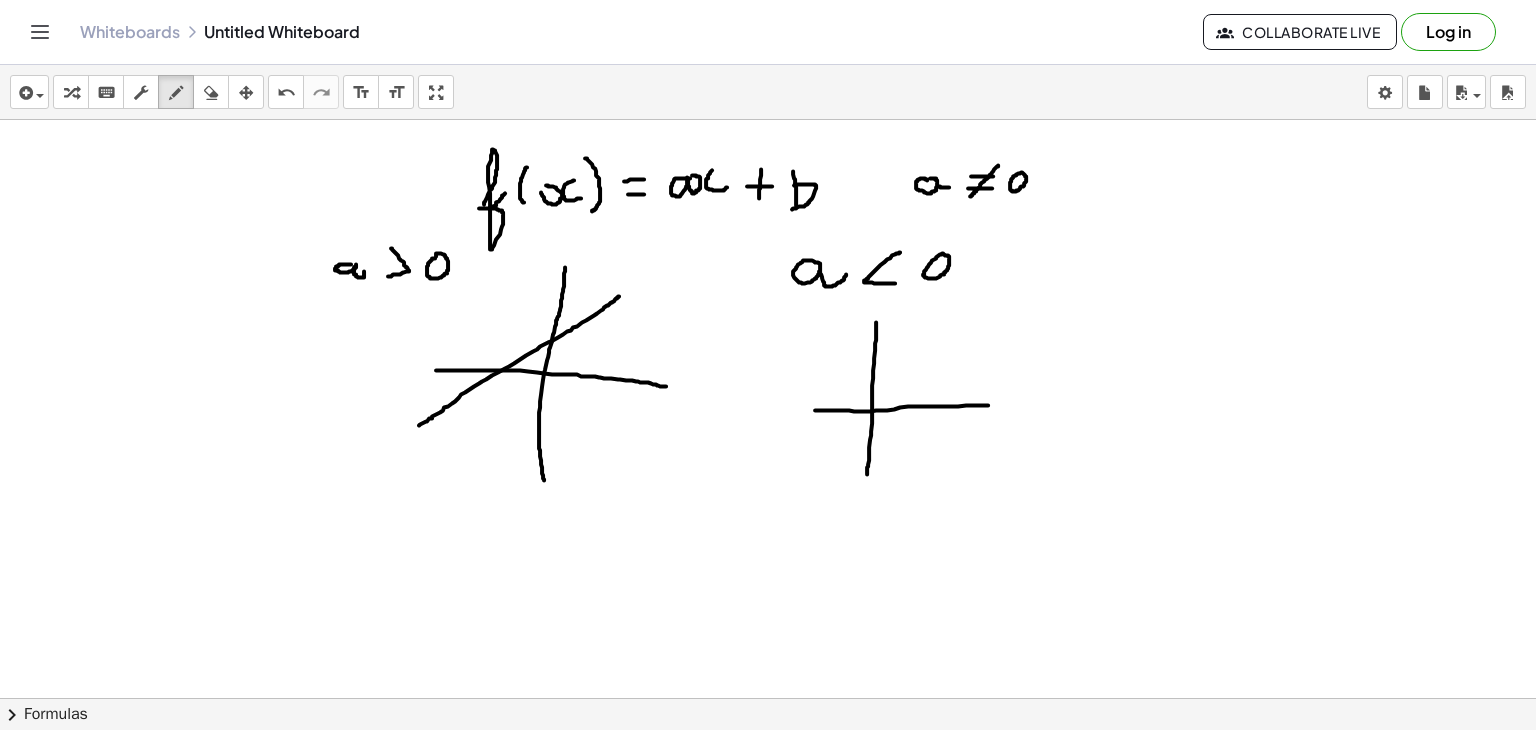 drag, startPoint x: 815, startPoint y: 409, endPoint x: 1003, endPoint y: 401, distance: 188.17014 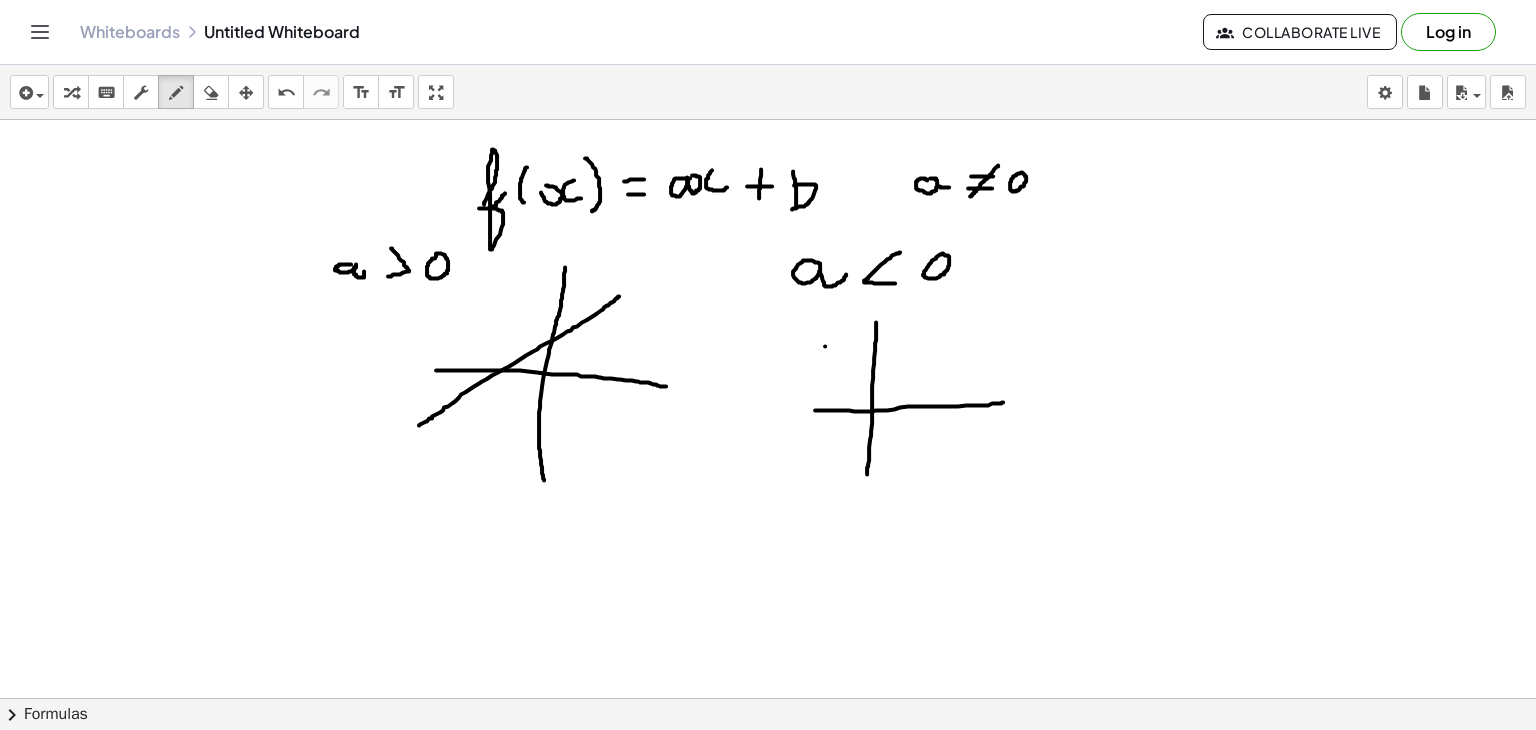 click at bounding box center [768, -1211] 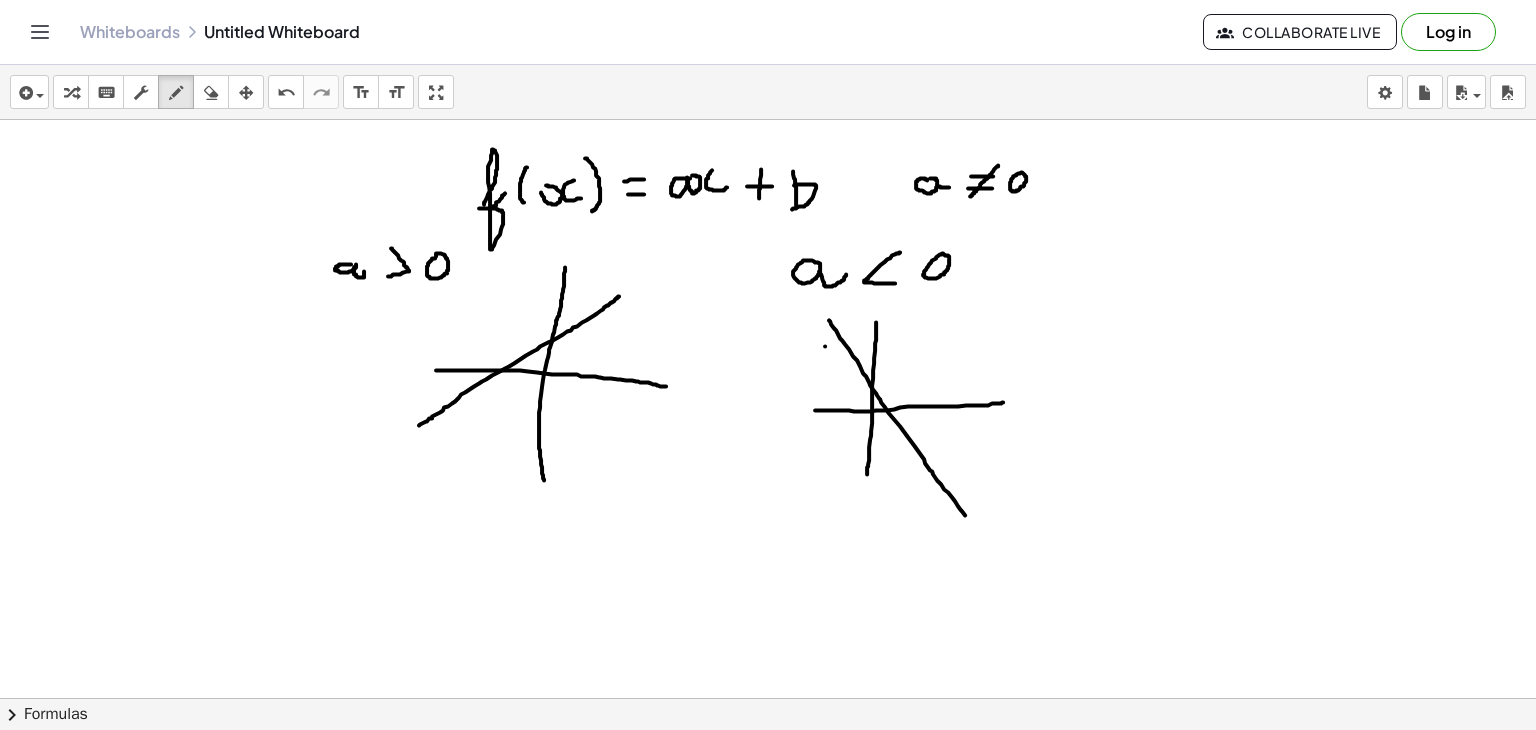 drag, startPoint x: 829, startPoint y: 319, endPoint x: 969, endPoint y: 521, distance: 245.77225 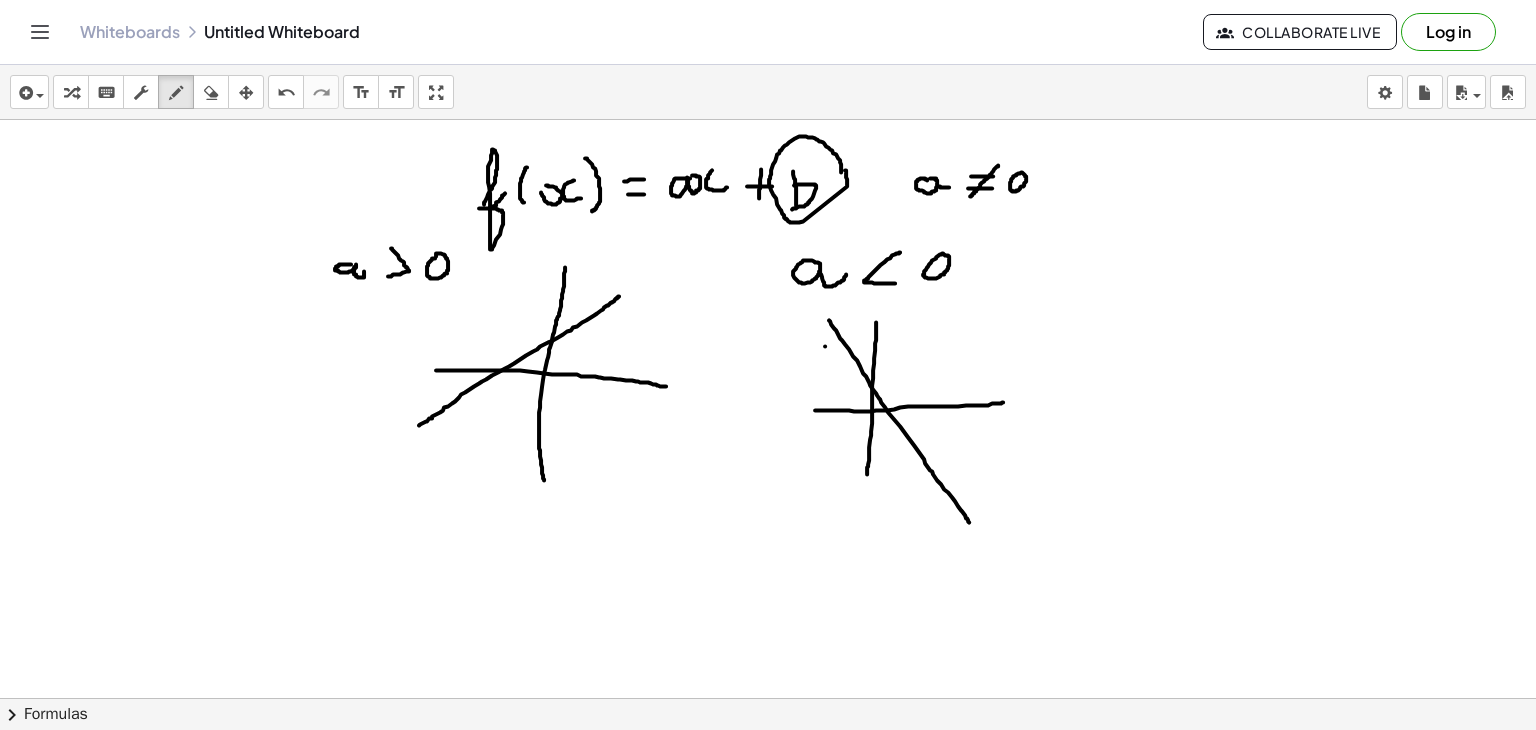 drag, startPoint x: 841, startPoint y: 171, endPoint x: 844, endPoint y: 161, distance: 10.440307 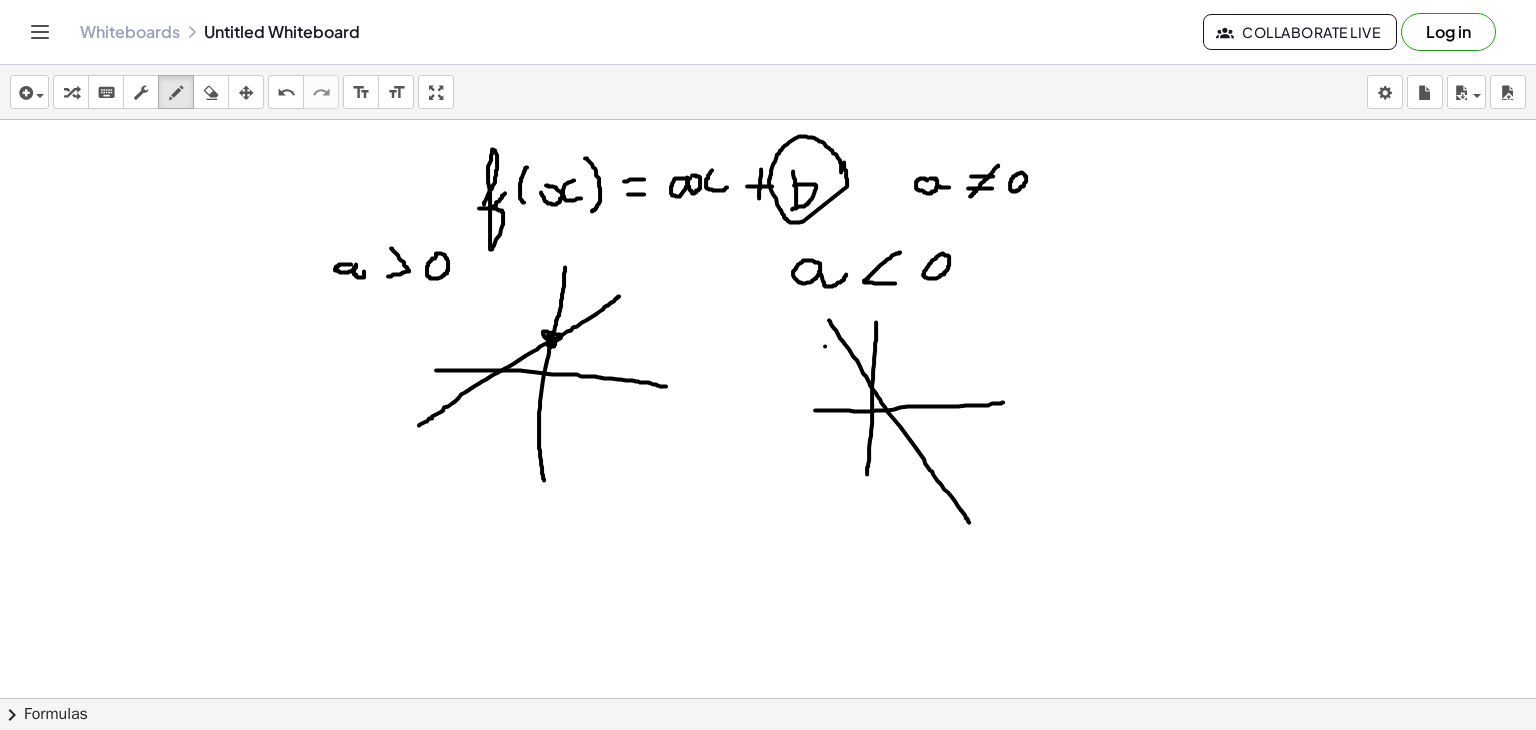 click at bounding box center (768, -1211) 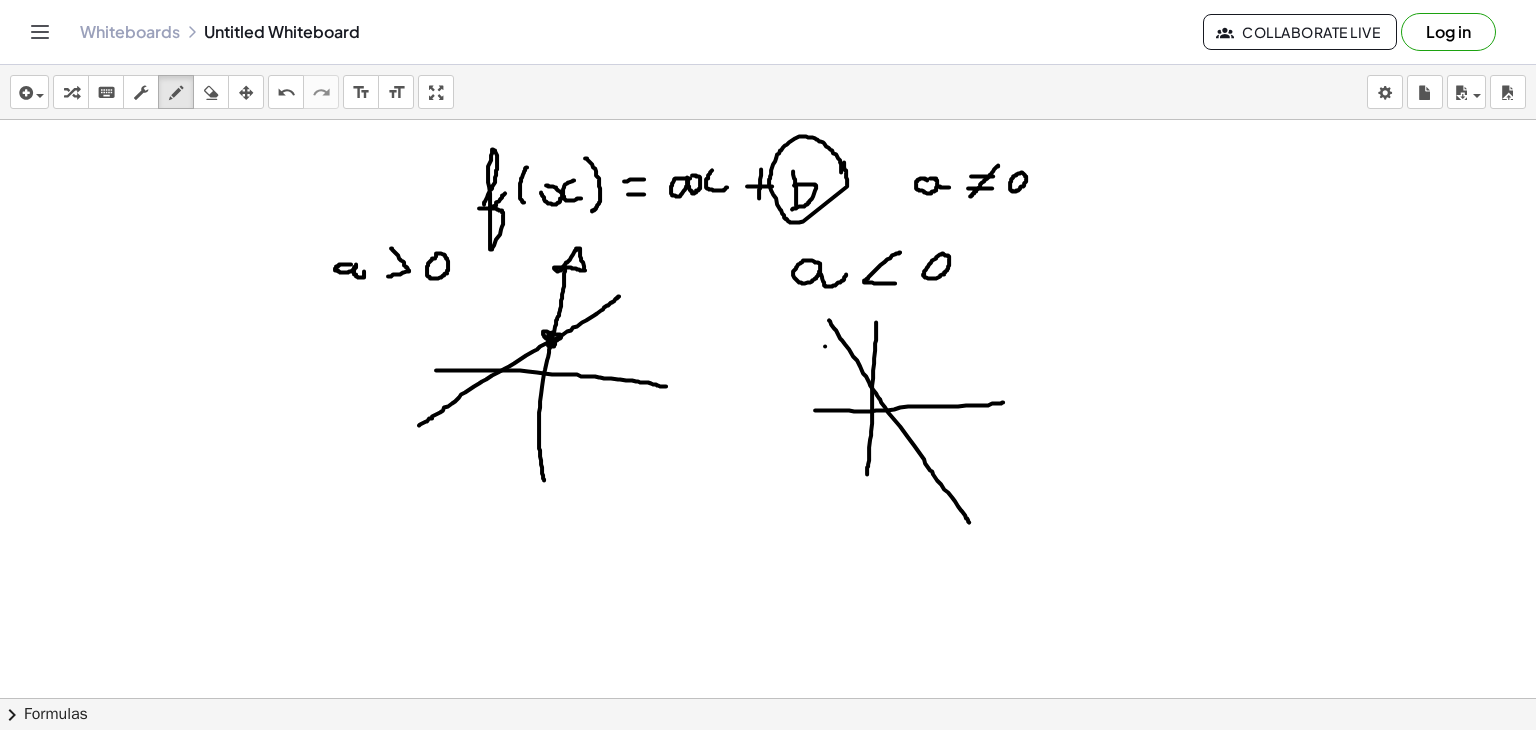 click at bounding box center (768, -1211) 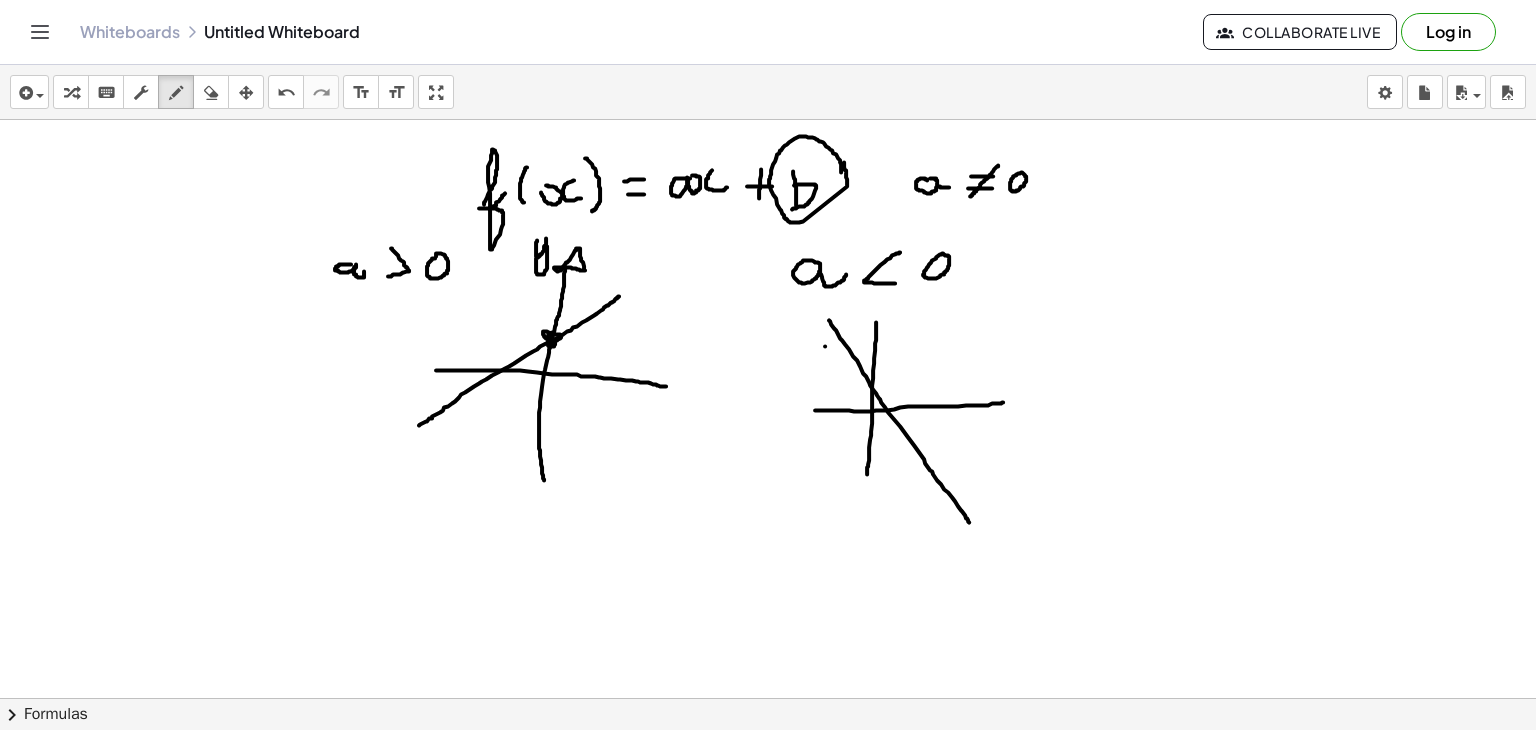 drag, startPoint x: 537, startPoint y: 239, endPoint x: 560, endPoint y: 242, distance: 23.194826 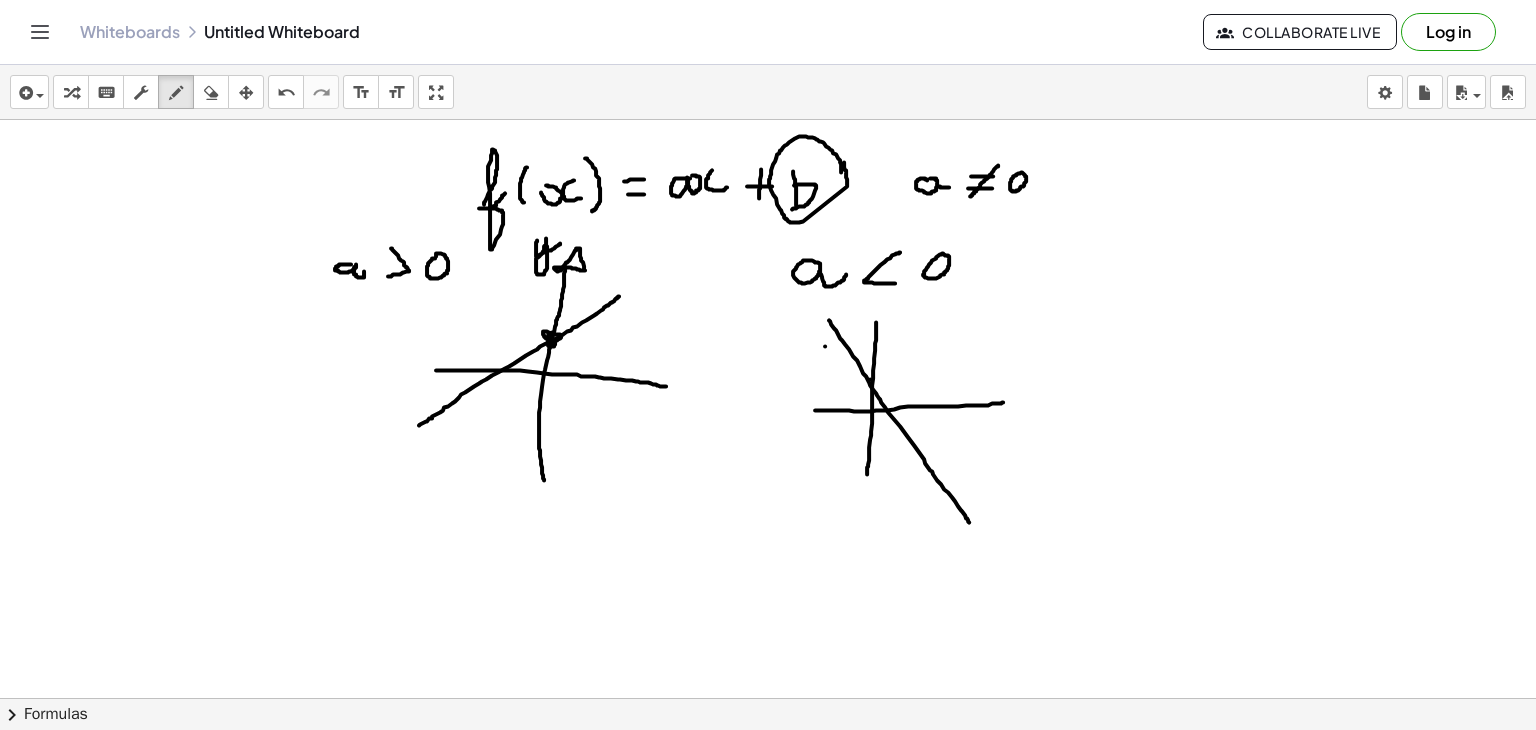 click at bounding box center (768, -1211) 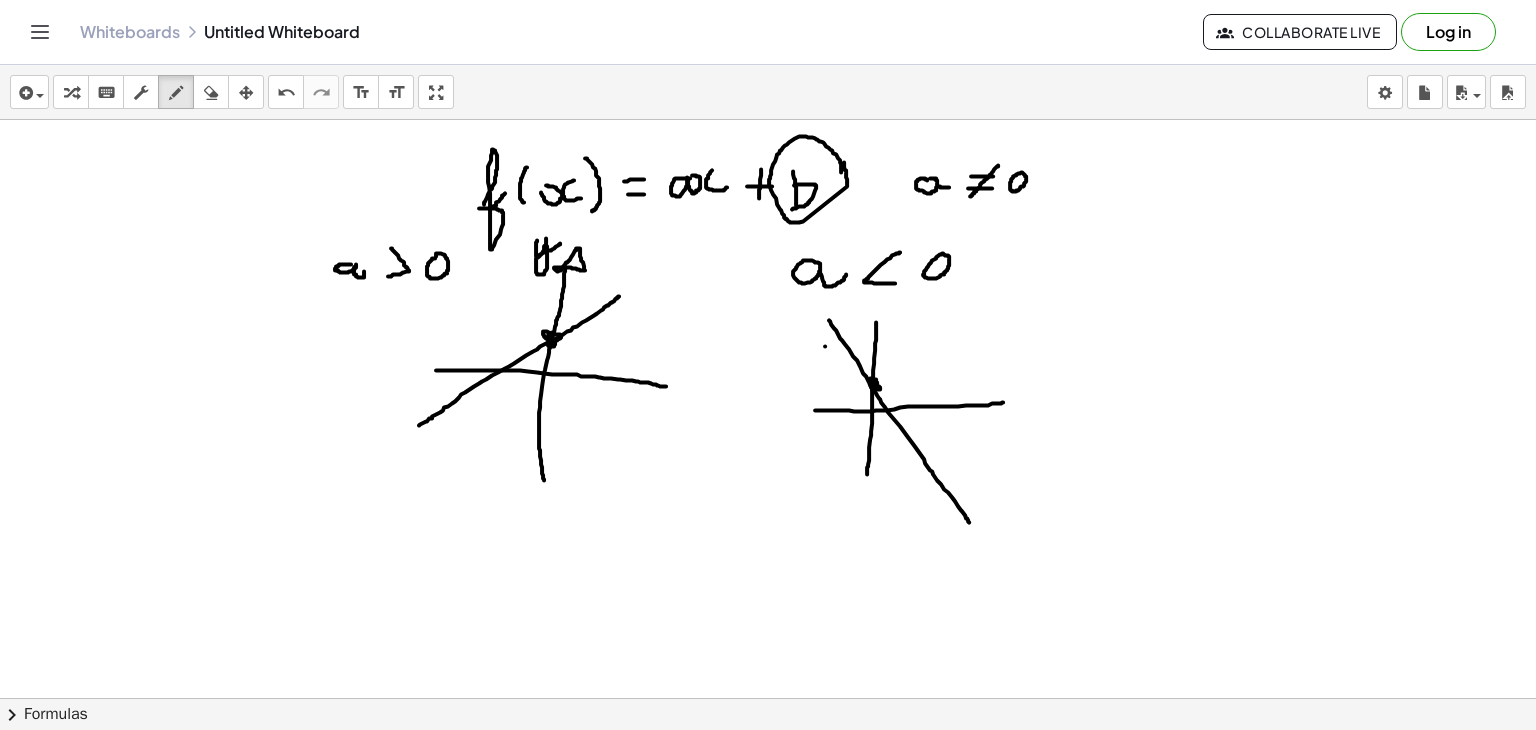 click at bounding box center (768, -1211) 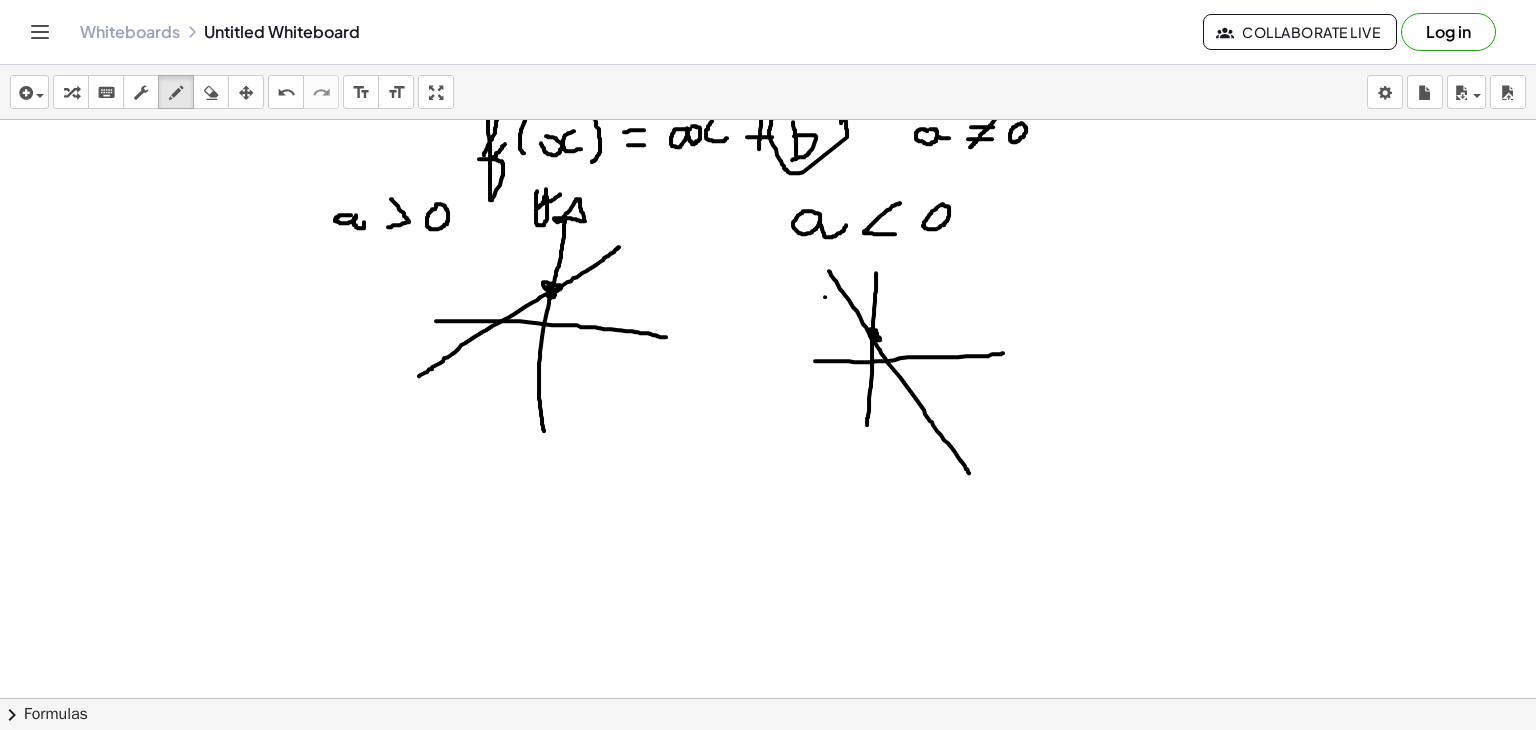 scroll, scrollTop: 3320, scrollLeft: 0, axis: vertical 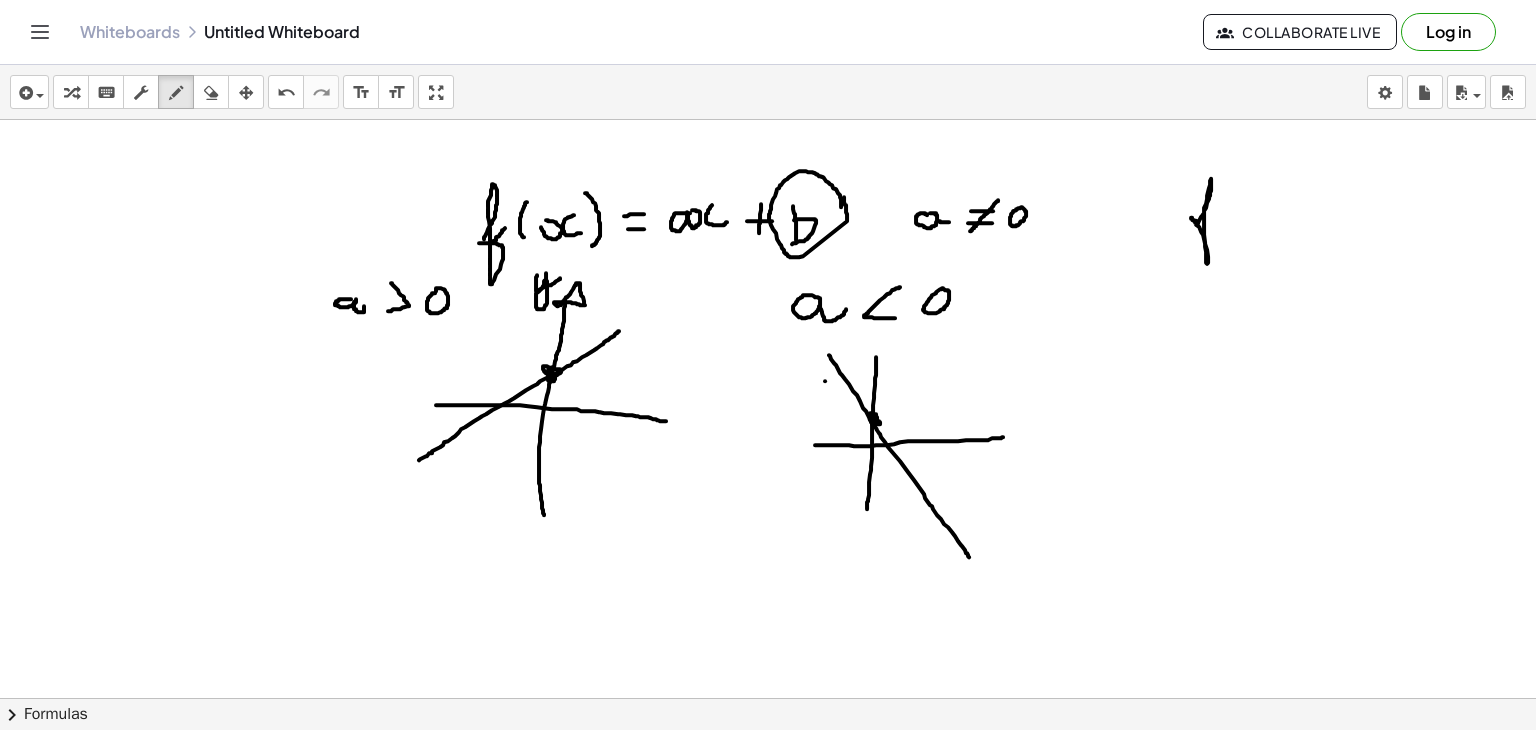 click at bounding box center (768, -887) 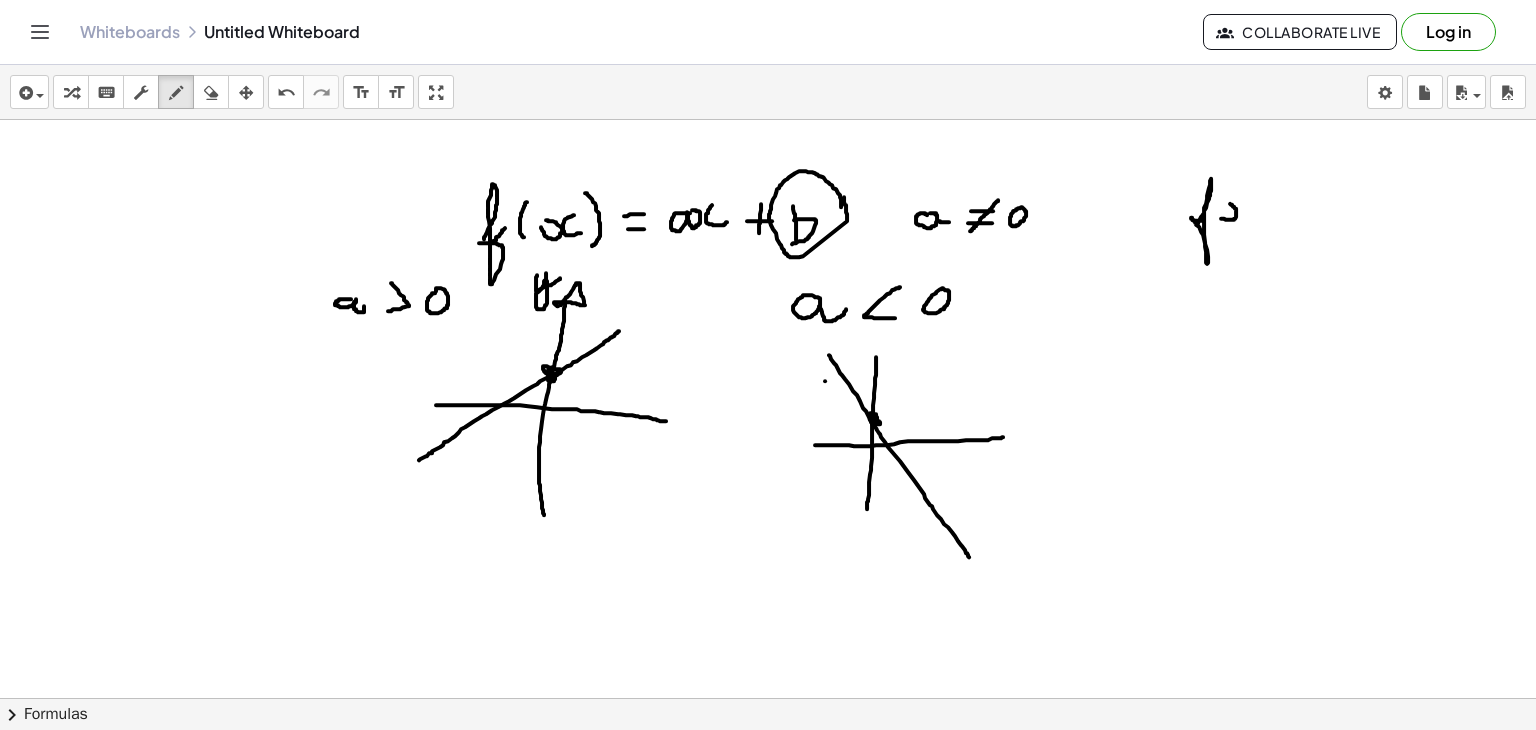 drag, startPoint x: 1221, startPoint y: 217, endPoint x: 1223, endPoint y: 197, distance: 20.09975 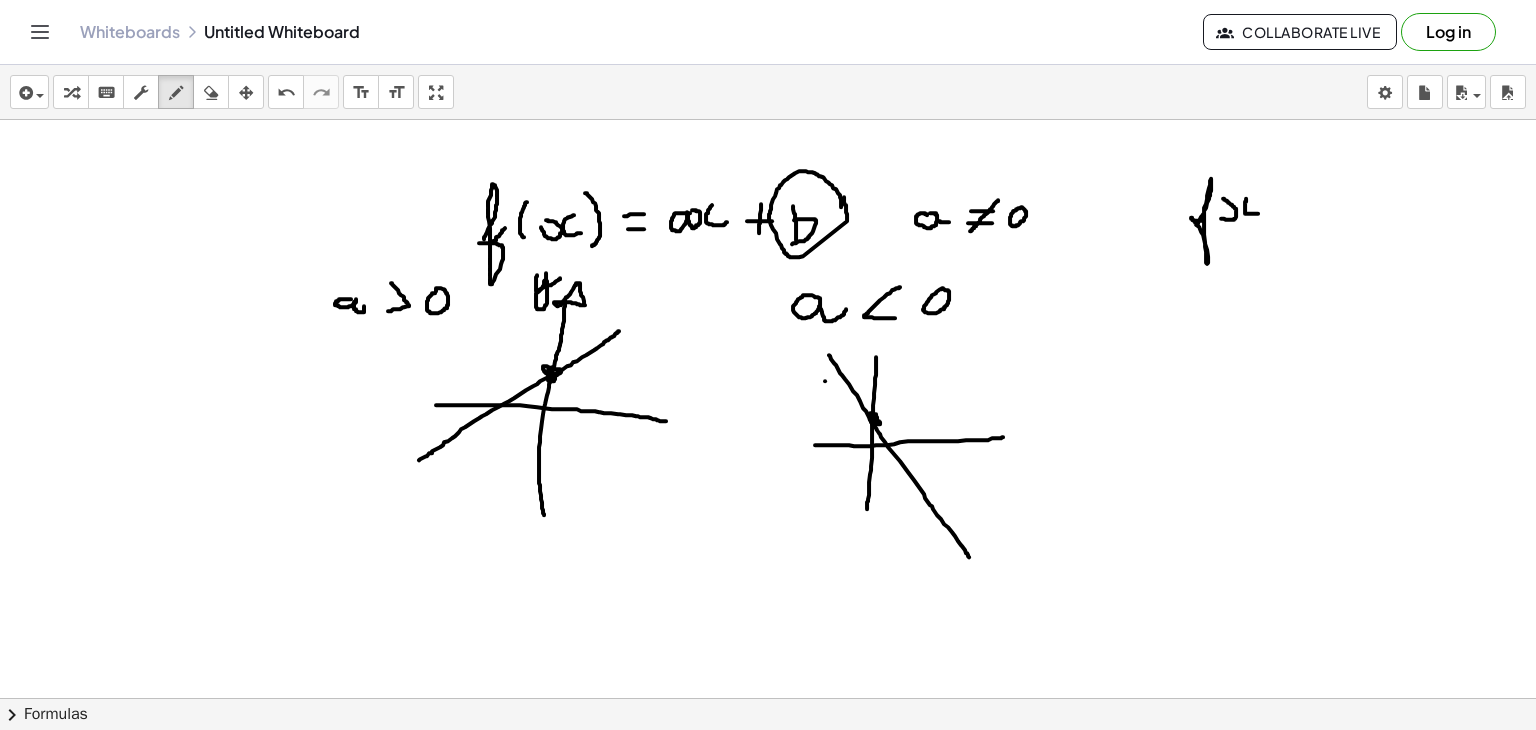 drag, startPoint x: 1246, startPoint y: 197, endPoint x: 1258, endPoint y: 212, distance: 19.209373 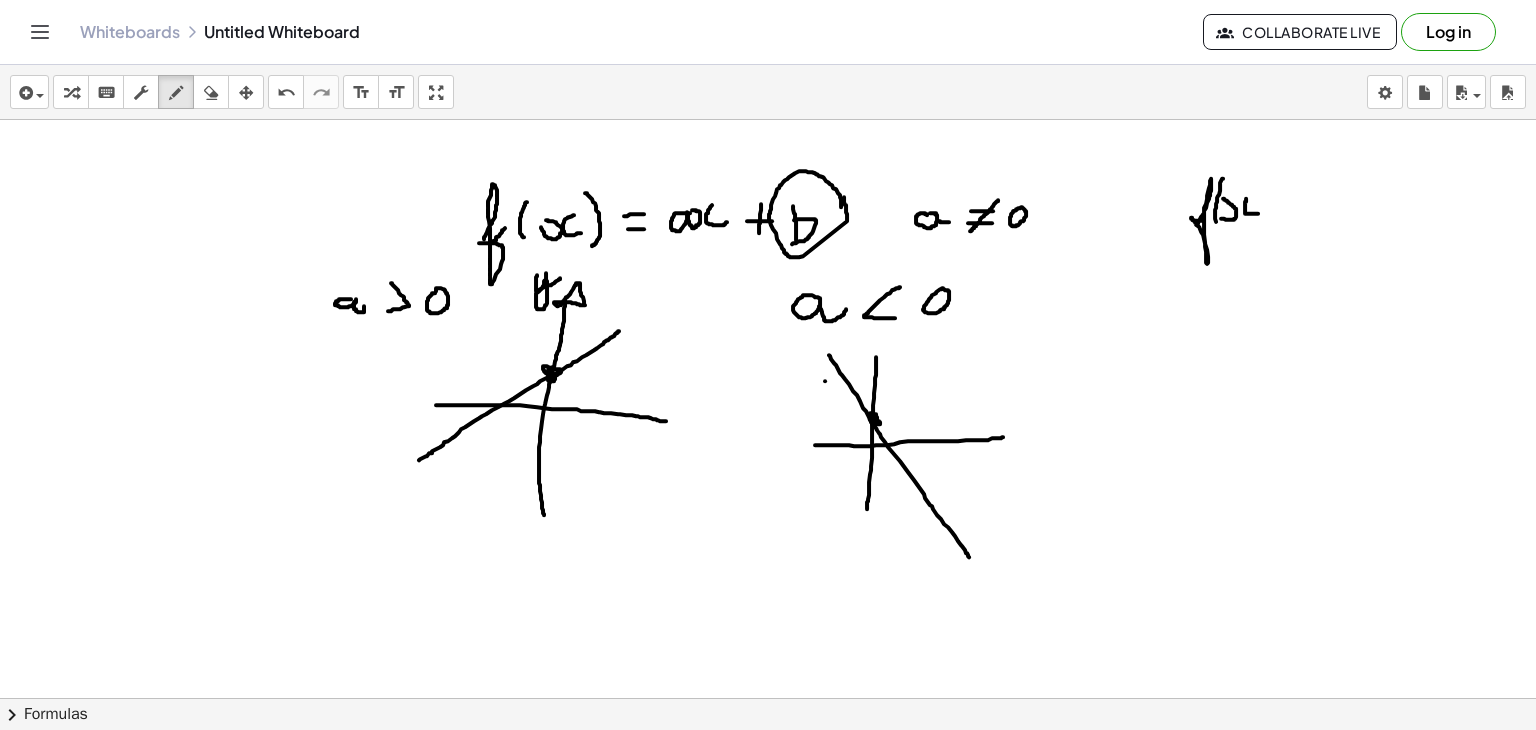 drag, startPoint x: 1223, startPoint y: 177, endPoint x: 1216, endPoint y: 224, distance: 47.518417 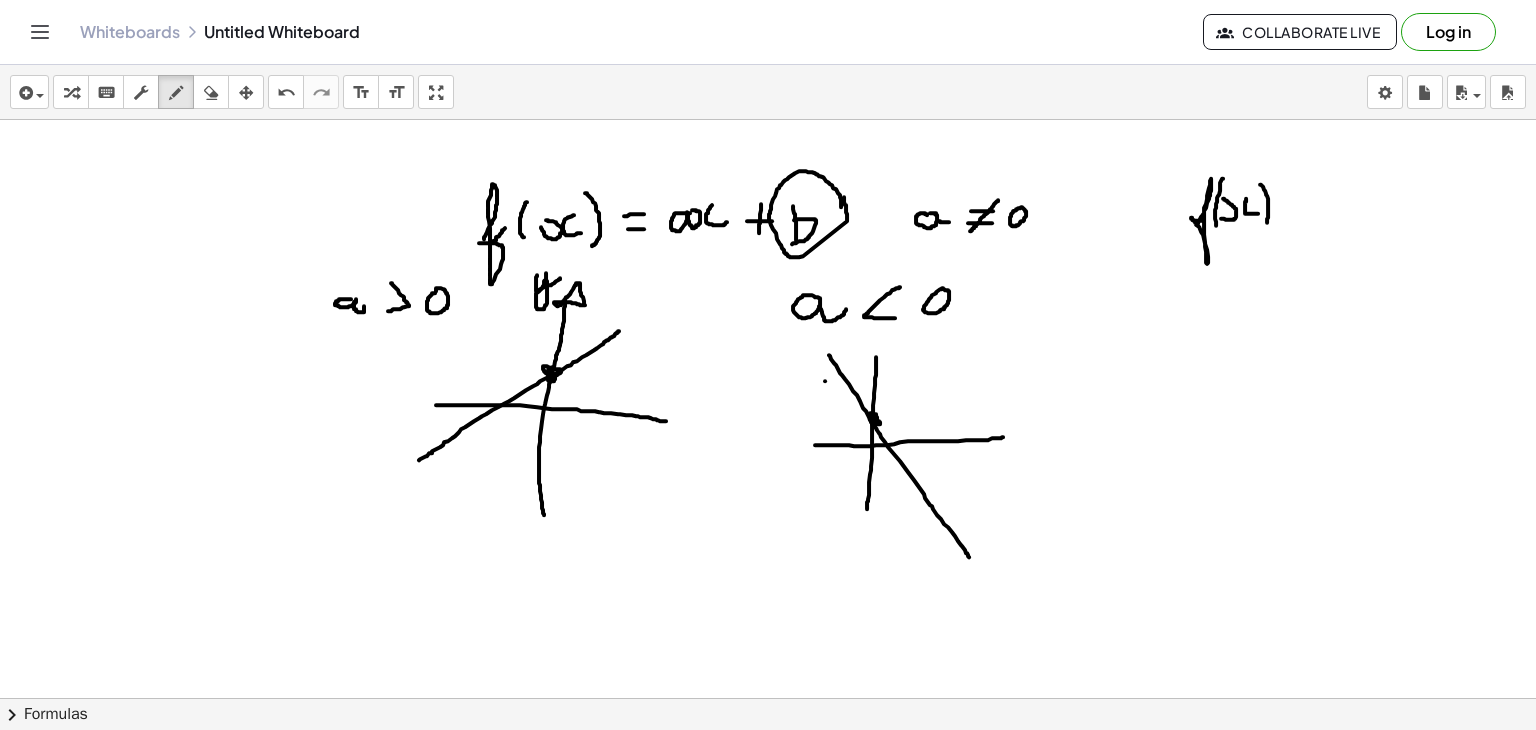 drag, startPoint x: 1260, startPoint y: 183, endPoint x: 1263, endPoint y: 233, distance: 50.08992 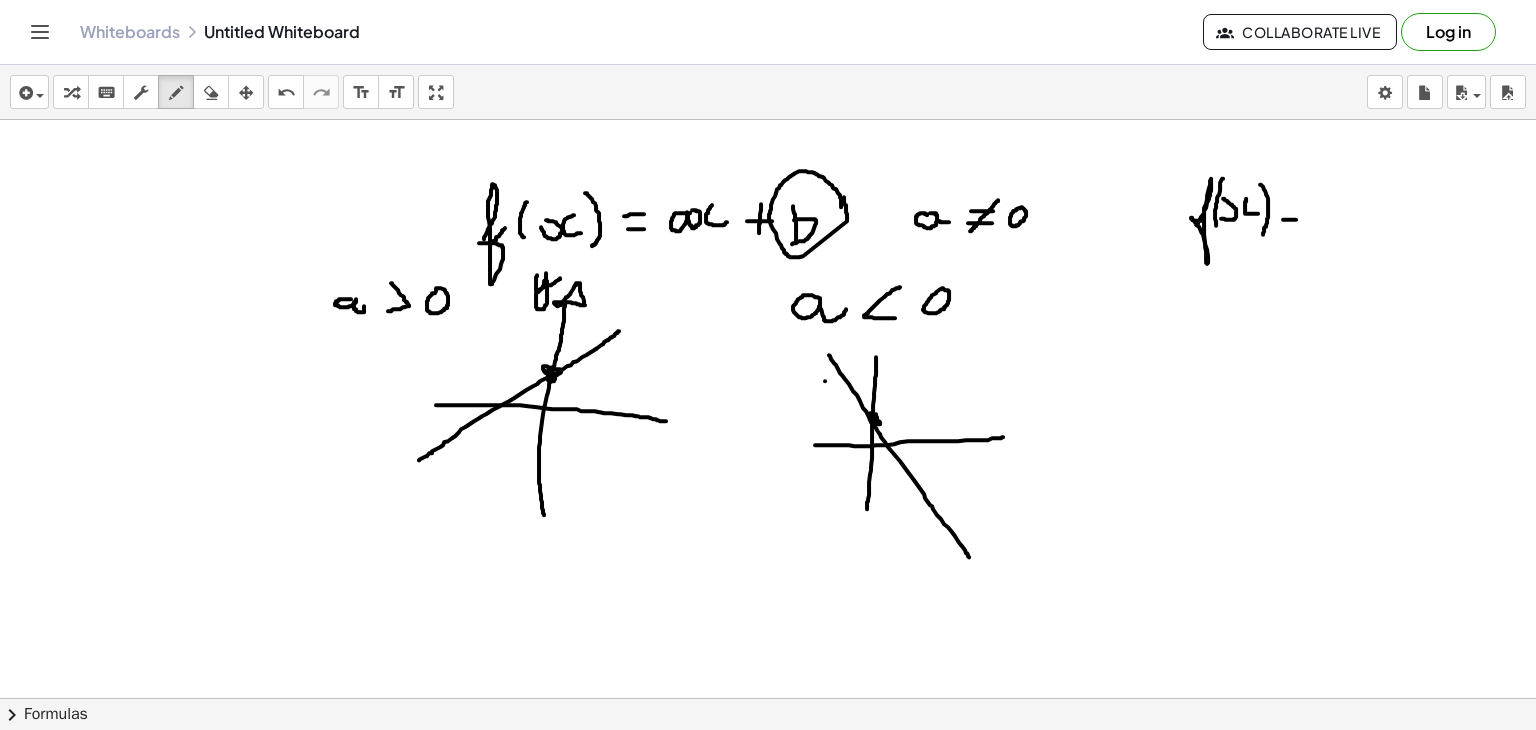 drag, startPoint x: 1283, startPoint y: 218, endPoint x: 1304, endPoint y: 218, distance: 21 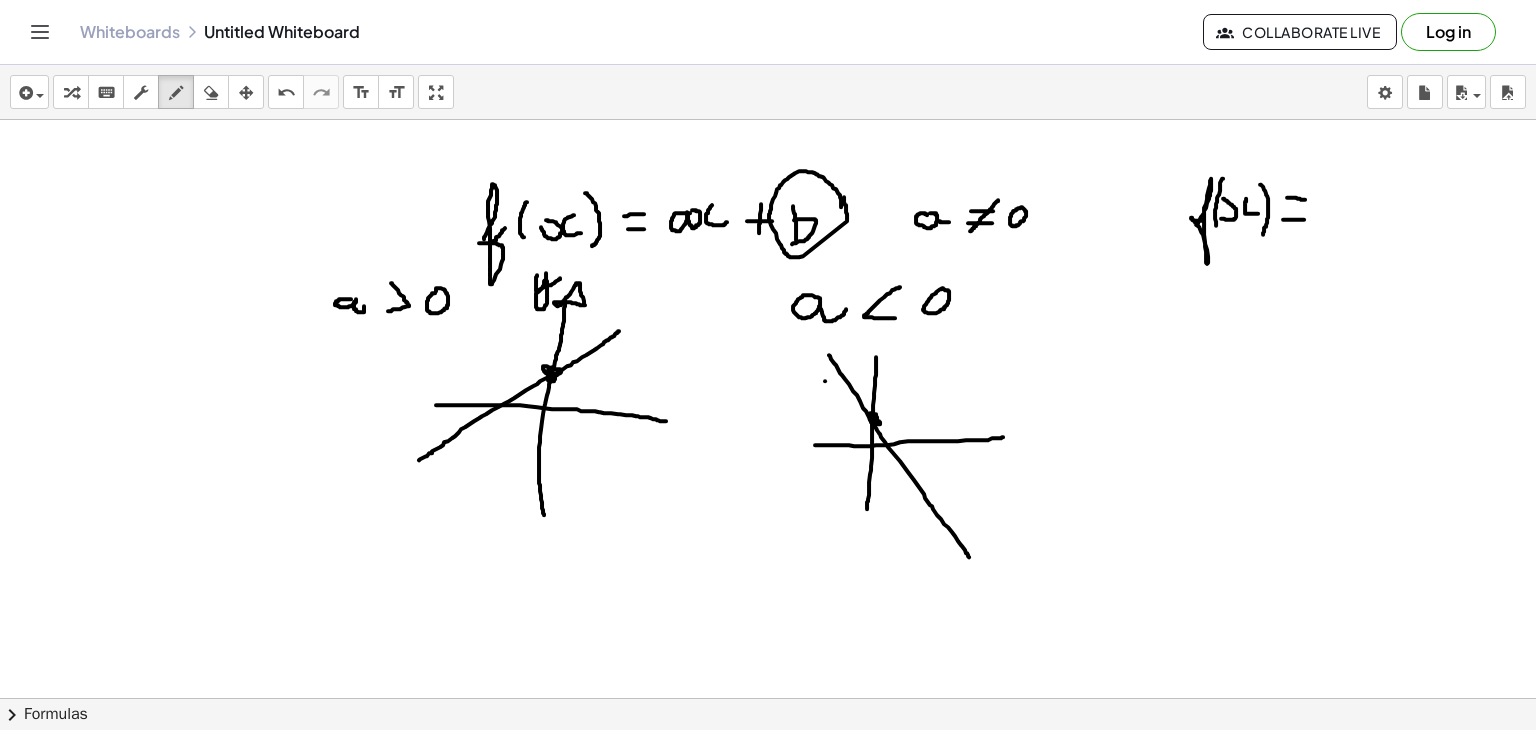 drag, startPoint x: 1287, startPoint y: 196, endPoint x: 1308, endPoint y: 200, distance: 21.377558 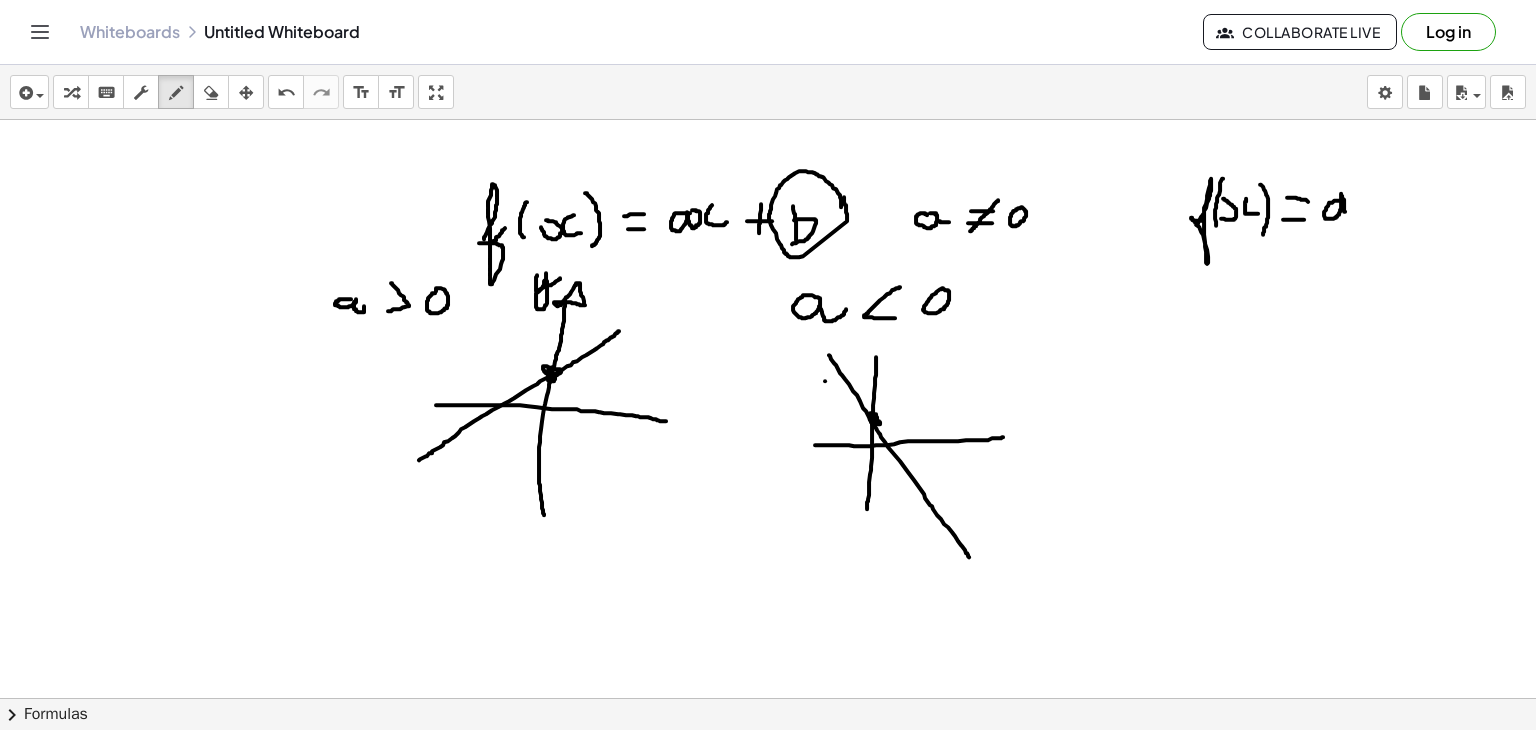drag, startPoint x: 1344, startPoint y: 198, endPoint x: 1345, endPoint y: 210, distance: 12.0415945 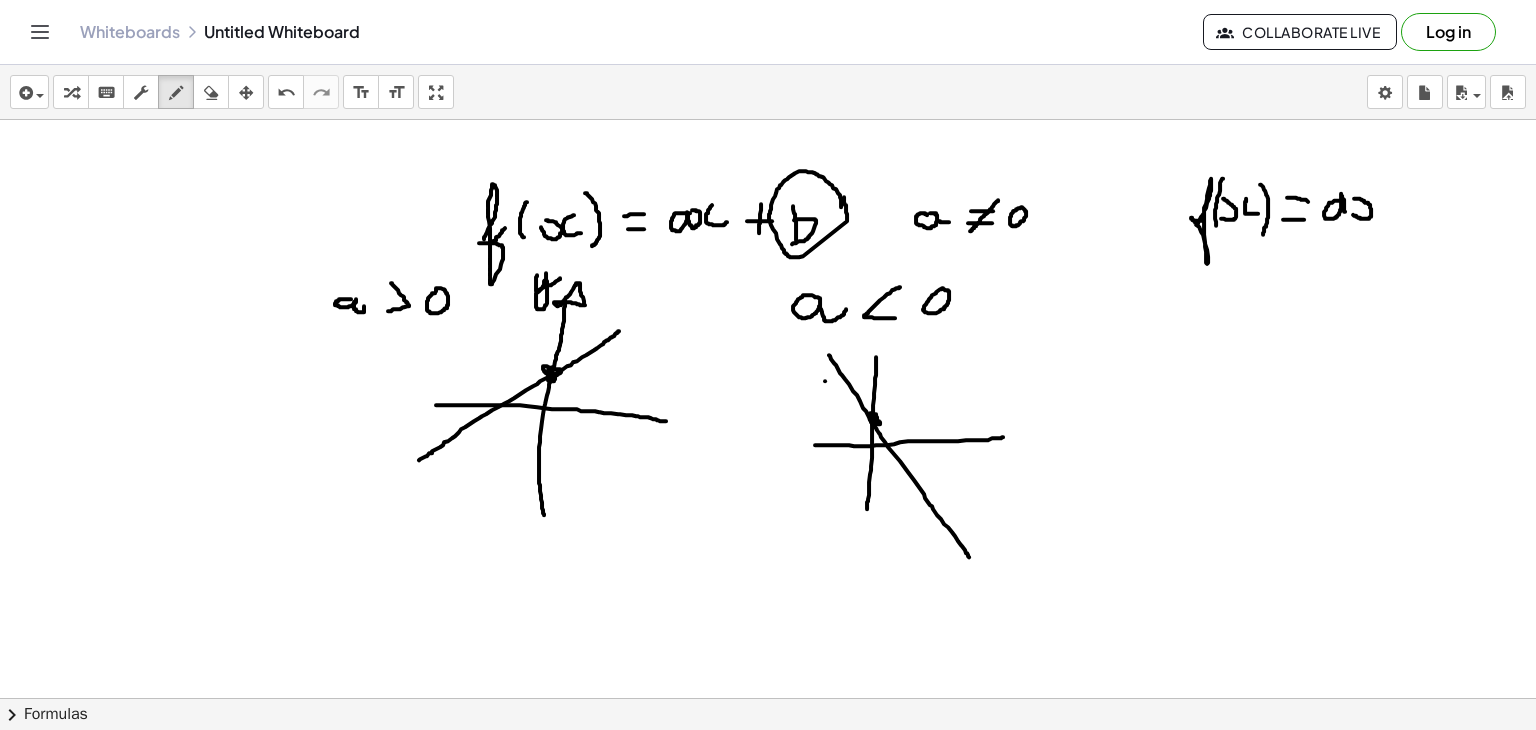 drag, startPoint x: 1353, startPoint y: 213, endPoint x: 1354, endPoint y: 197, distance: 16.03122 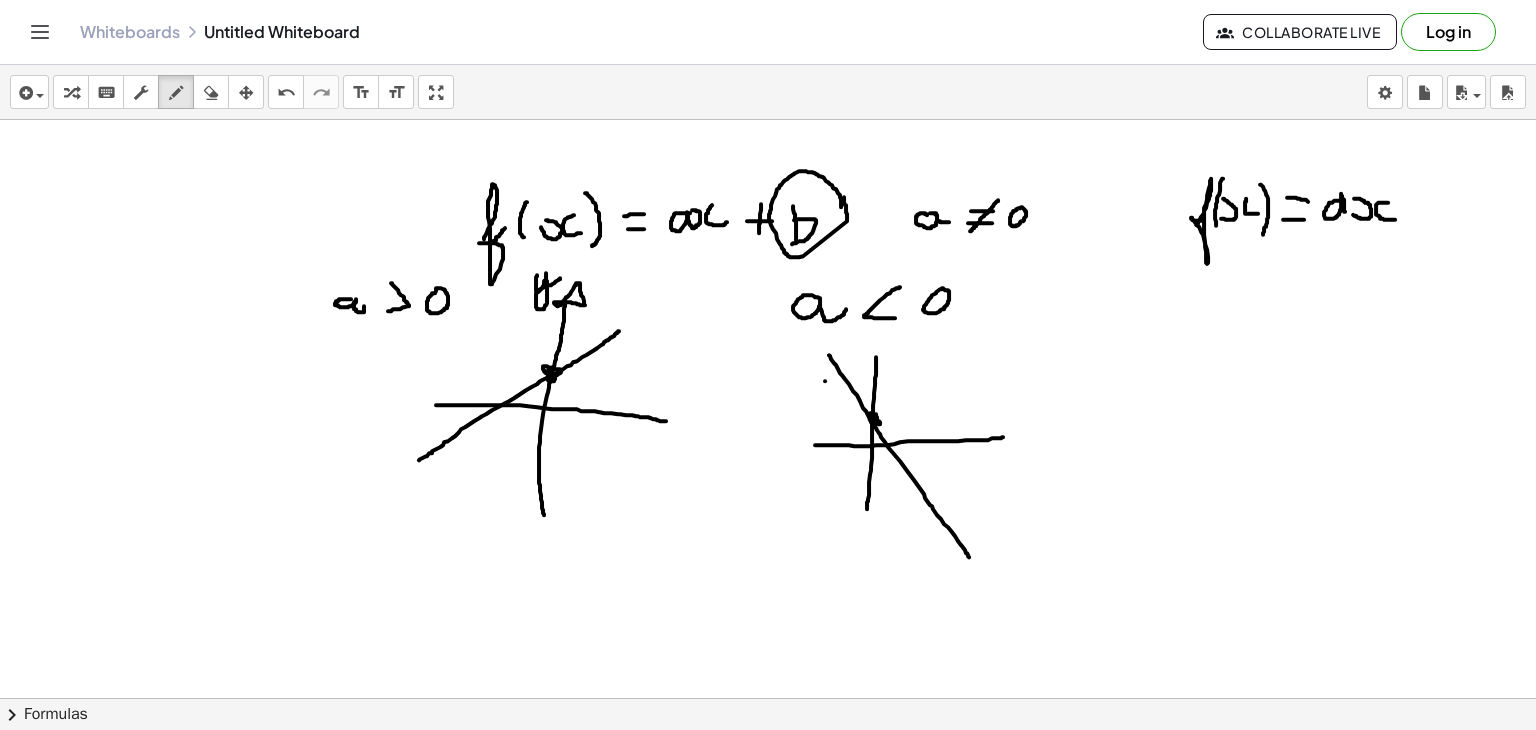 drag, startPoint x: 1388, startPoint y: 201, endPoint x: 1396, endPoint y: 218, distance: 18.788294 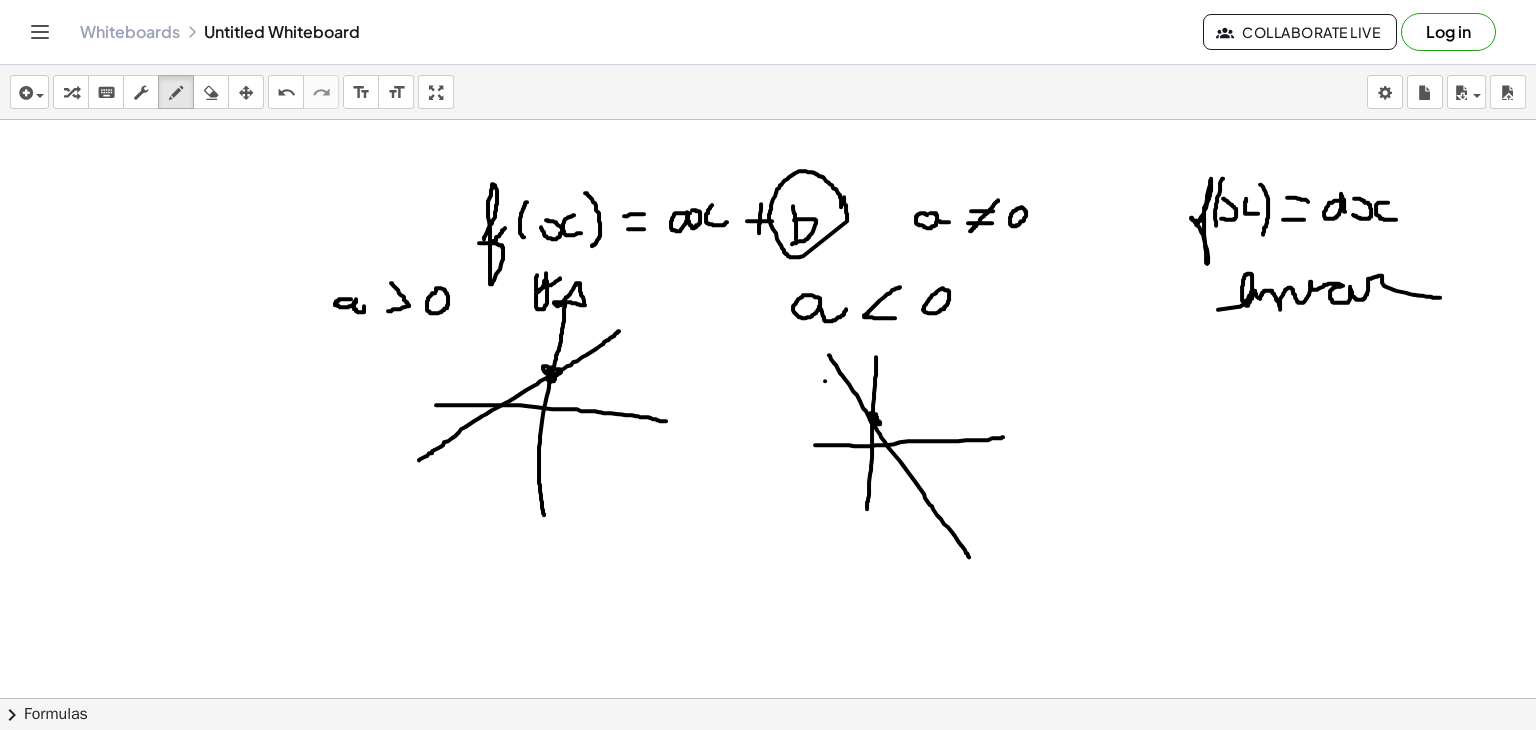 drag, startPoint x: 1218, startPoint y: 308, endPoint x: 1463, endPoint y: 296, distance: 245.2937 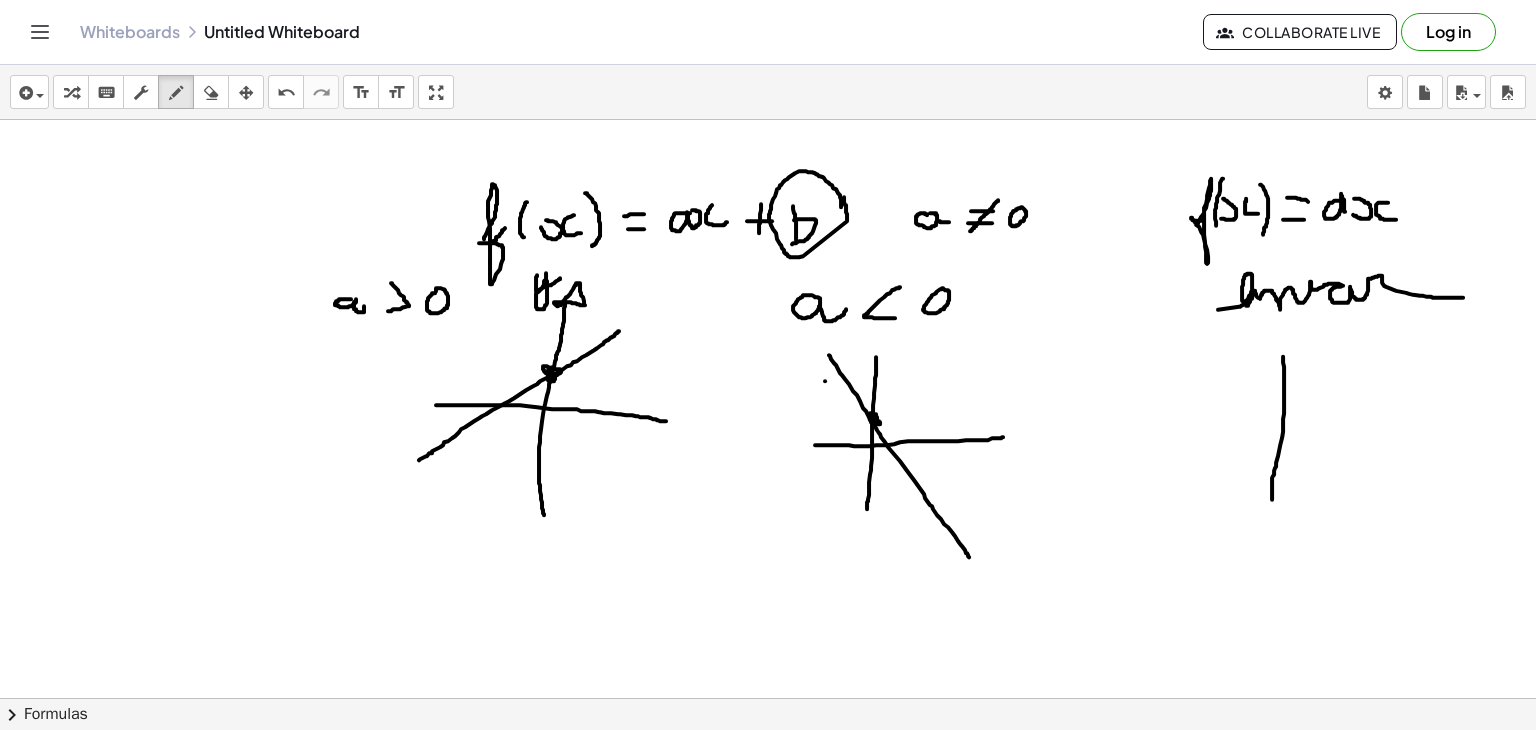 drag, startPoint x: 1283, startPoint y: 355, endPoint x: 1272, endPoint y: 515, distance: 160.37769 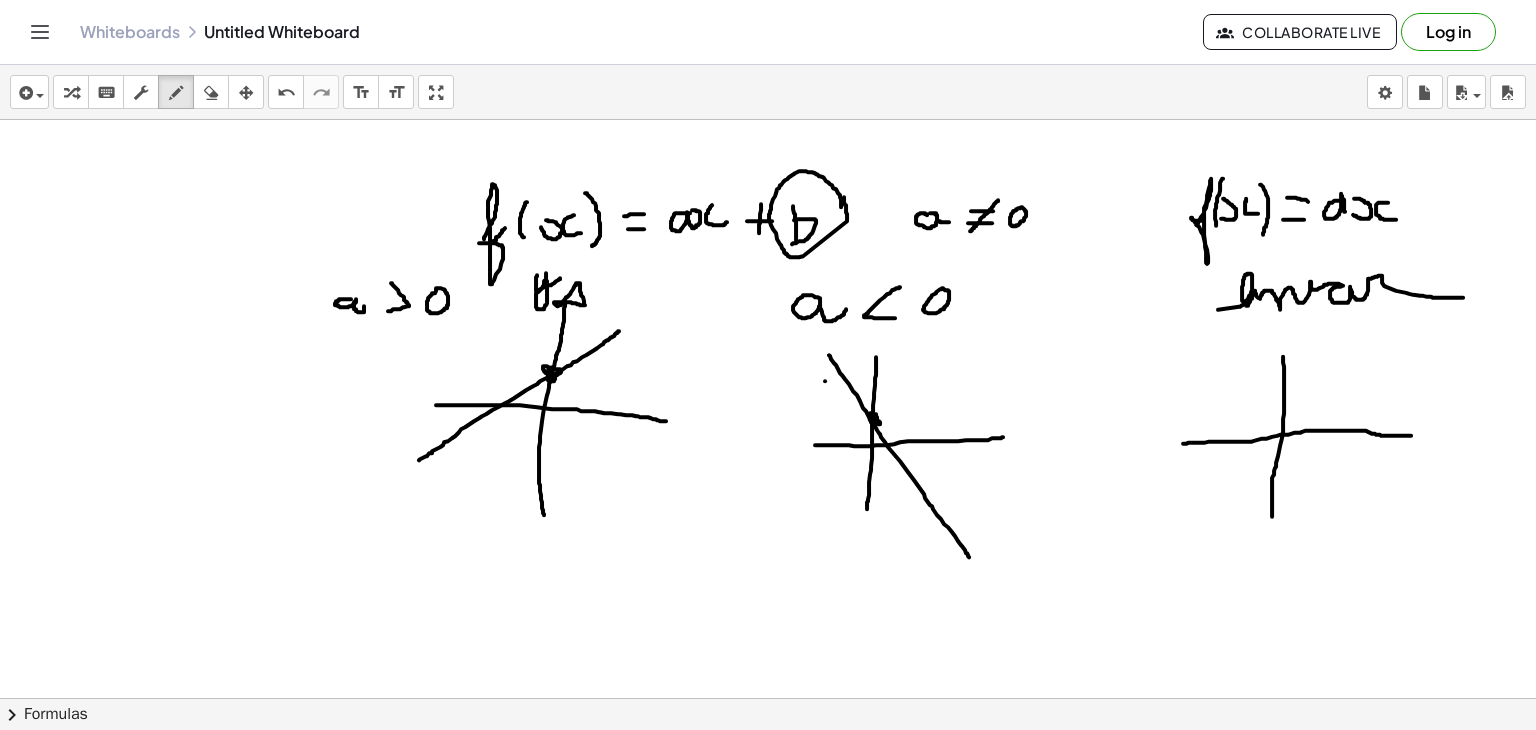 drag, startPoint x: 1183, startPoint y: 442, endPoint x: 1412, endPoint y: 434, distance: 229.1397 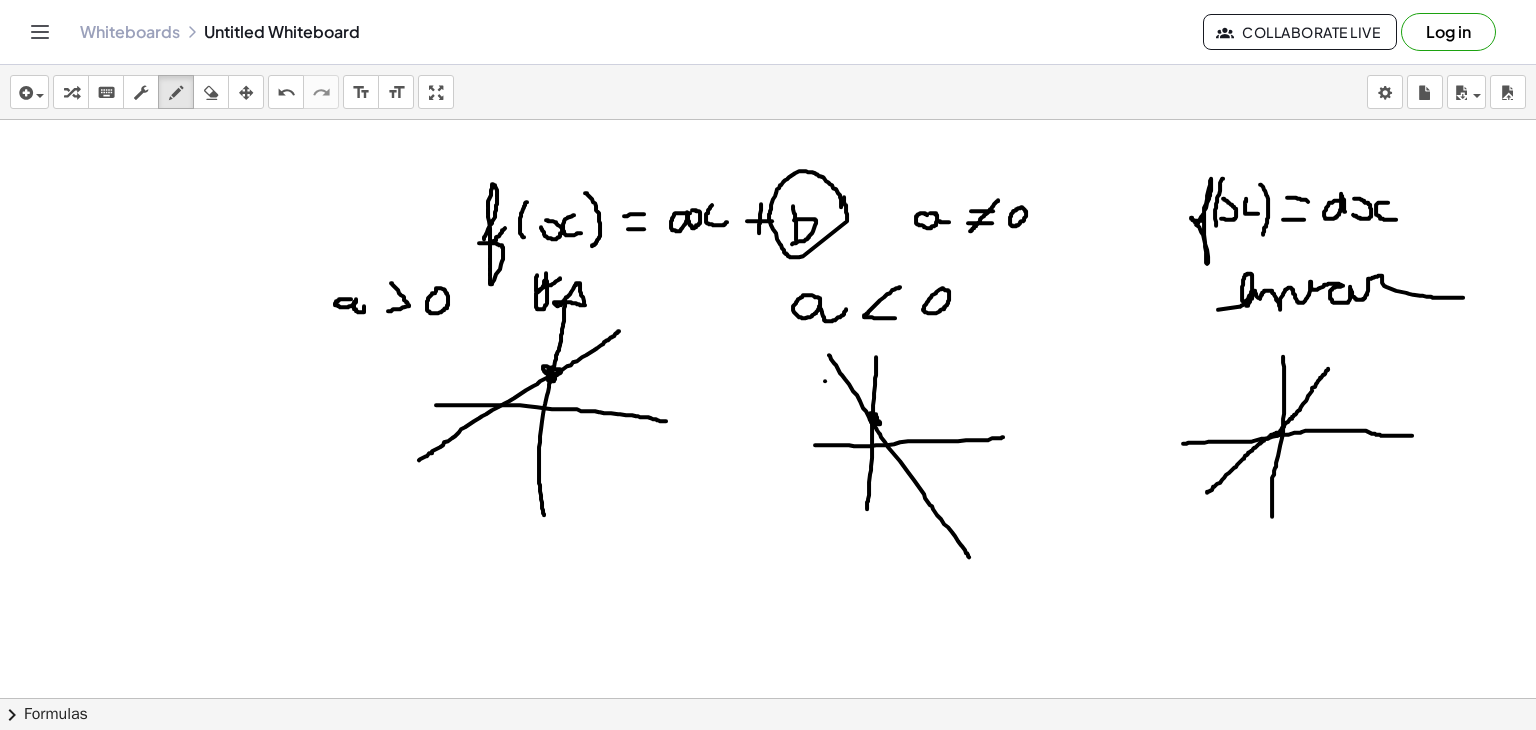 drag, startPoint x: 1207, startPoint y: 491, endPoint x: 1340, endPoint y: 356, distance: 189.50989 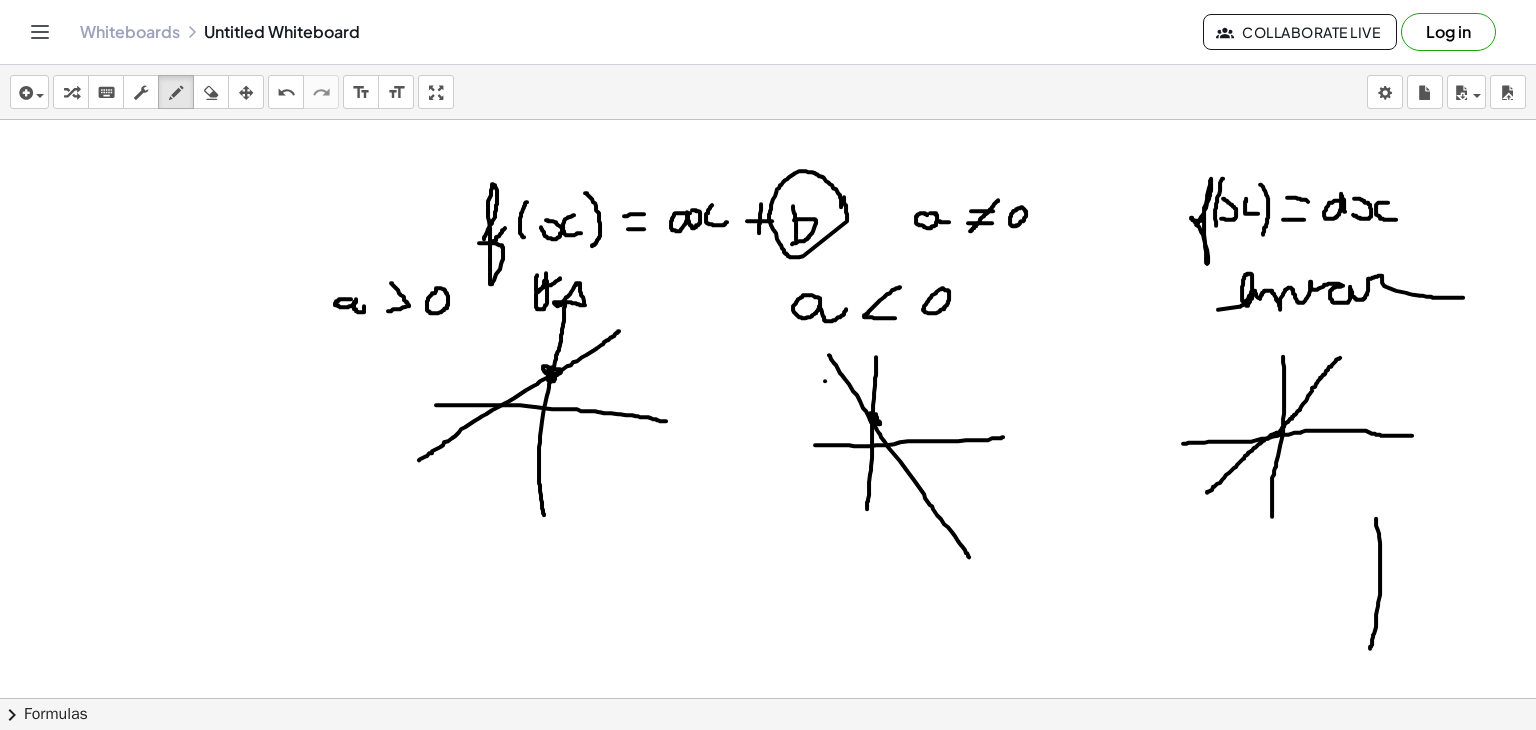 drag, startPoint x: 1376, startPoint y: 517, endPoint x: 1370, endPoint y: 651, distance: 134.13426 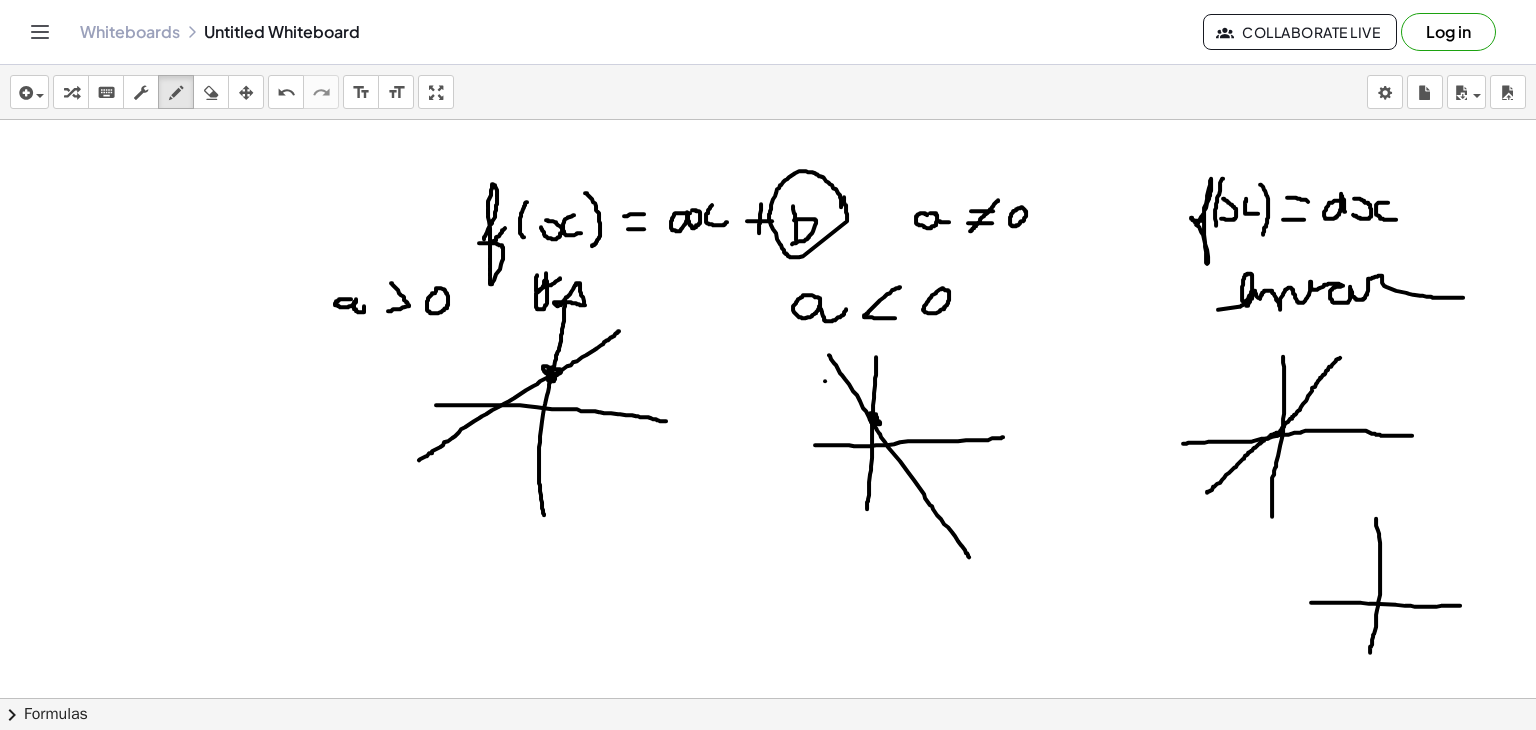 drag, startPoint x: 1311, startPoint y: 601, endPoint x: 1462, endPoint y: 603, distance: 151.01324 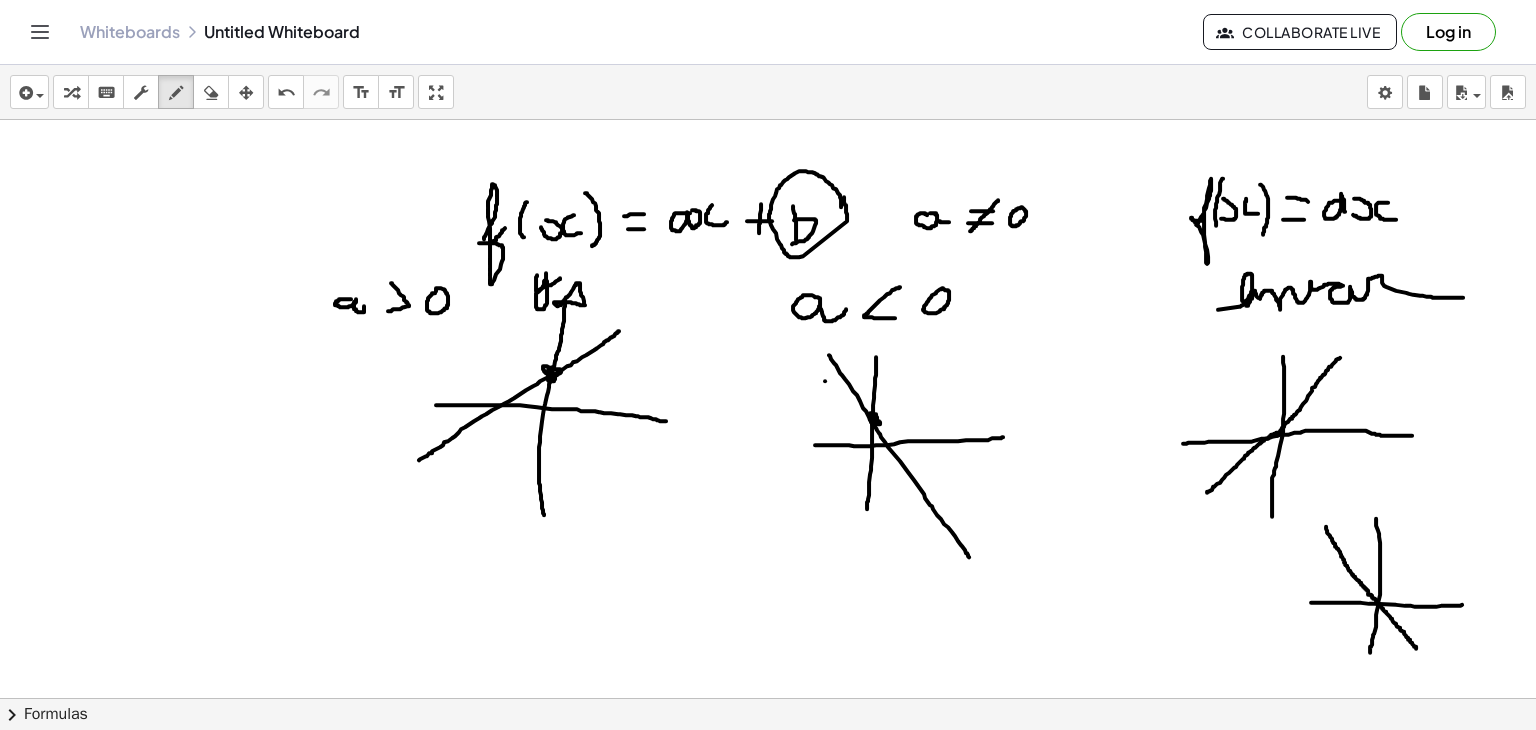 drag, startPoint x: 1326, startPoint y: 525, endPoint x: 1416, endPoint y: 647, distance: 151.60475 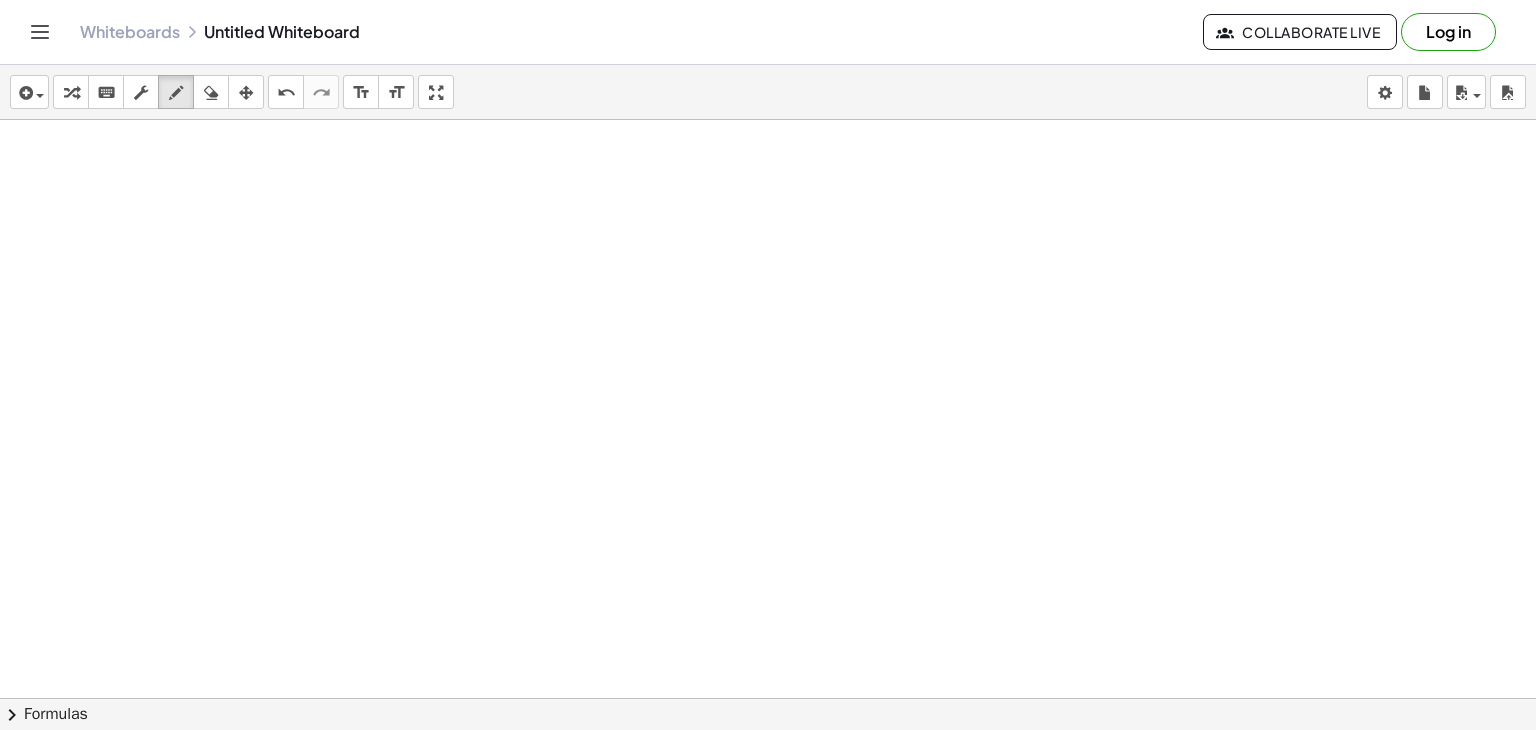 scroll, scrollTop: 3859, scrollLeft: 0, axis: vertical 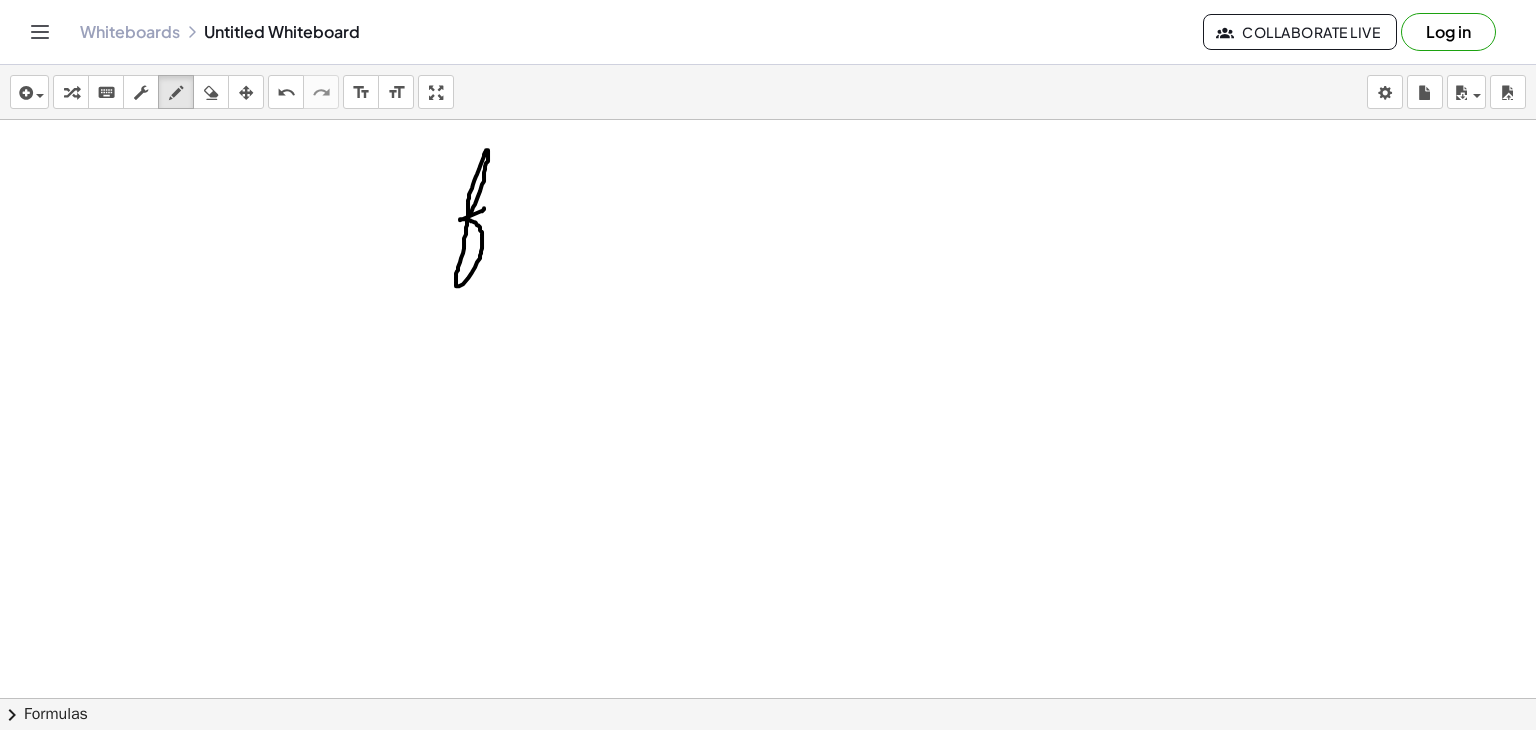 drag, startPoint x: 468, startPoint y: 217, endPoint x: 489, endPoint y: 204, distance: 24.698177 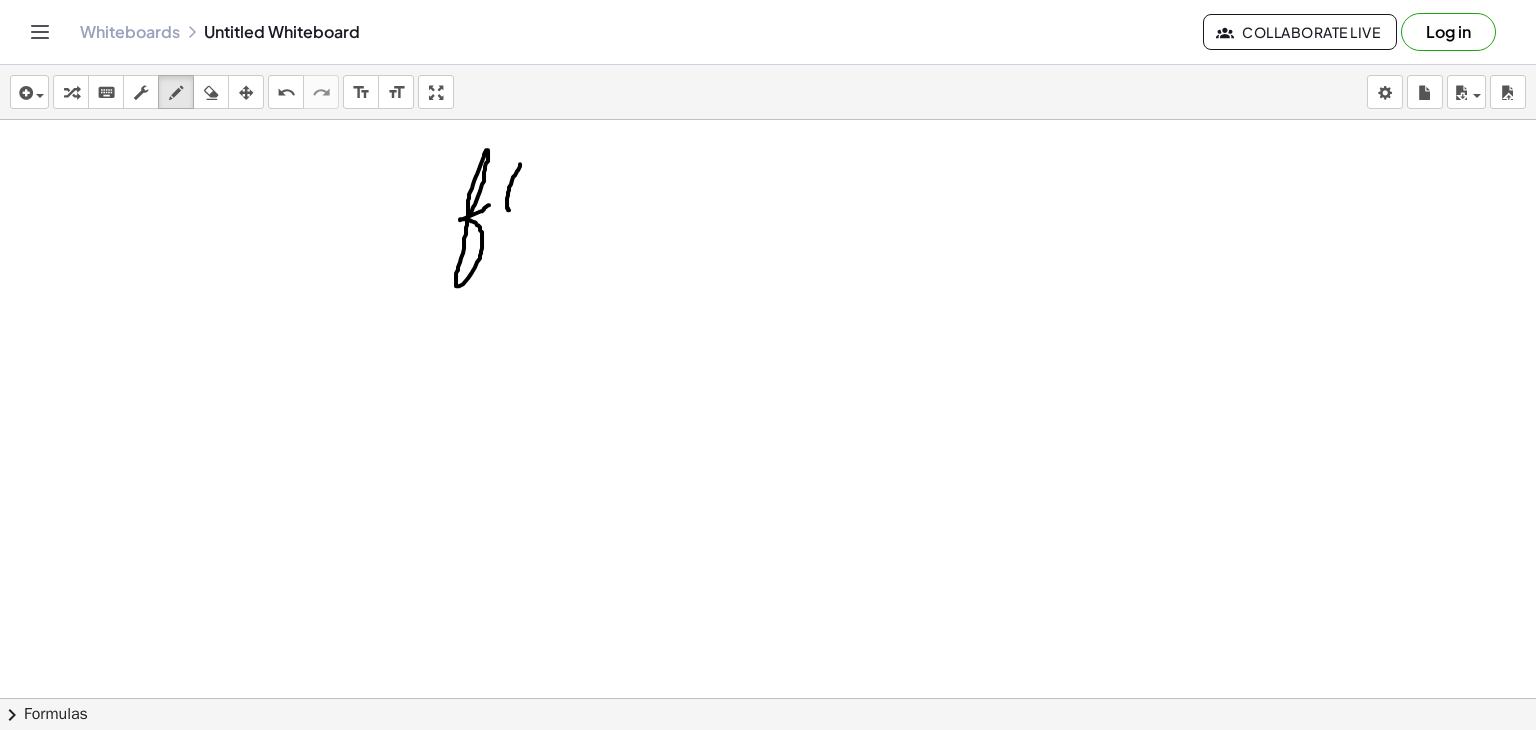 drag, startPoint x: 520, startPoint y: 163, endPoint x: 510, endPoint y: 209, distance: 47.07441 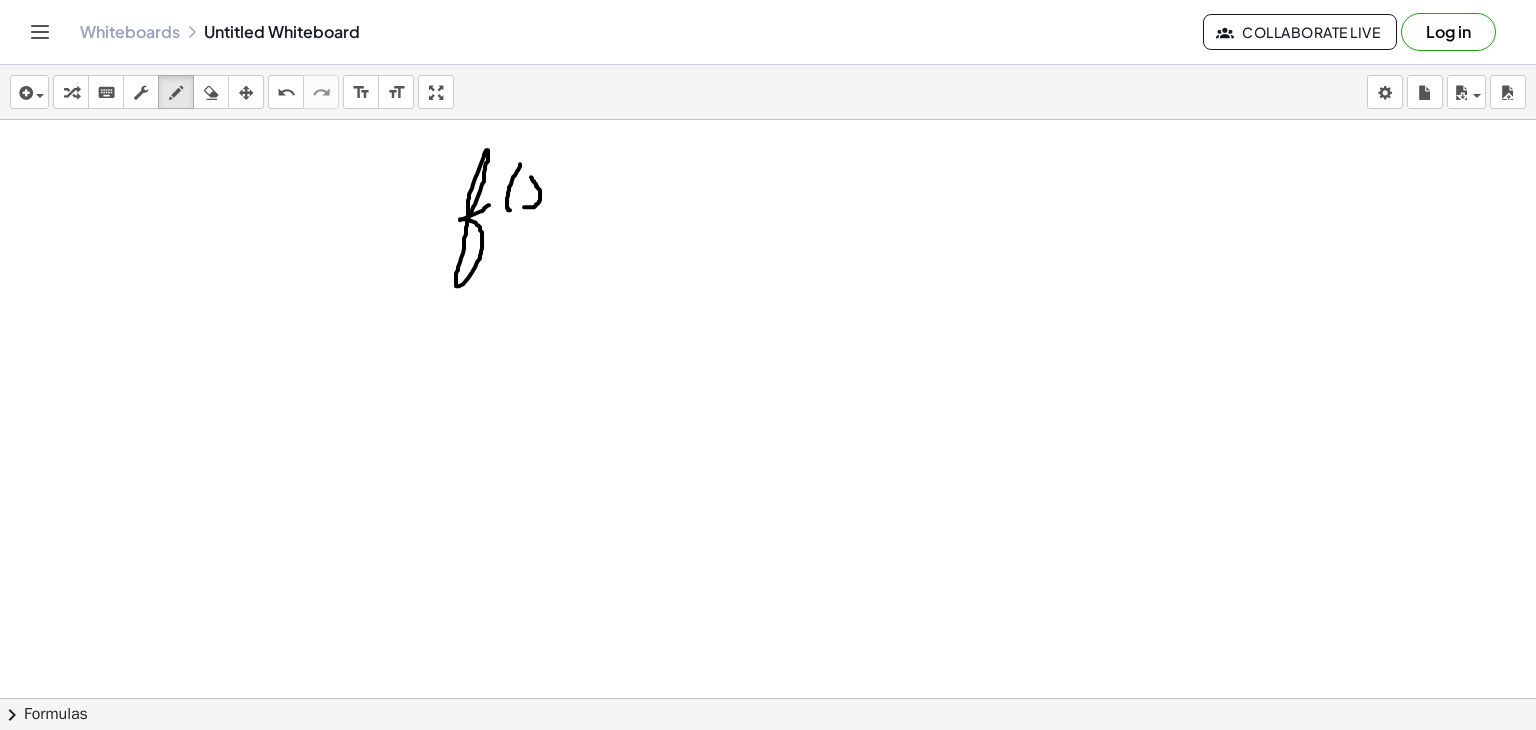 drag, startPoint x: 524, startPoint y: 206, endPoint x: 531, endPoint y: 176, distance: 30.805843 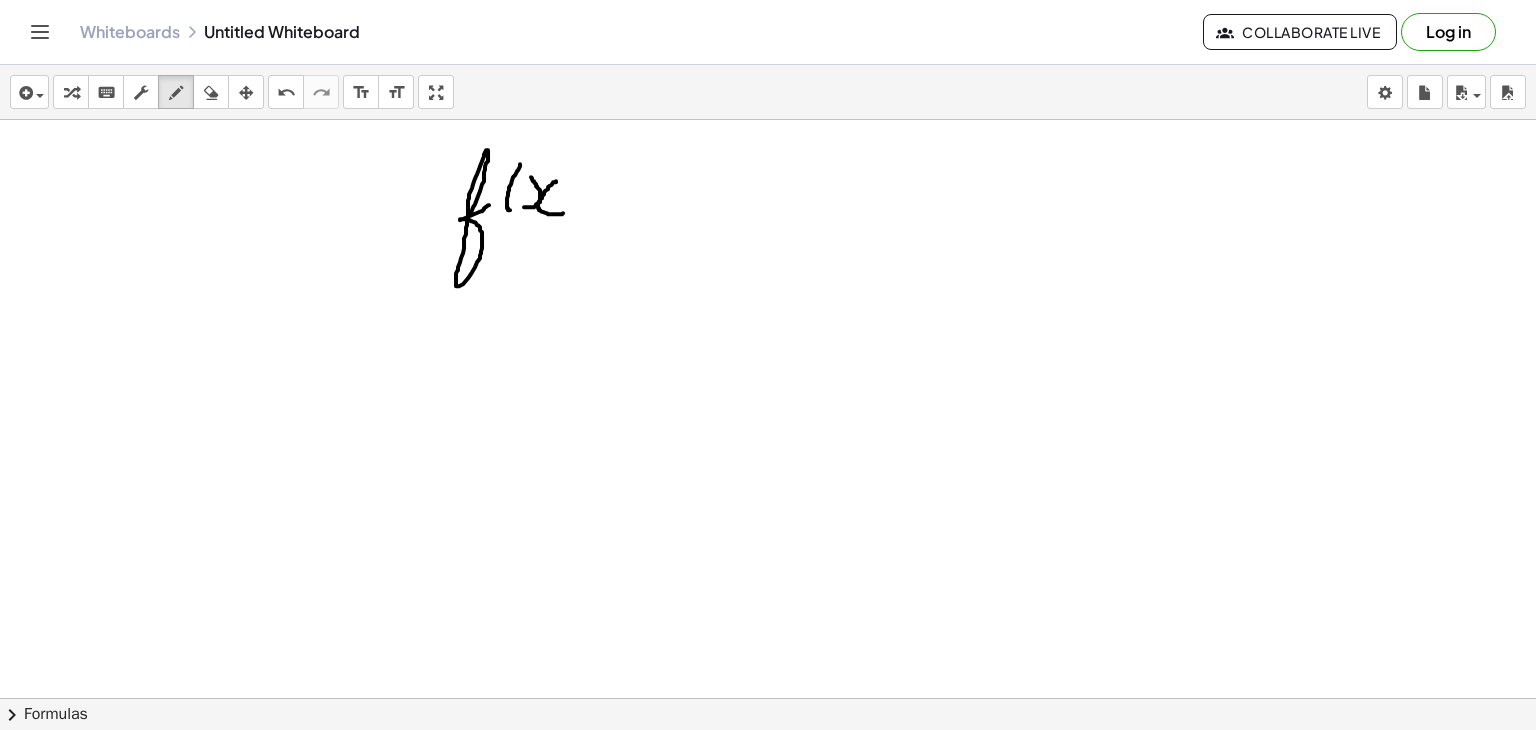 drag, startPoint x: 556, startPoint y: 180, endPoint x: 565, endPoint y: 210, distance: 31.320919 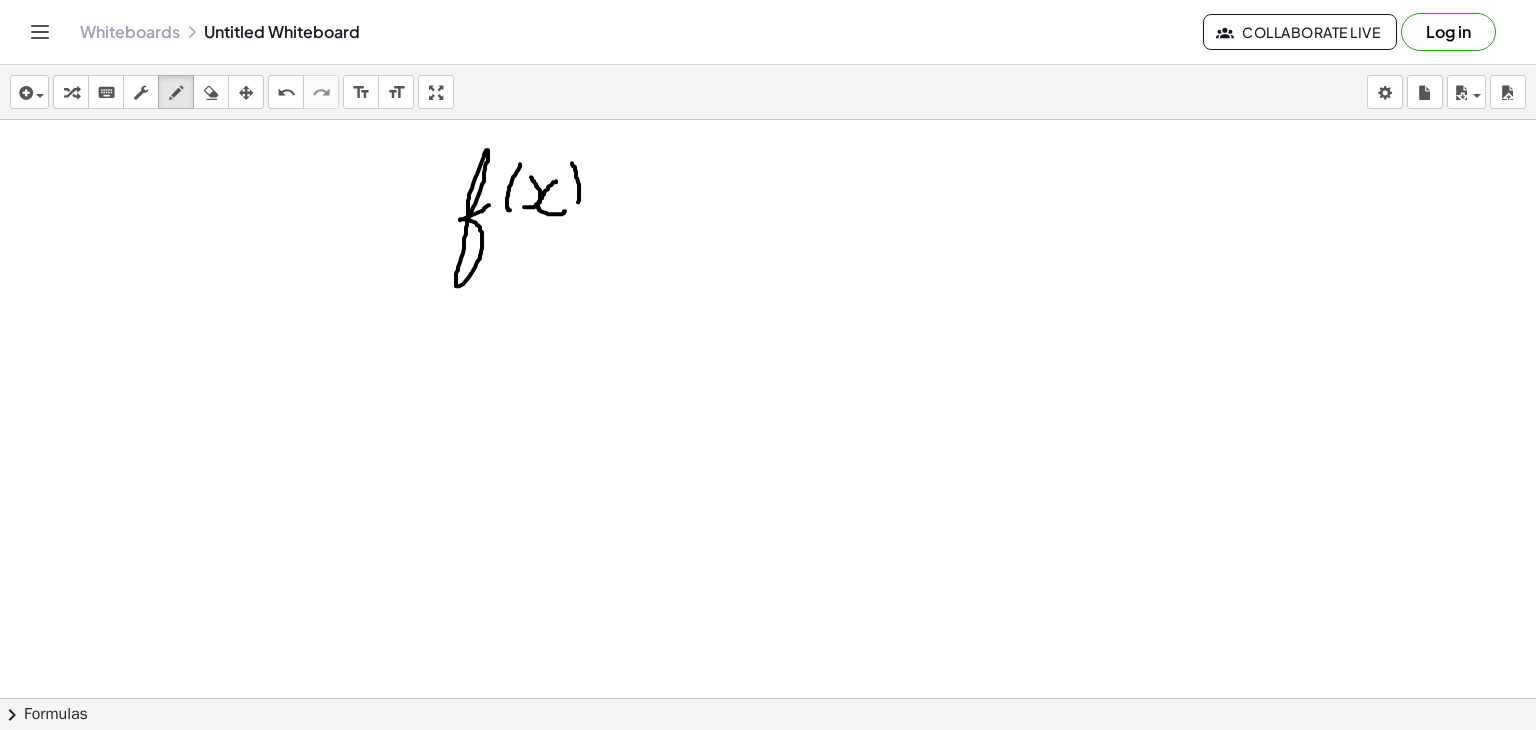 drag, startPoint x: 572, startPoint y: 162, endPoint x: 575, endPoint y: 211, distance: 49.09175 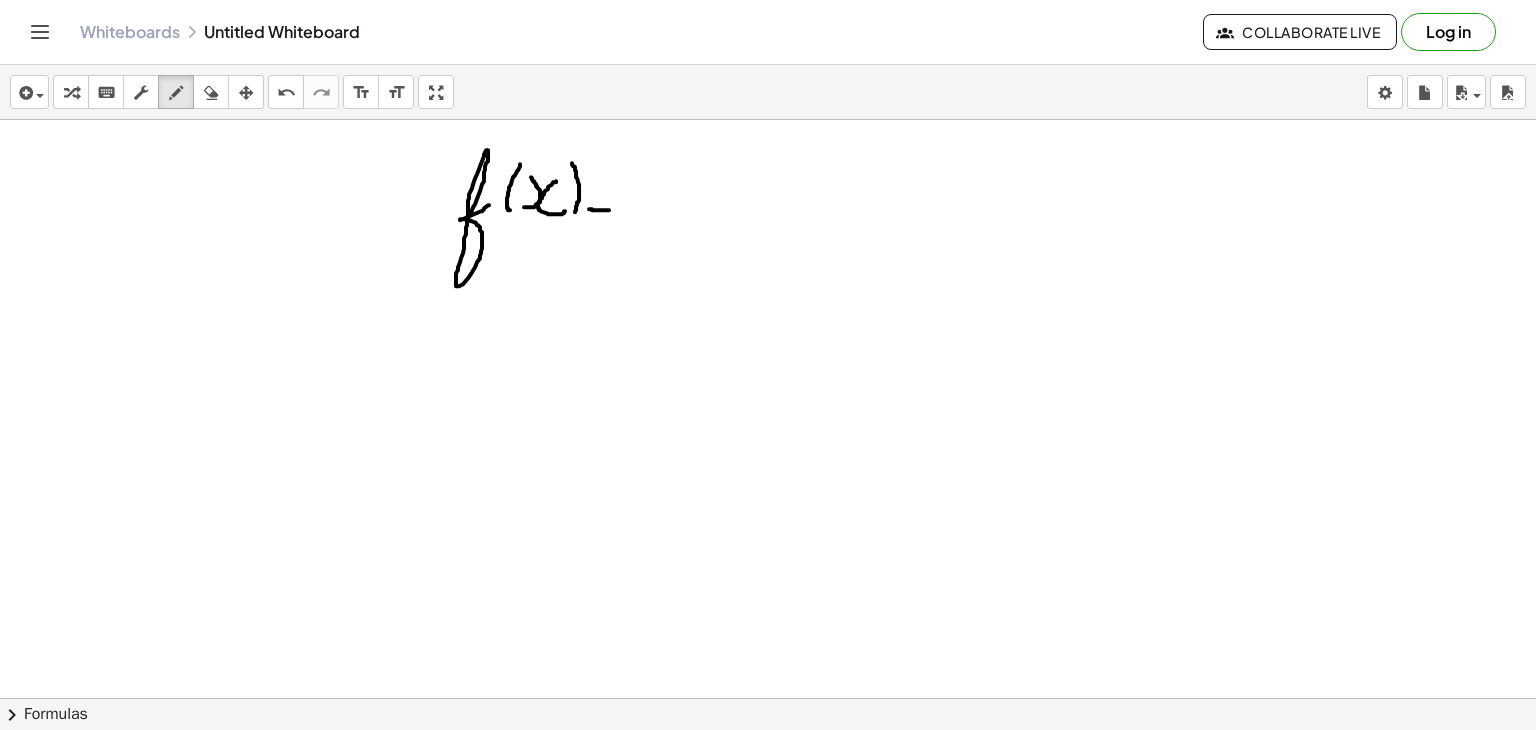 drag, startPoint x: 589, startPoint y: 208, endPoint x: 610, endPoint y: 209, distance: 21.023796 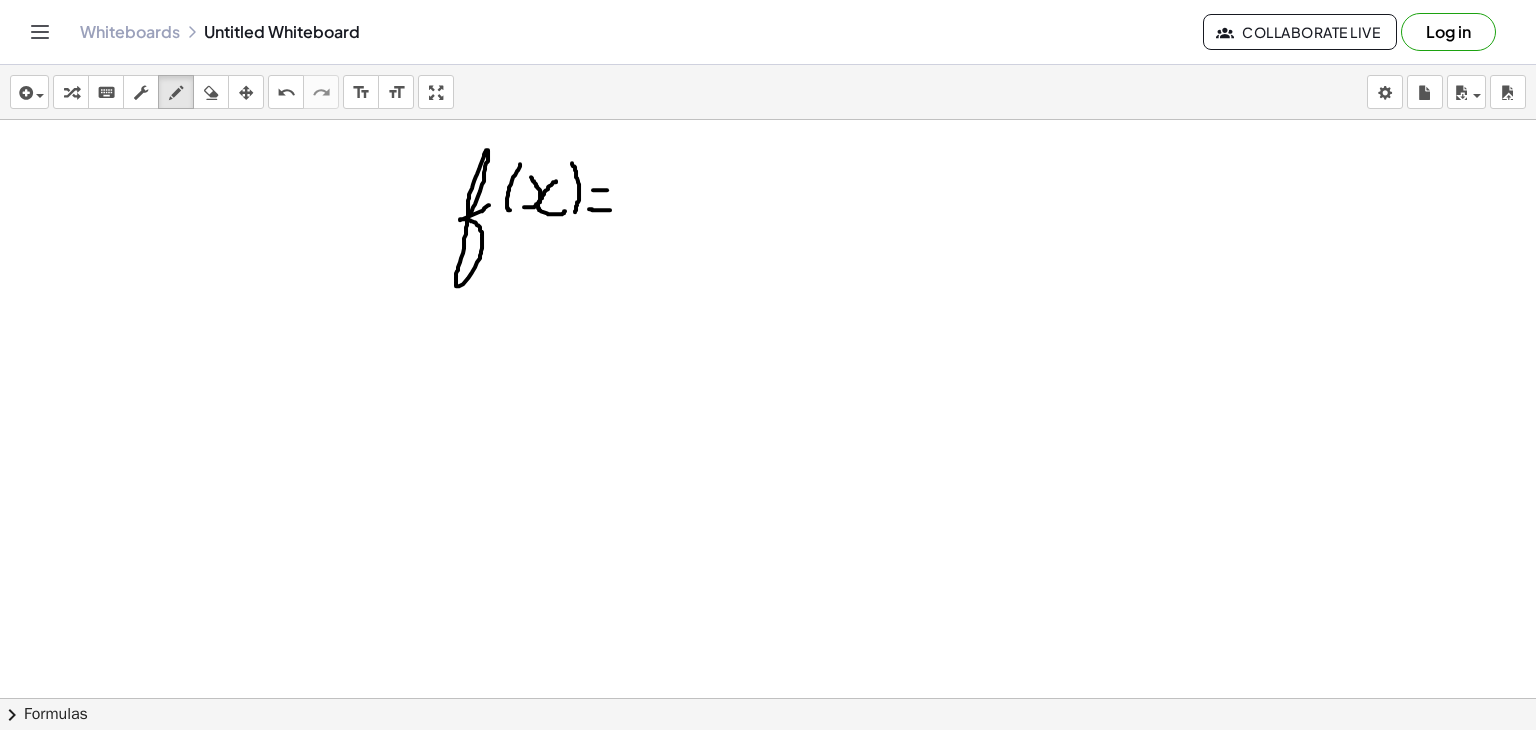 drag, startPoint x: 593, startPoint y: 189, endPoint x: 612, endPoint y: 189, distance: 19 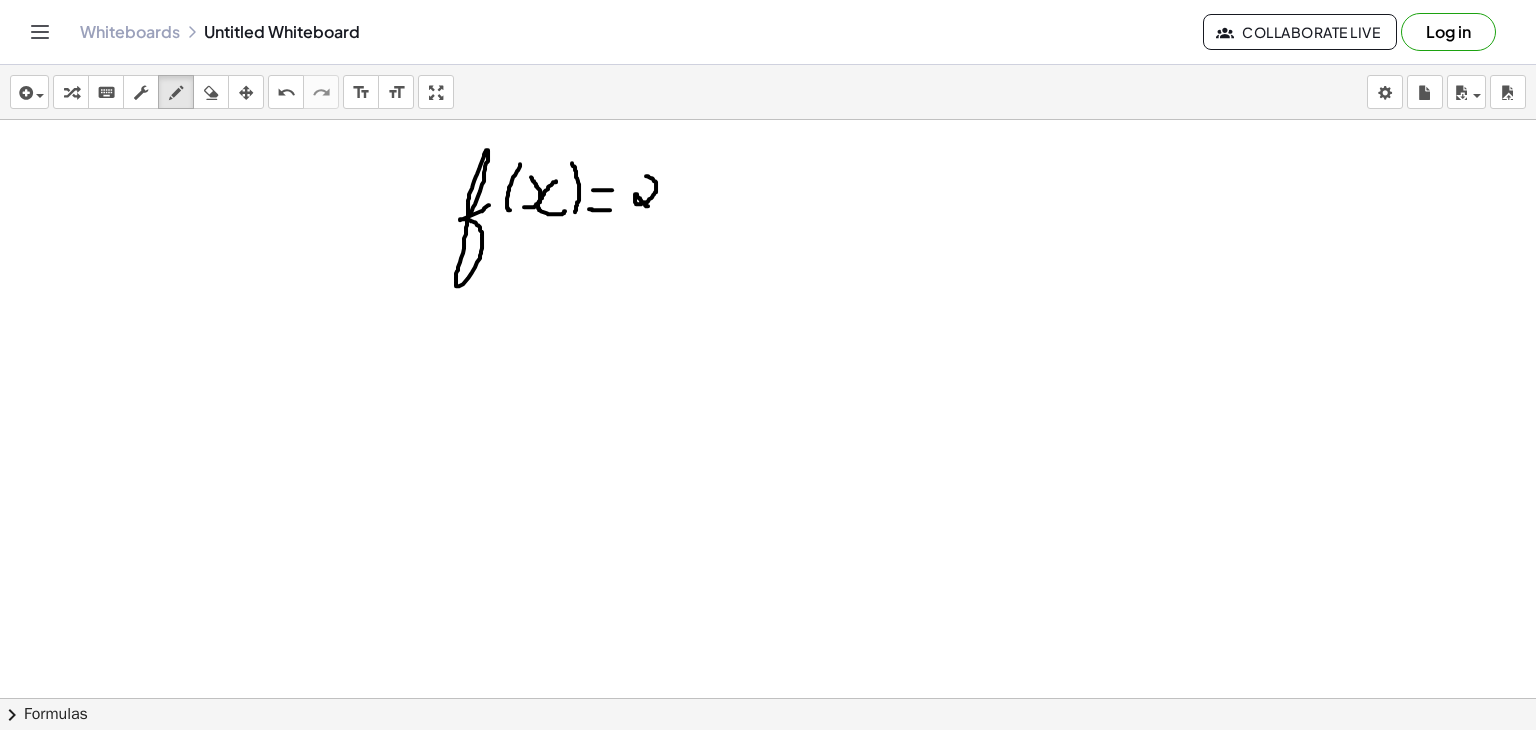 drag, startPoint x: 646, startPoint y: 175, endPoint x: 648, endPoint y: 205, distance: 30.066593 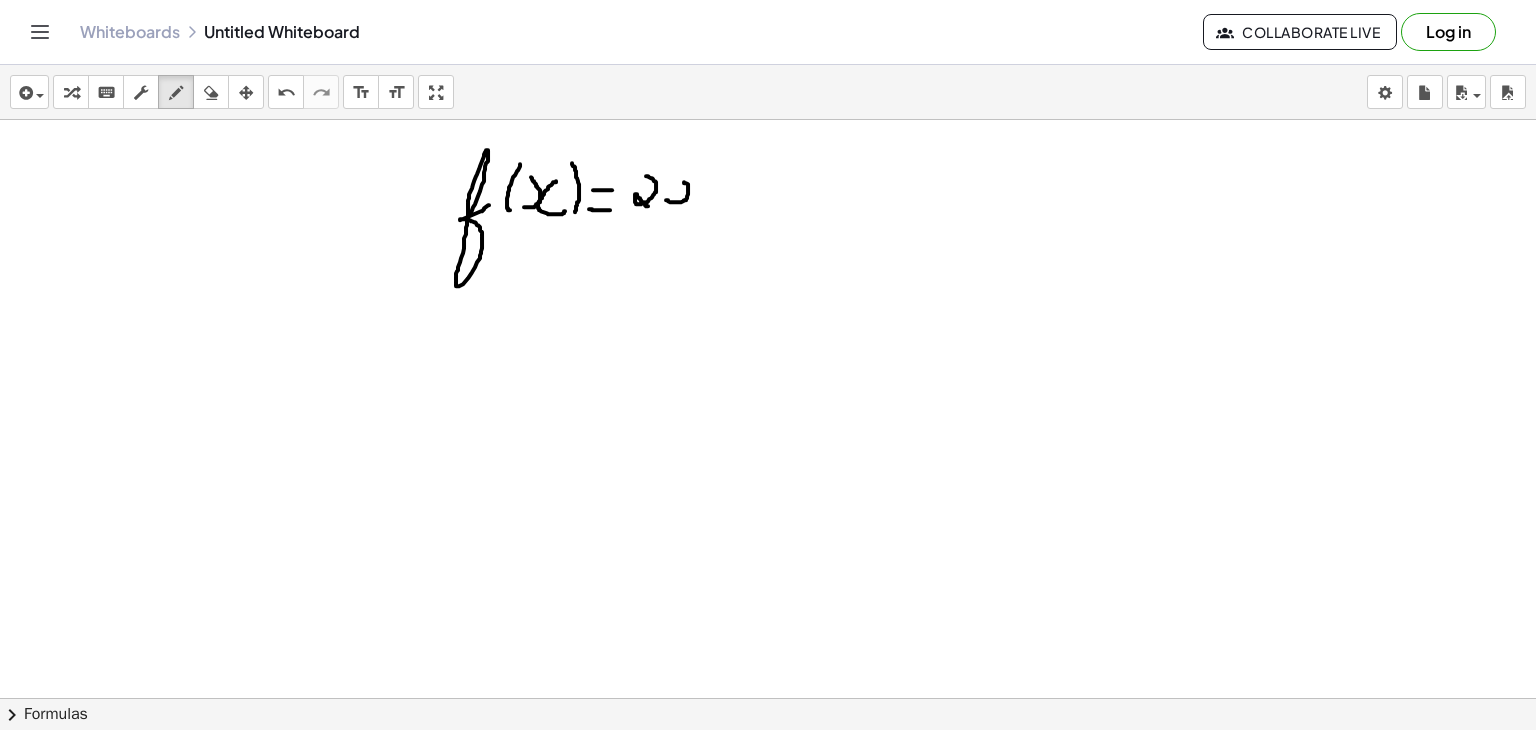 drag, startPoint x: 666, startPoint y: 199, endPoint x: 674, endPoint y: 181, distance: 19.697716 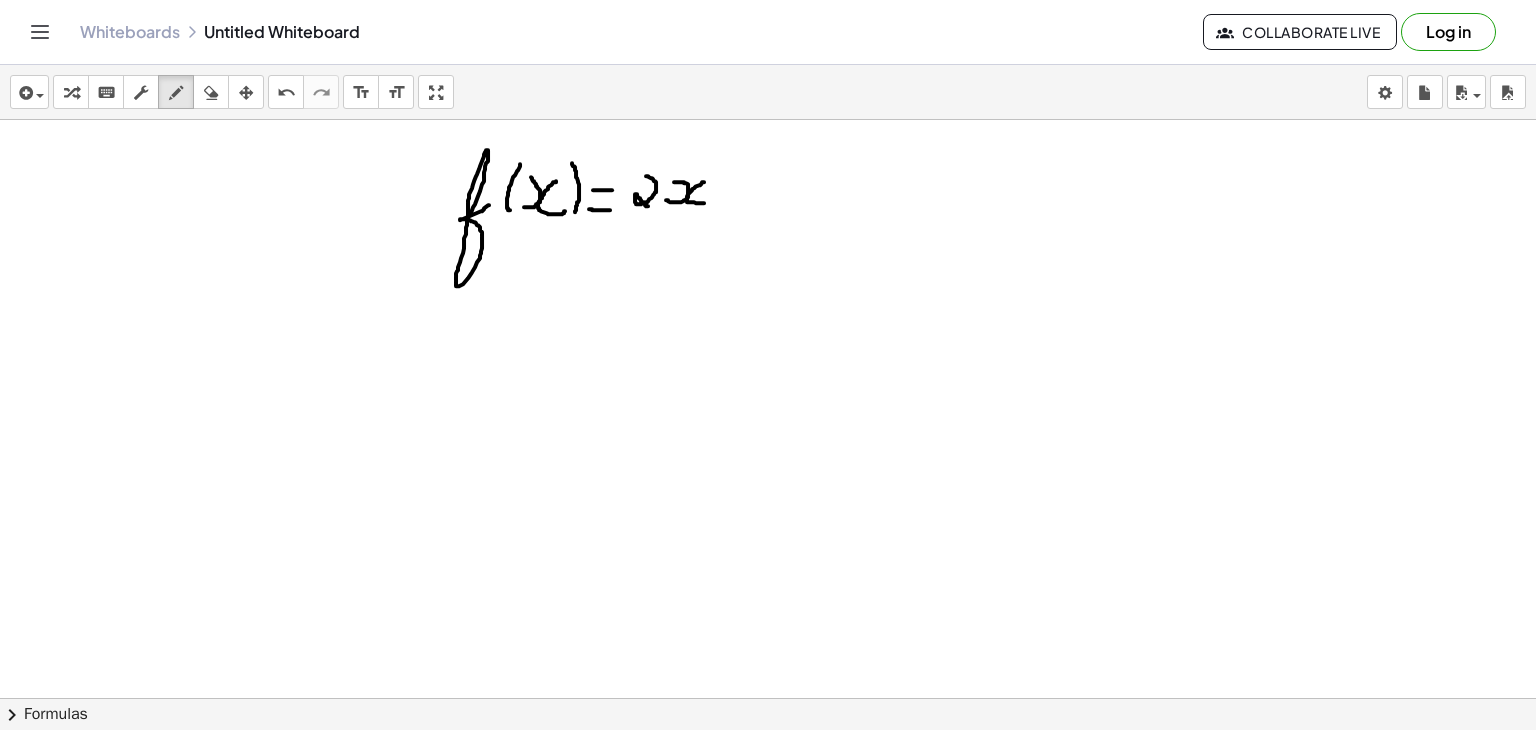 drag, startPoint x: 704, startPoint y: 181, endPoint x: 708, endPoint y: 202, distance: 21.377558 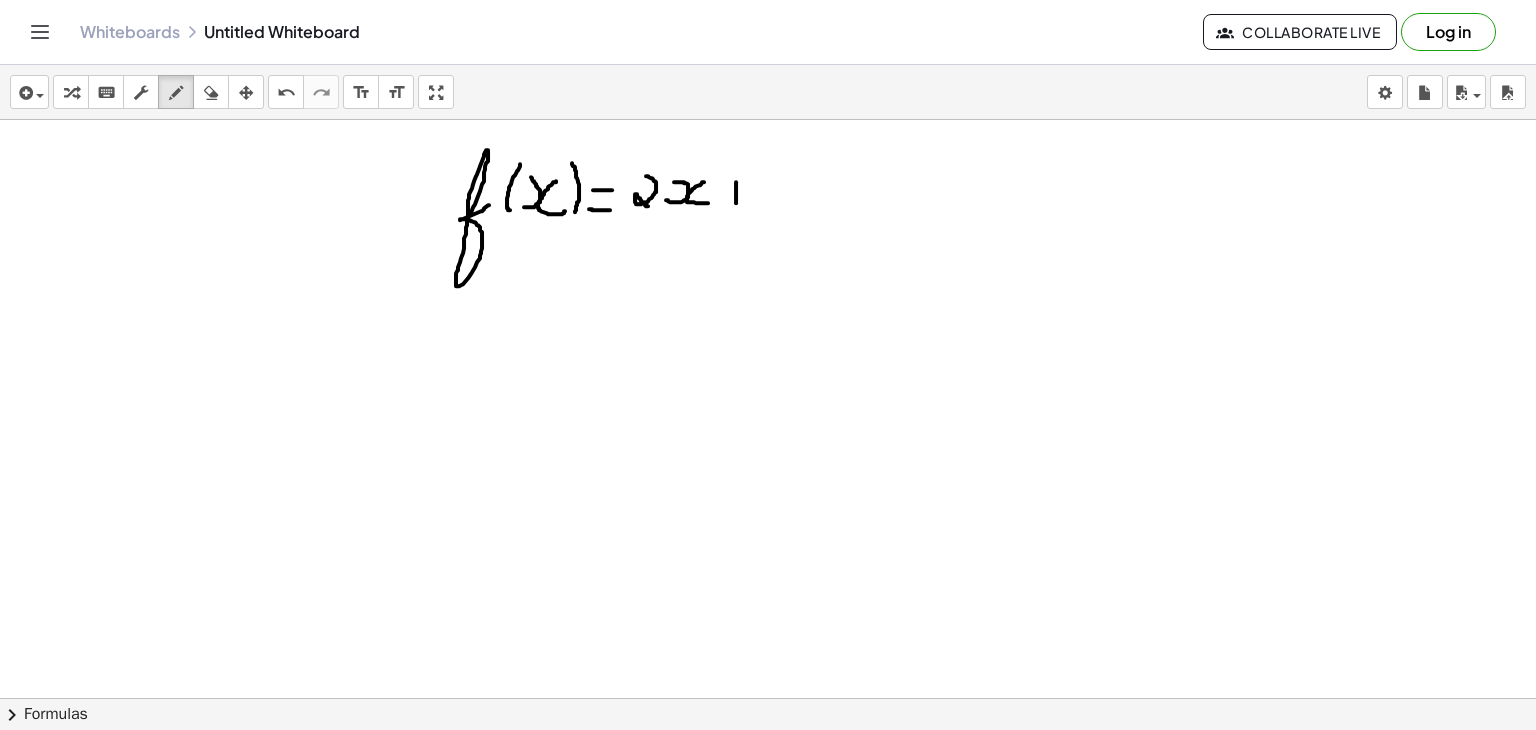 drag, startPoint x: 736, startPoint y: 181, endPoint x: 736, endPoint y: 205, distance: 24 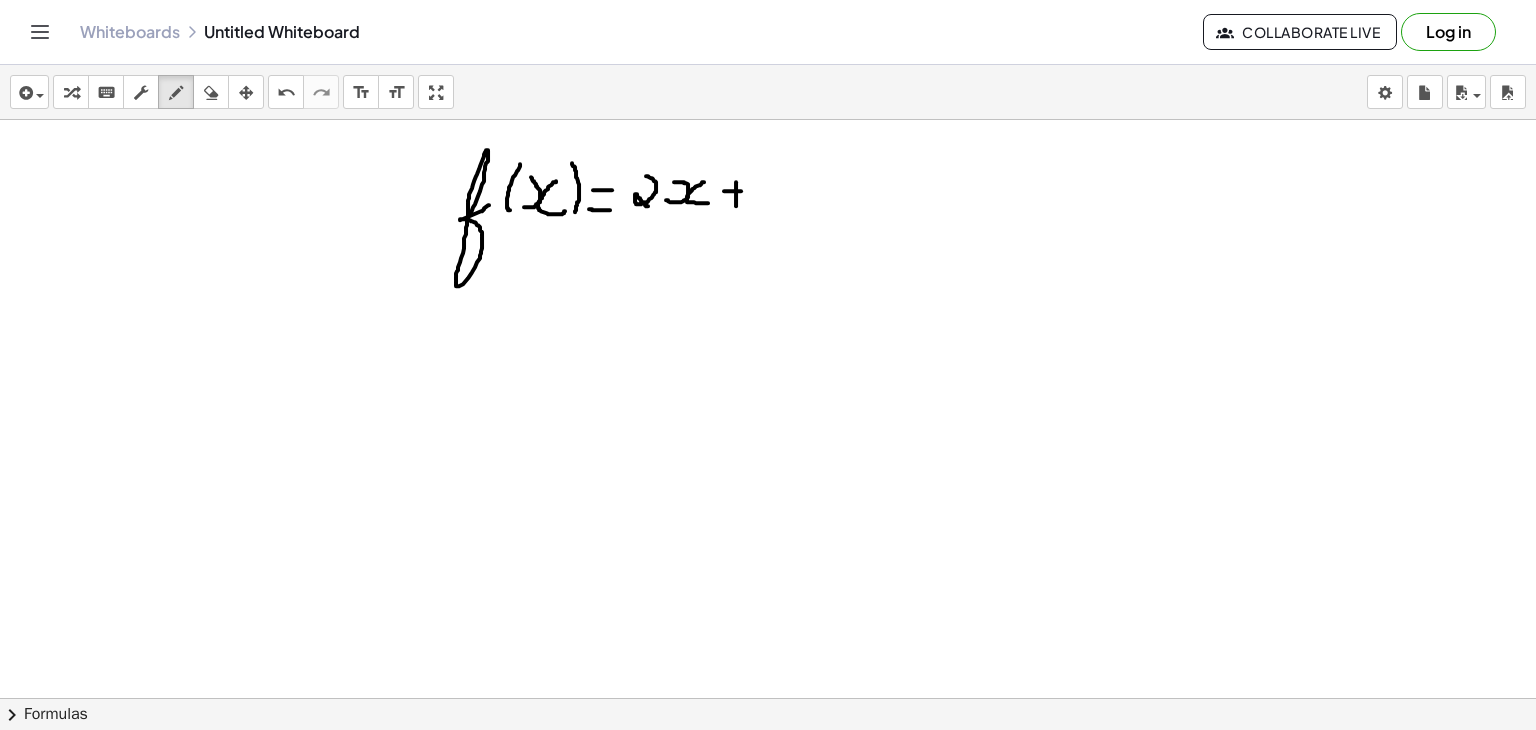 drag, startPoint x: 724, startPoint y: 190, endPoint x: 742, endPoint y: 190, distance: 18 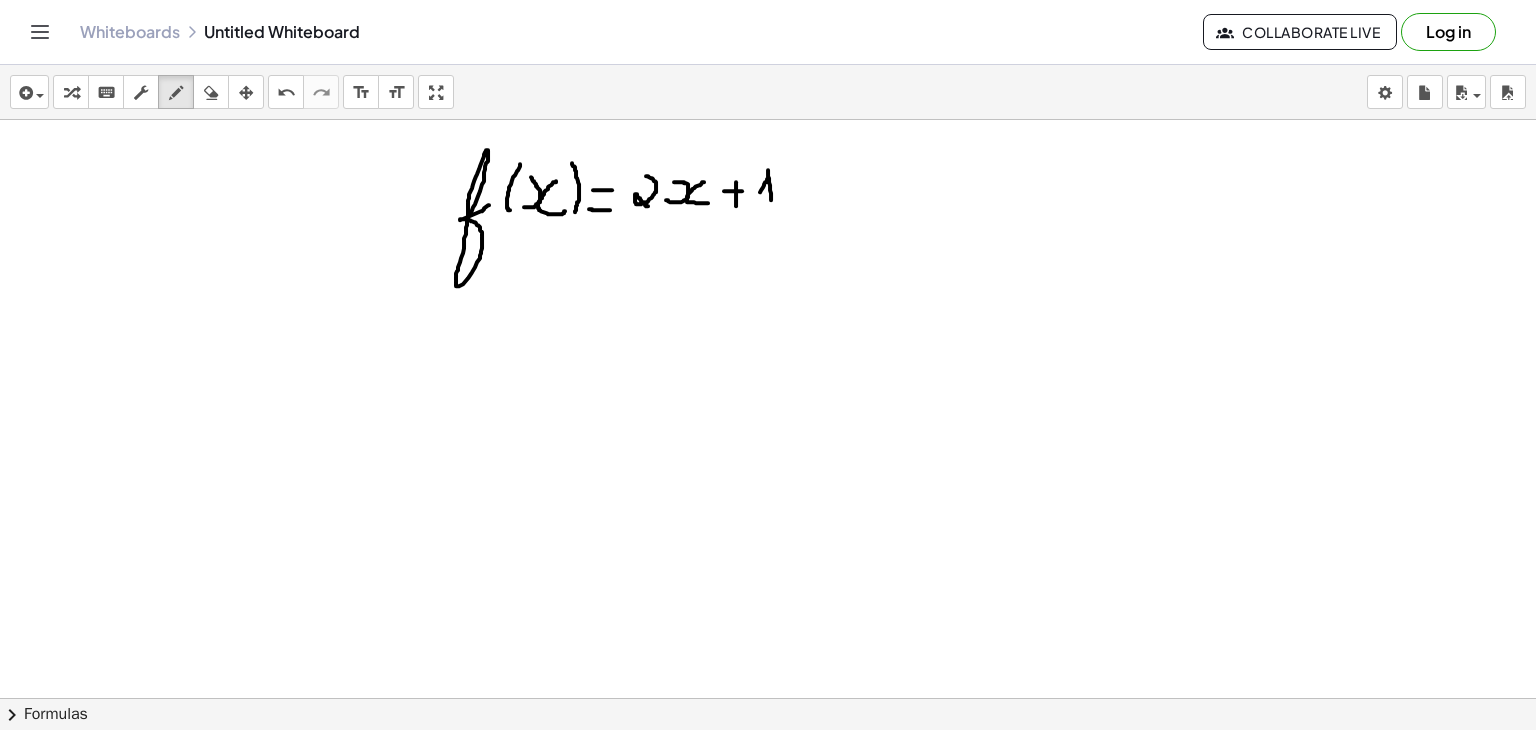 drag, startPoint x: 760, startPoint y: 191, endPoint x: 771, endPoint y: 206, distance: 18.601076 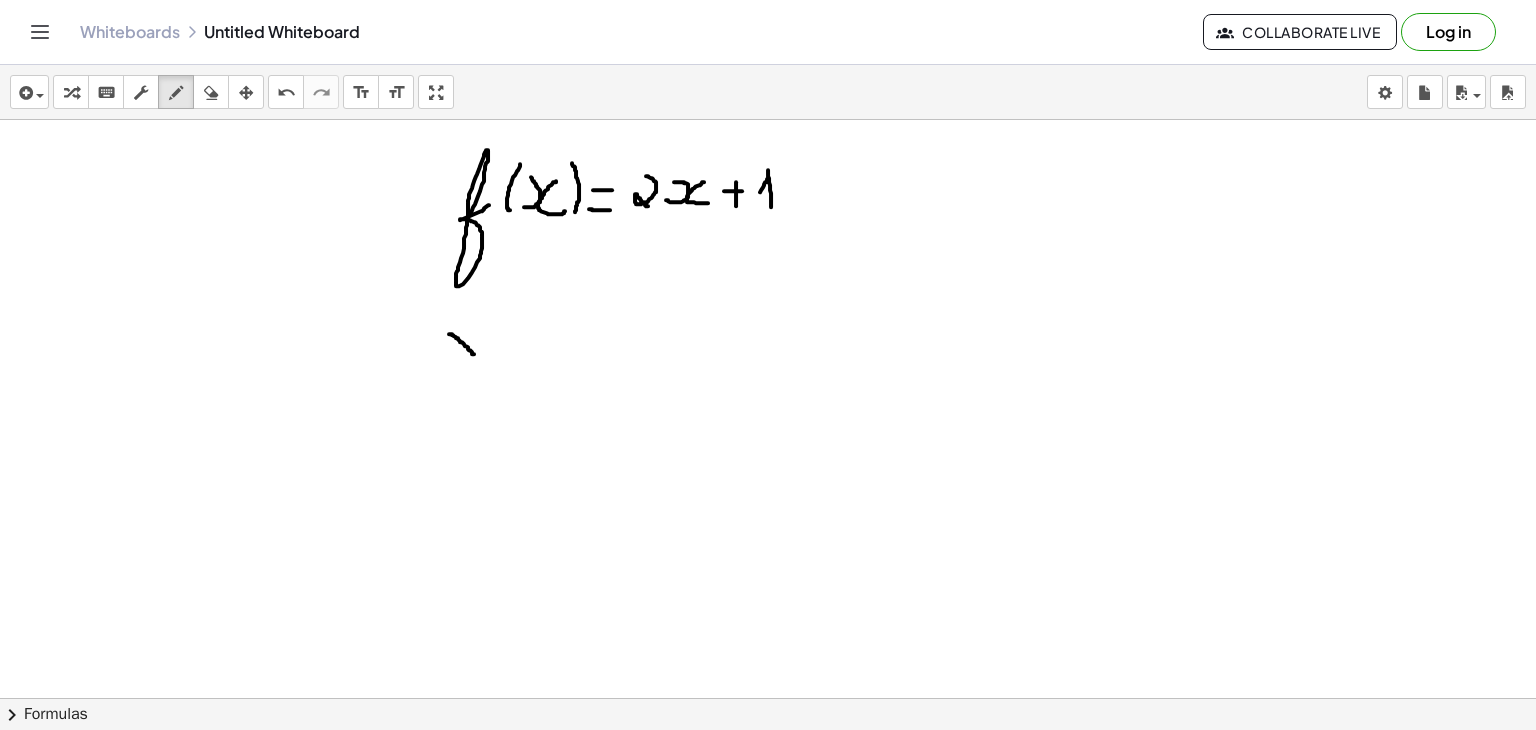 drag, startPoint x: 449, startPoint y: 333, endPoint x: 475, endPoint y: 355, distance: 34.058773 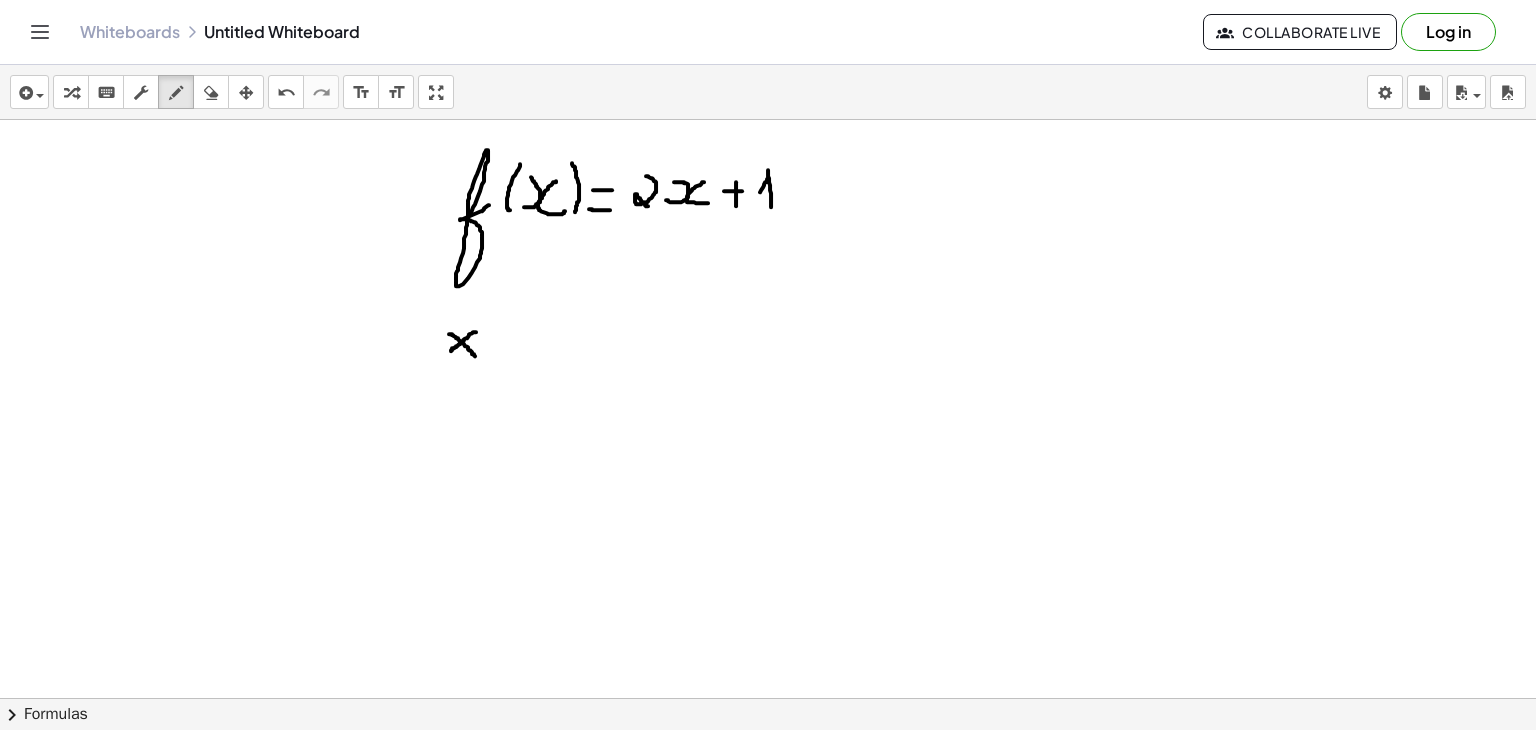 drag, startPoint x: 476, startPoint y: 331, endPoint x: 448, endPoint y: 351, distance: 34.4093 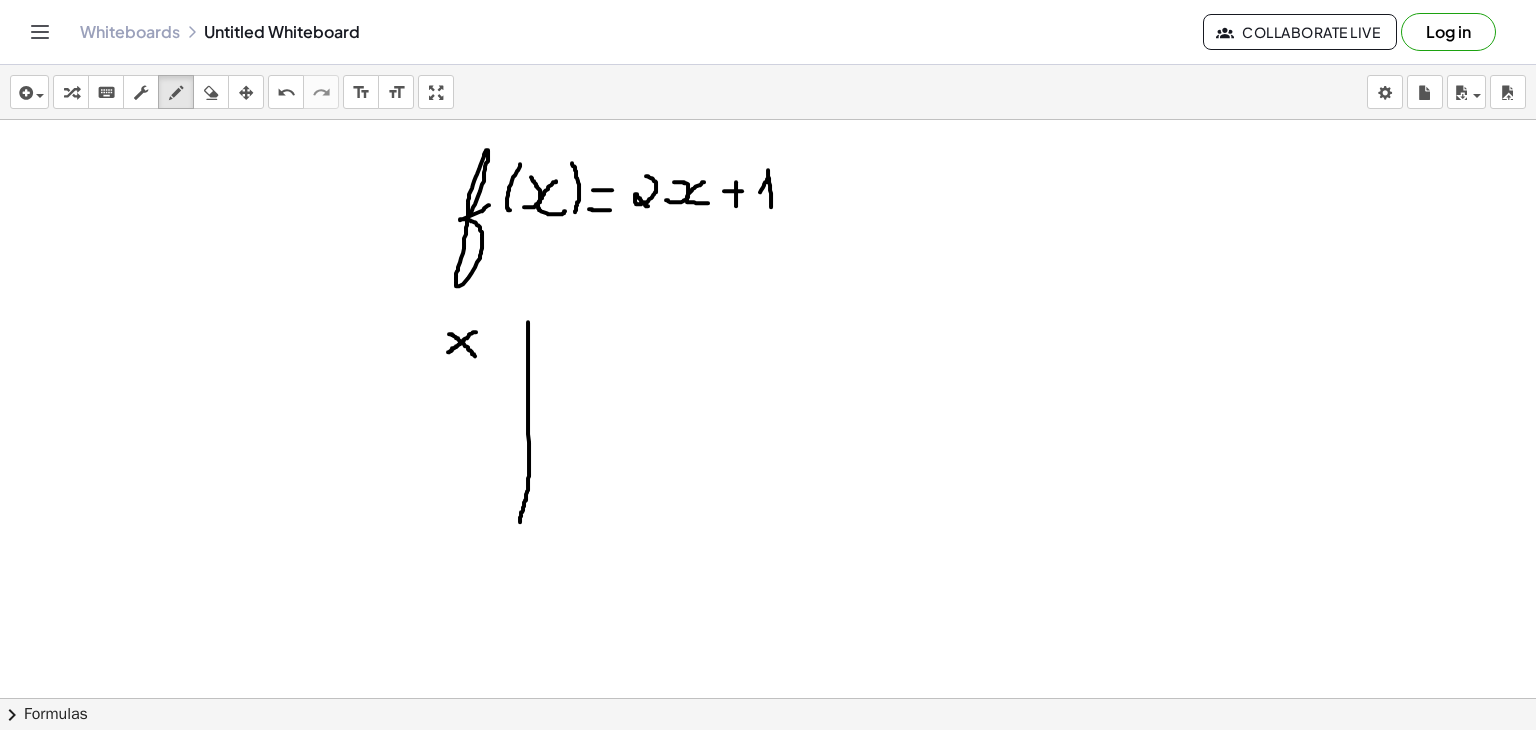 drag, startPoint x: 528, startPoint y: 321, endPoint x: 520, endPoint y: 524, distance: 203.15758 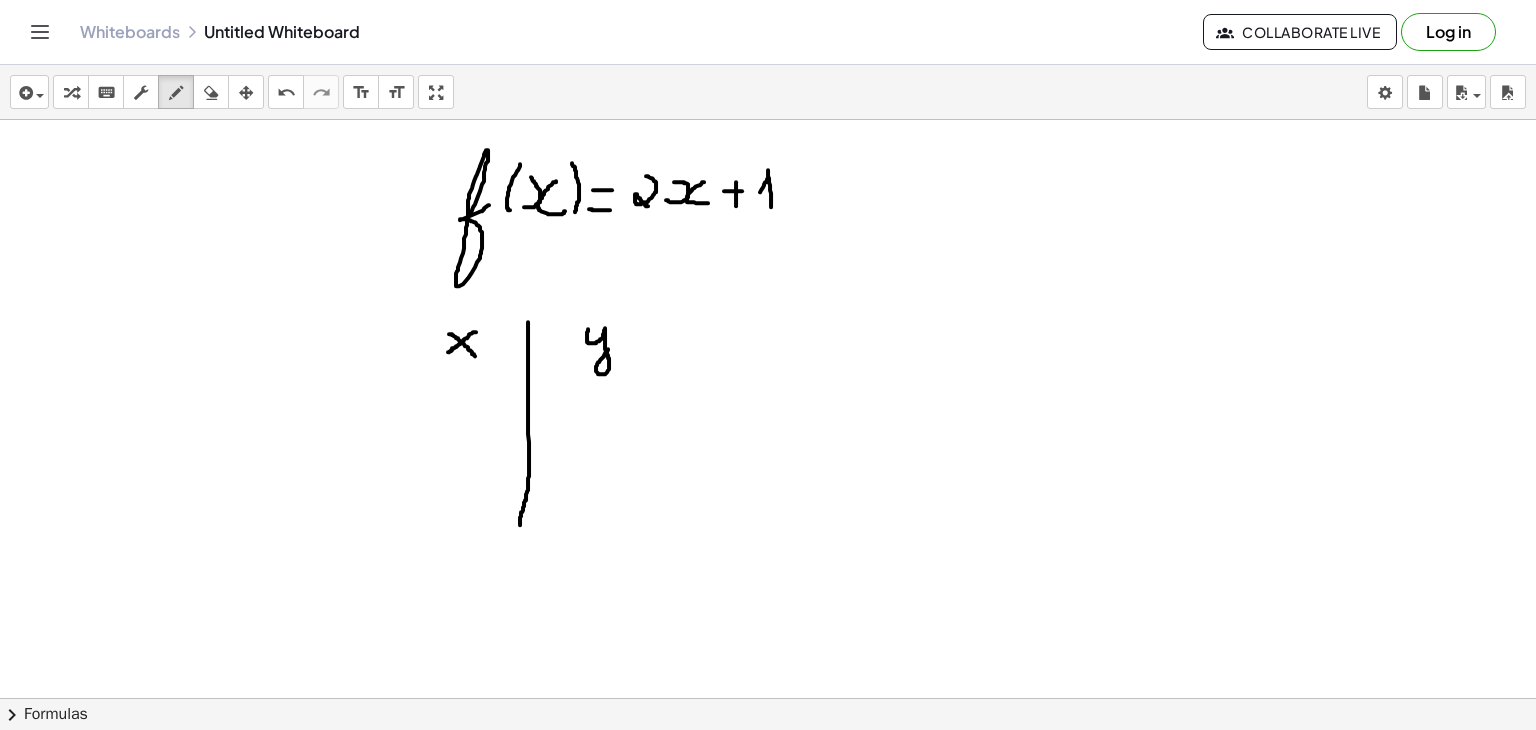 drag, startPoint x: 588, startPoint y: 328, endPoint x: 621, endPoint y: 334, distance: 33.54102 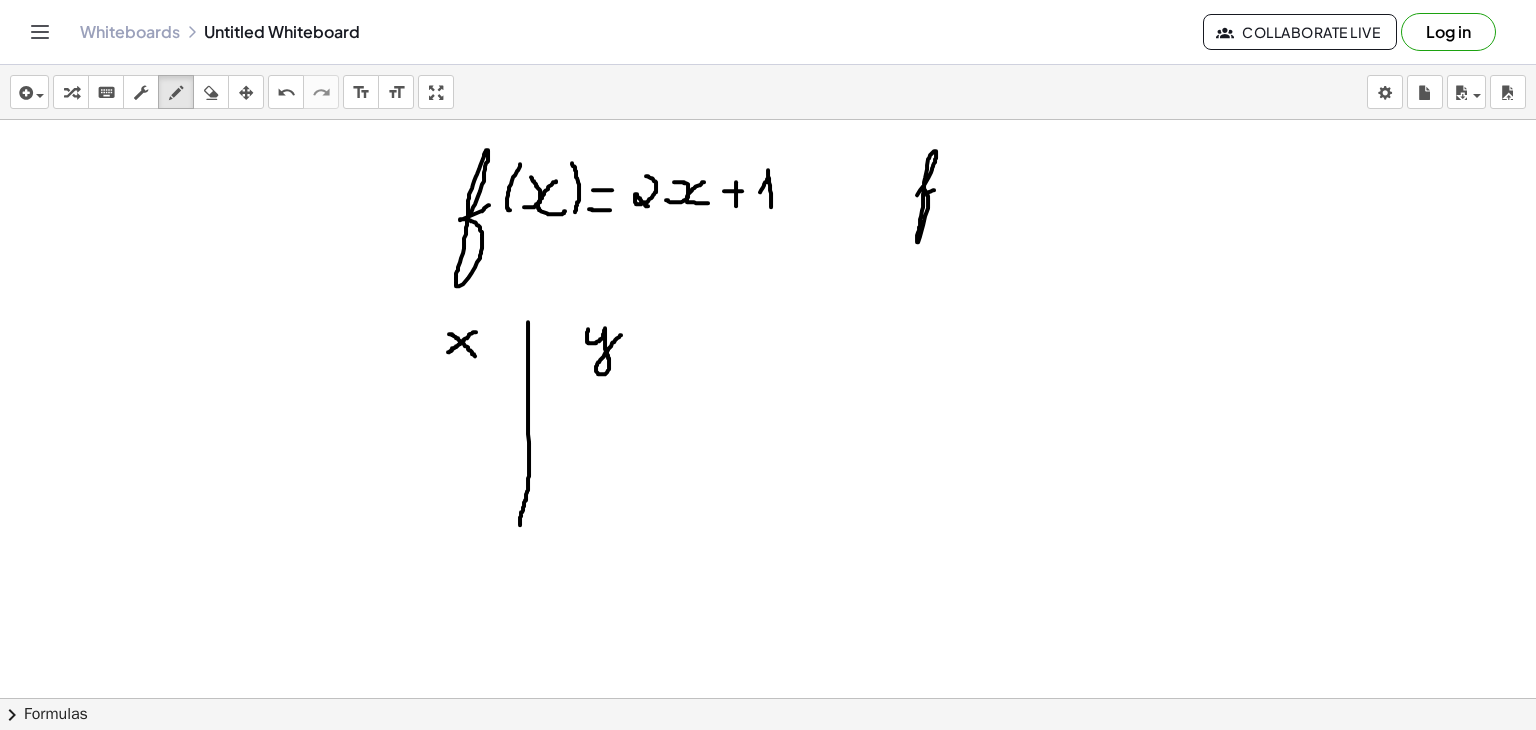 drag, startPoint x: 917, startPoint y: 194, endPoint x: 943, endPoint y: 181, distance: 29.068884 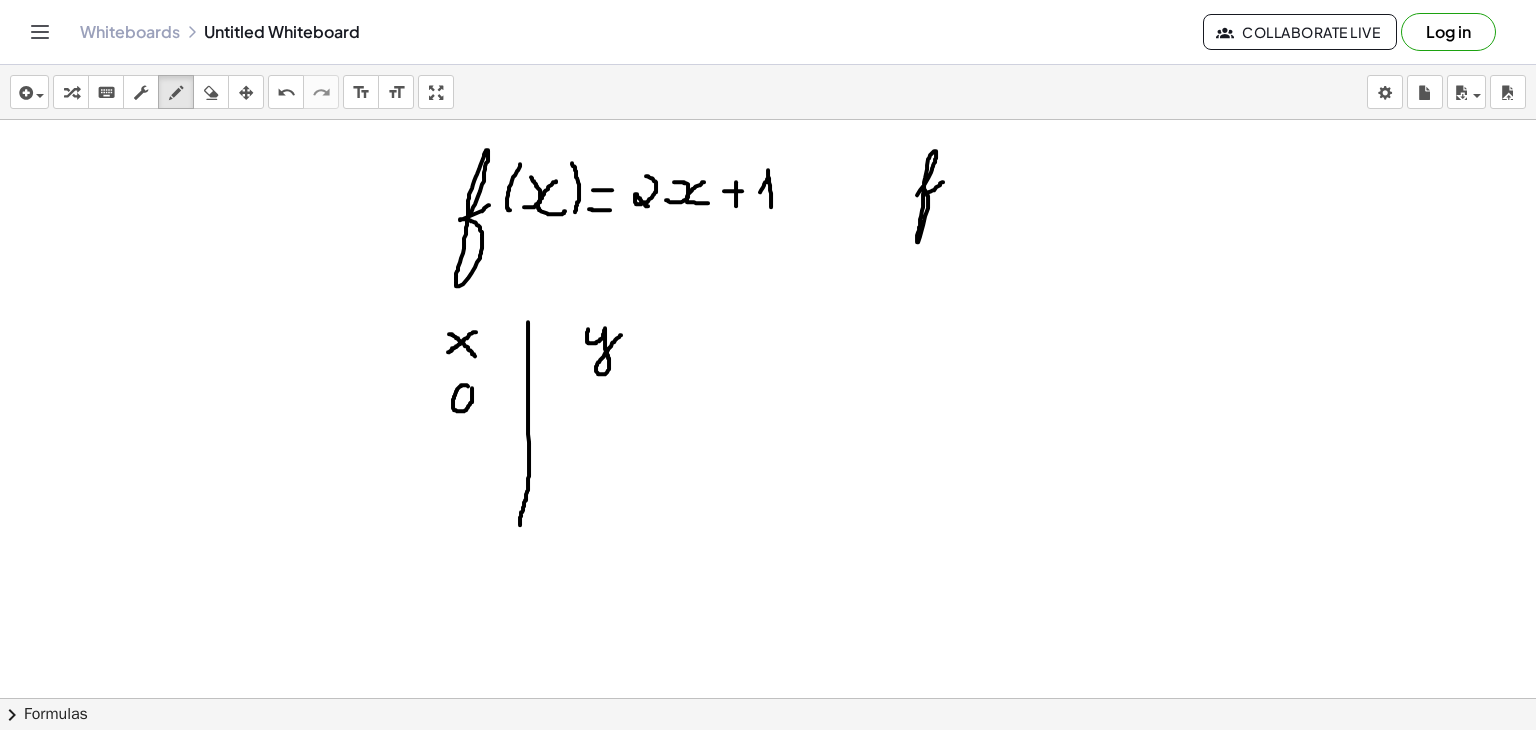 click at bounding box center (768, -1426) 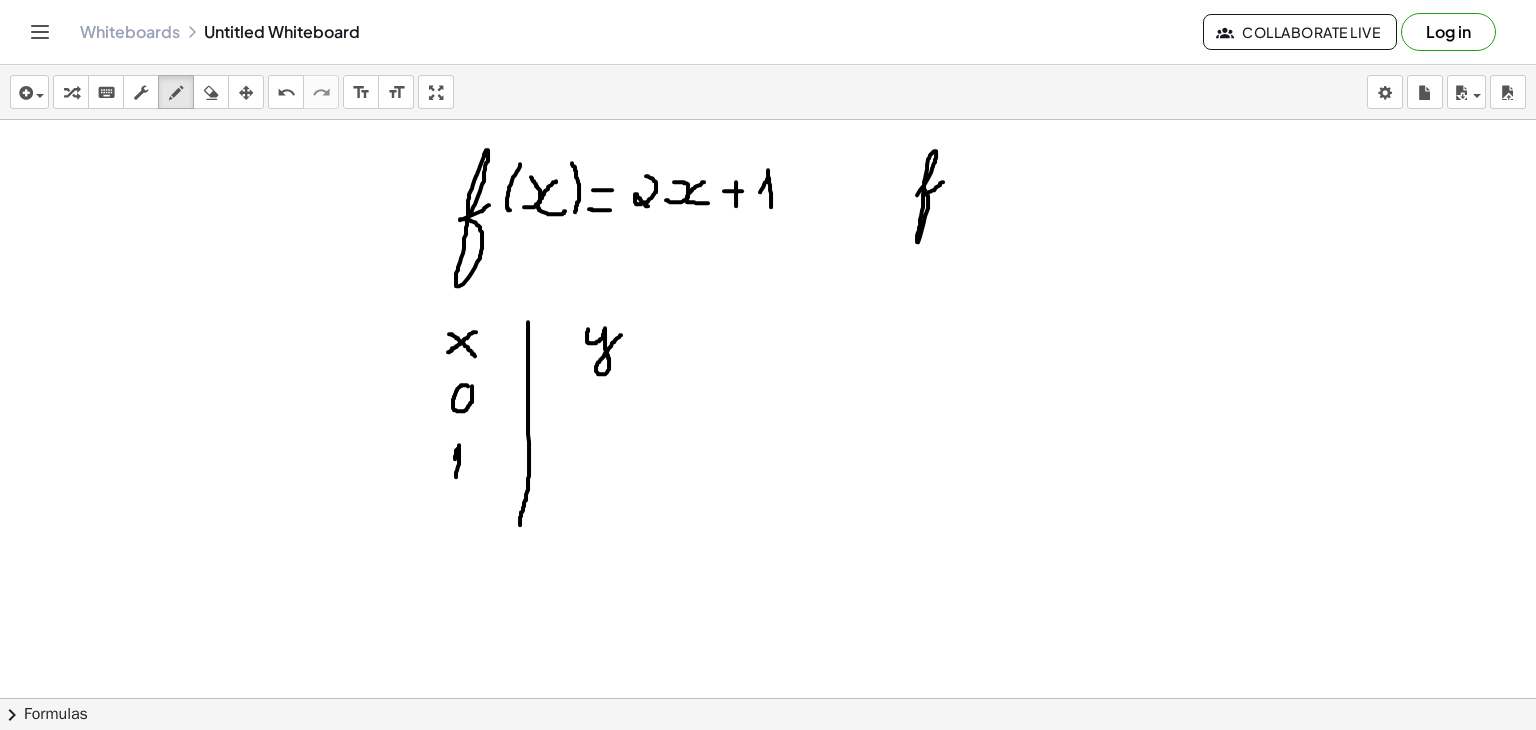 drag, startPoint x: 455, startPoint y: 458, endPoint x: 456, endPoint y: 485, distance: 27.018513 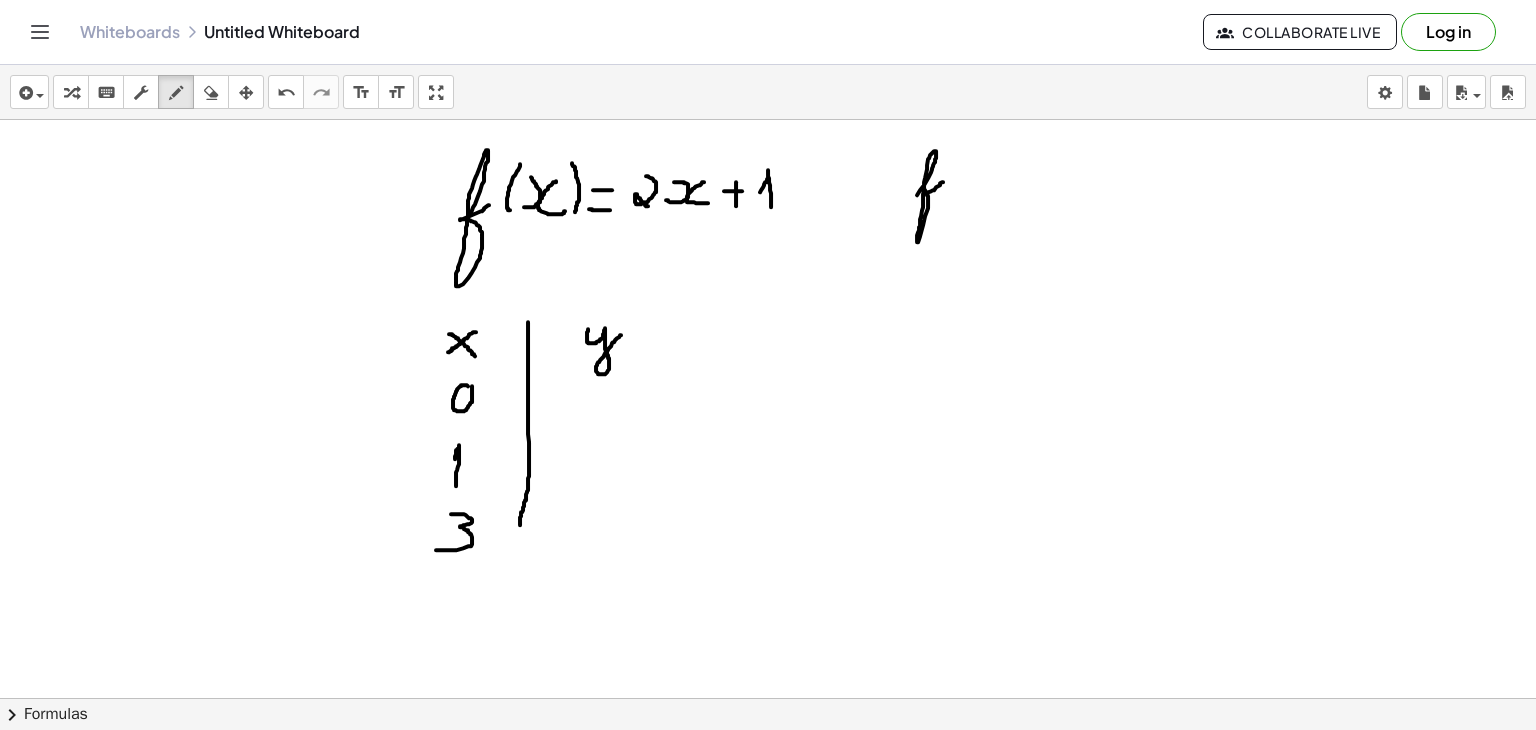 drag, startPoint x: 451, startPoint y: 513, endPoint x: 435, endPoint y: 549, distance: 39.39543 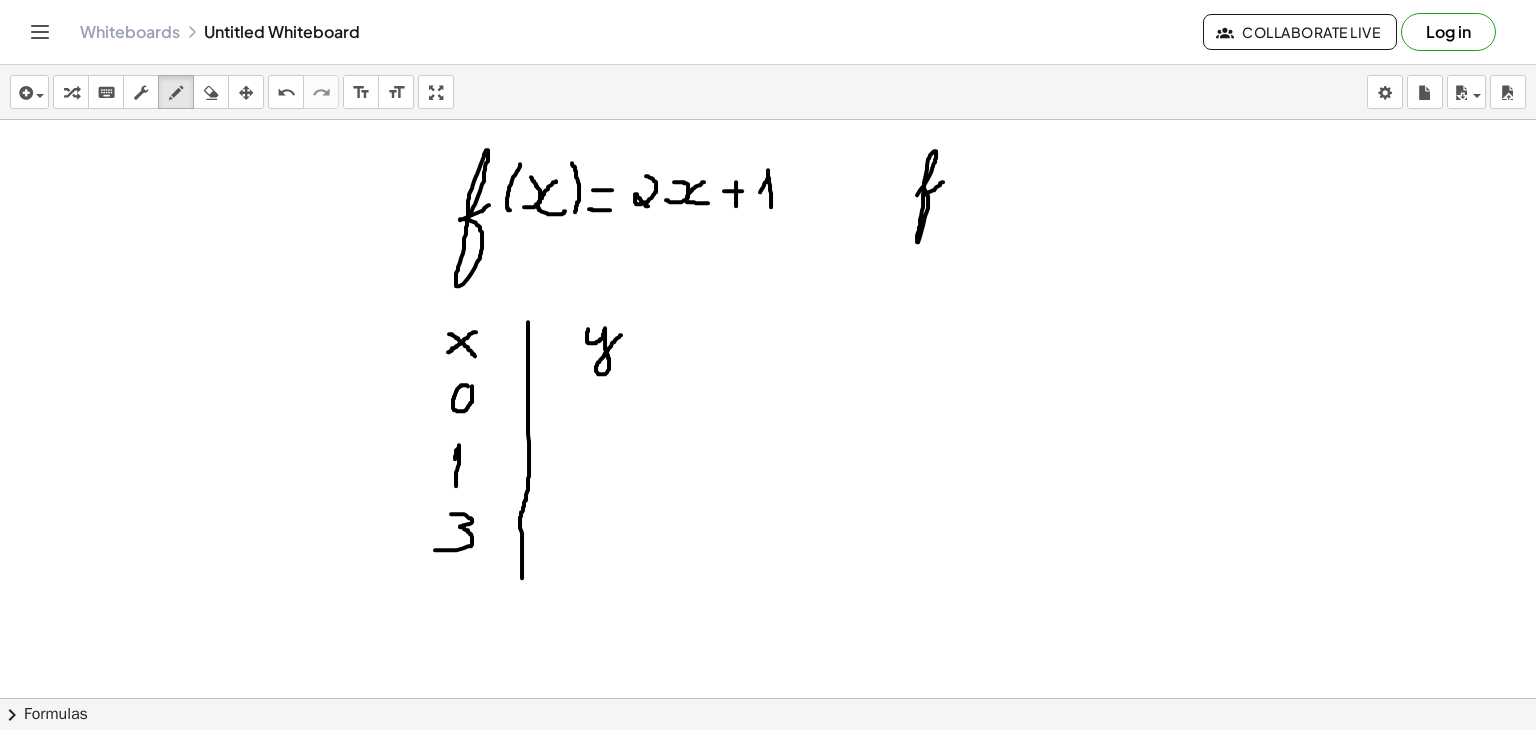 drag, startPoint x: 520, startPoint y: 517, endPoint x: 522, endPoint y: 577, distance: 60.033325 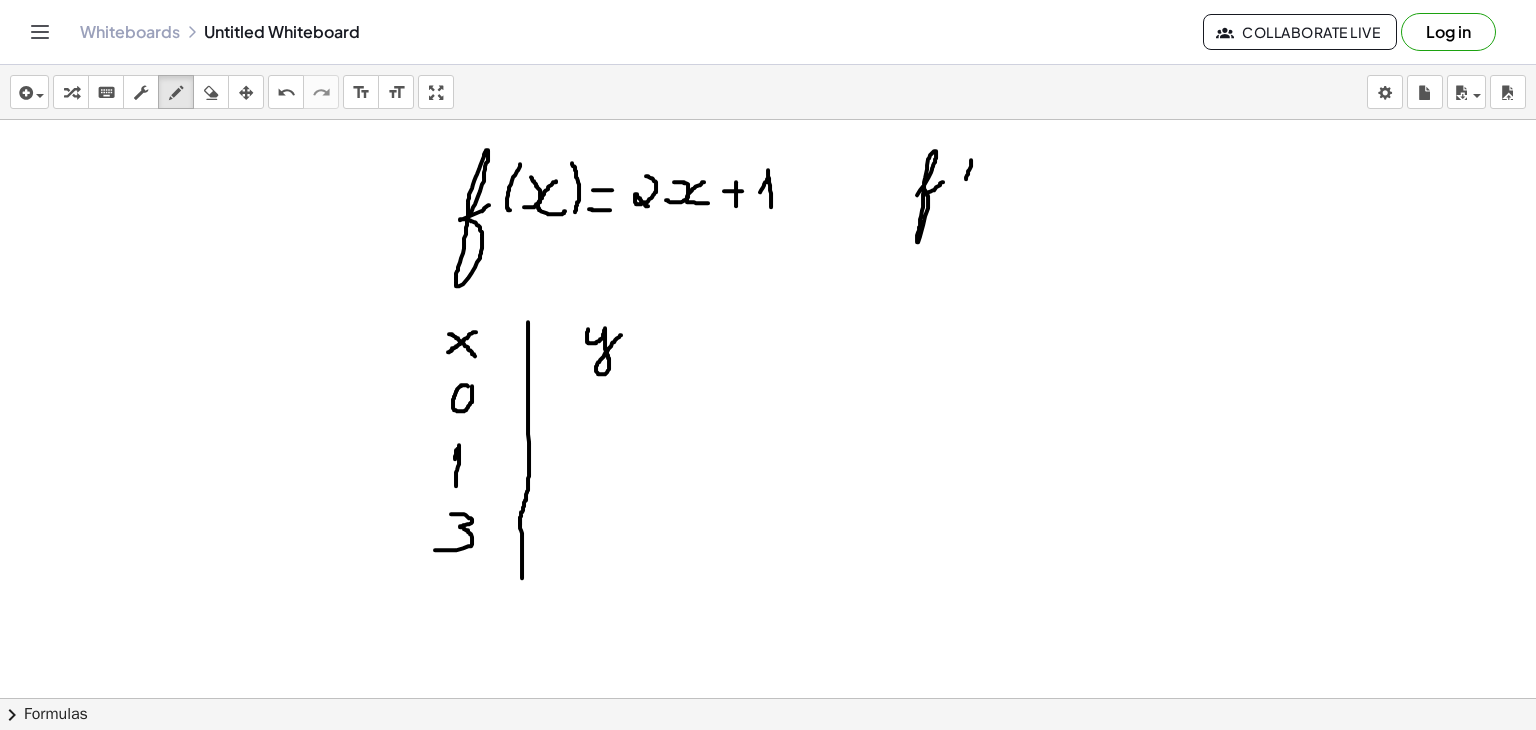 drag, startPoint x: 971, startPoint y: 159, endPoint x: 964, endPoint y: 188, distance: 29.832869 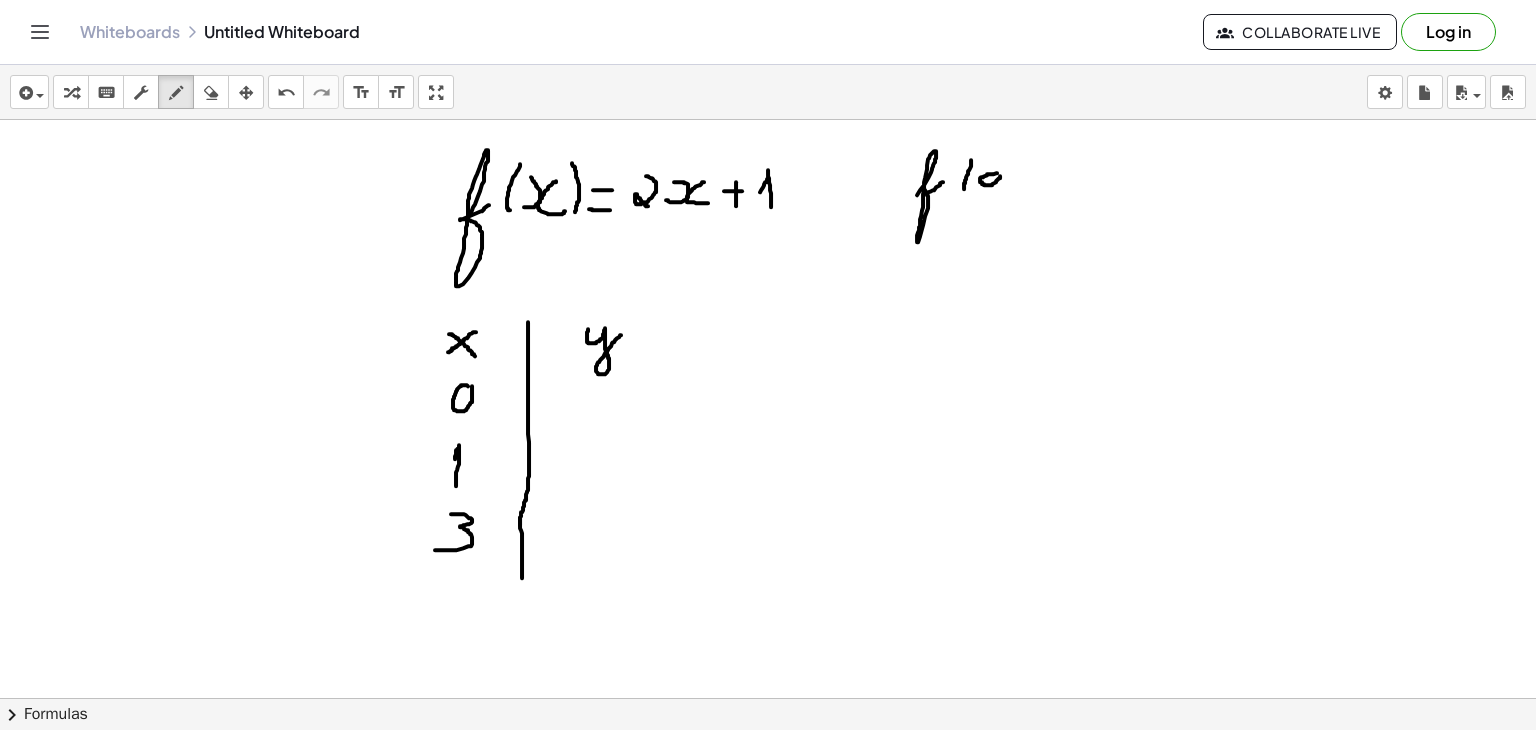 click at bounding box center [768, -1426] 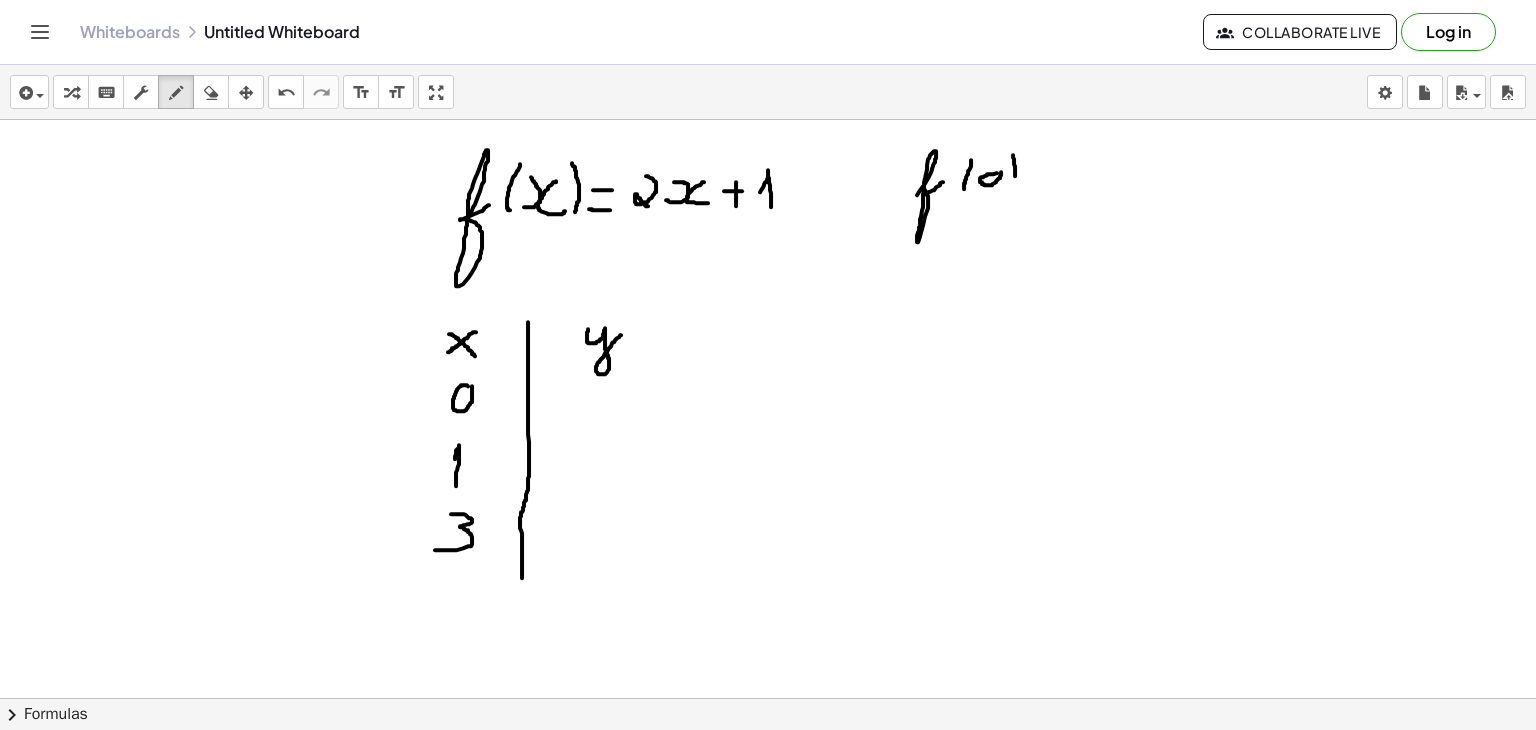 drag, startPoint x: 1013, startPoint y: 154, endPoint x: 1012, endPoint y: 196, distance: 42.0119 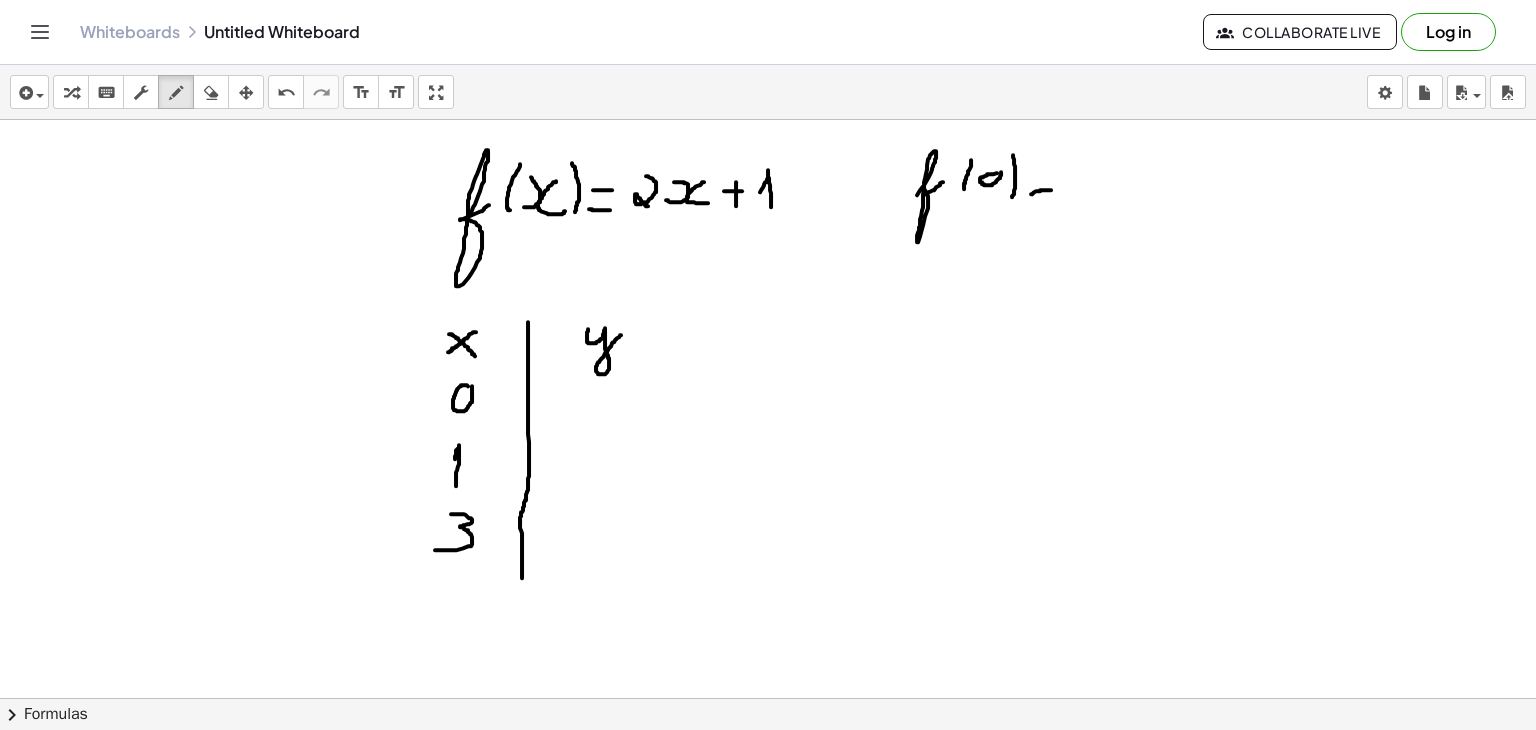 drag, startPoint x: 1031, startPoint y: 193, endPoint x: 1051, endPoint y: 189, distance: 20.396078 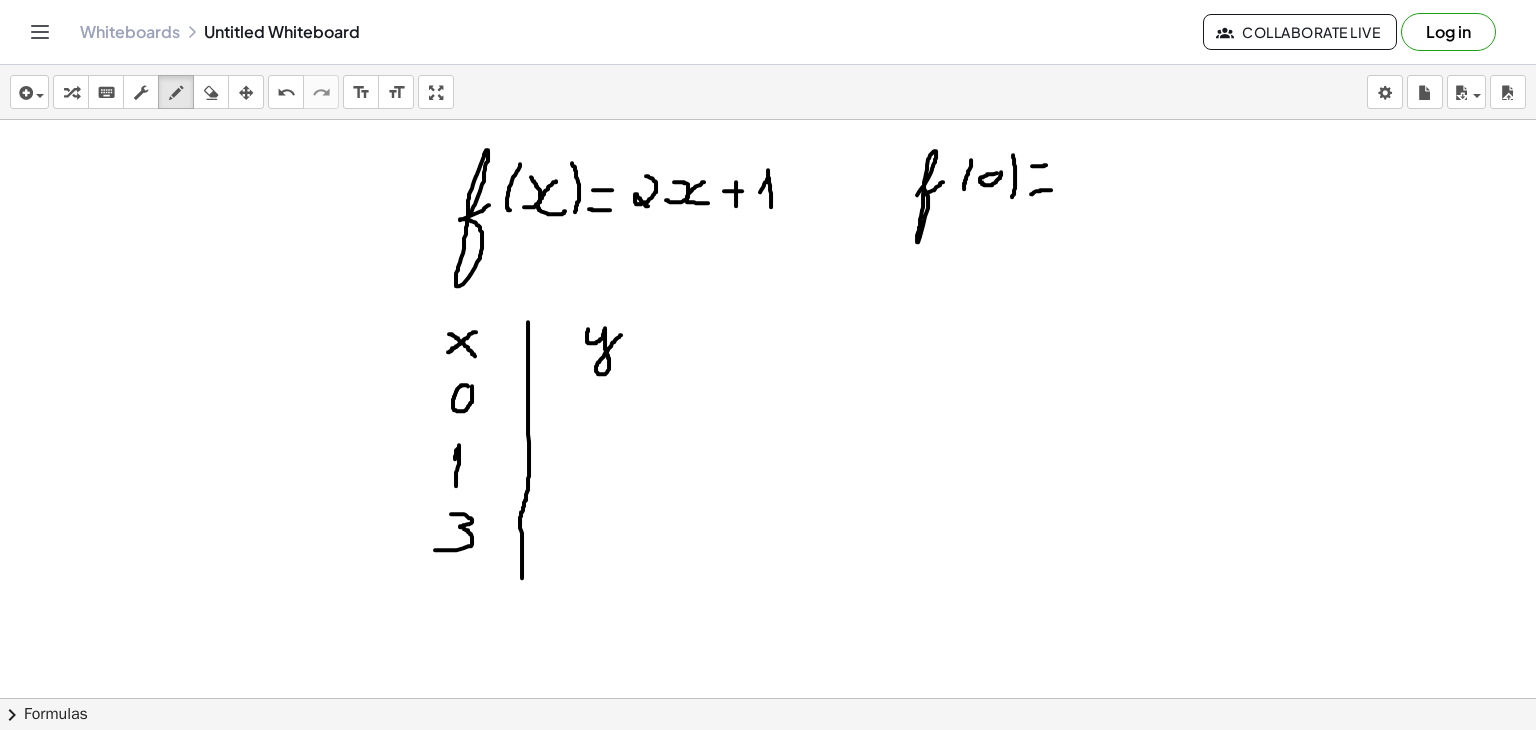 drag, startPoint x: 1032, startPoint y: 165, endPoint x: 1048, endPoint y: 164, distance: 16.03122 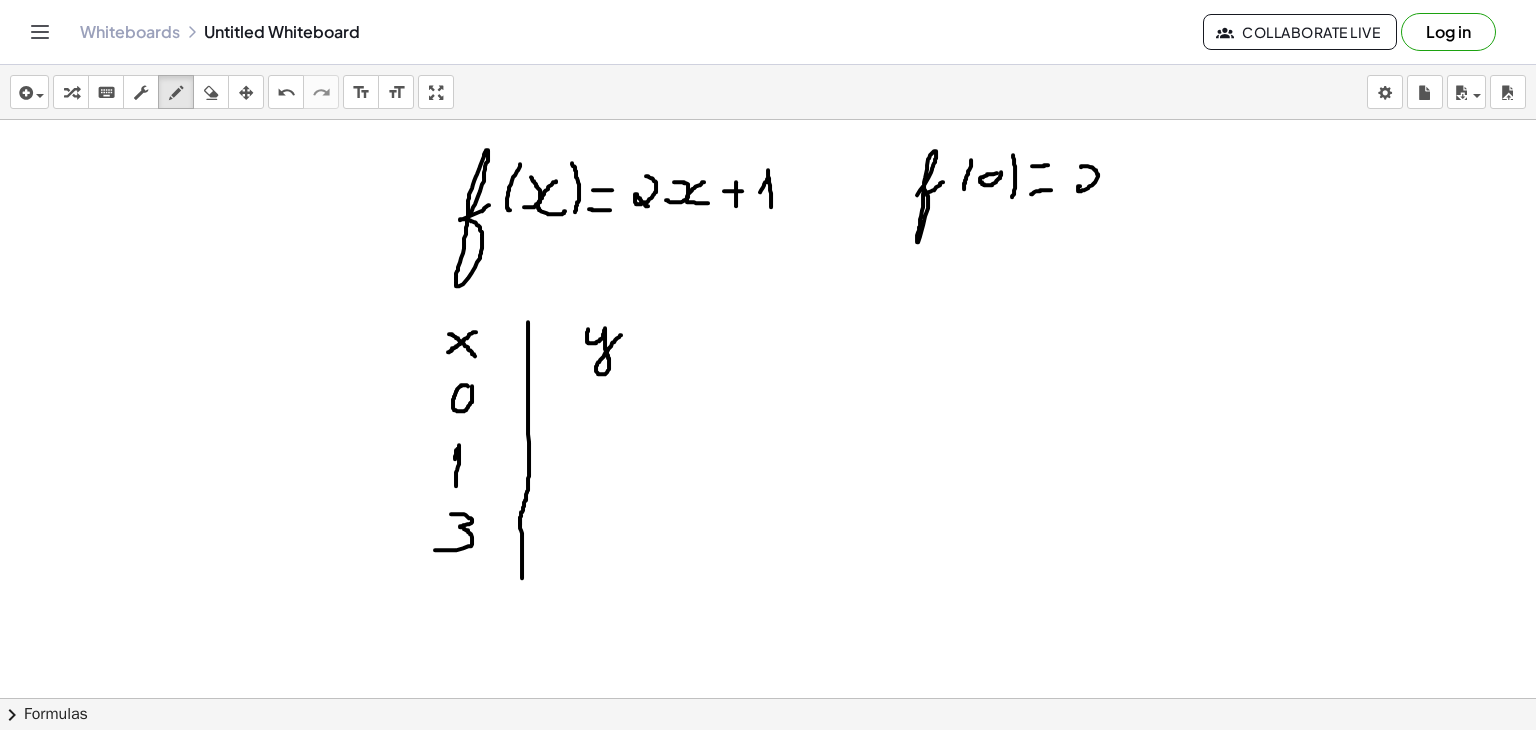 drag, startPoint x: 1081, startPoint y: 166, endPoint x: 1086, endPoint y: 190, distance: 24.5153 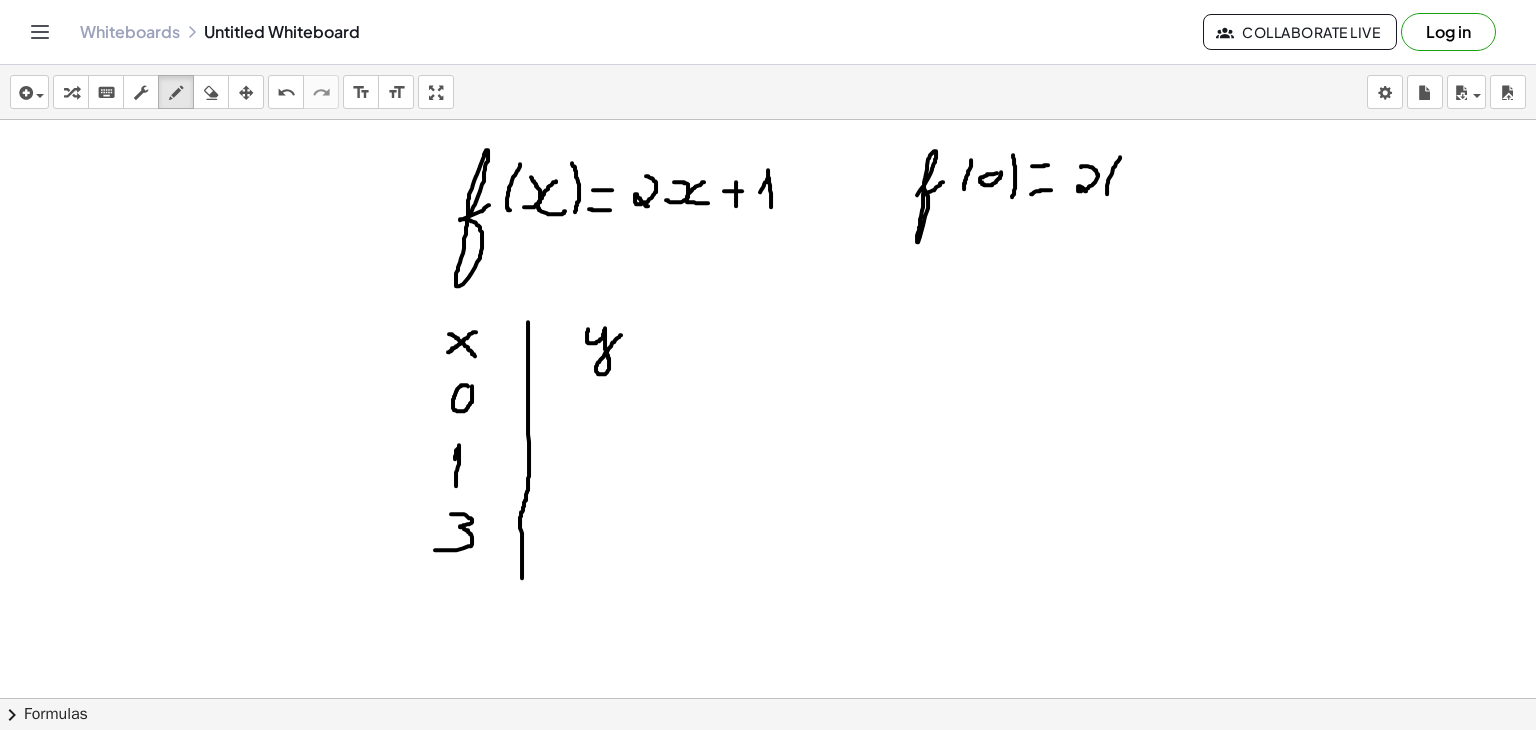 drag, startPoint x: 1120, startPoint y: 156, endPoint x: 1110, endPoint y: 200, distance: 45.122055 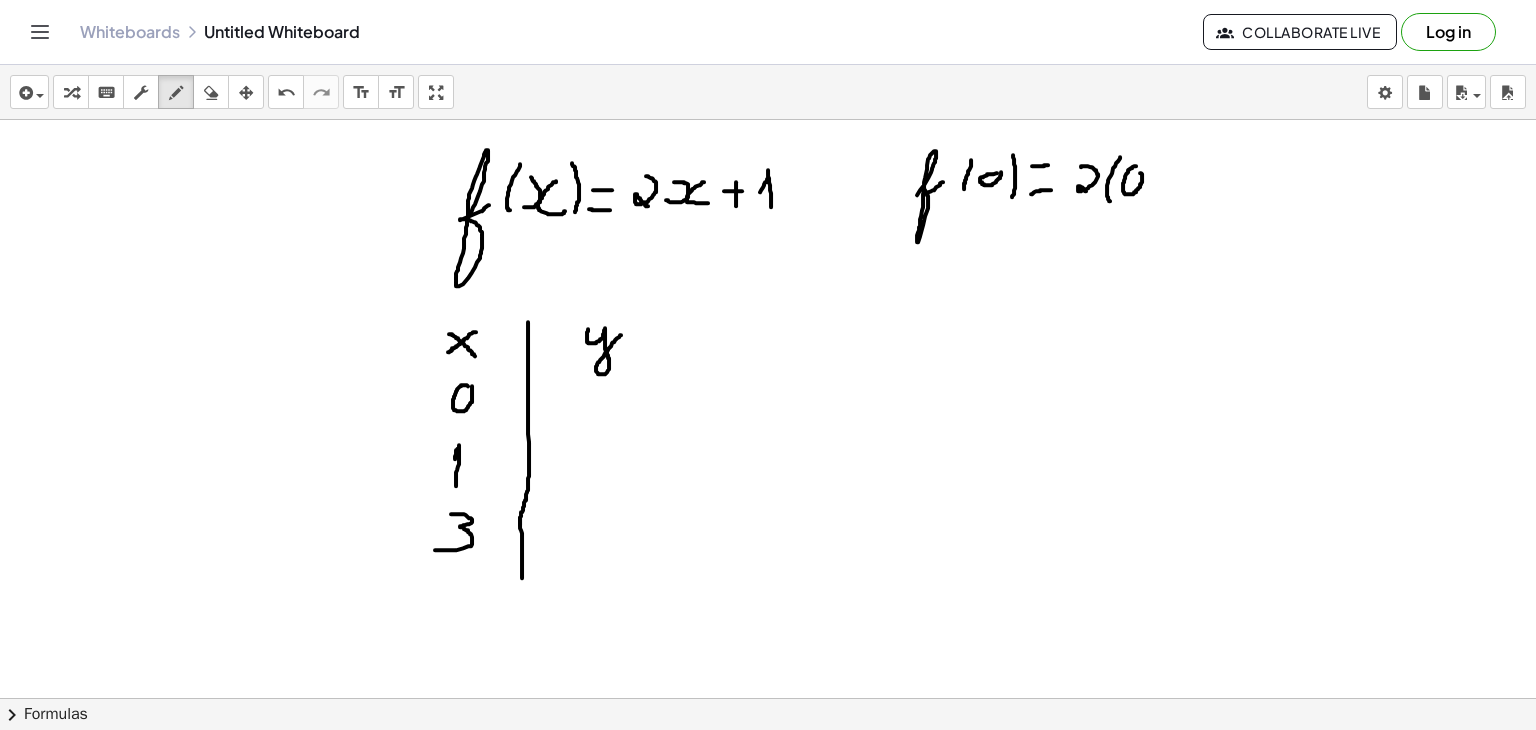 click at bounding box center (768, -1426) 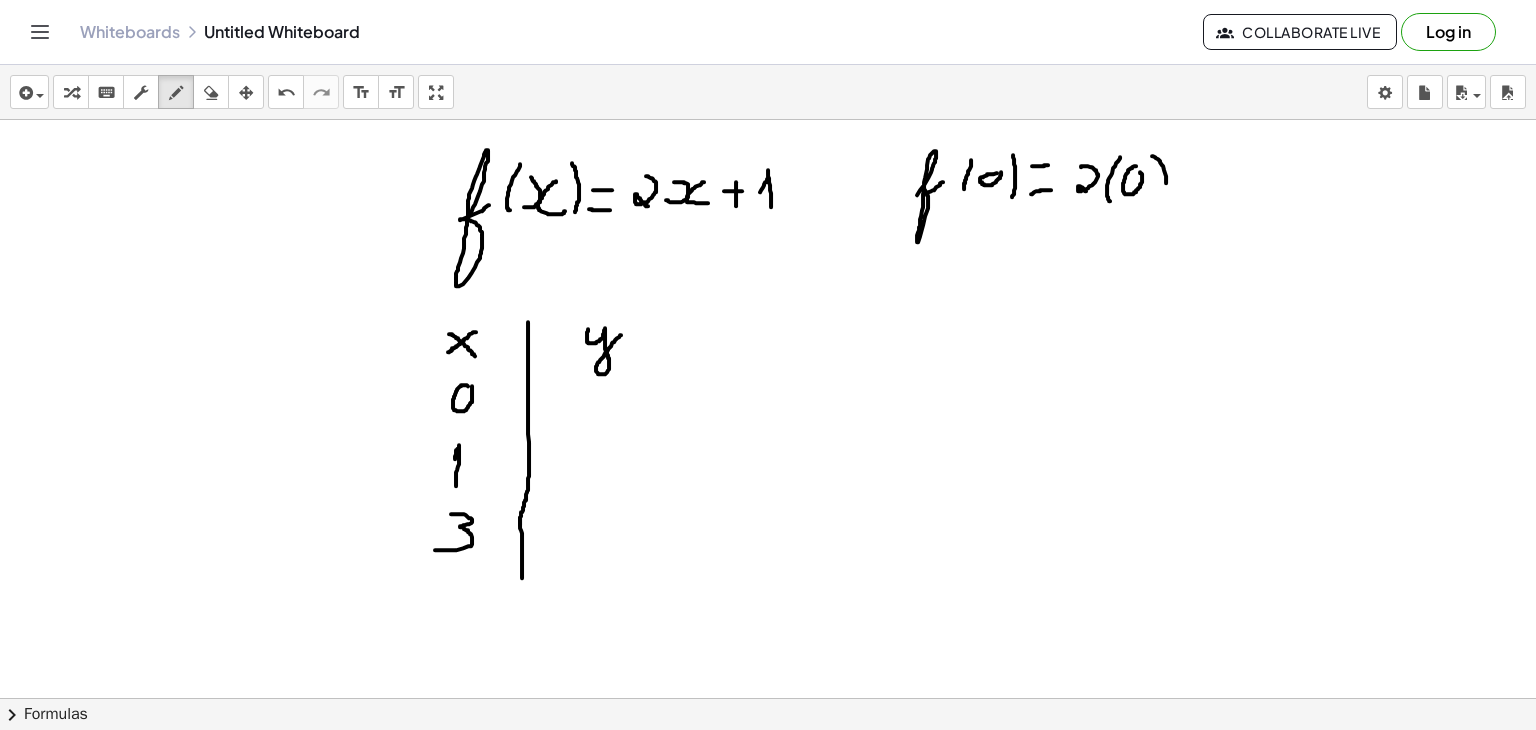 drag, startPoint x: 1152, startPoint y: 155, endPoint x: 1148, endPoint y: 202, distance: 47.169907 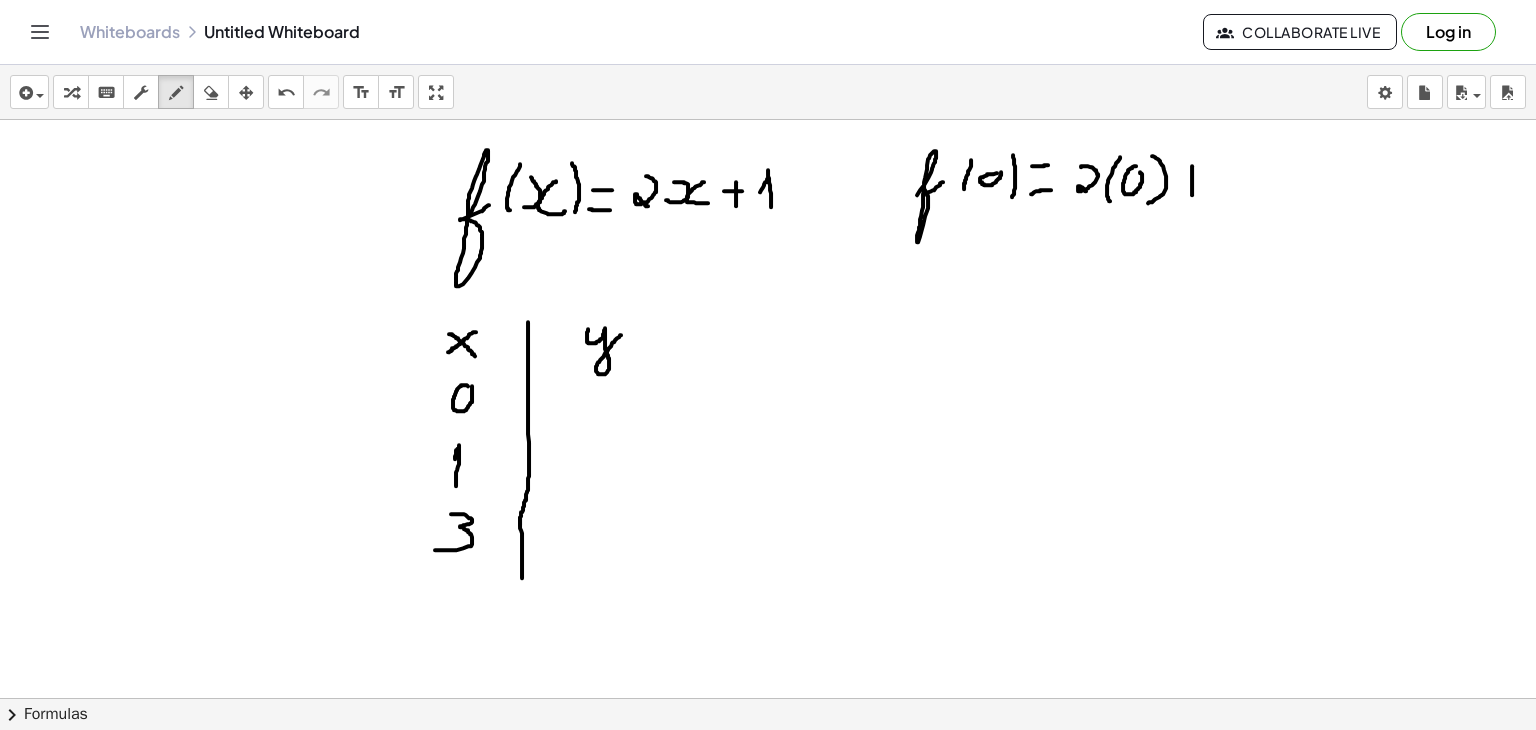 drag, startPoint x: 1192, startPoint y: 165, endPoint x: 1192, endPoint y: 194, distance: 29 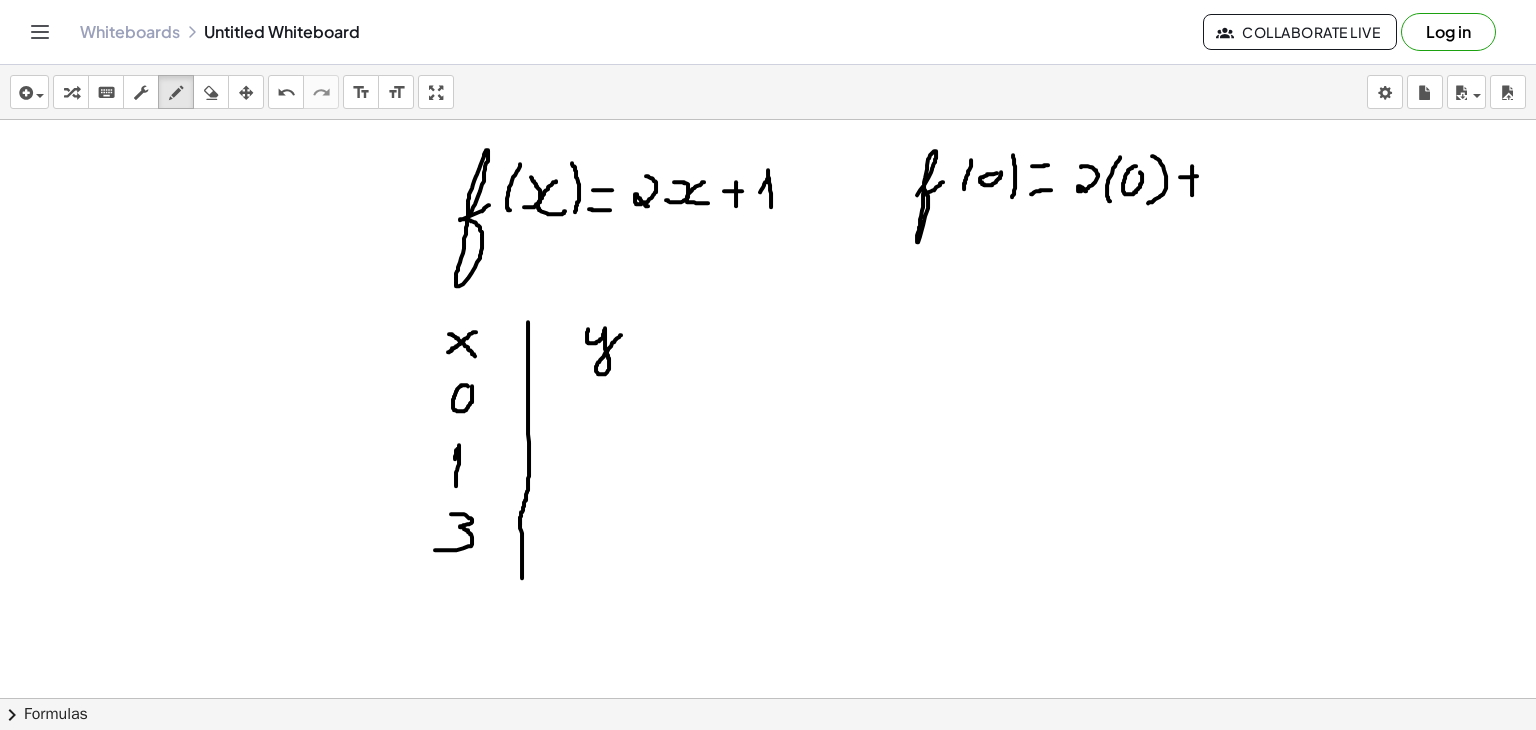 drag, startPoint x: 1180, startPoint y: 176, endPoint x: 1201, endPoint y: 175, distance: 21.023796 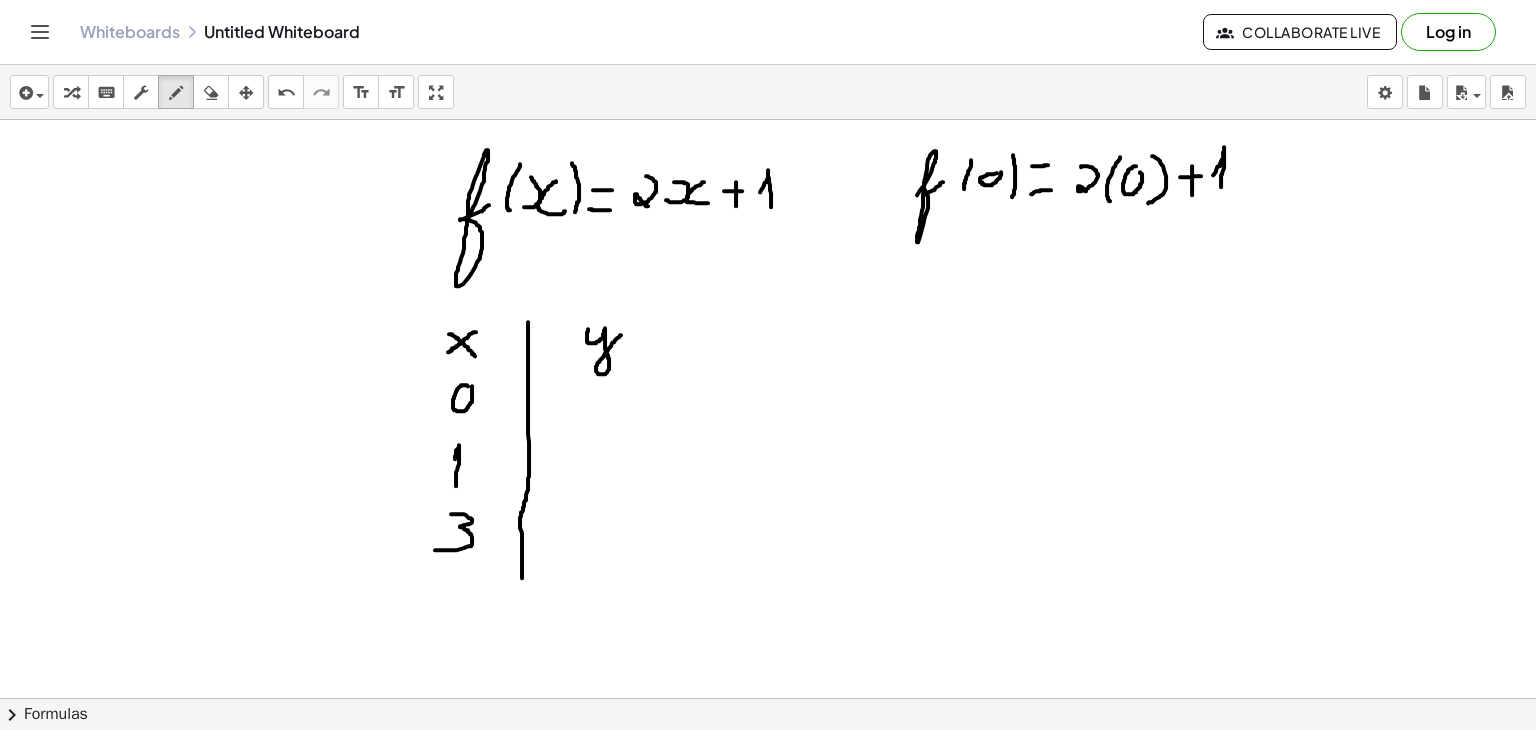 drag, startPoint x: 1213, startPoint y: 174, endPoint x: 1221, endPoint y: 188, distance: 16.124516 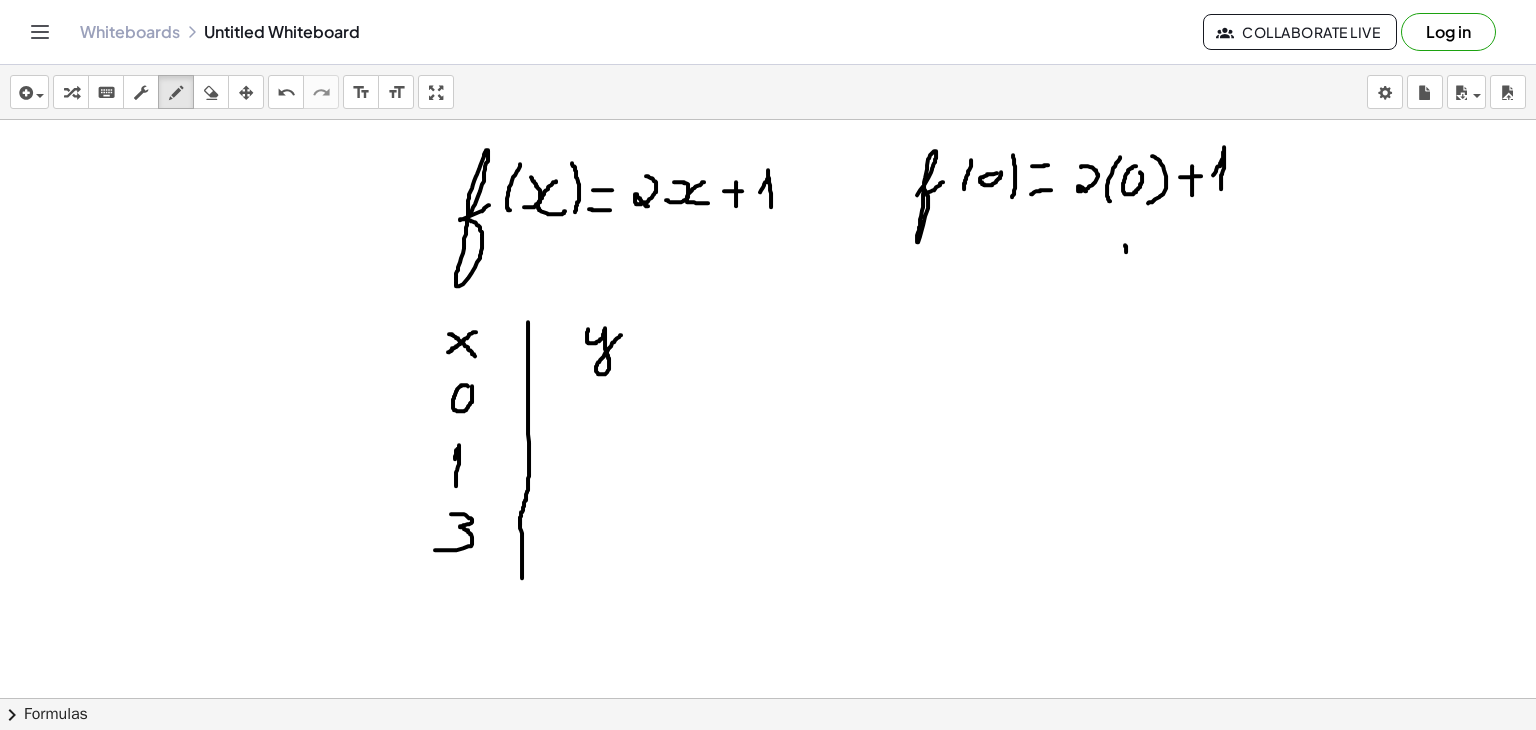 drag, startPoint x: 1125, startPoint y: 244, endPoint x: 1127, endPoint y: 277, distance: 33.06055 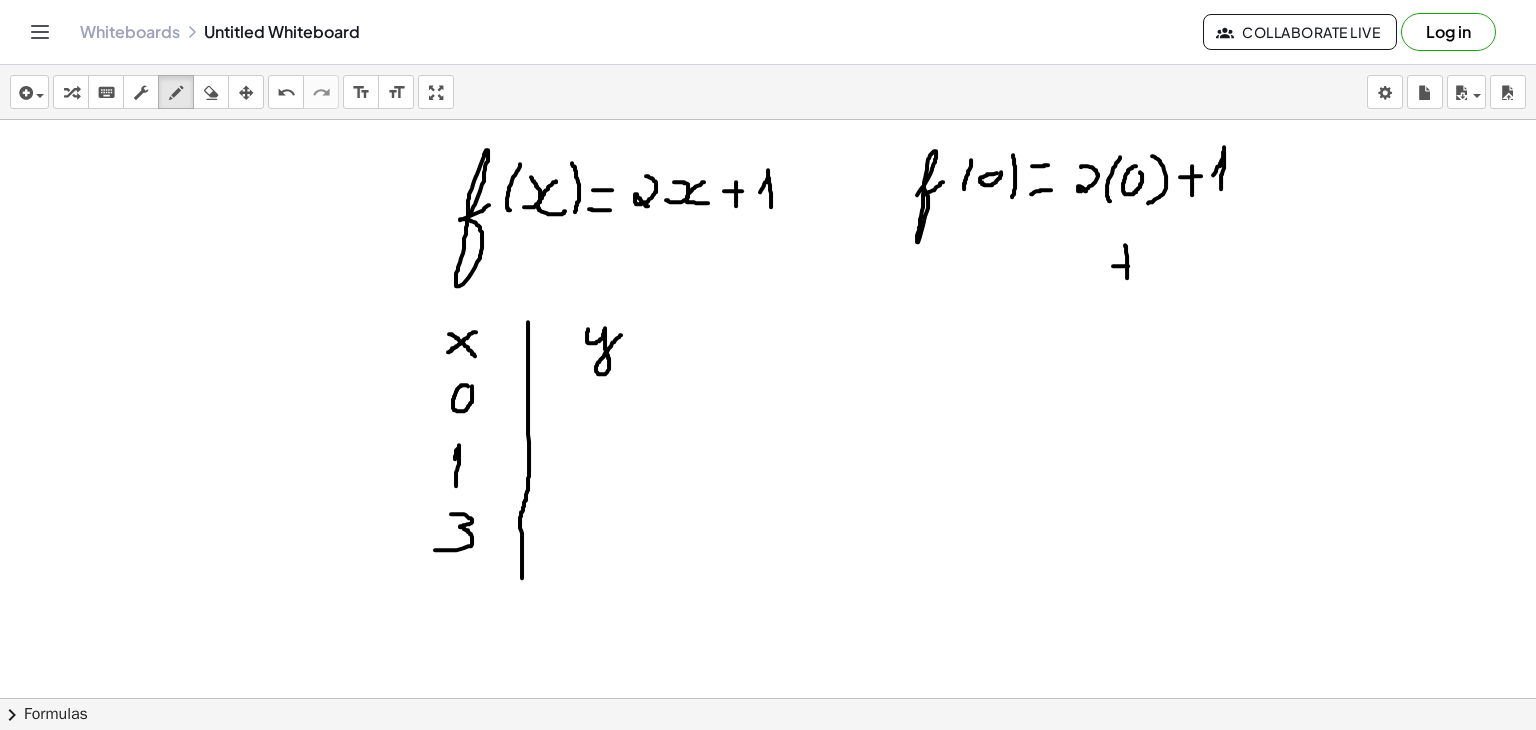 drag, startPoint x: 1113, startPoint y: 265, endPoint x: 1135, endPoint y: 265, distance: 22 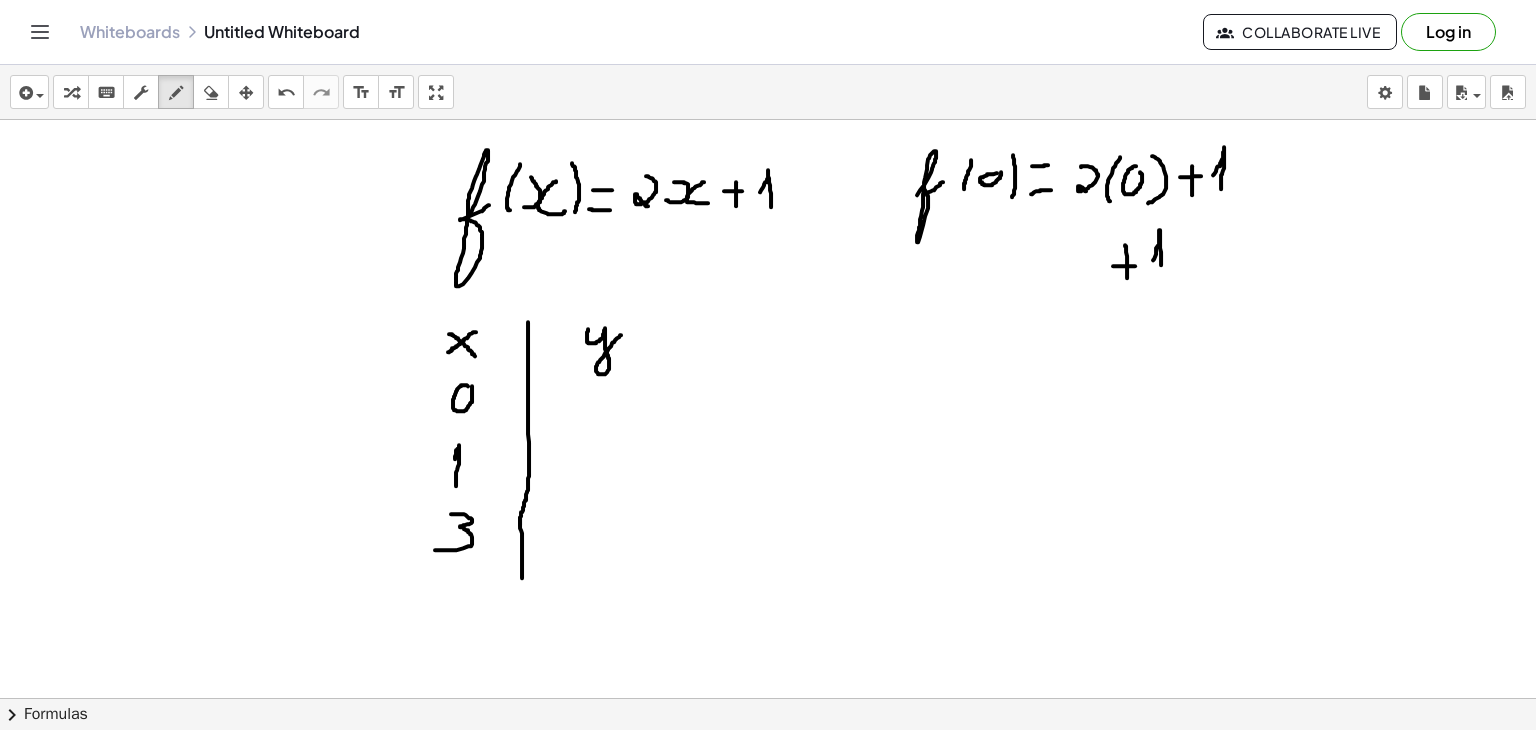 drag, startPoint x: 1153, startPoint y: 259, endPoint x: 1162, endPoint y: 271, distance: 15 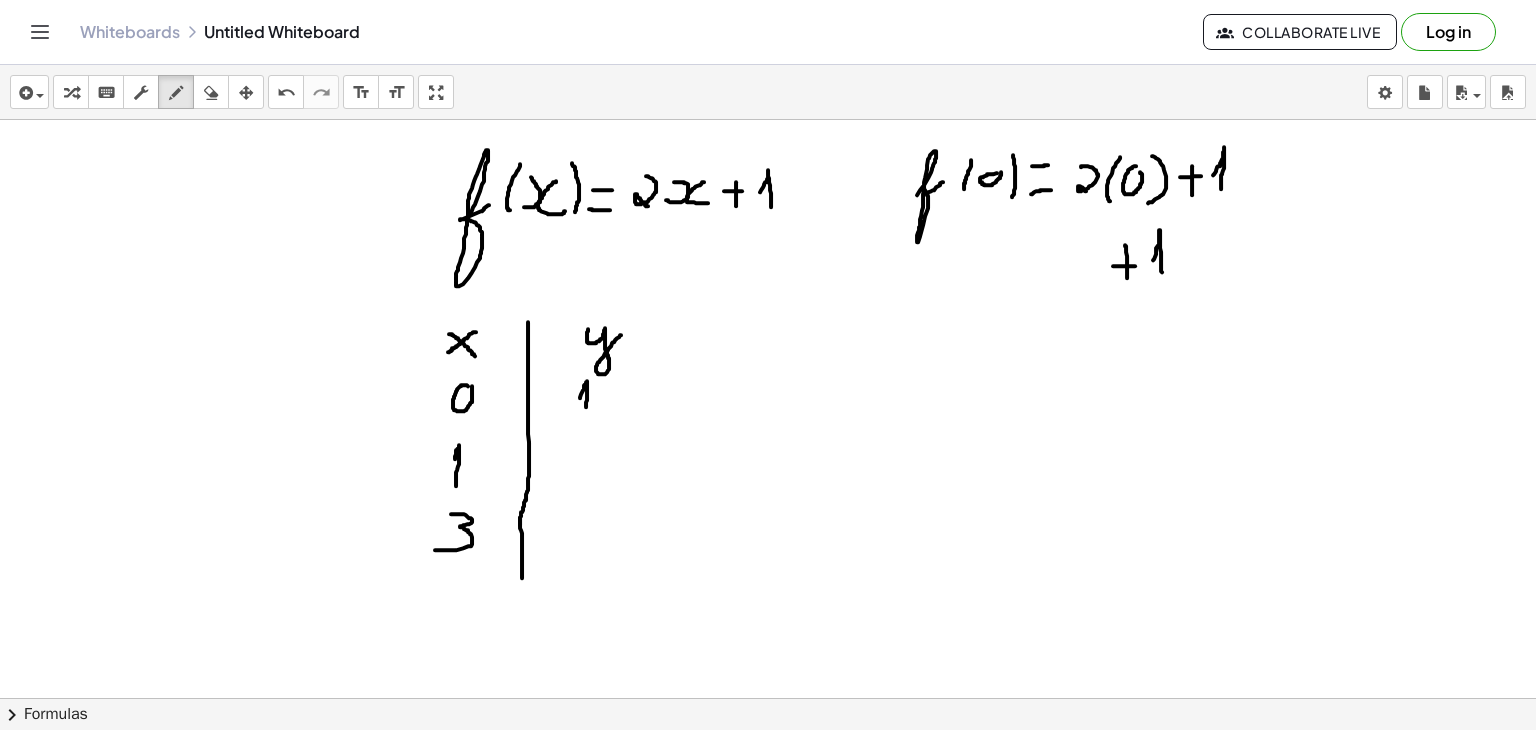 drag, startPoint x: 580, startPoint y: 397, endPoint x: 586, endPoint y: 409, distance: 13.416408 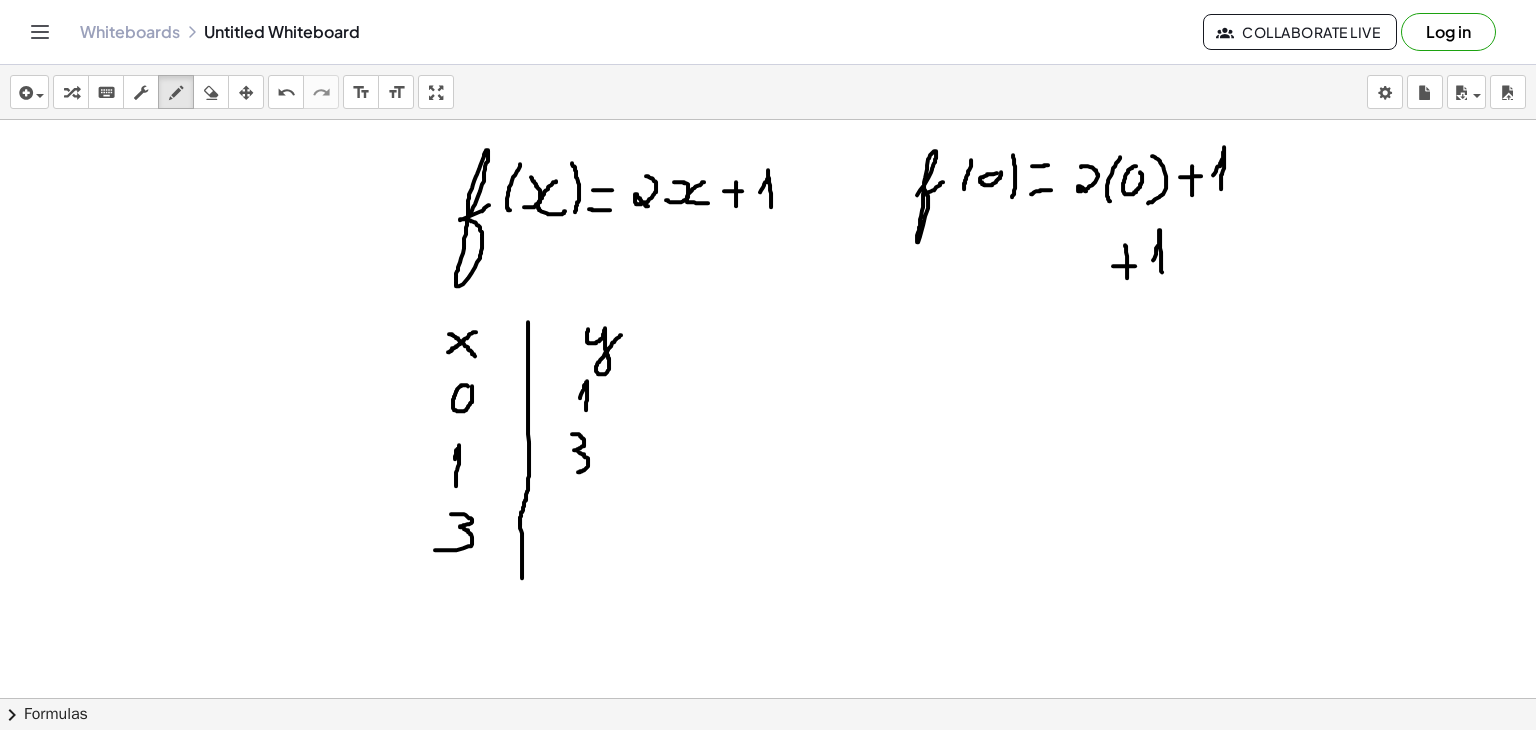 drag, startPoint x: 572, startPoint y: 433, endPoint x: 568, endPoint y: 471, distance: 38.209946 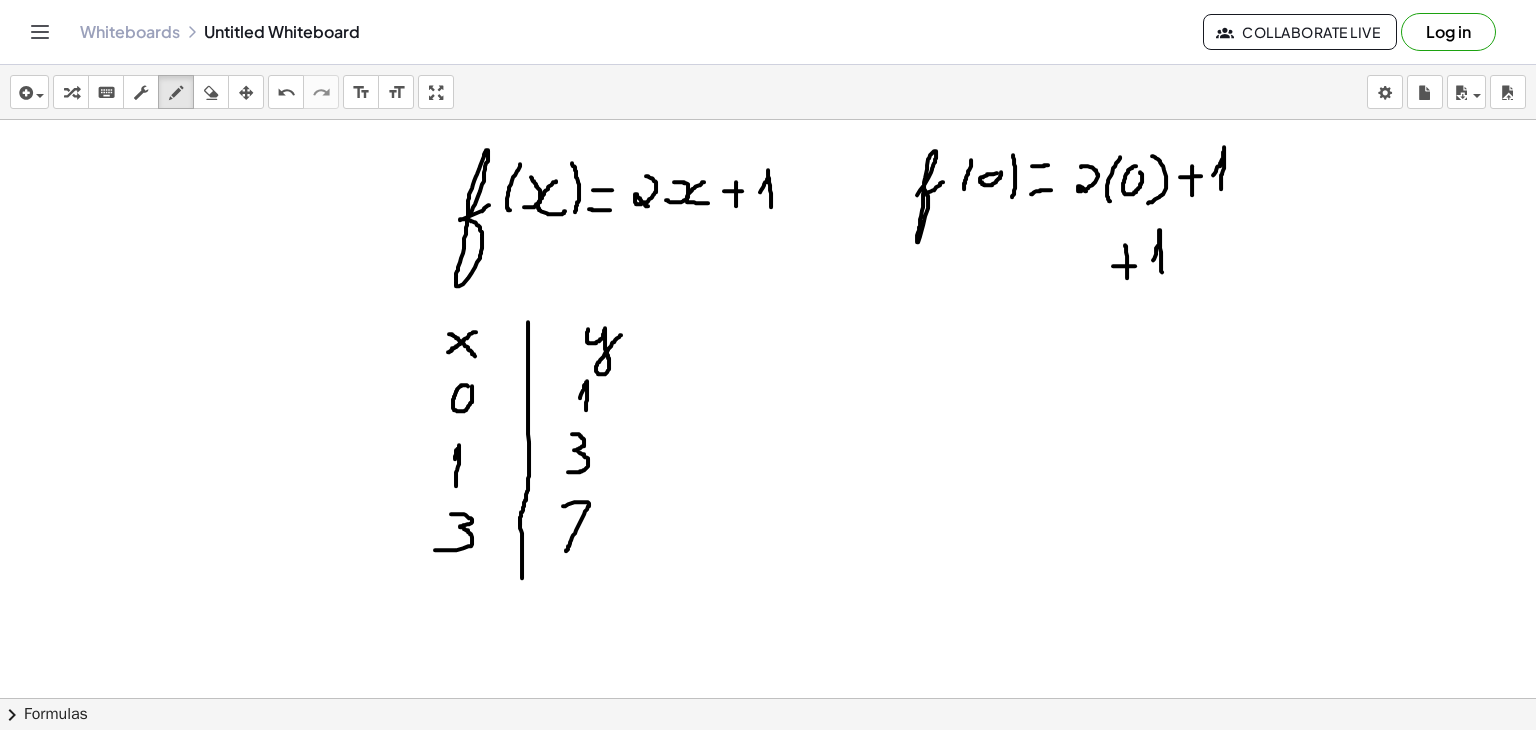 drag, startPoint x: 563, startPoint y: 505, endPoint x: 565, endPoint y: 552, distance: 47.042534 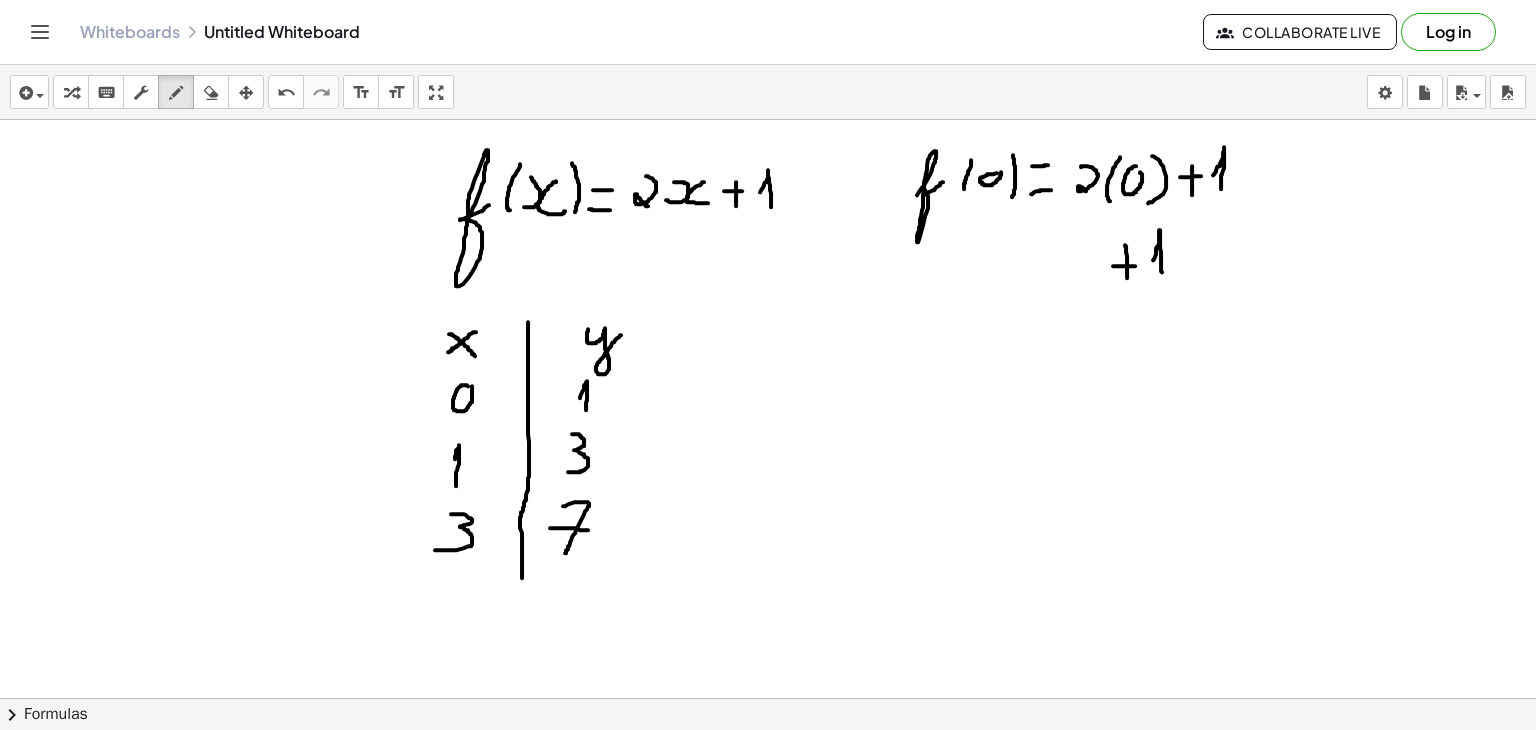 drag, startPoint x: 550, startPoint y: 527, endPoint x: 589, endPoint y: 529, distance: 39.051247 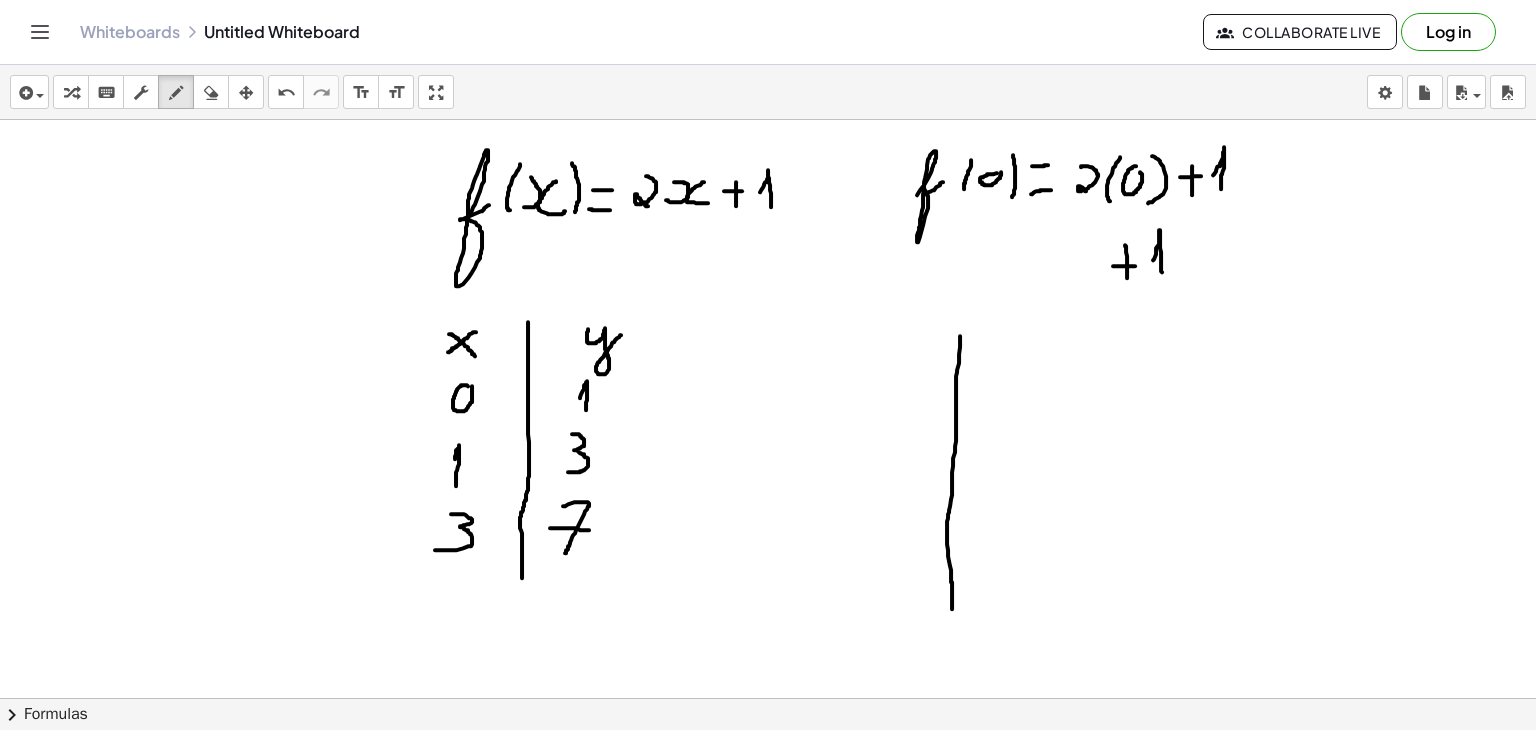 drag, startPoint x: 960, startPoint y: 335, endPoint x: 952, endPoint y: 627, distance: 292.10956 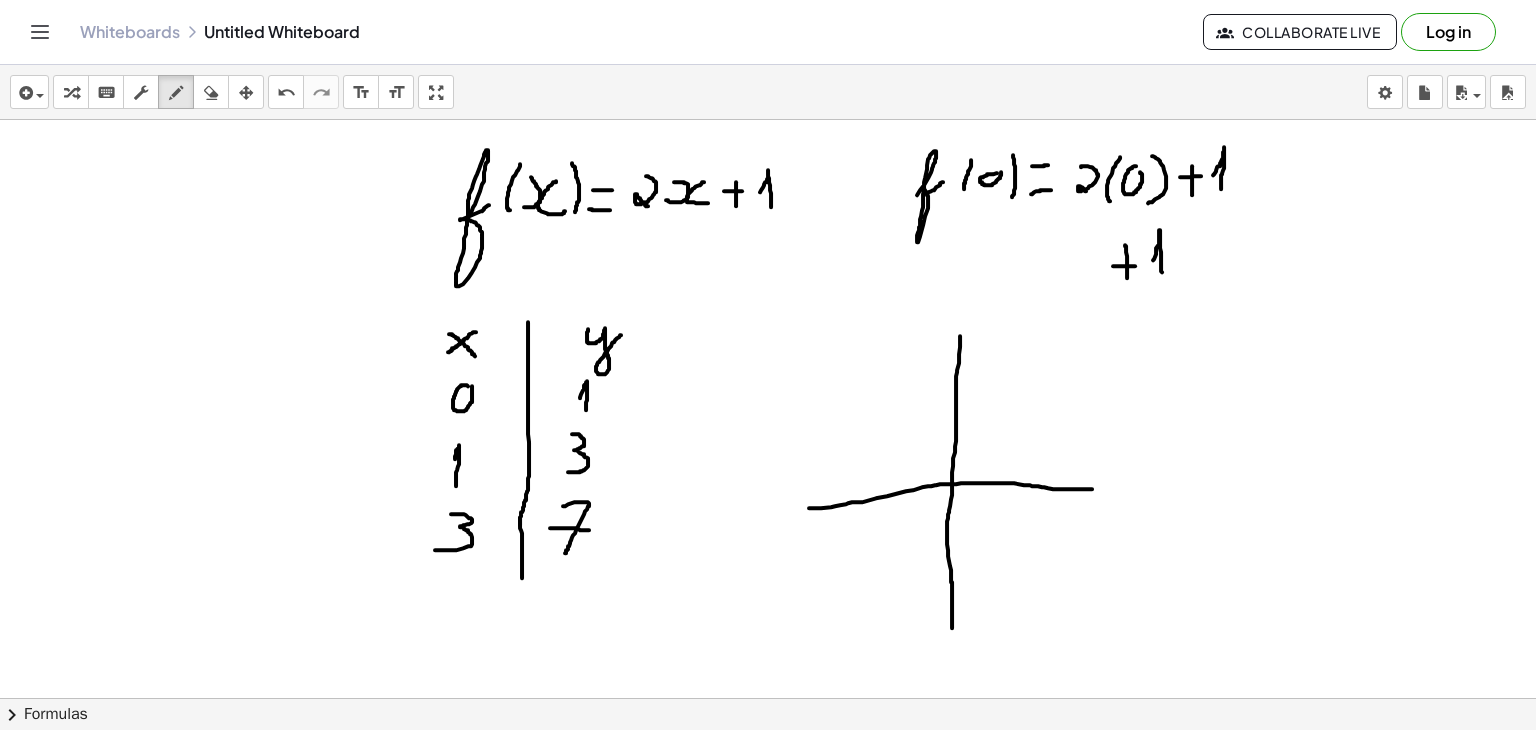 drag, startPoint x: 809, startPoint y: 507, endPoint x: 1110, endPoint y: 485, distance: 301.80292 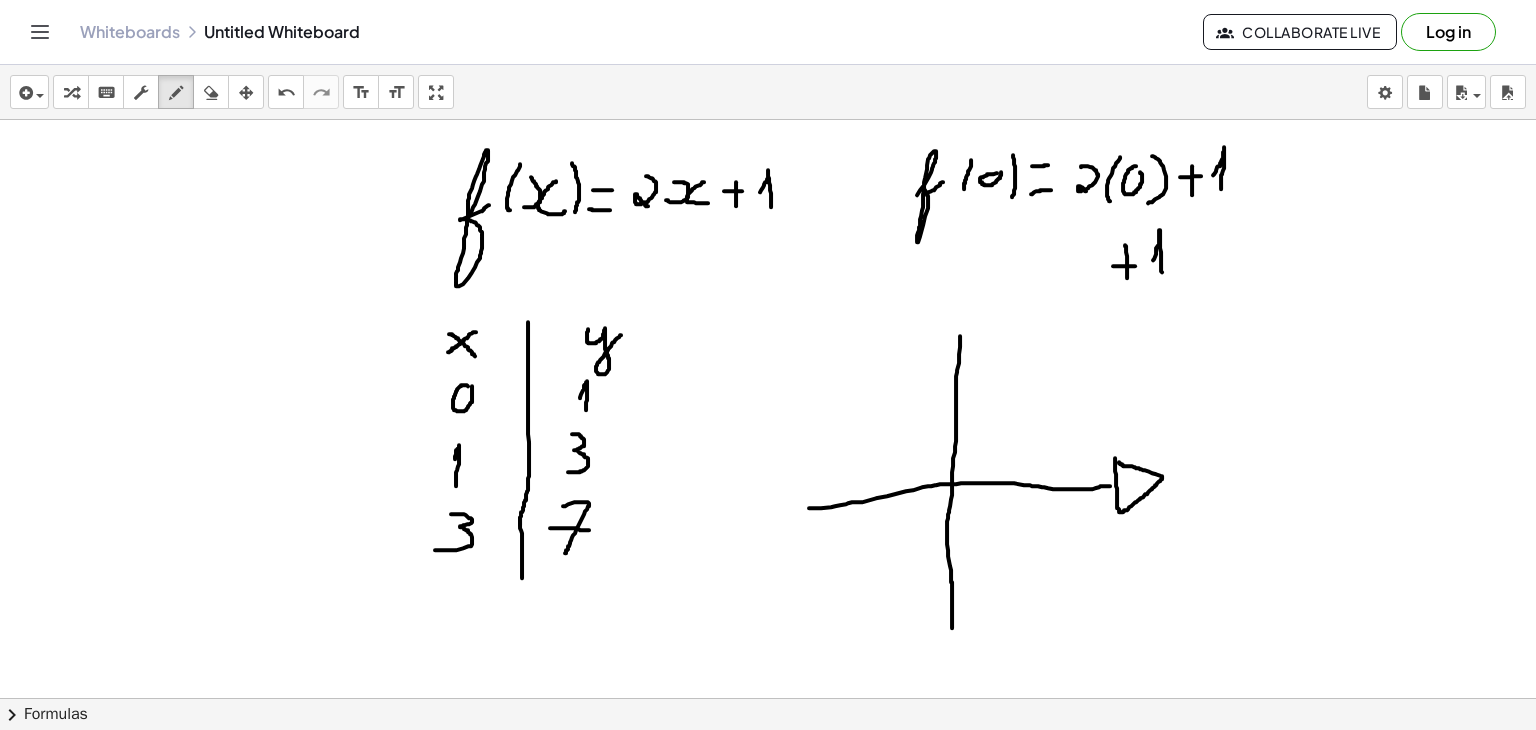 click at bounding box center [768, -1426] 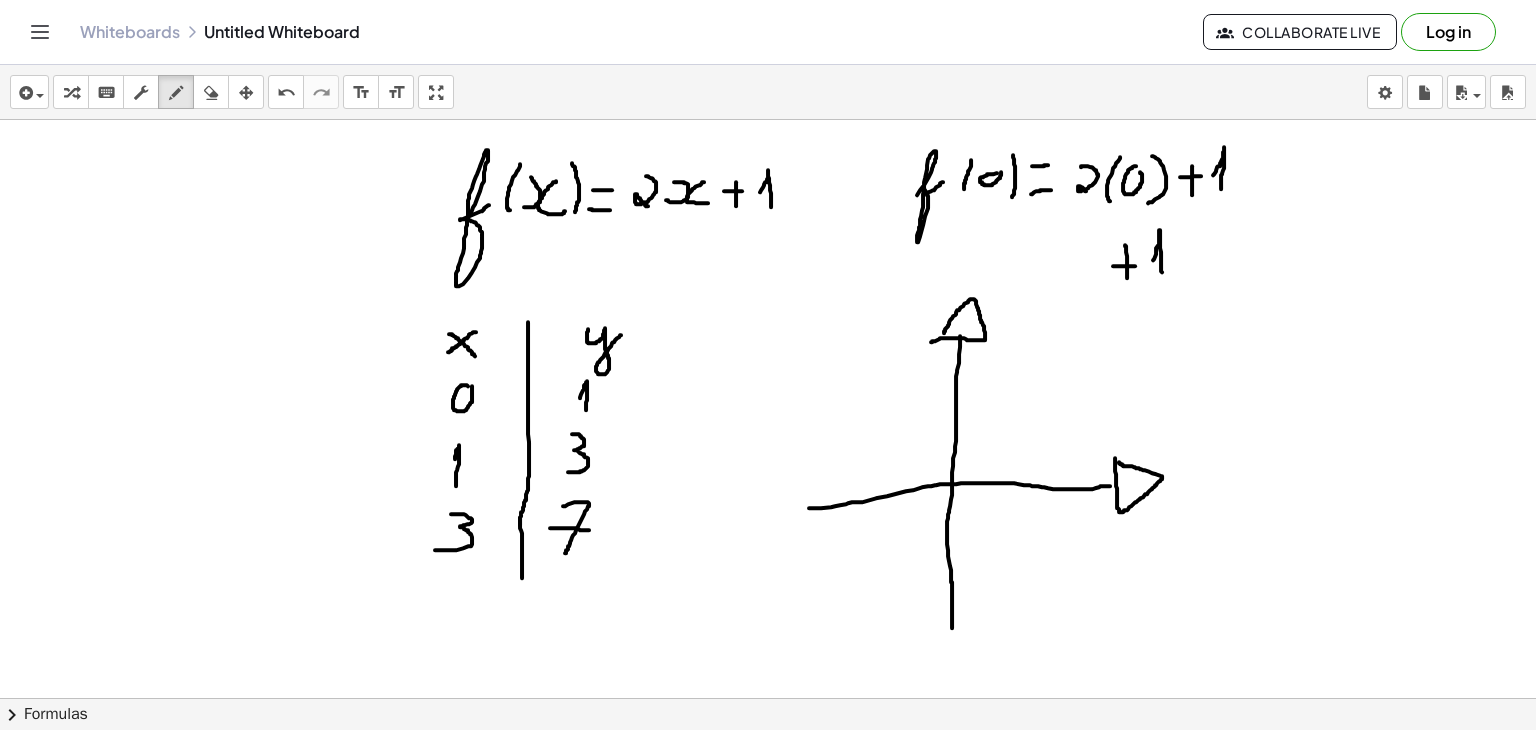 drag, startPoint x: 931, startPoint y: 341, endPoint x: 942, endPoint y: 335, distance: 12.529964 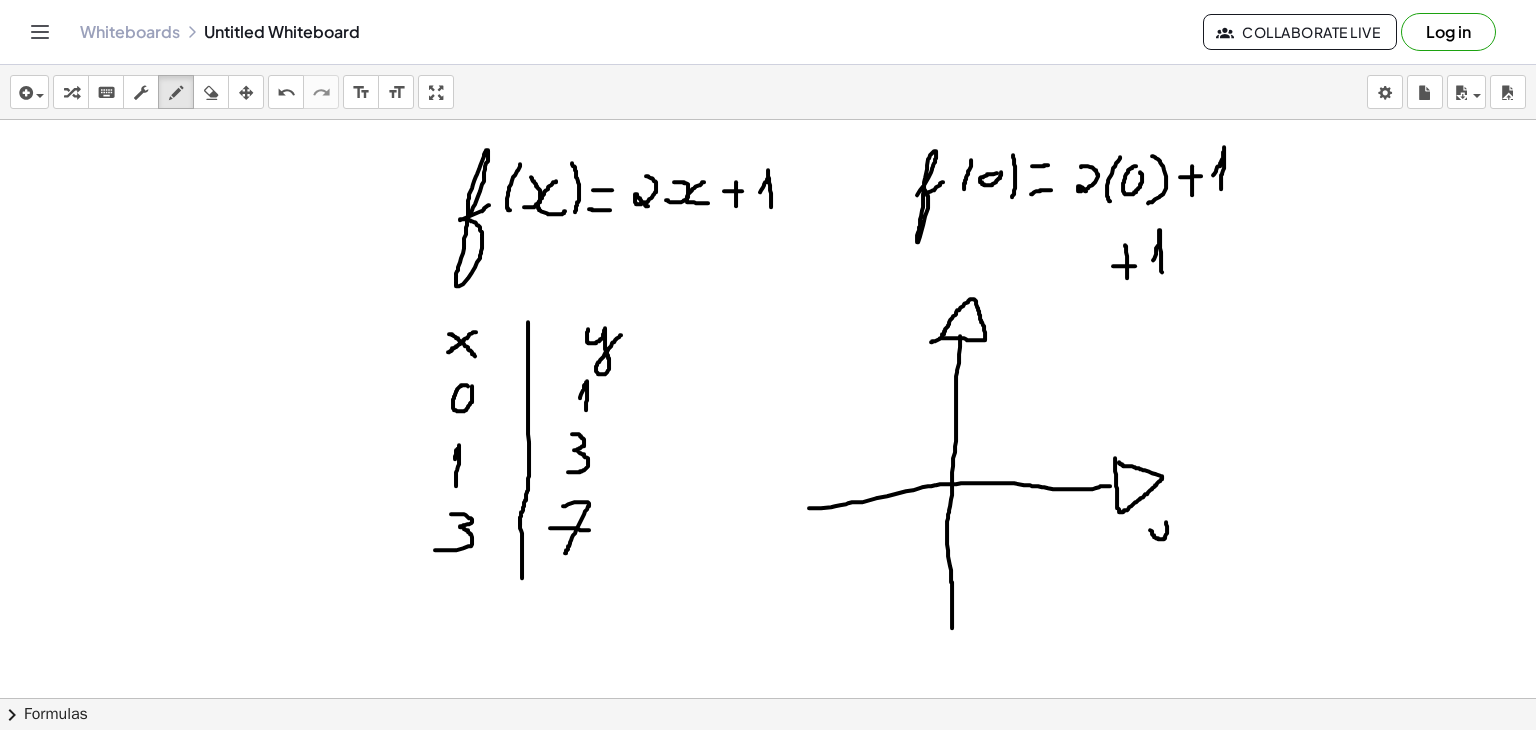 drag, startPoint x: 1150, startPoint y: 529, endPoint x: 1156, endPoint y: 519, distance: 11.661903 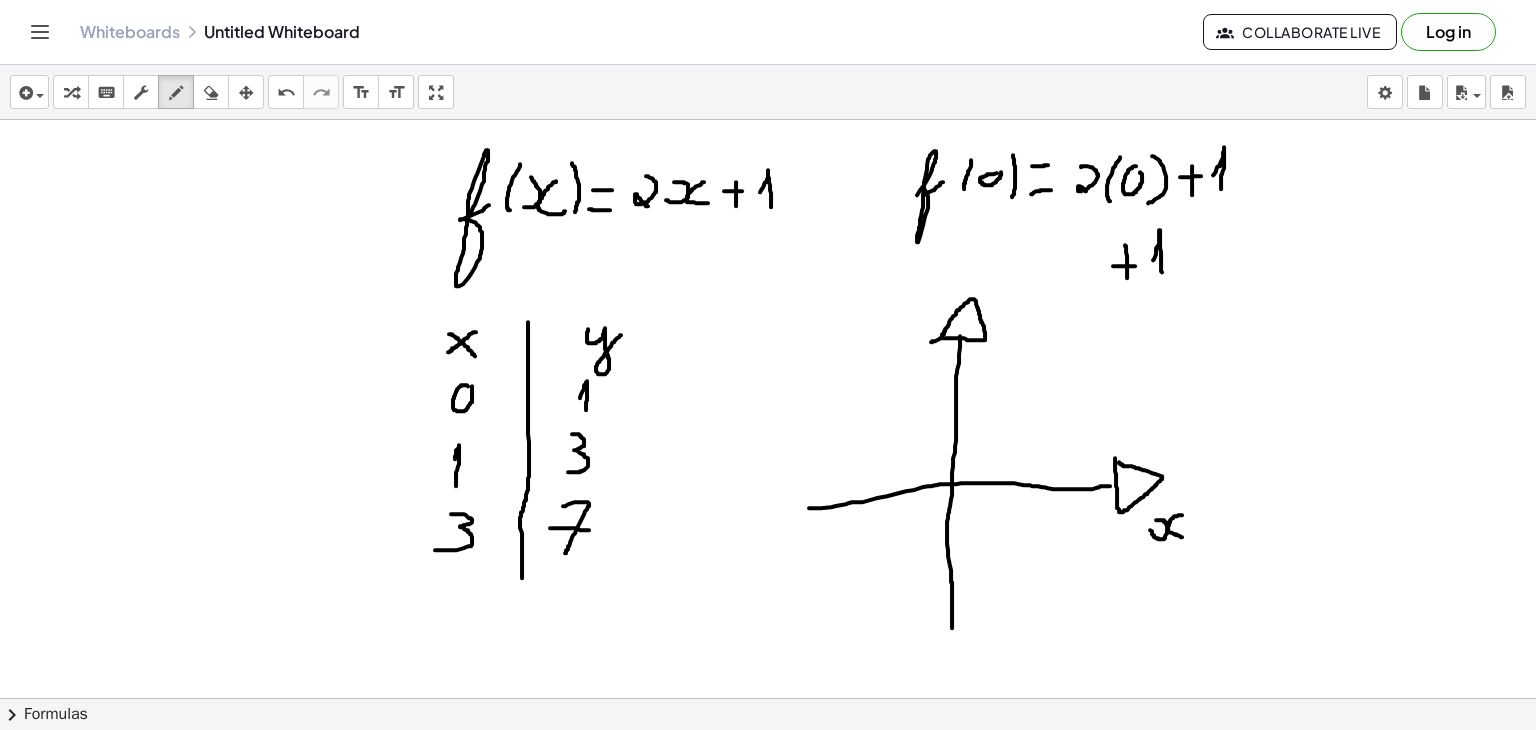drag, startPoint x: 1182, startPoint y: 514, endPoint x: 1200, endPoint y: 530, distance: 24.083189 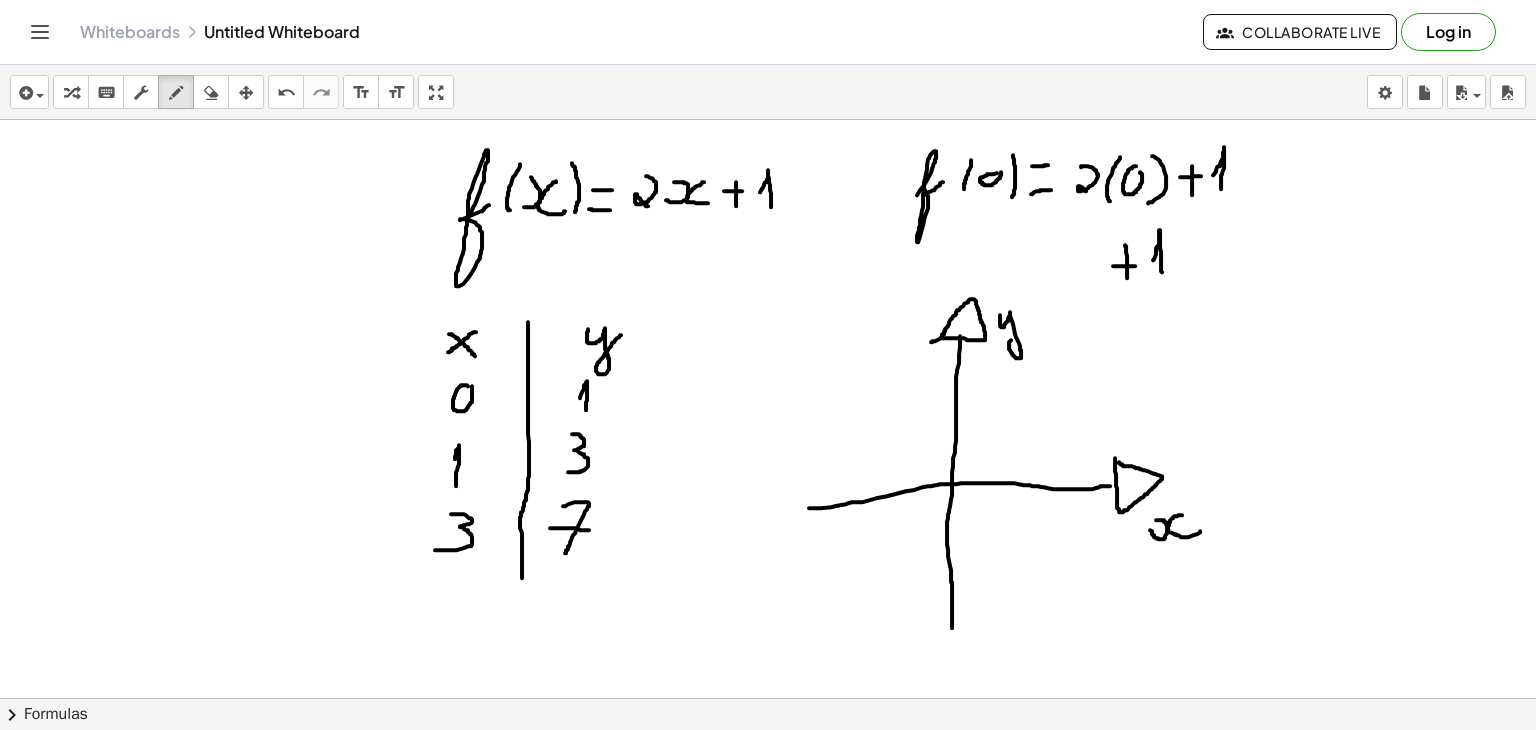 drag, startPoint x: 1000, startPoint y: 314, endPoint x: 1032, endPoint y: 312, distance: 32.06244 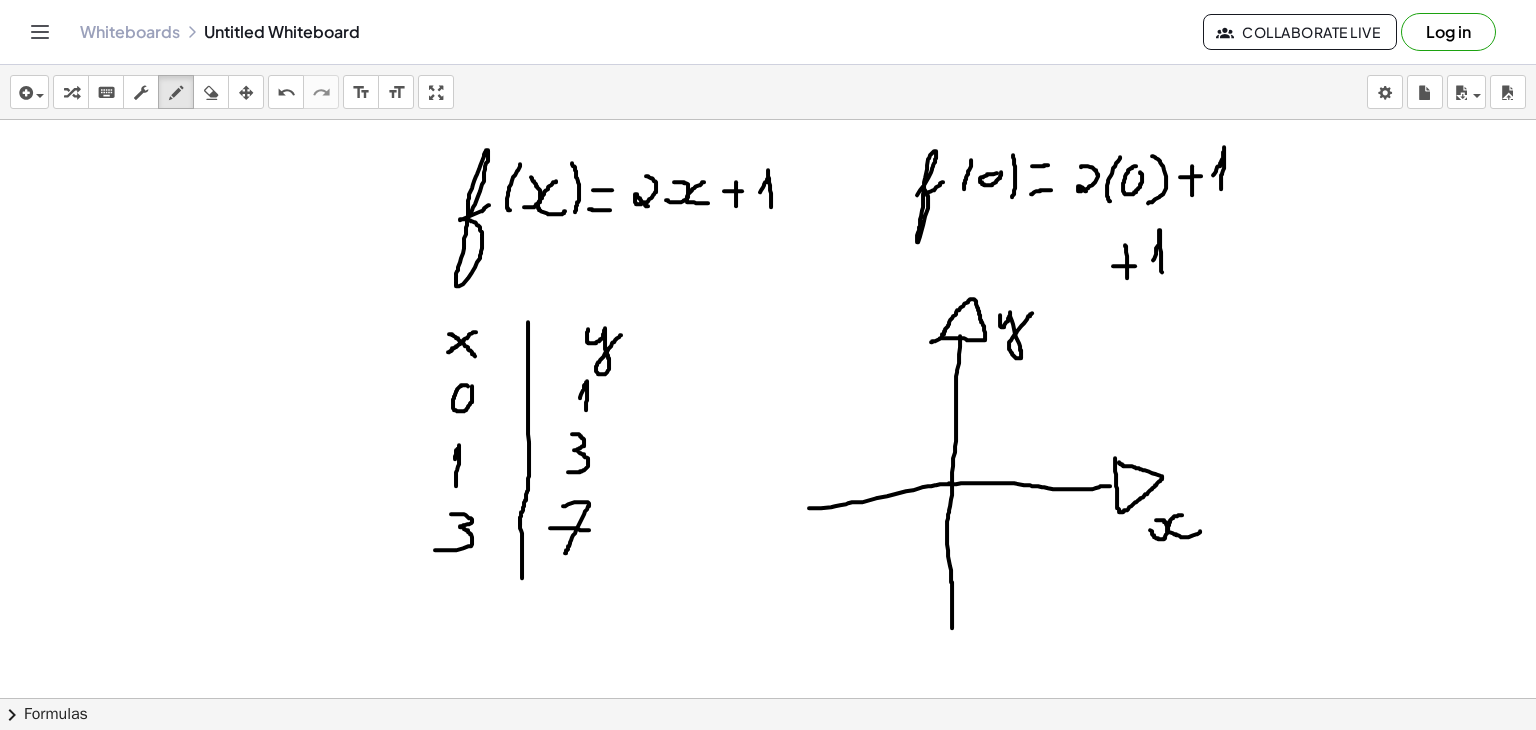 click at bounding box center [768, -1426] 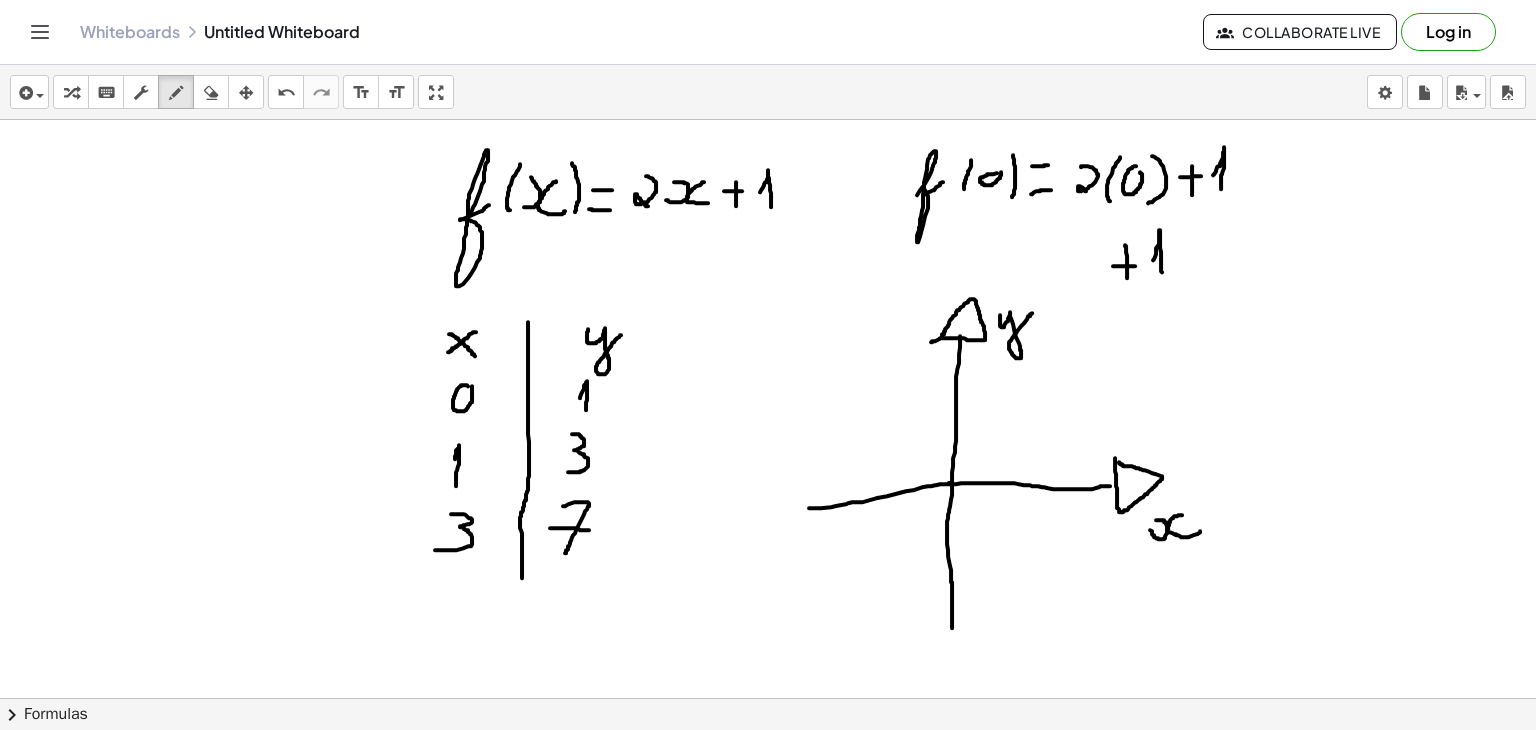 click at bounding box center (768, -1426) 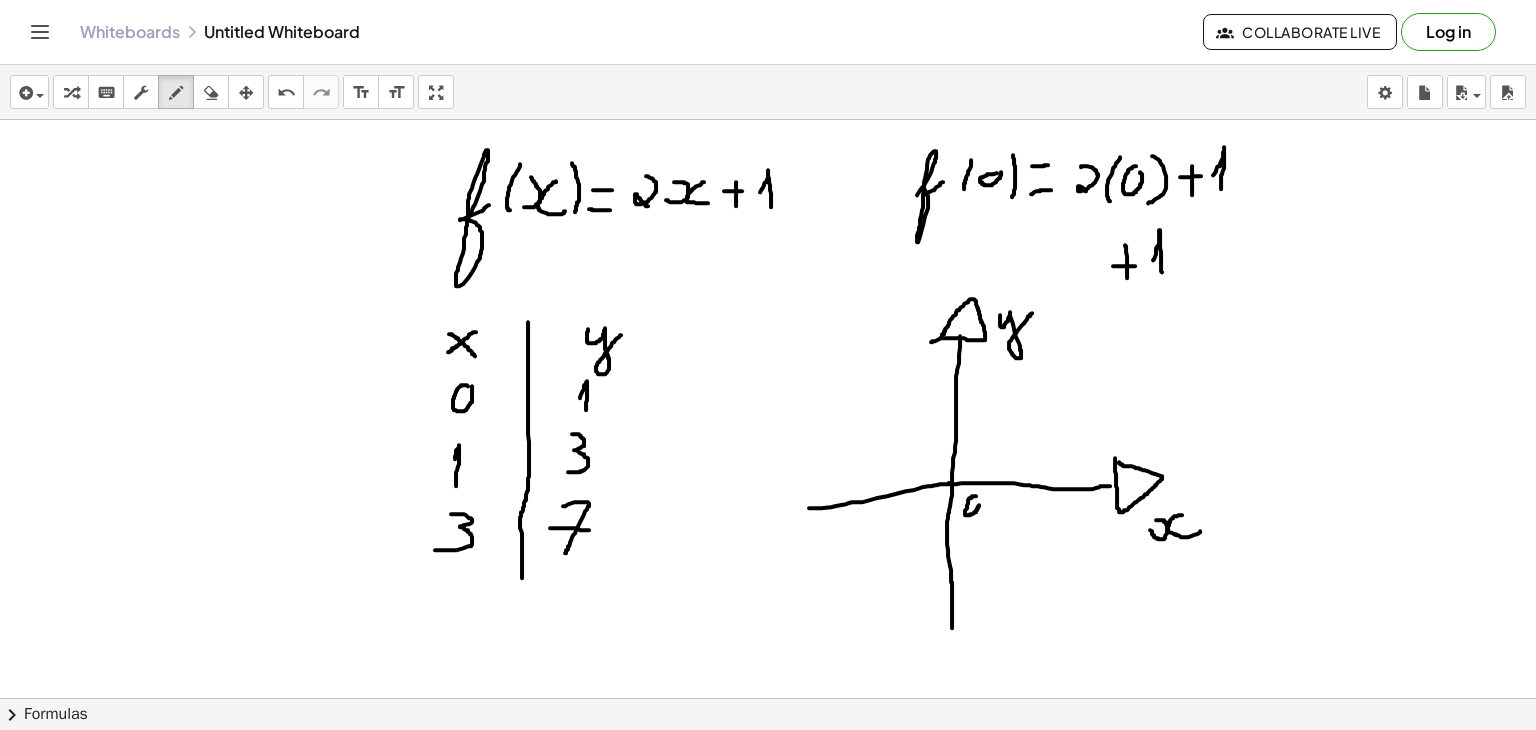 click at bounding box center (768, -1426) 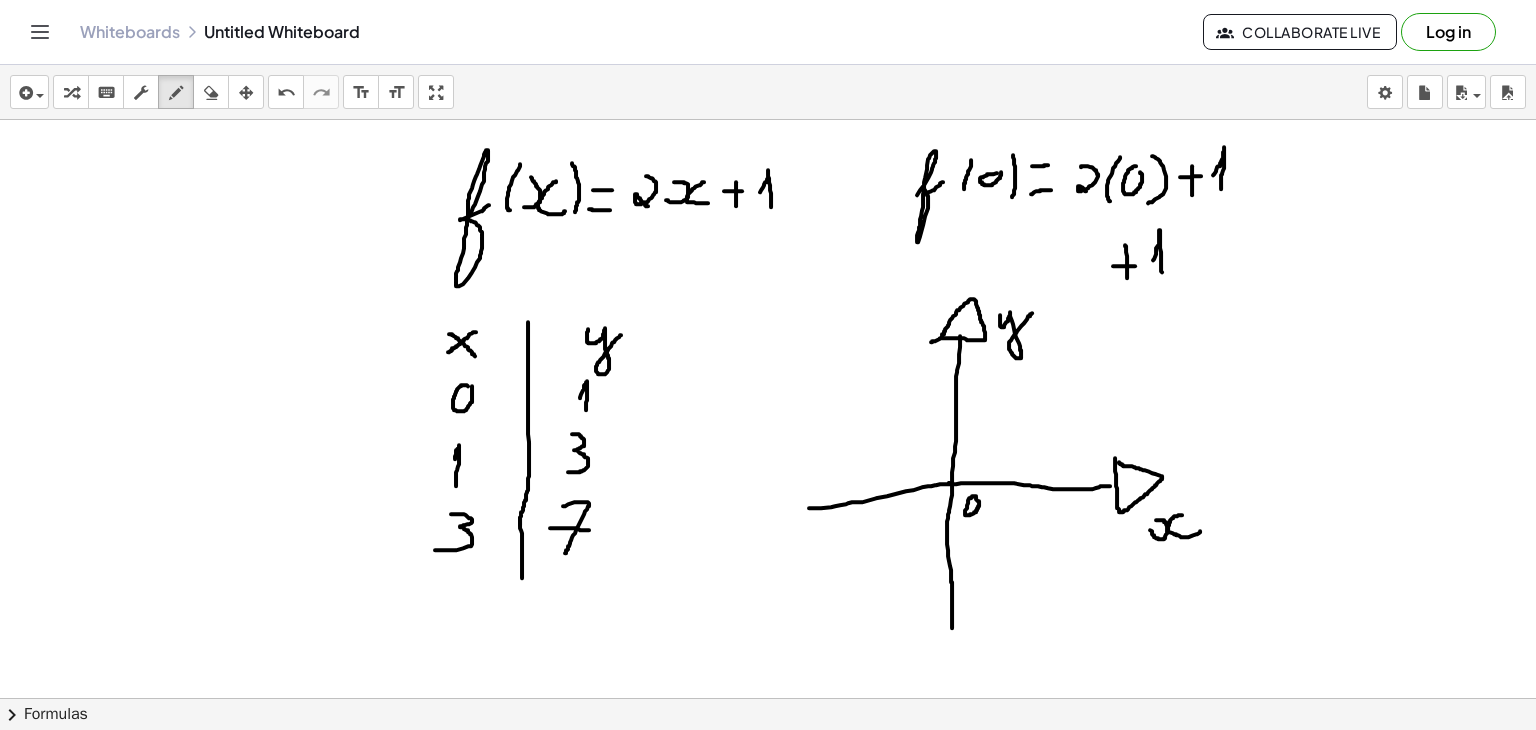 click at bounding box center (768, -1426) 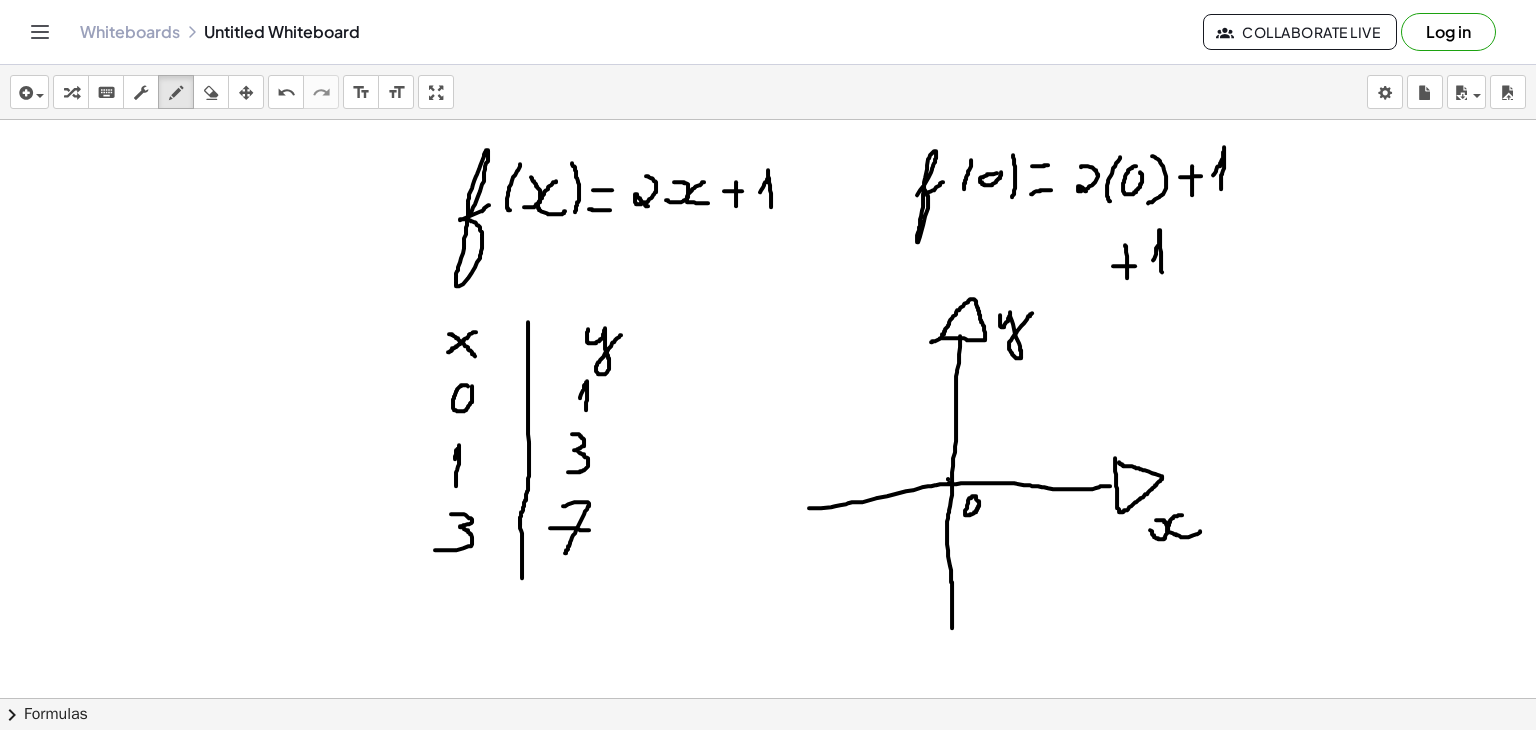 click at bounding box center [768, -1426] 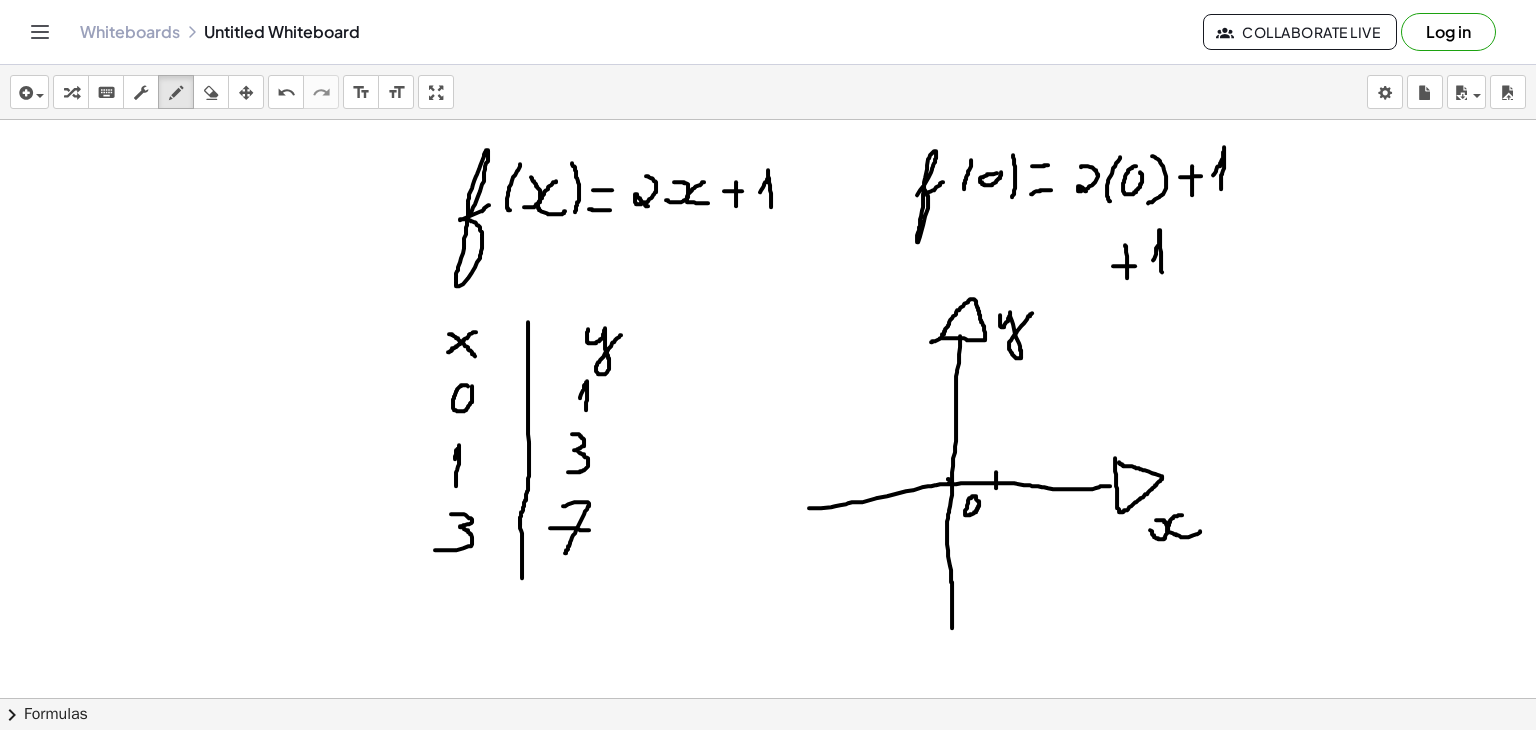 drag, startPoint x: 996, startPoint y: 471, endPoint x: 997, endPoint y: 488, distance: 17.029387 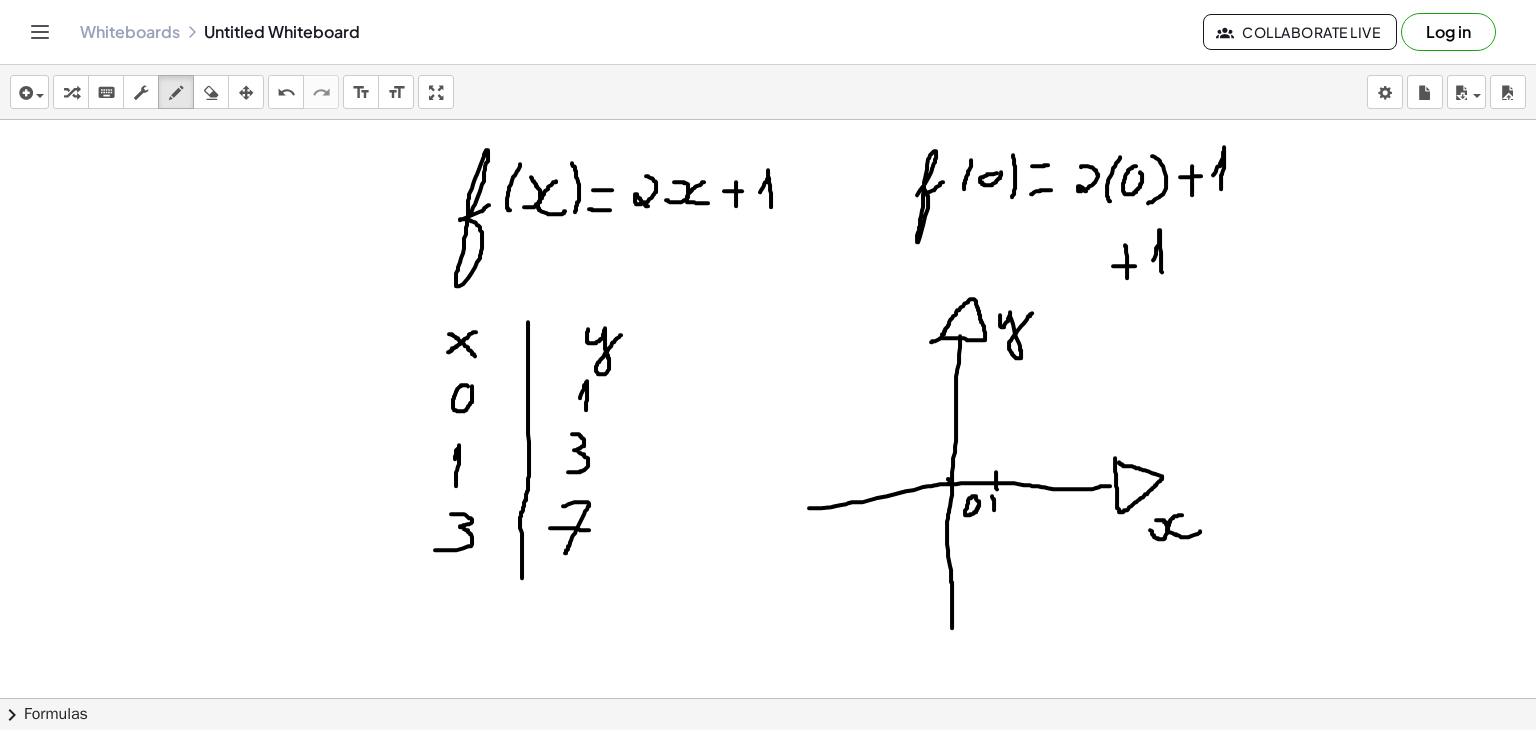 drag, startPoint x: 994, startPoint y: 509, endPoint x: 992, endPoint y: 495, distance: 14.142136 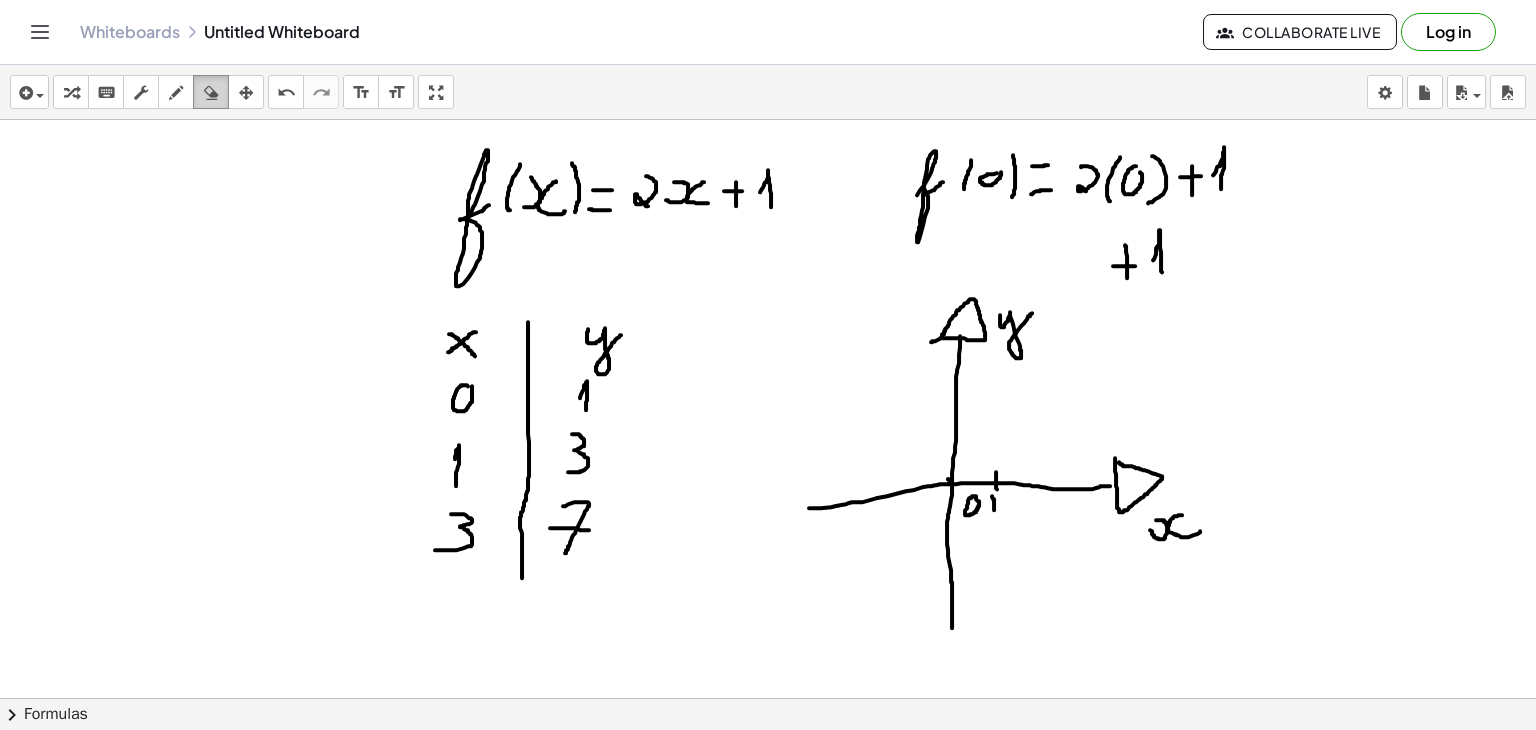 click at bounding box center [211, 93] 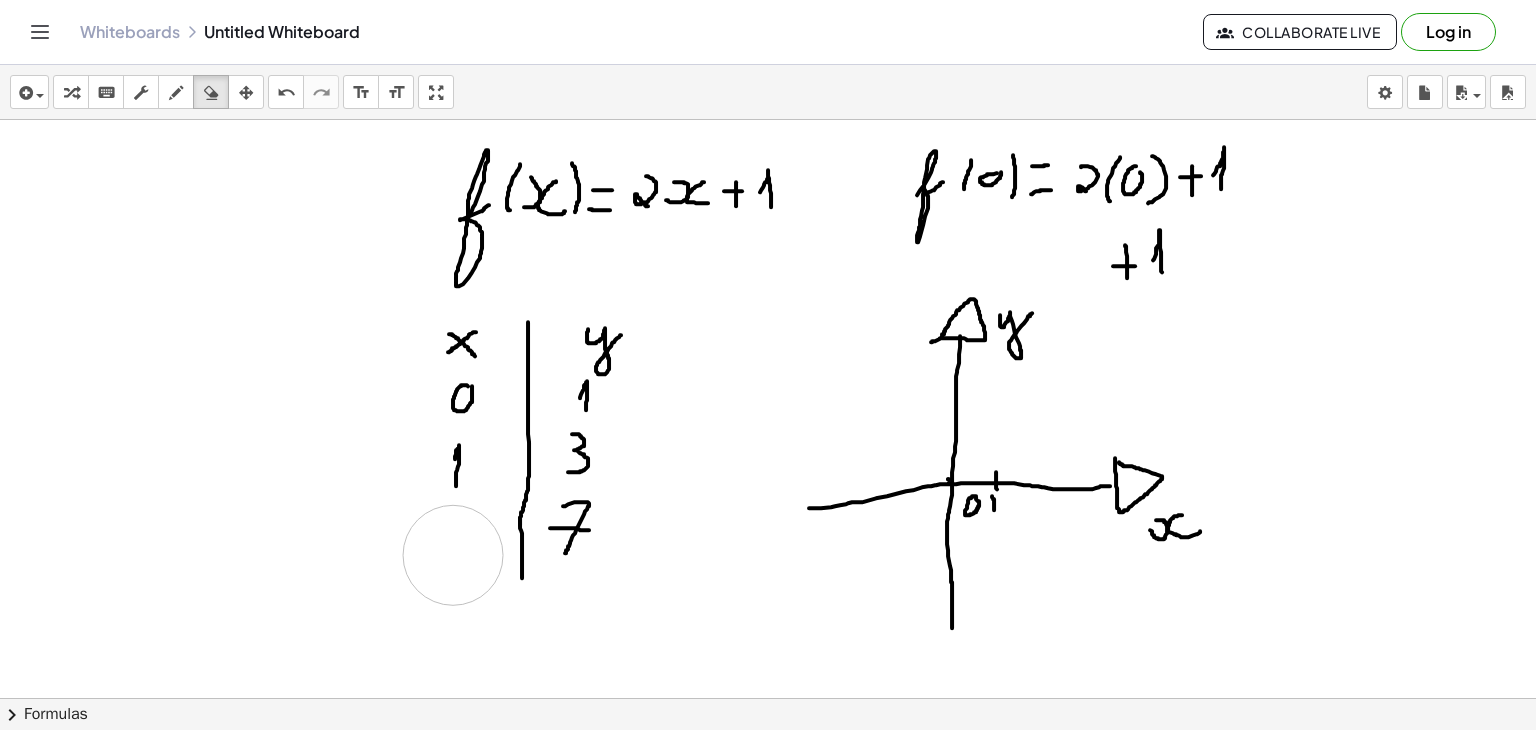 click at bounding box center [768, -1426] 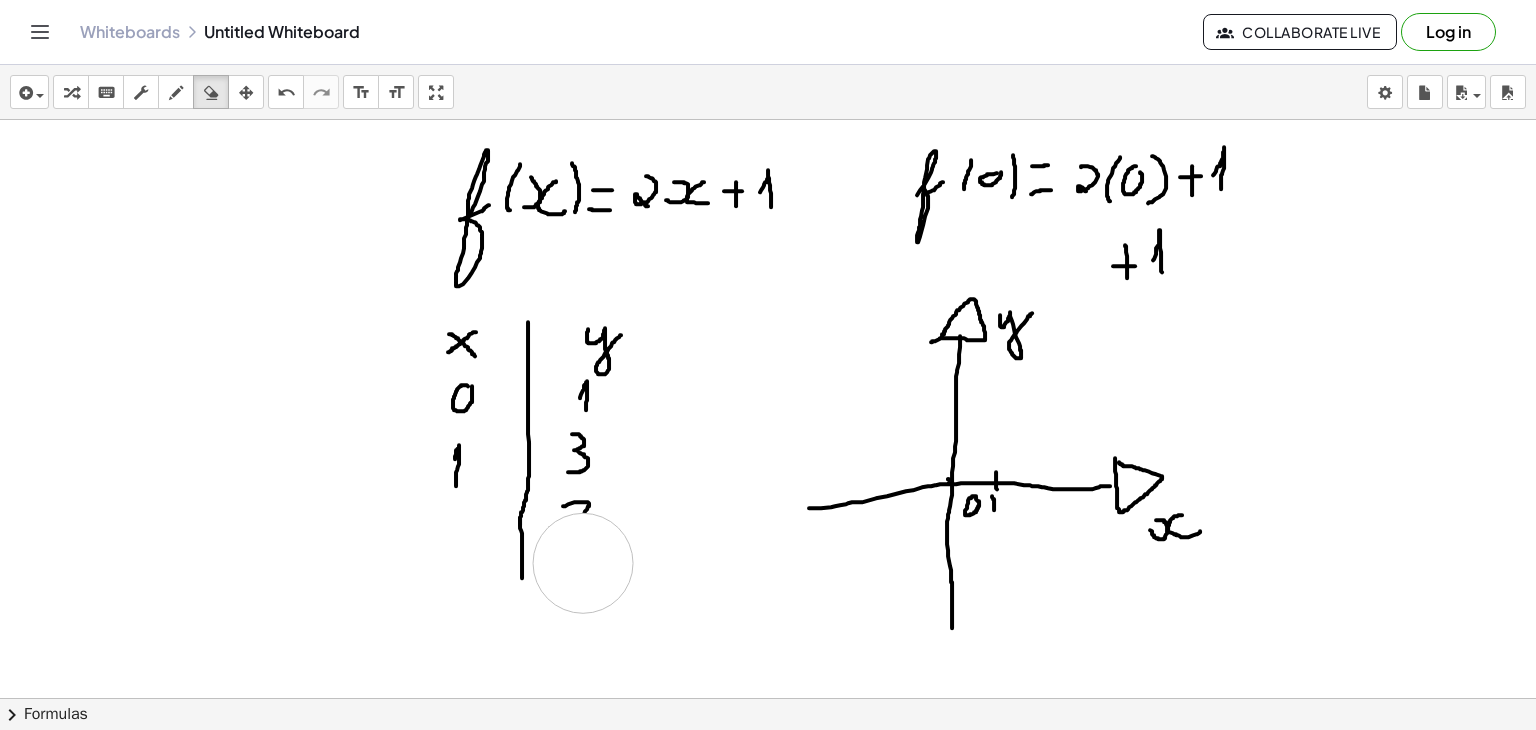 click at bounding box center [768, -1426] 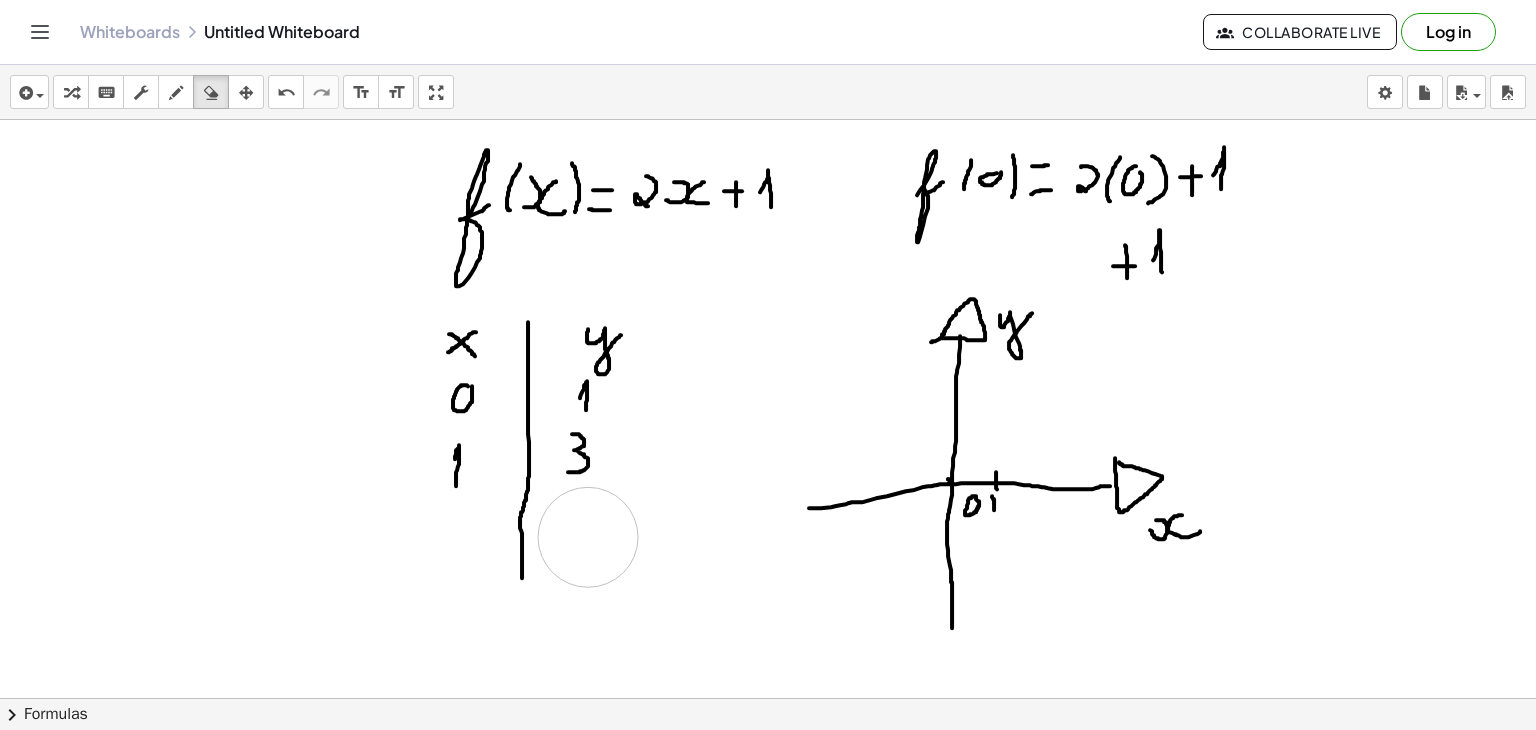 click at bounding box center (768, -1426) 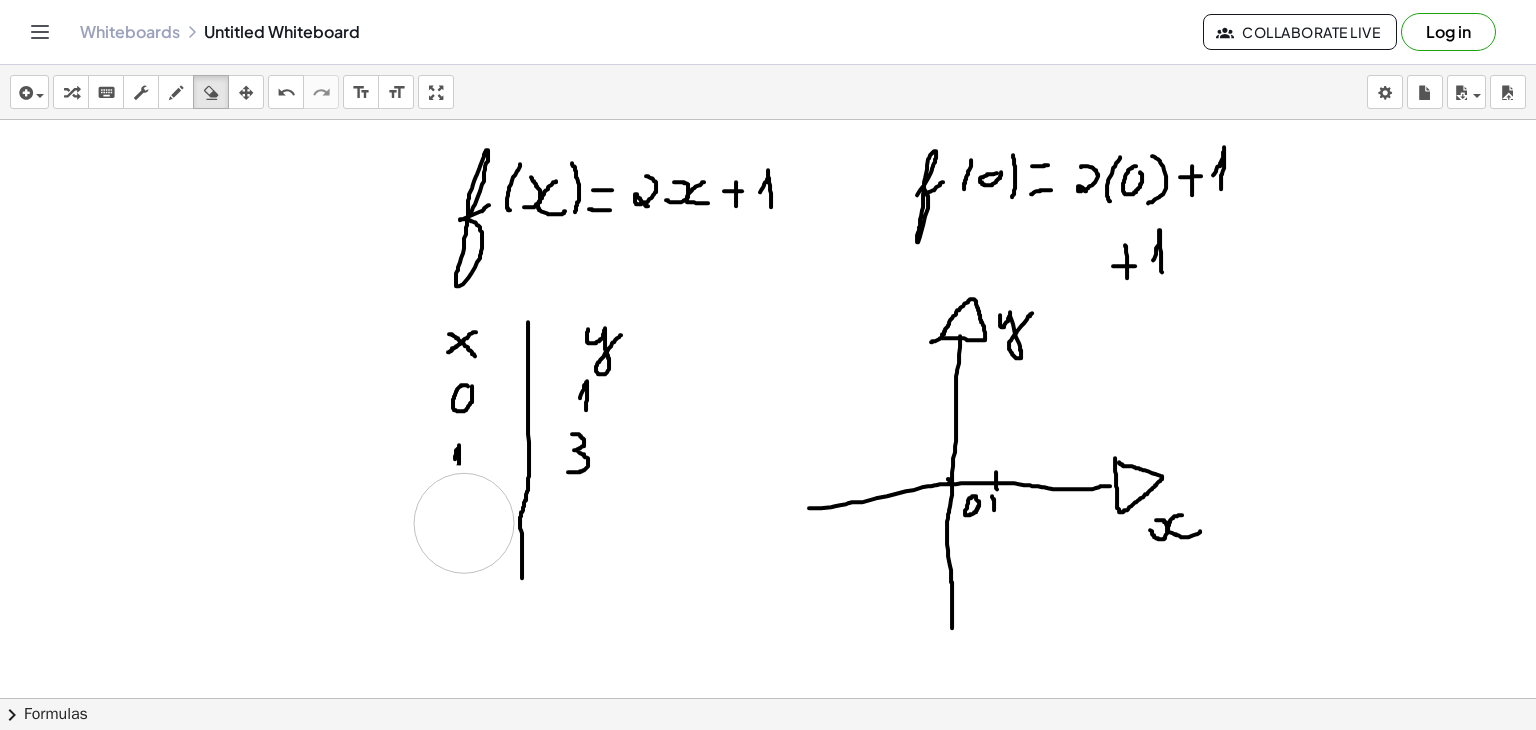 drag, startPoint x: 449, startPoint y: 514, endPoint x: 464, endPoint y: 522, distance: 17 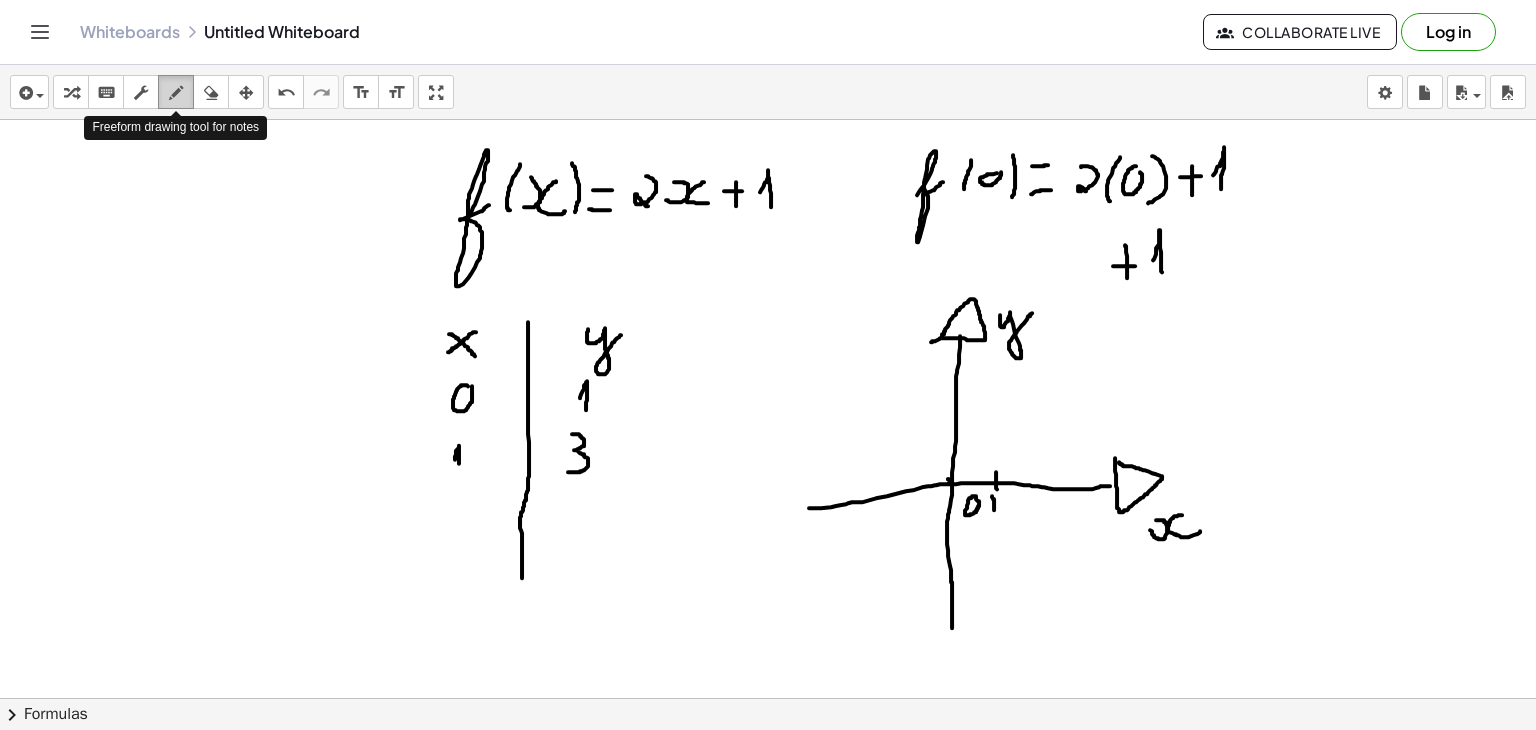 click at bounding box center (176, 93) 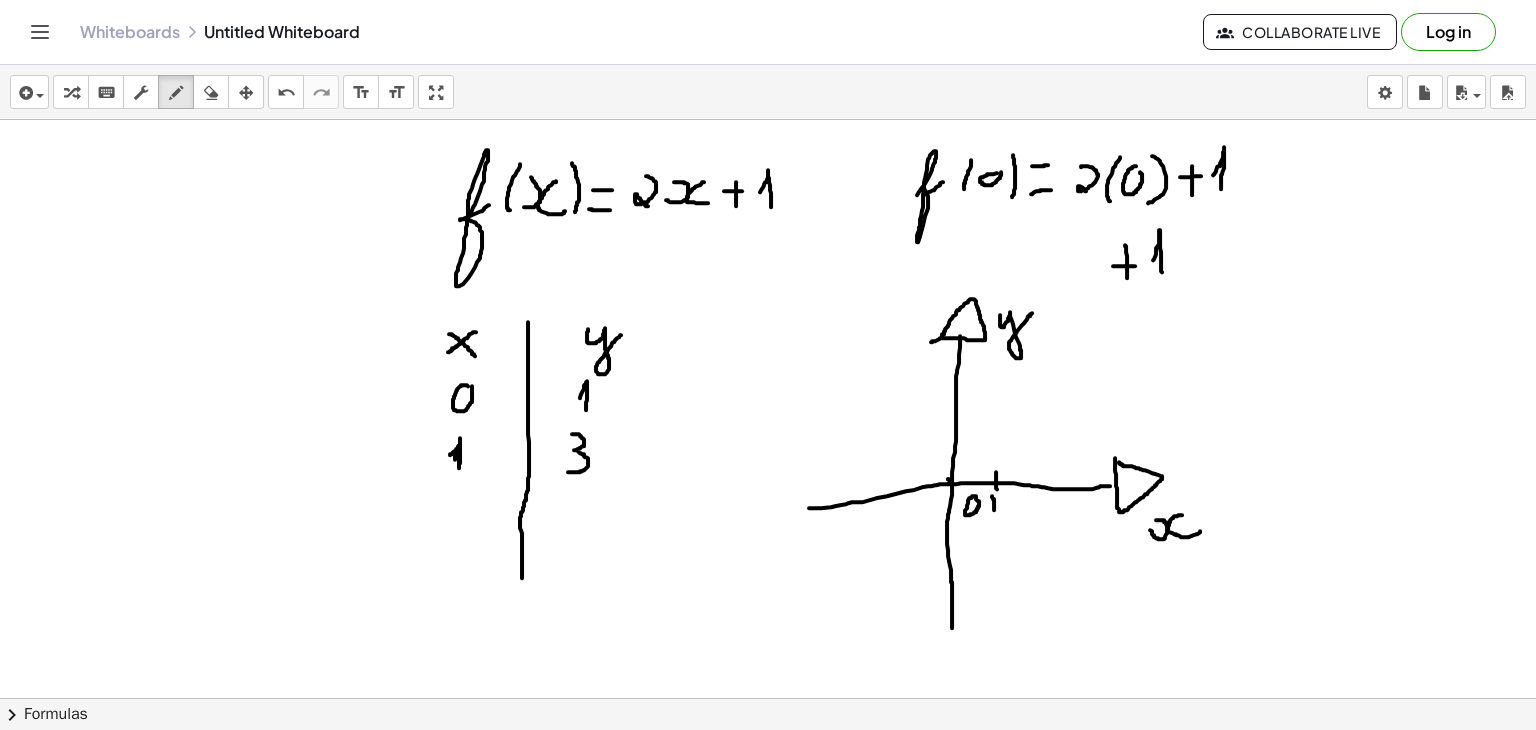 drag, startPoint x: 450, startPoint y: 454, endPoint x: 459, endPoint y: 467, distance: 15.811388 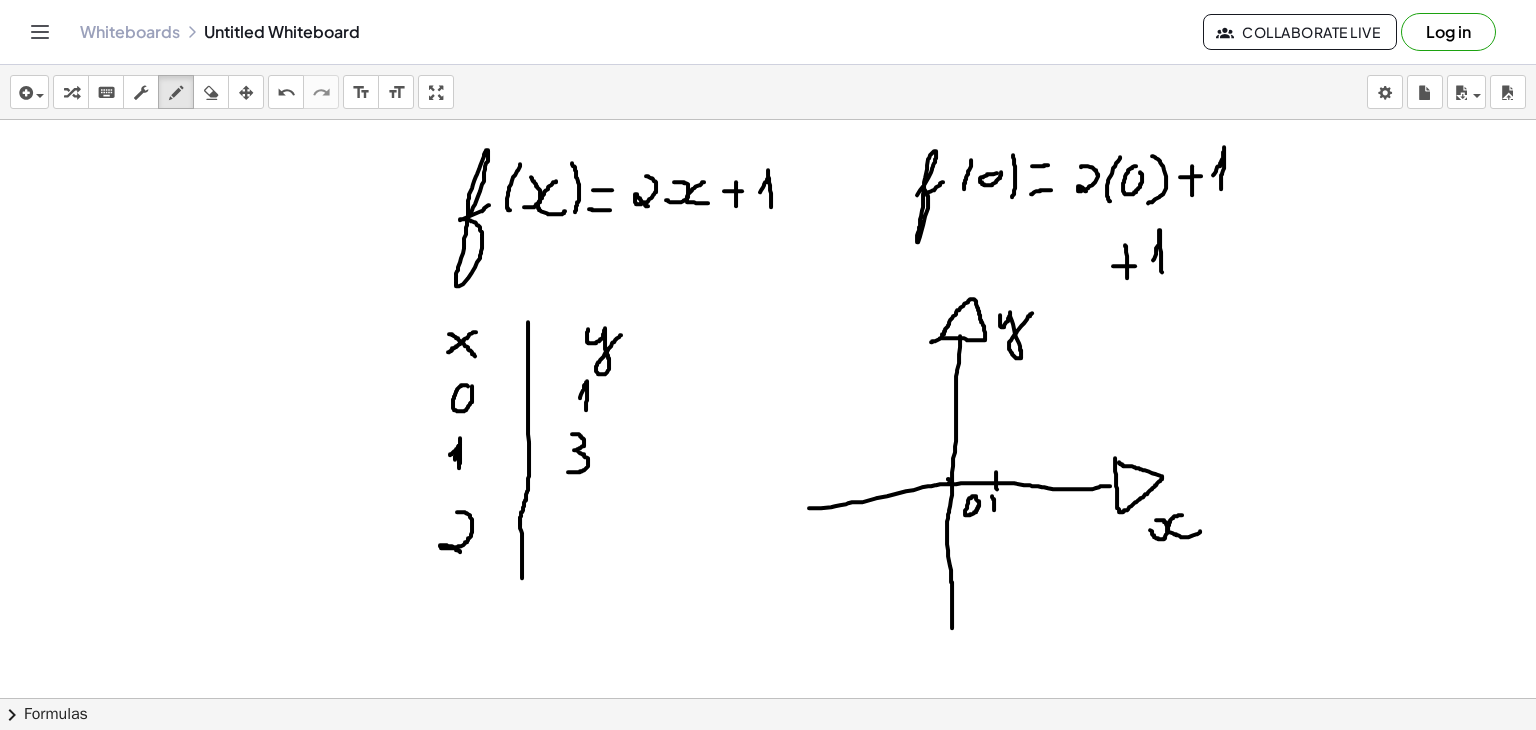 drag, startPoint x: 457, startPoint y: 511, endPoint x: 467, endPoint y: 553, distance: 43.174065 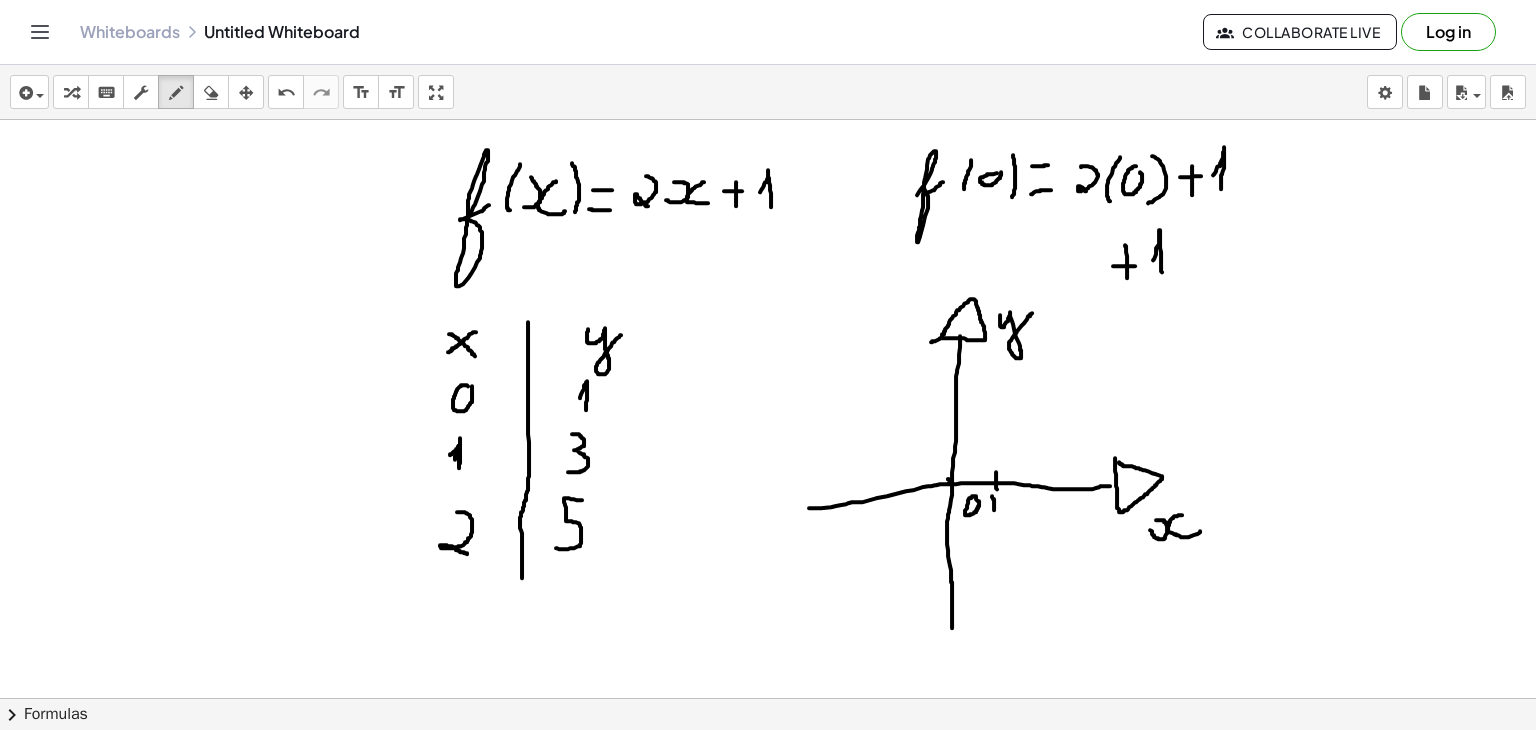 drag, startPoint x: 582, startPoint y: 499, endPoint x: 554, endPoint y: 547, distance: 55.569775 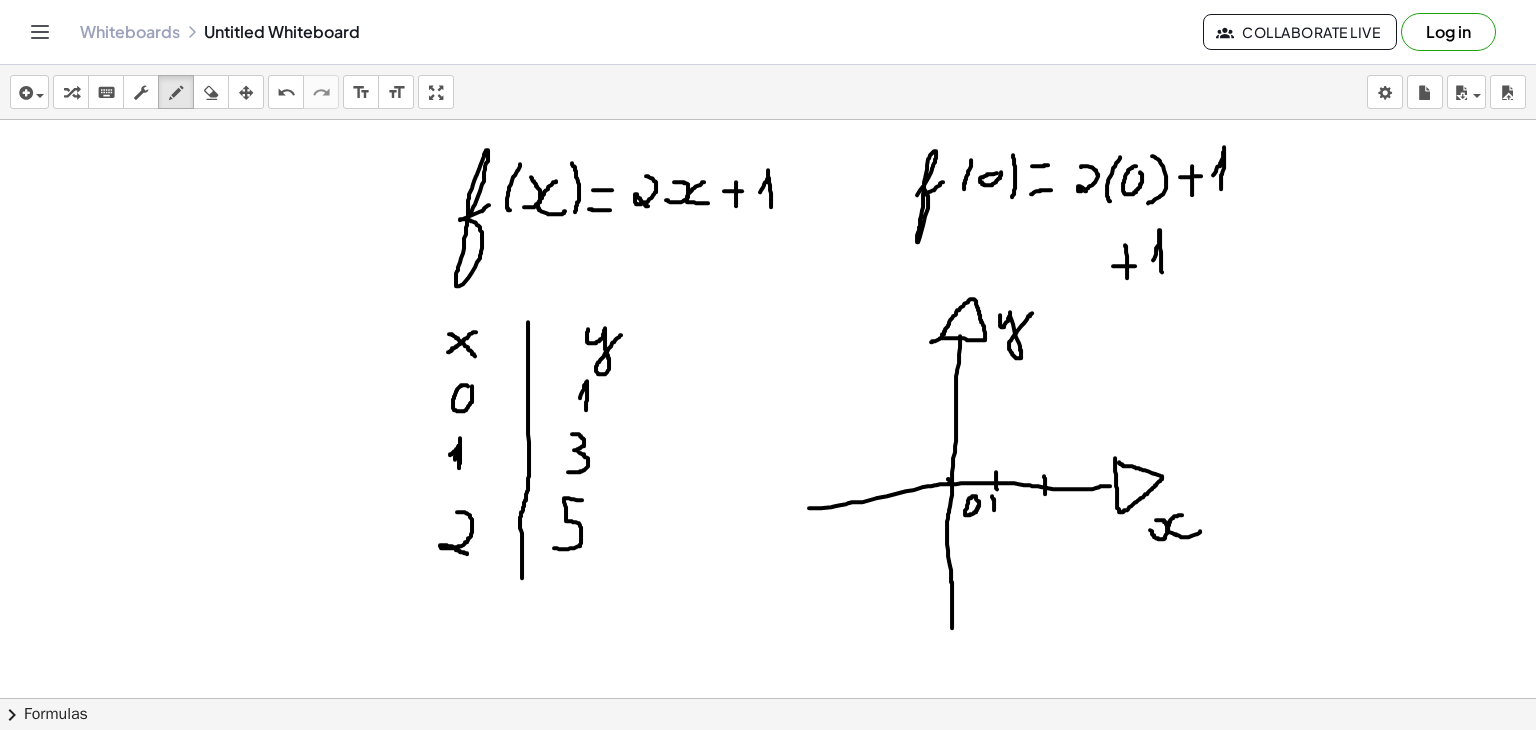 drag, startPoint x: 1044, startPoint y: 475, endPoint x: 1045, endPoint y: 493, distance: 18.027756 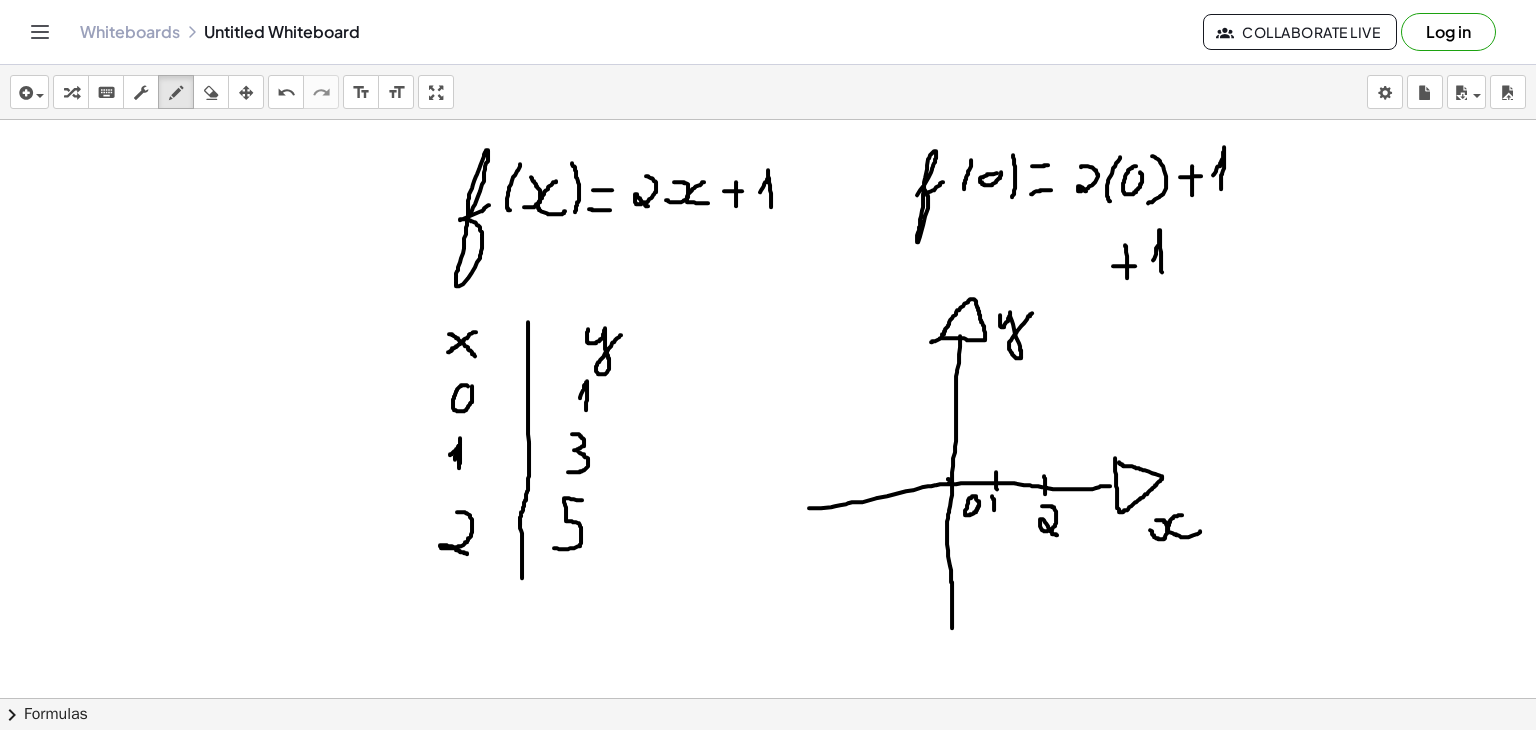 drag, startPoint x: 1042, startPoint y: 505, endPoint x: 1060, endPoint y: 534, distance: 34.132095 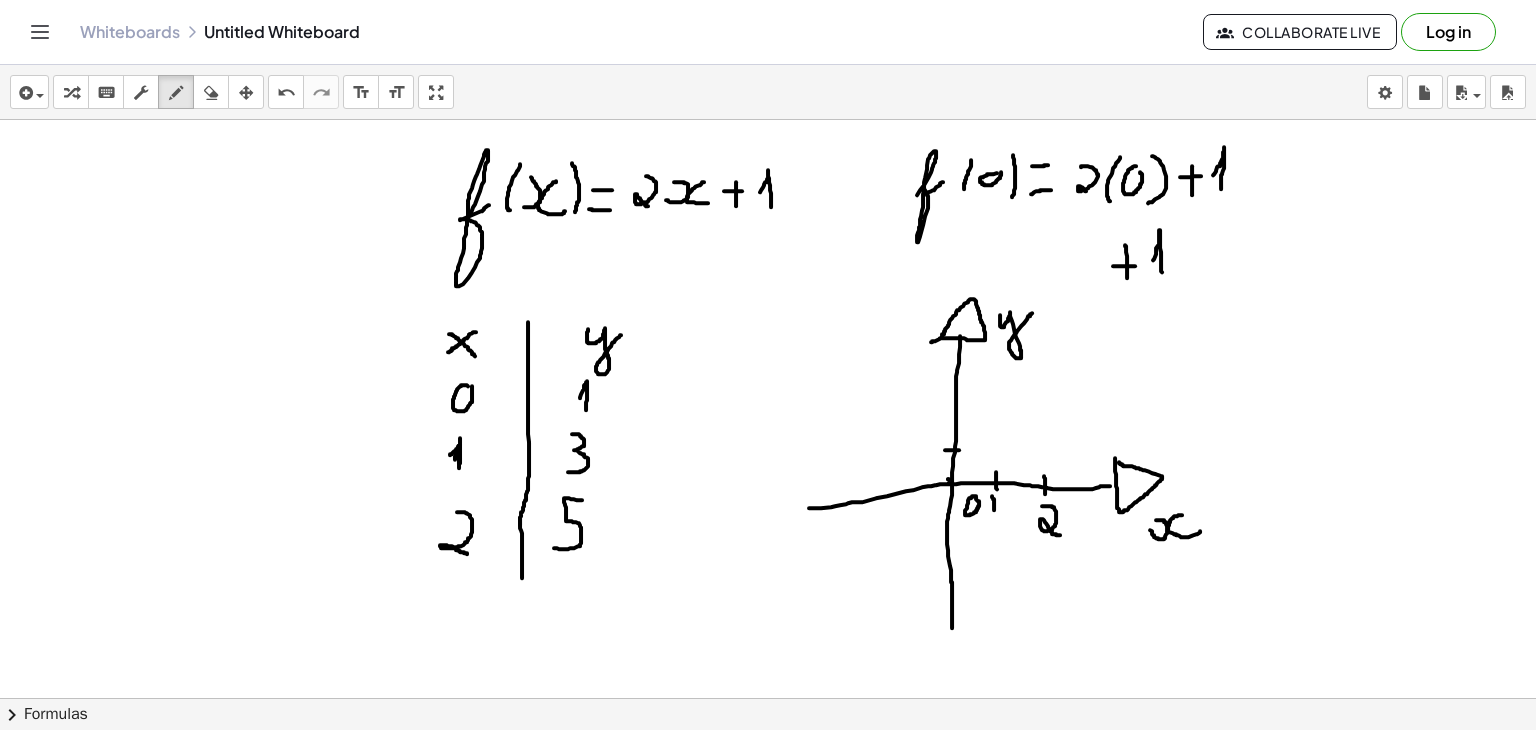 drag, startPoint x: 945, startPoint y: 449, endPoint x: 959, endPoint y: 450, distance: 14.035668 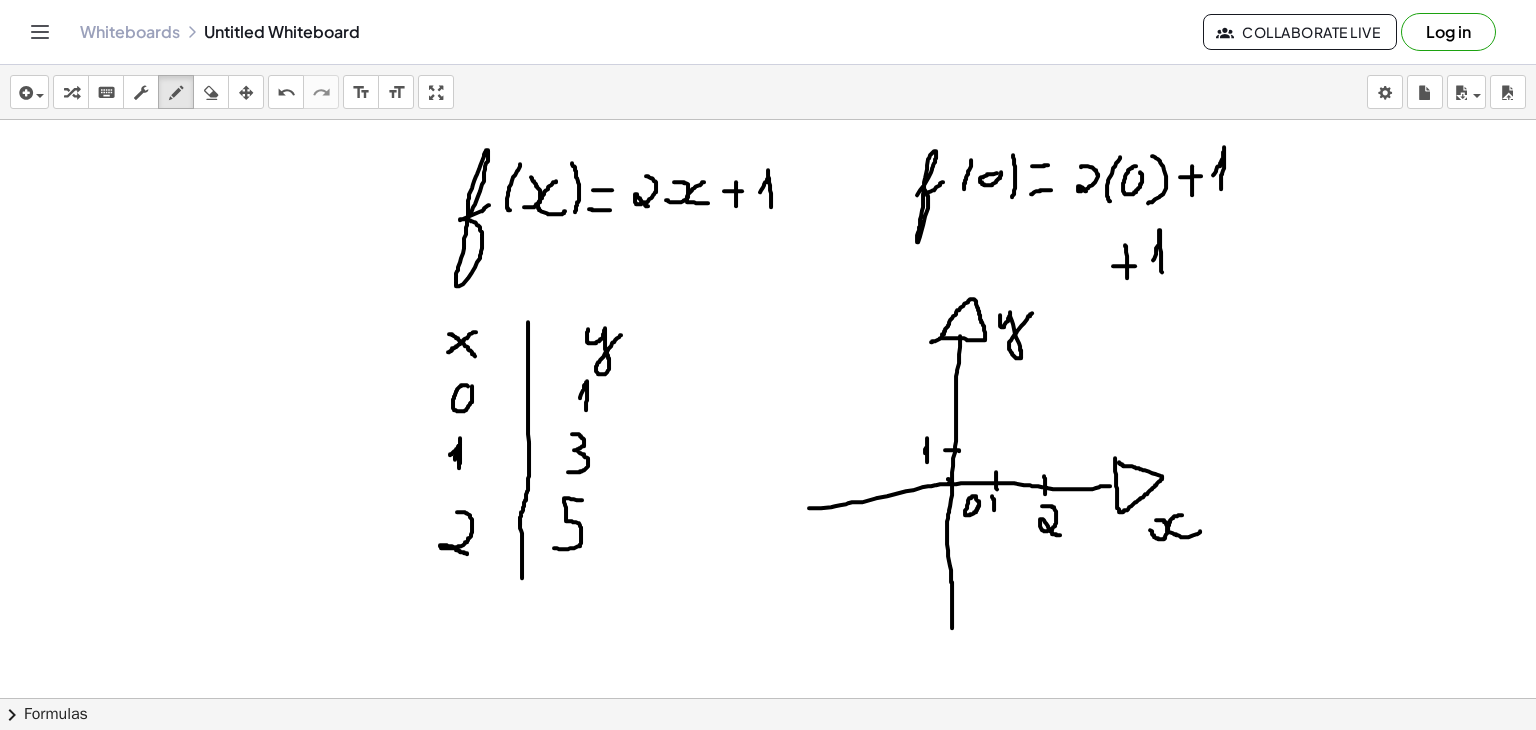 drag, startPoint x: 925, startPoint y: 452, endPoint x: 927, endPoint y: 462, distance: 10.198039 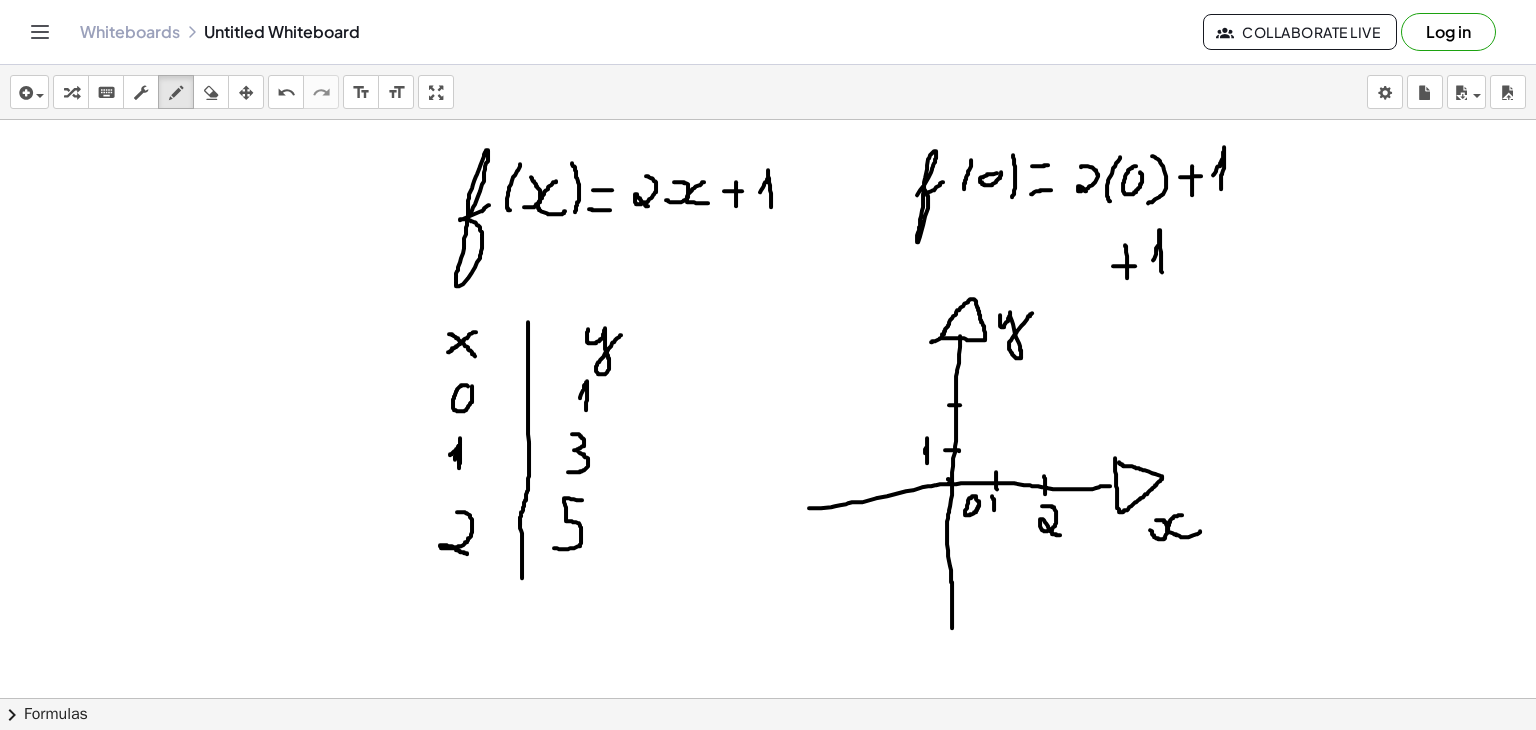 drag, startPoint x: 949, startPoint y: 404, endPoint x: 962, endPoint y: 404, distance: 13 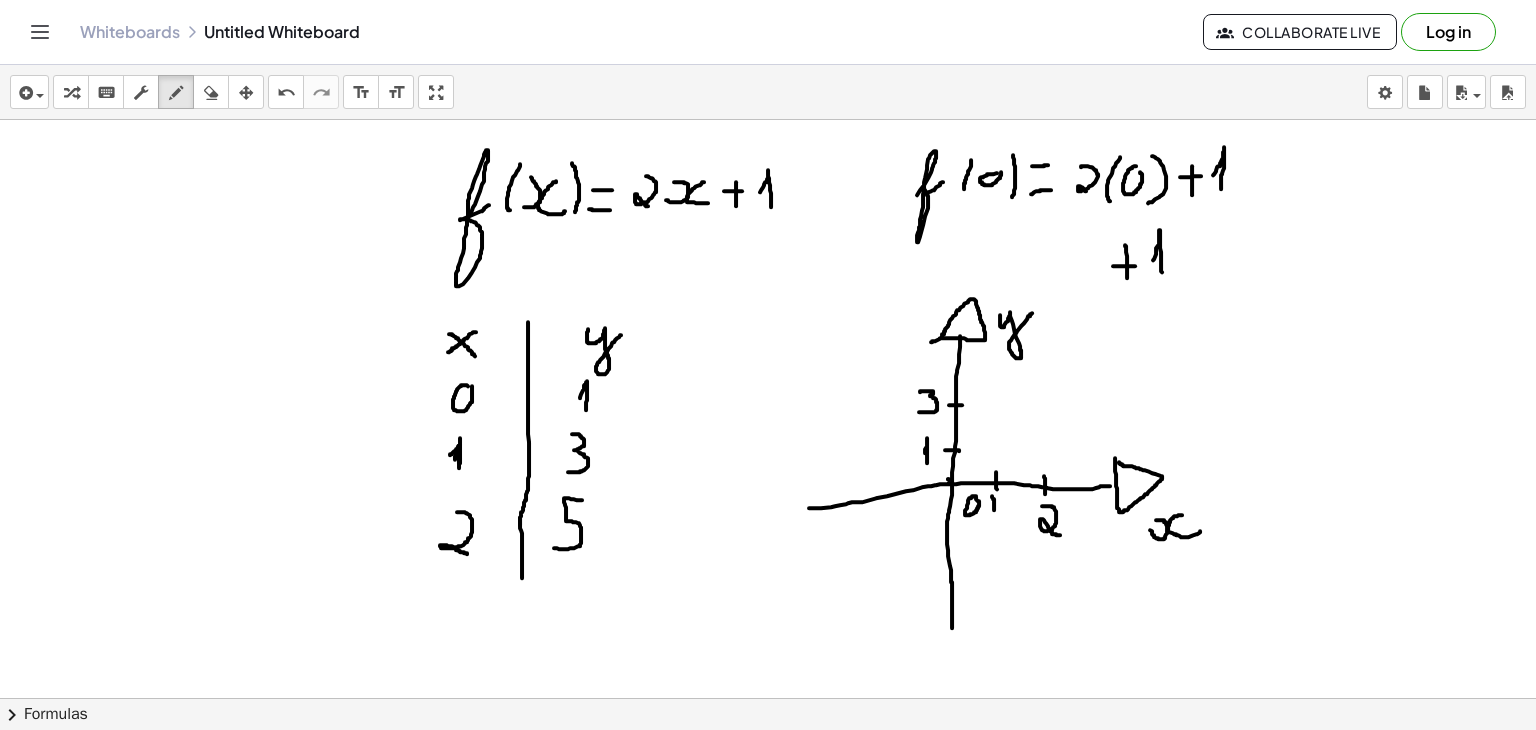 drag, startPoint x: 920, startPoint y: 391, endPoint x: 919, endPoint y: 411, distance: 20.024984 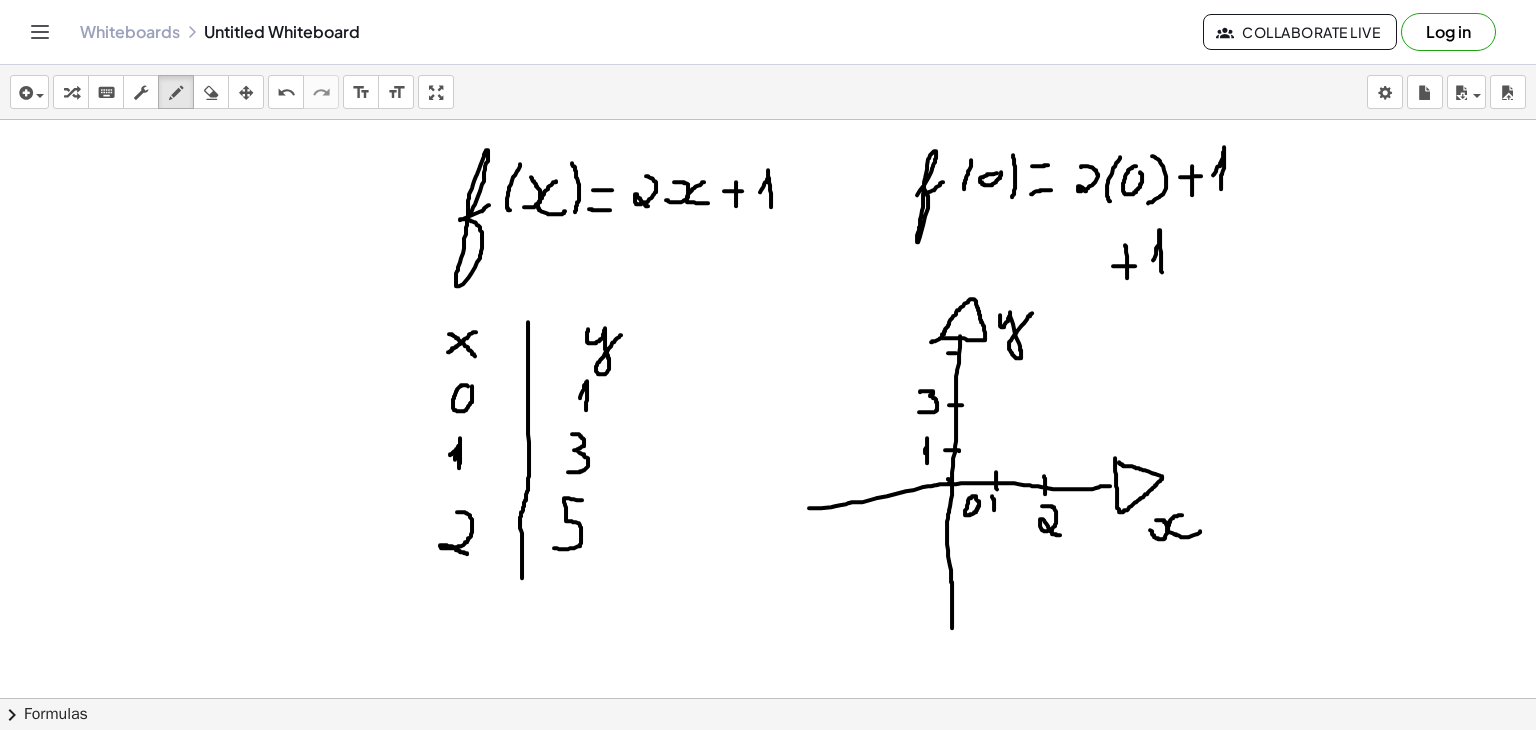 drag, startPoint x: 948, startPoint y: 352, endPoint x: 970, endPoint y: 352, distance: 22 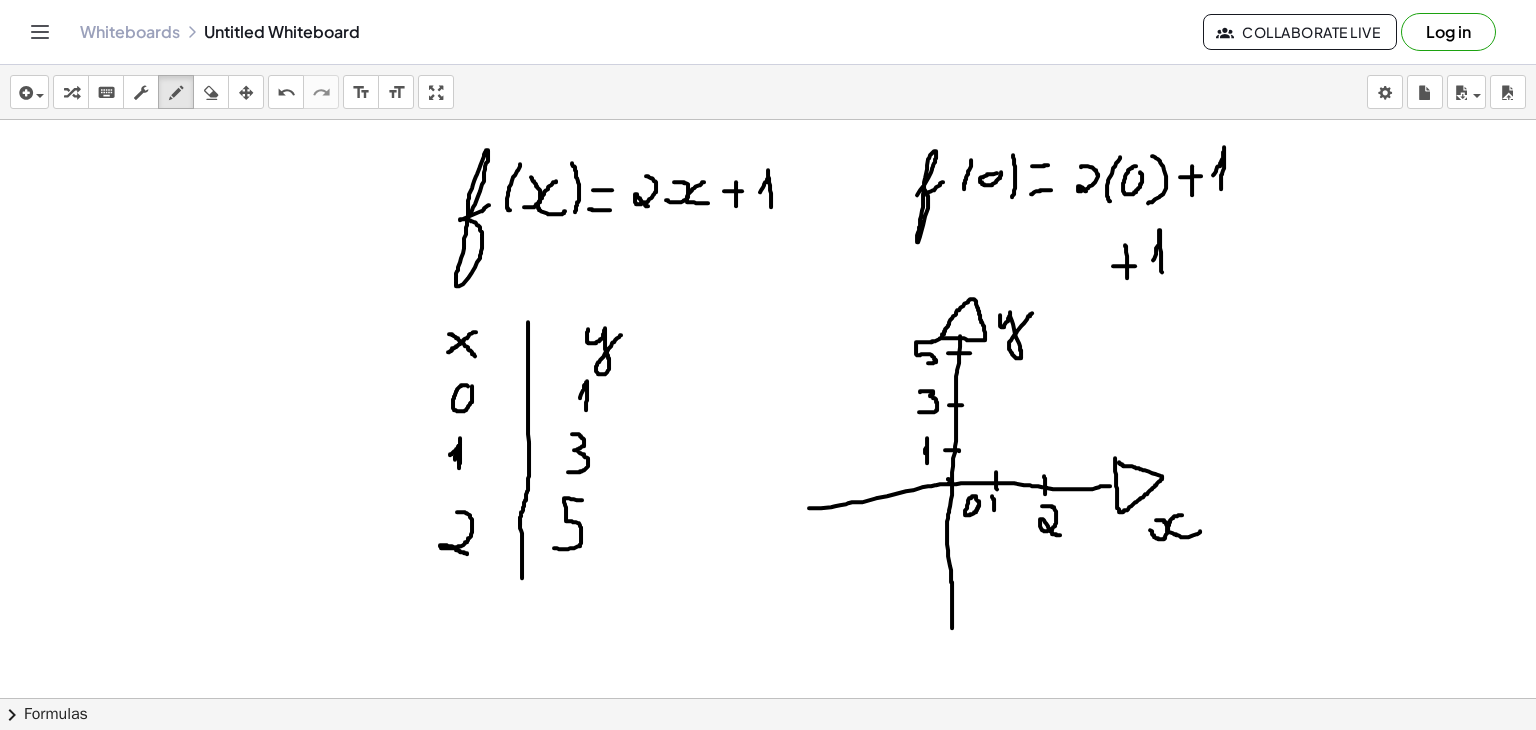 drag, startPoint x: 931, startPoint y: 341, endPoint x: 921, endPoint y: 361, distance: 22.36068 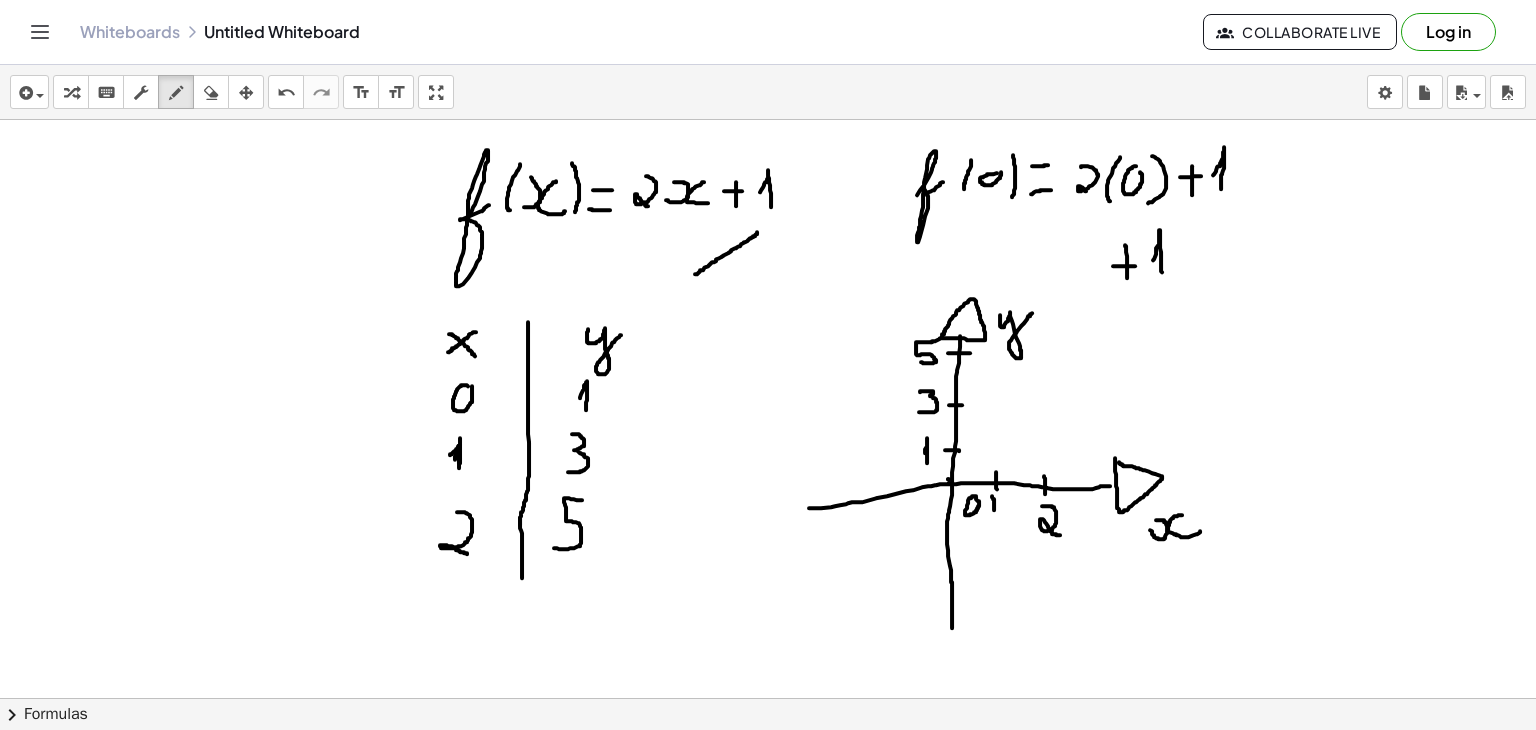 drag, startPoint x: 695, startPoint y: 273, endPoint x: 757, endPoint y: 231, distance: 74.88658 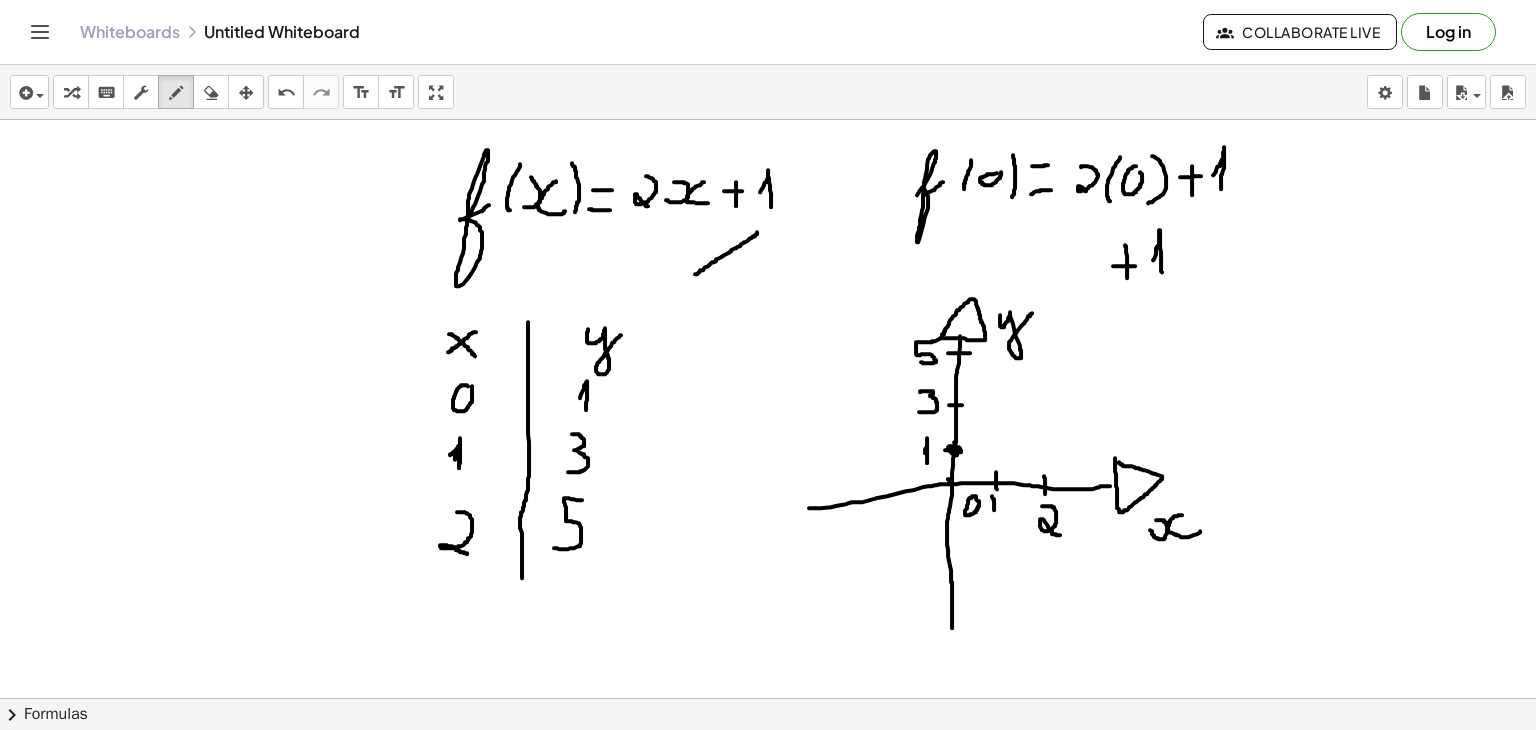 click at bounding box center (768, -1426) 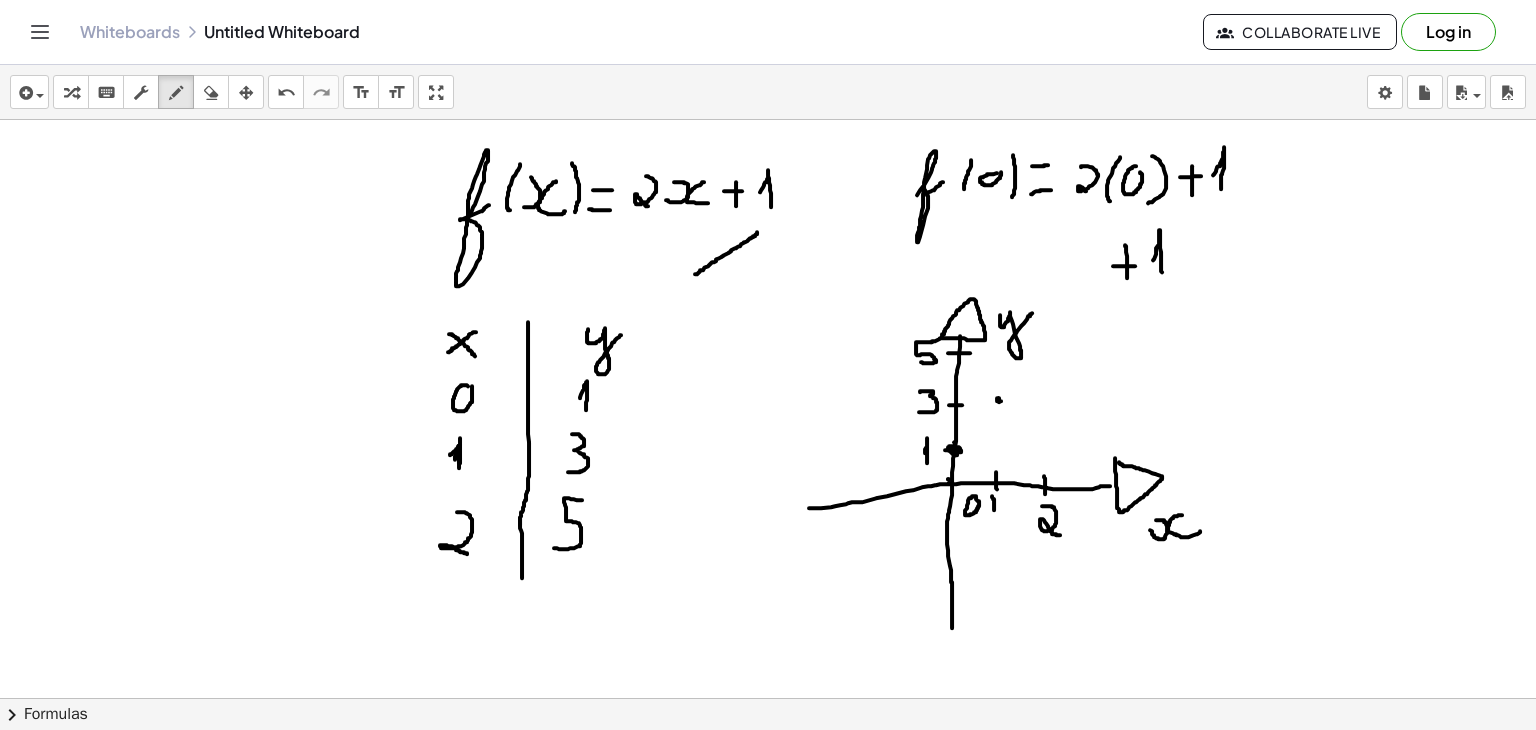 click at bounding box center [768, -1426] 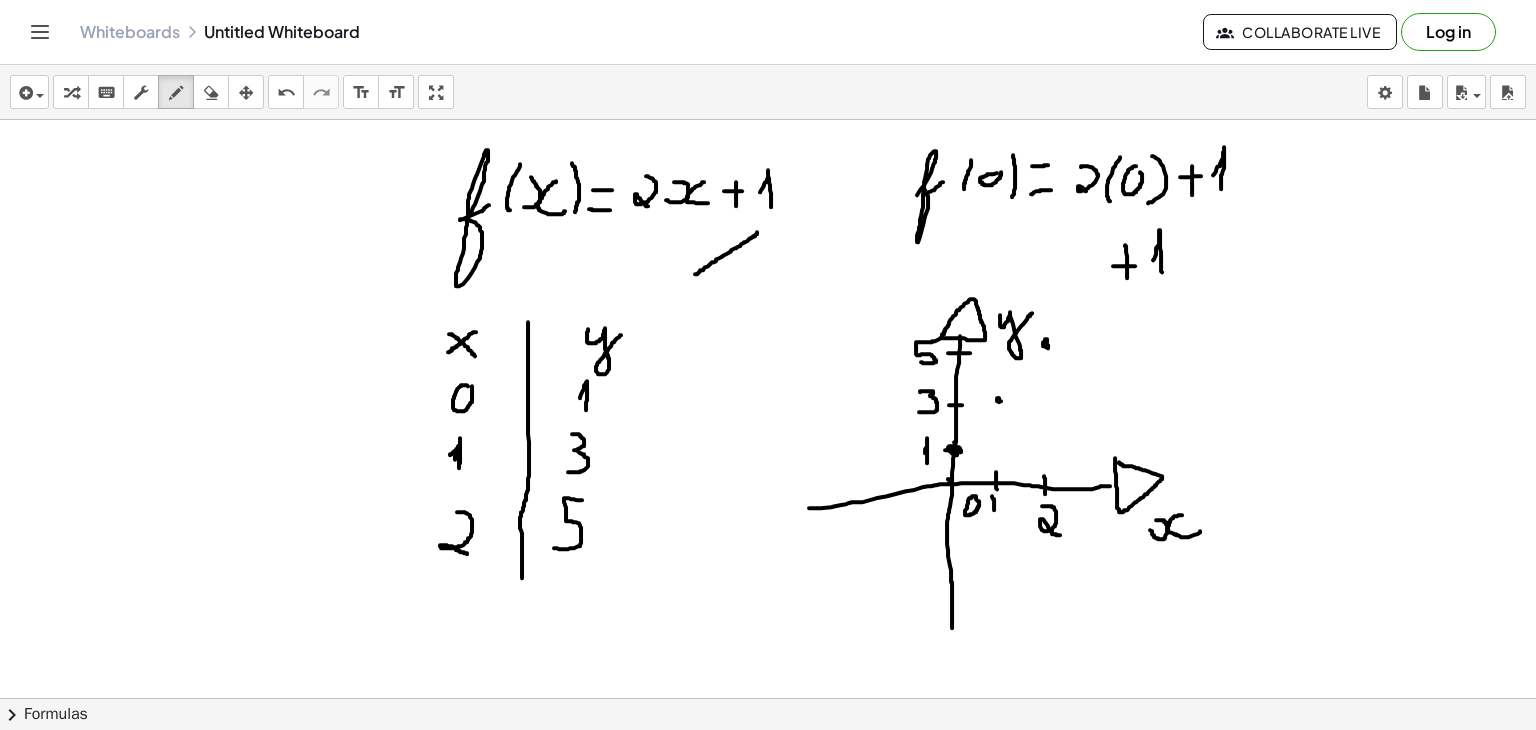 click at bounding box center (768, -1426) 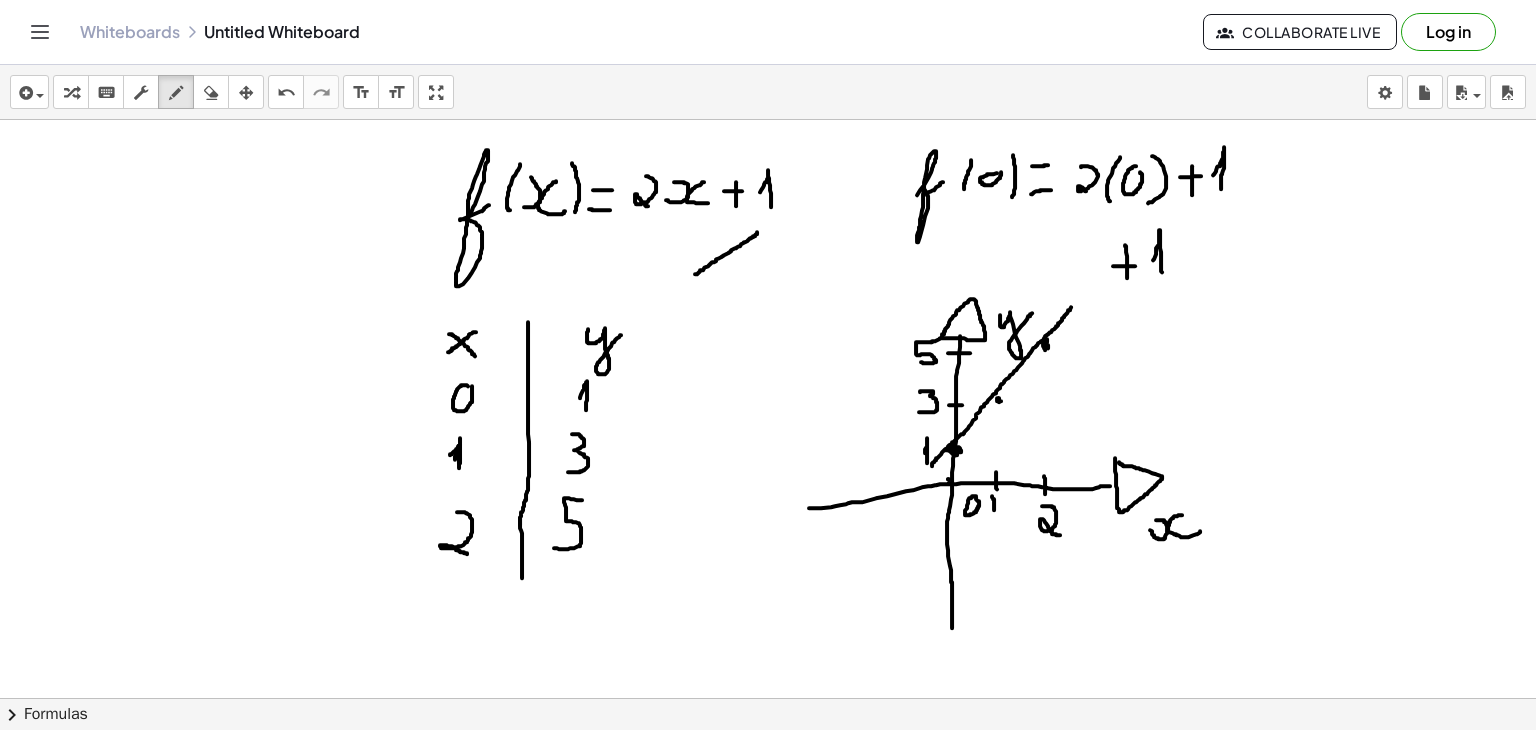 drag, startPoint x: 932, startPoint y: 465, endPoint x: 1072, endPoint y: 305, distance: 212.60292 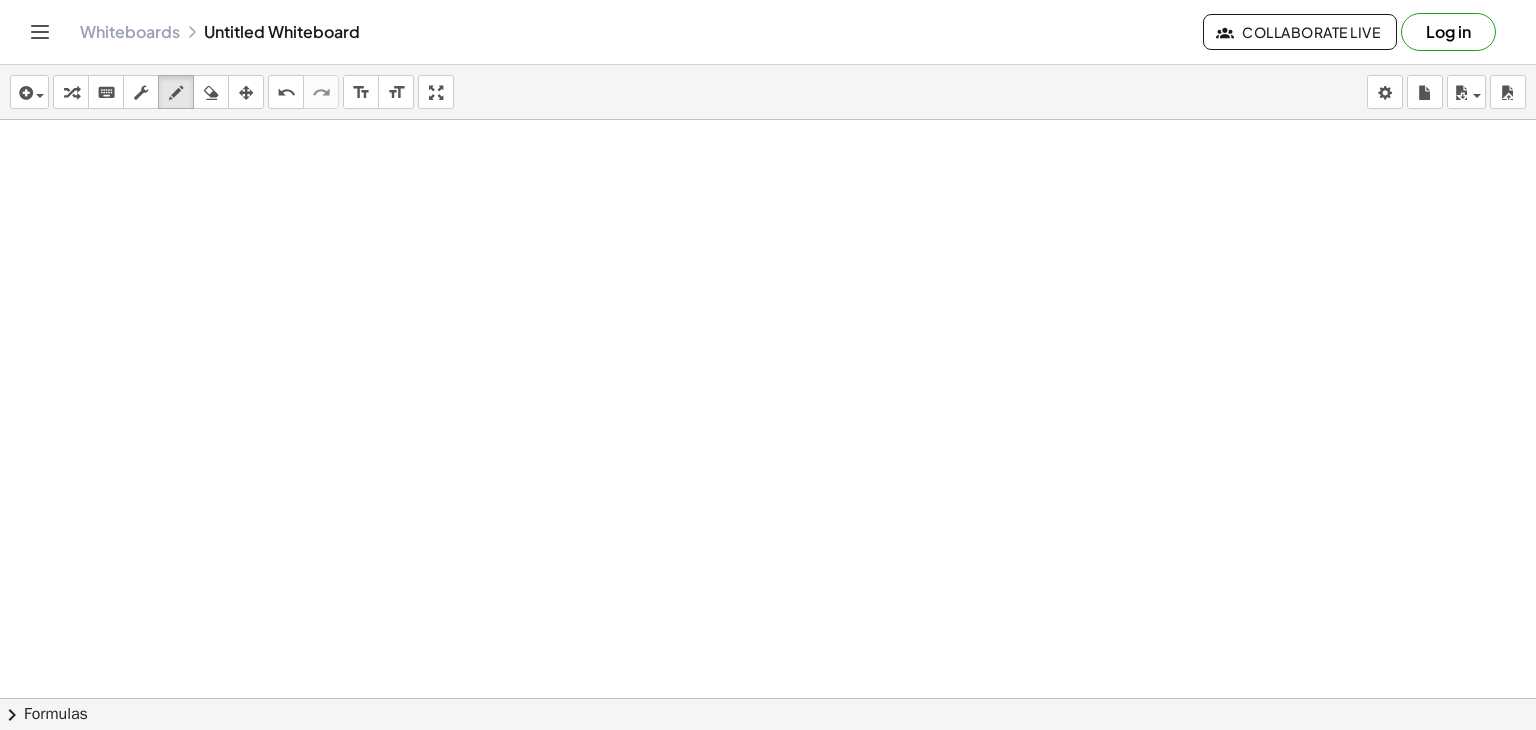 scroll, scrollTop: 4380, scrollLeft: 0, axis: vertical 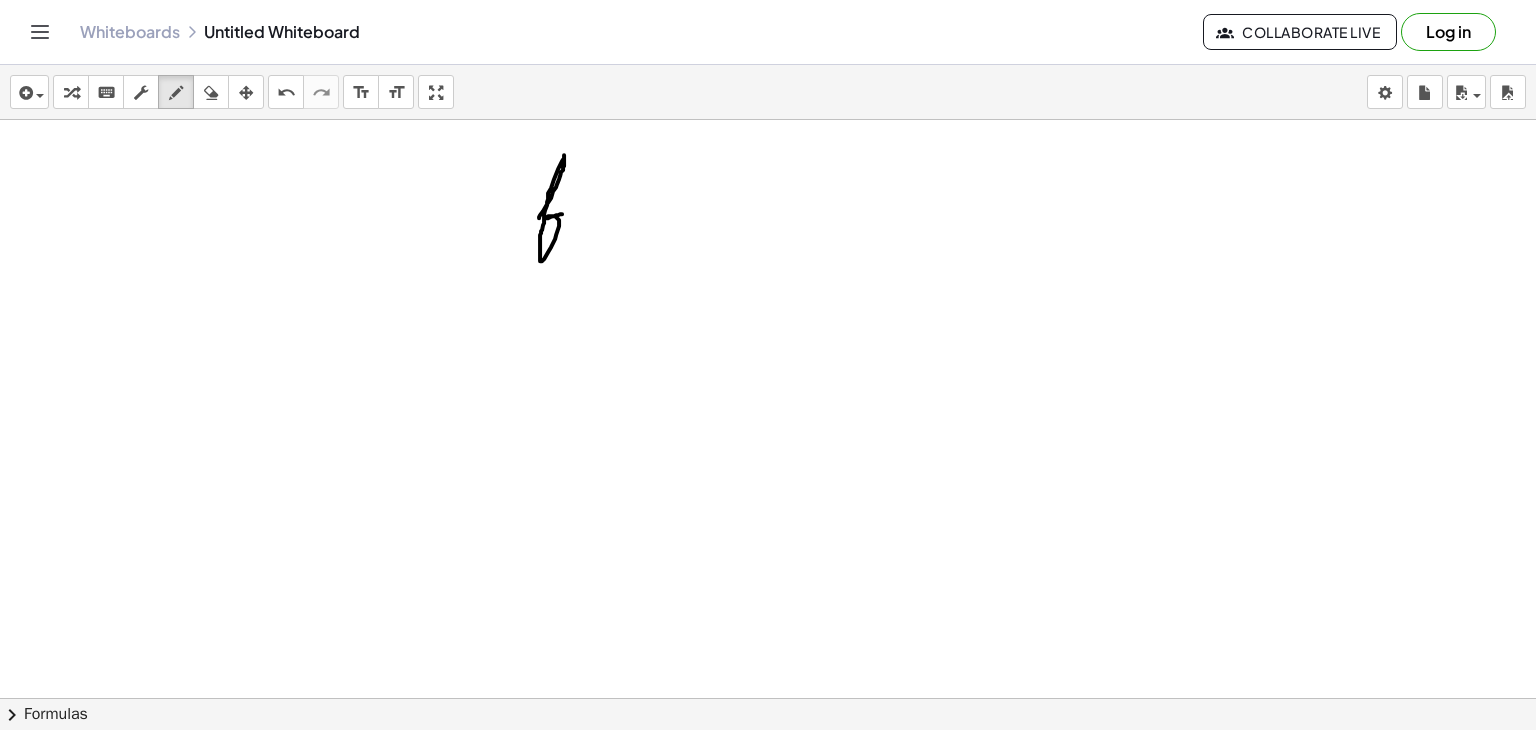 drag, startPoint x: 539, startPoint y: 216, endPoint x: 568, endPoint y: 208, distance: 30.083218 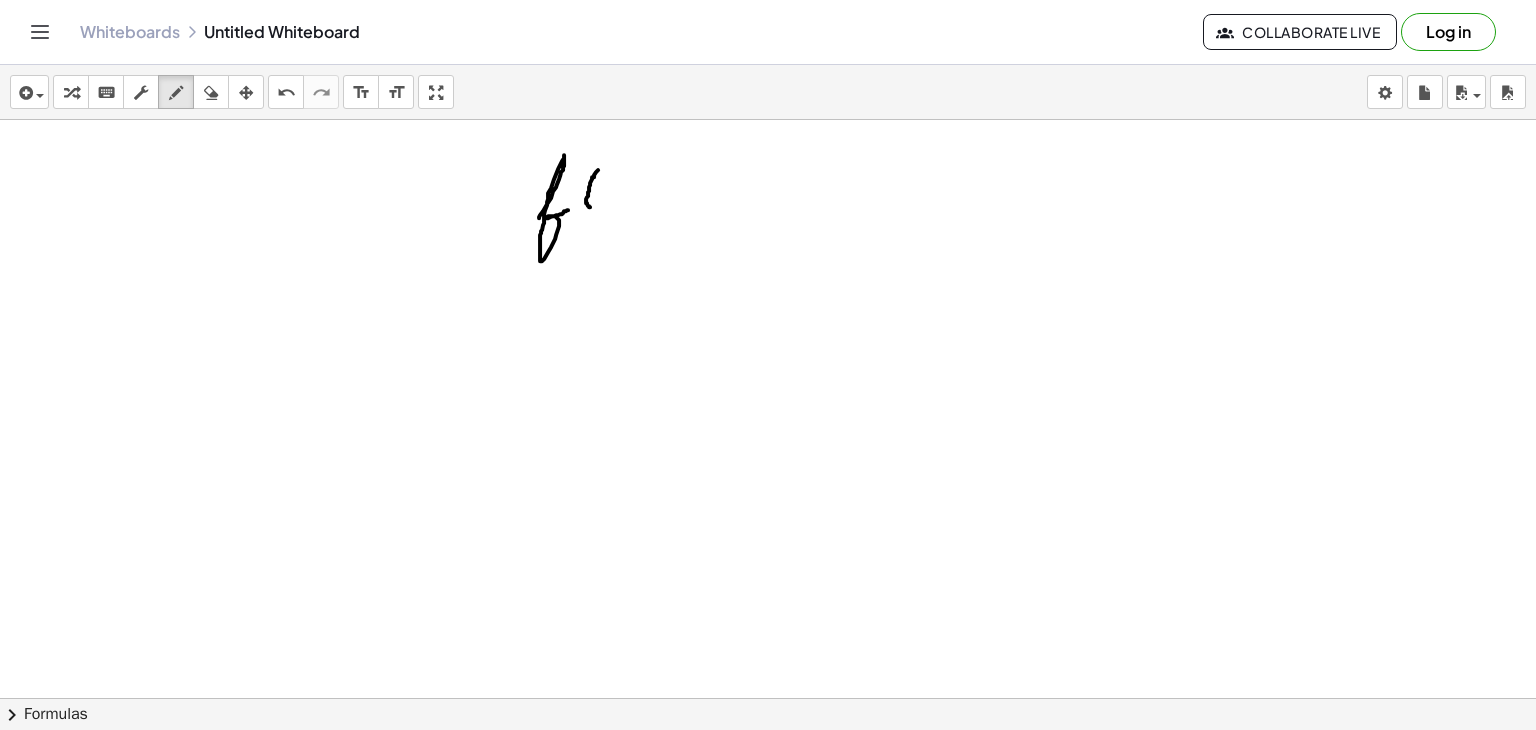 drag, startPoint x: 598, startPoint y: 168, endPoint x: 591, endPoint y: 206, distance: 38.63936 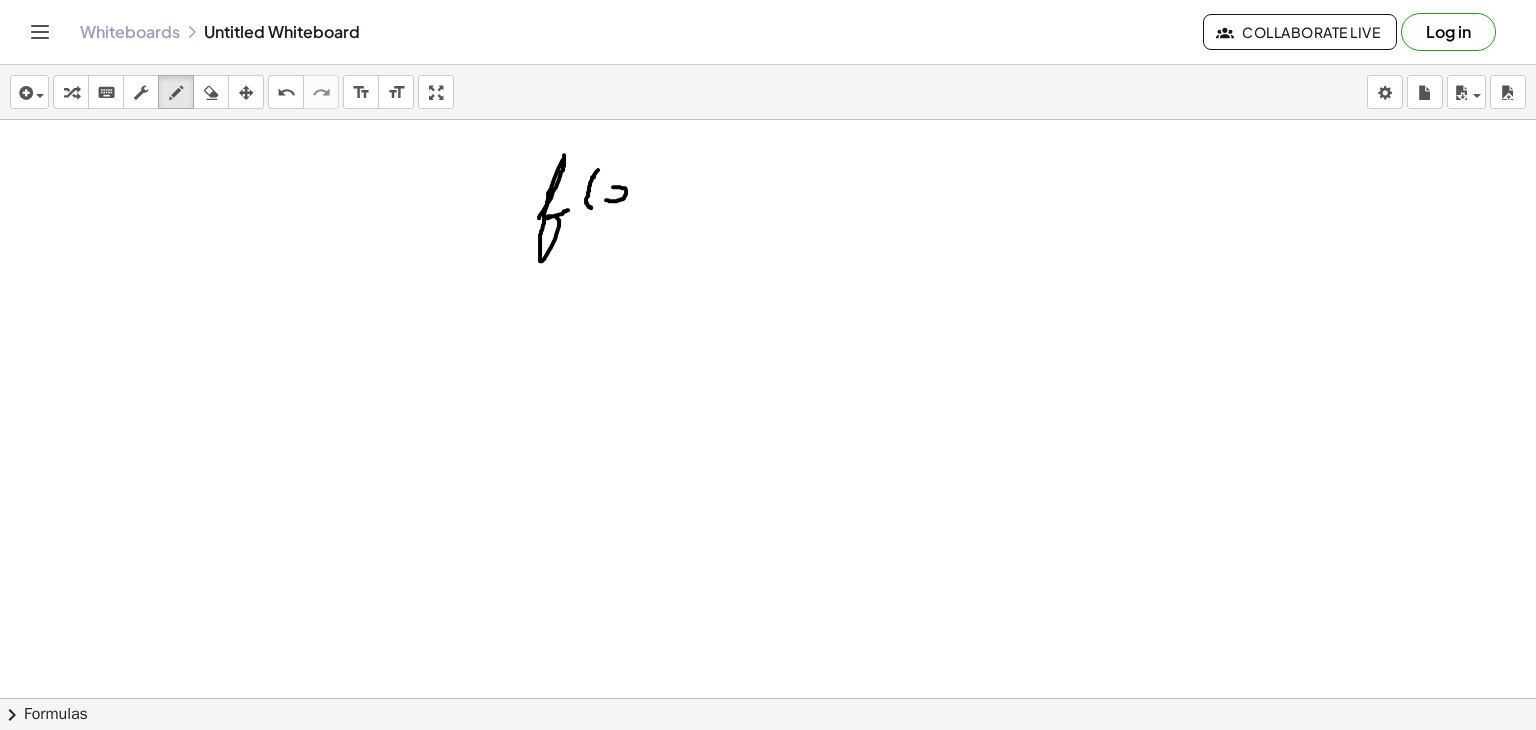 drag, startPoint x: 606, startPoint y: 198, endPoint x: 612, endPoint y: 185, distance: 14.3178215 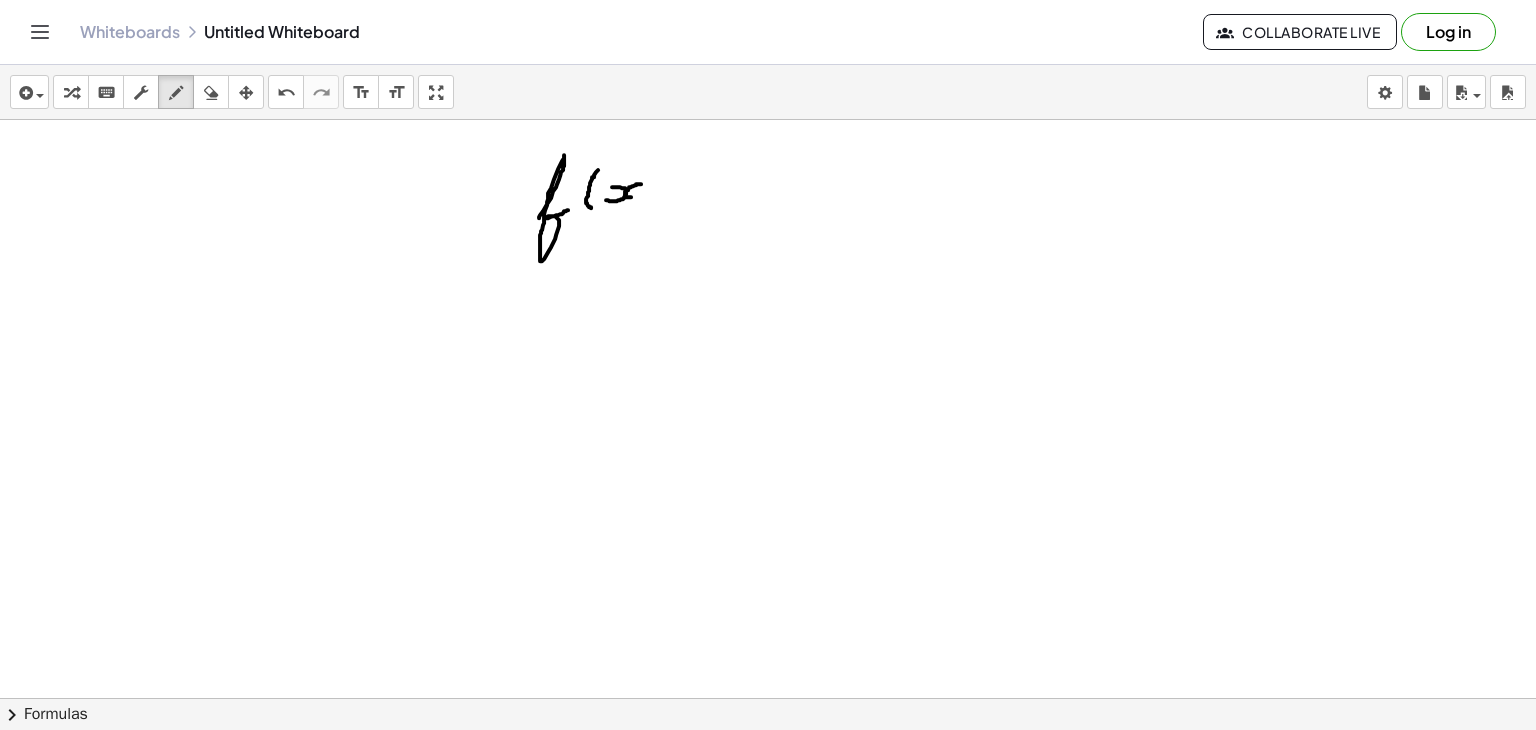 drag, startPoint x: 641, startPoint y: 182, endPoint x: 641, endPoint y: 195, distance: 13 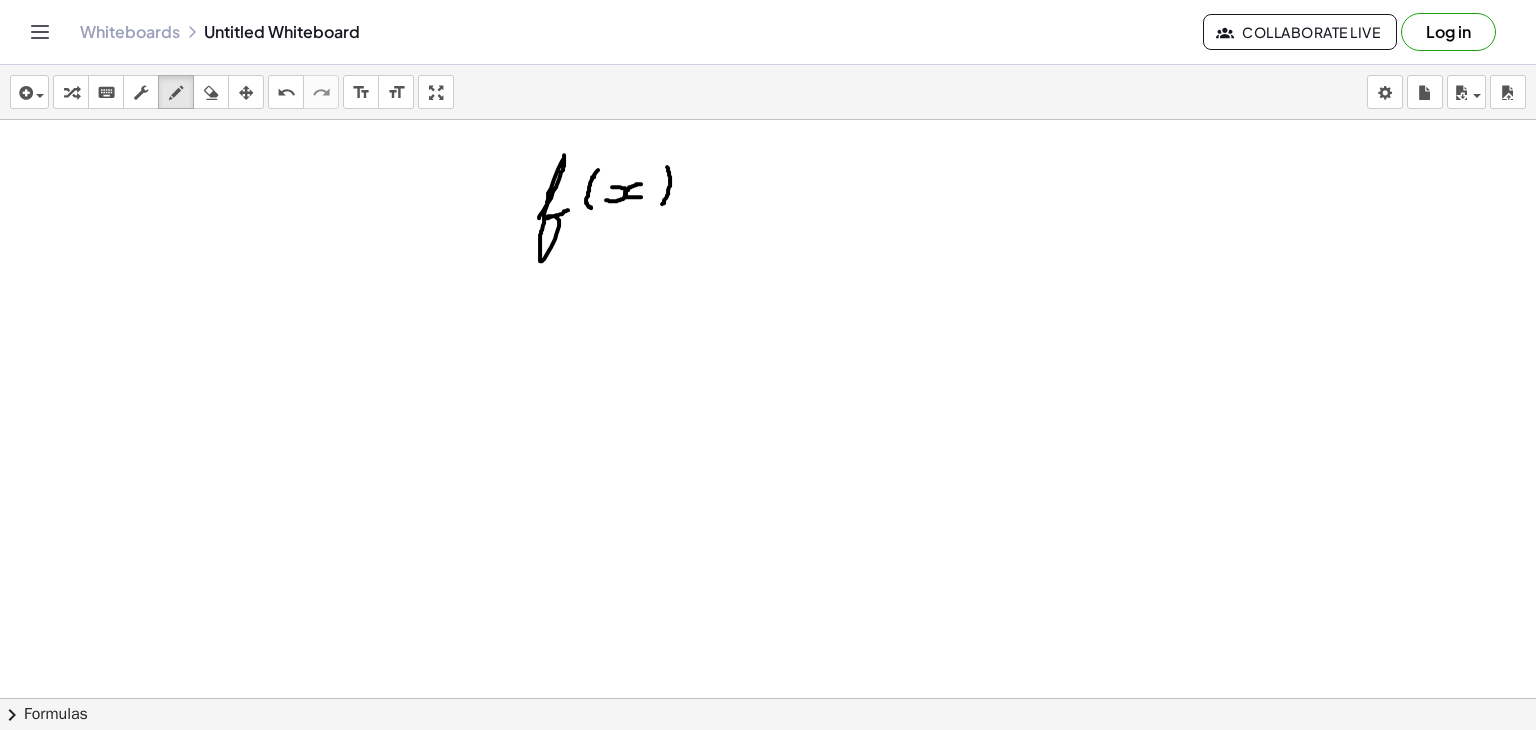 drag, startPoint x: 667, startPoint y: 165, endPoint x: 660, endPoint y: 207, distance: 42.579338 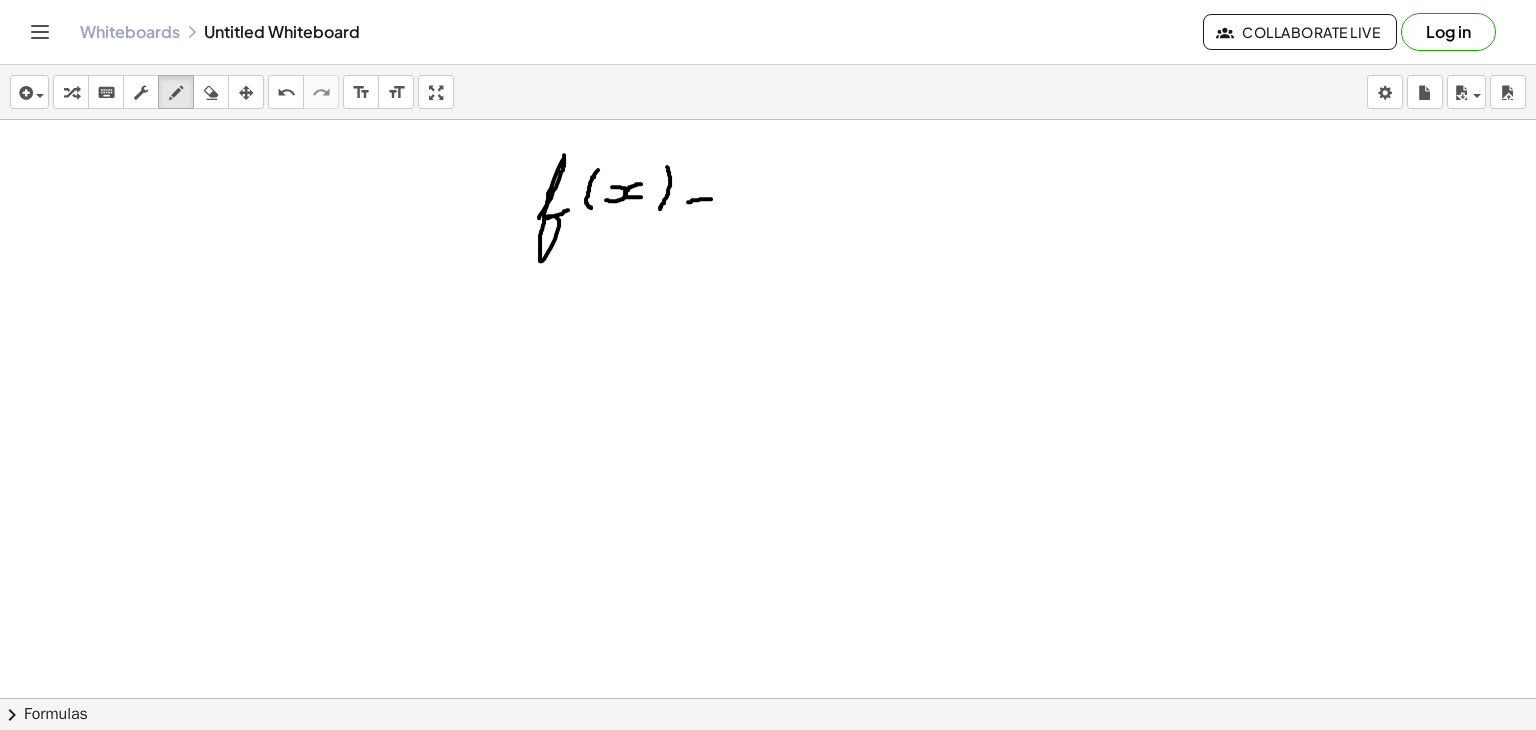 drag, startPoint x: 688, startPoint y: 200, endPoint x: 712, endPoint y: 197, distance: 24.186773 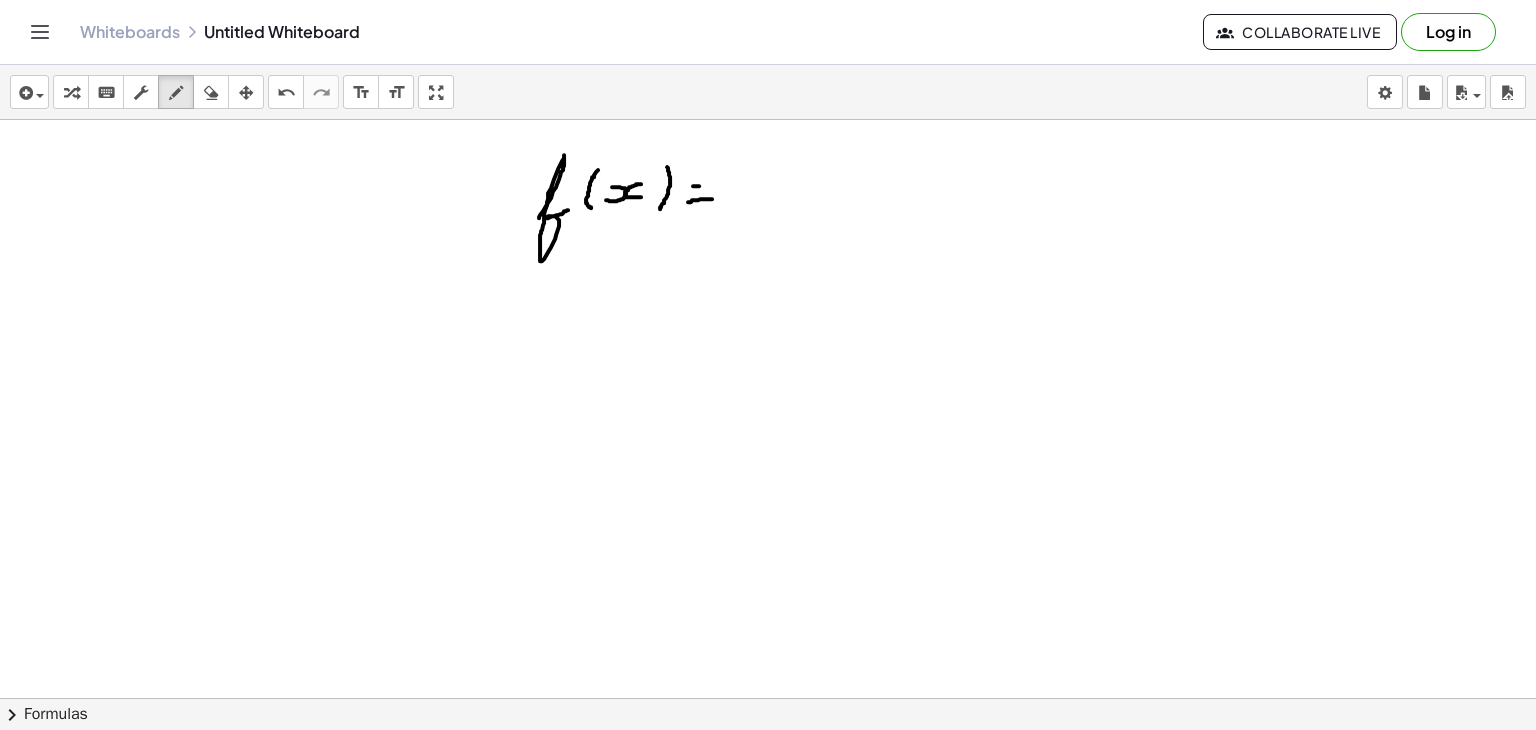 drag, startPoint x: 693, startPoint y: 184, endPoint x: 708, endPoint y: 184, distance: 15 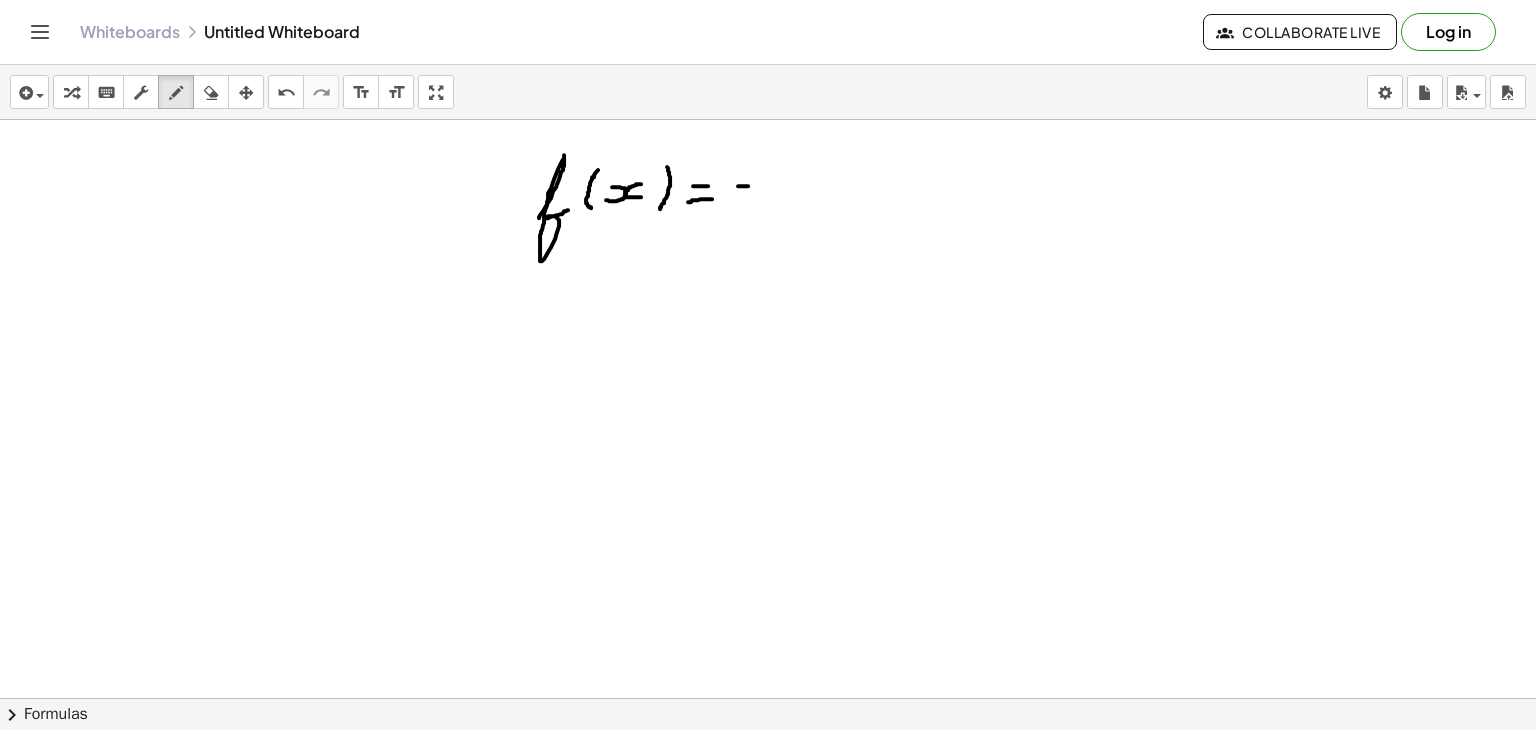 drag, startPoint x: 738, startPoint y: 184, endPoint x: 756, endPoint y: 187, distance: 18.248287 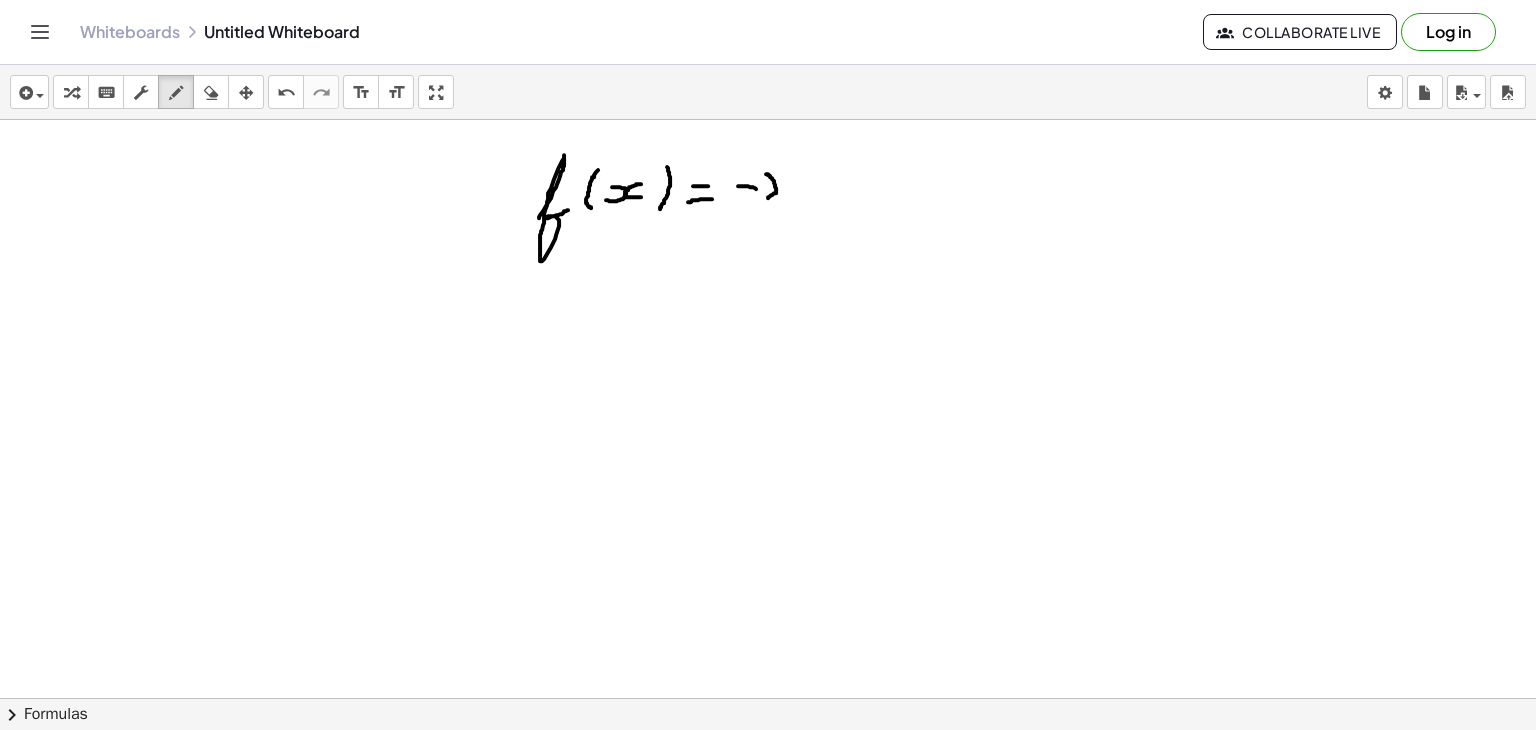 drag, startPoint x: 766, startPoint y: 172, endPoint x: 765, endPoint y: 197, distance: 25.019993 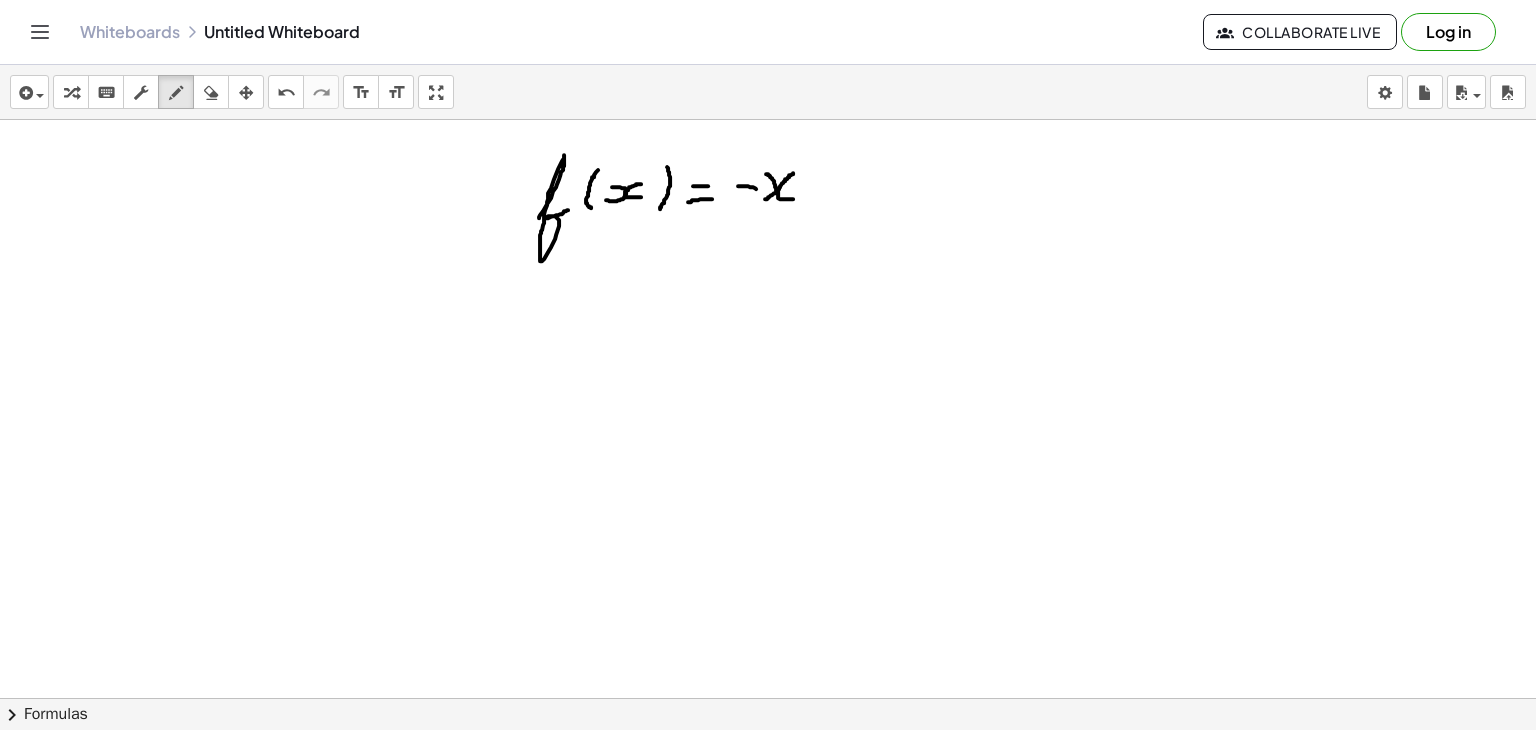 drag, startPoint x: 793, startPoint y: 171, endPoint x: 793, endPoint y: 197, distance: 26 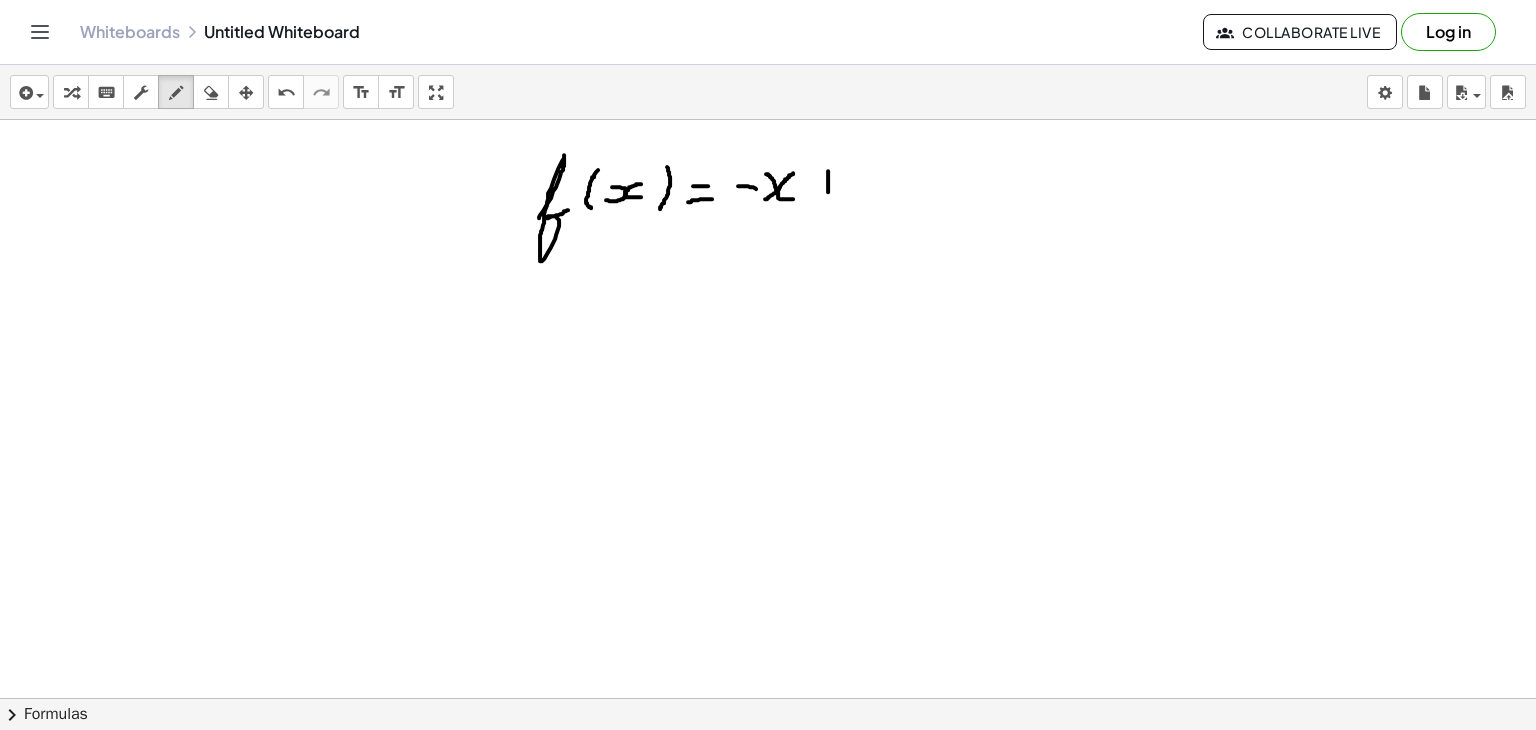 drag, startPoint x: 828, startPoint y: 169, endPoint x: 828, endPoint y: 194, distance: 25 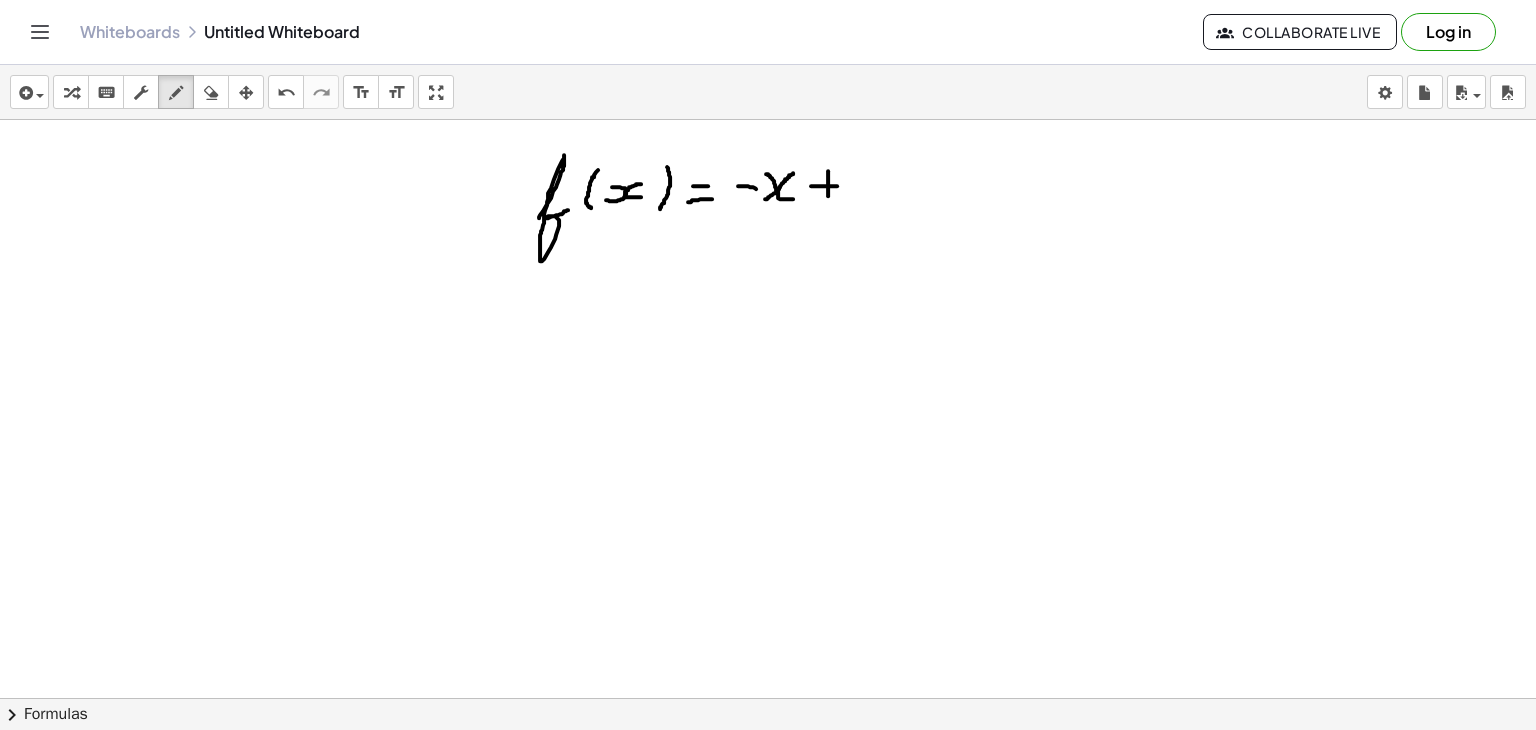 drag, startPoint x: 811, startPoint y: 184, endPoint x: 837, endPoint y: 184, distance: 26 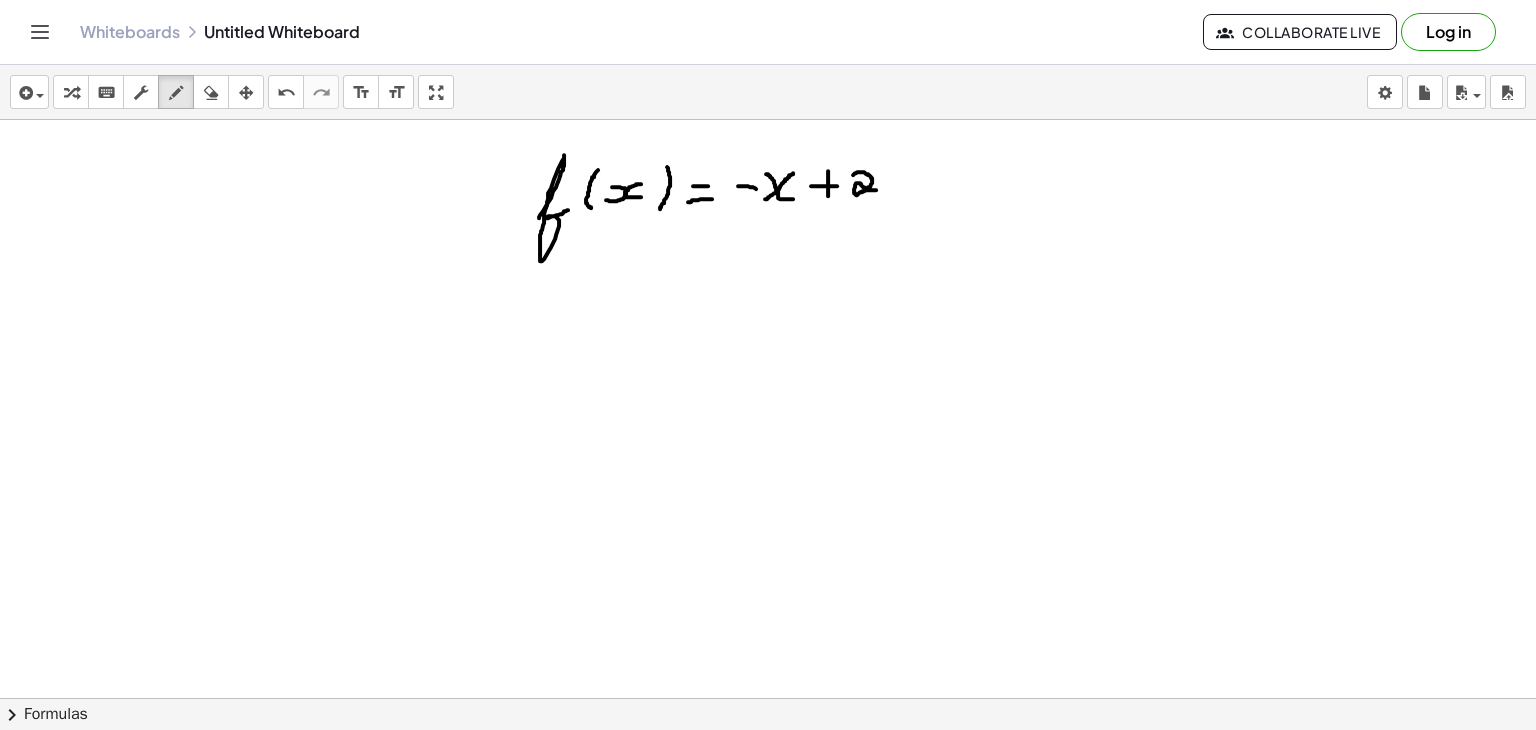 drag, startPoint x: 853, startPoint y: 173, endPoint x: 886, endPoint y: 187, distance: 35.846897 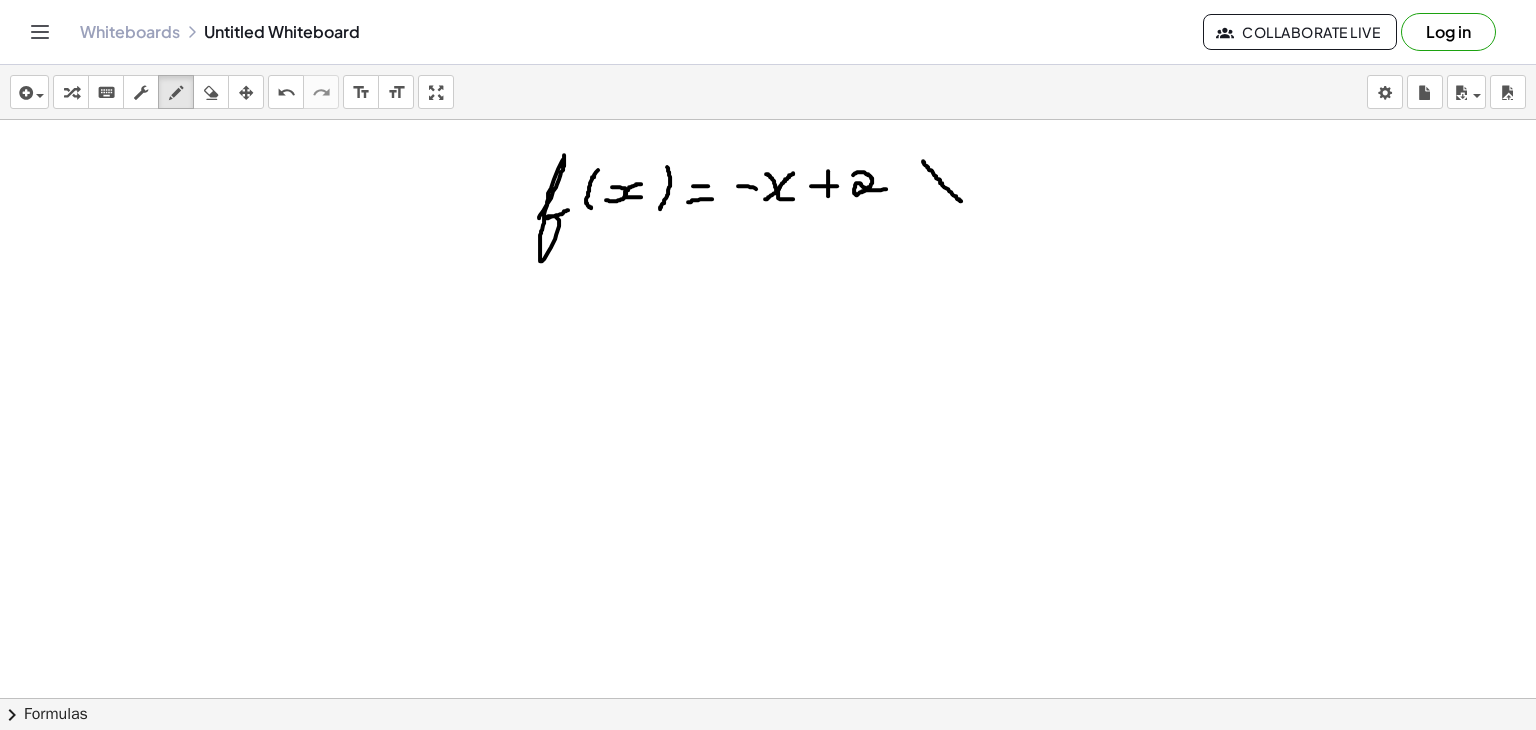 drag, startPoint x: 923, startPoint y: 159, endPoint x: 963, endPoint y: 201, distance: 58 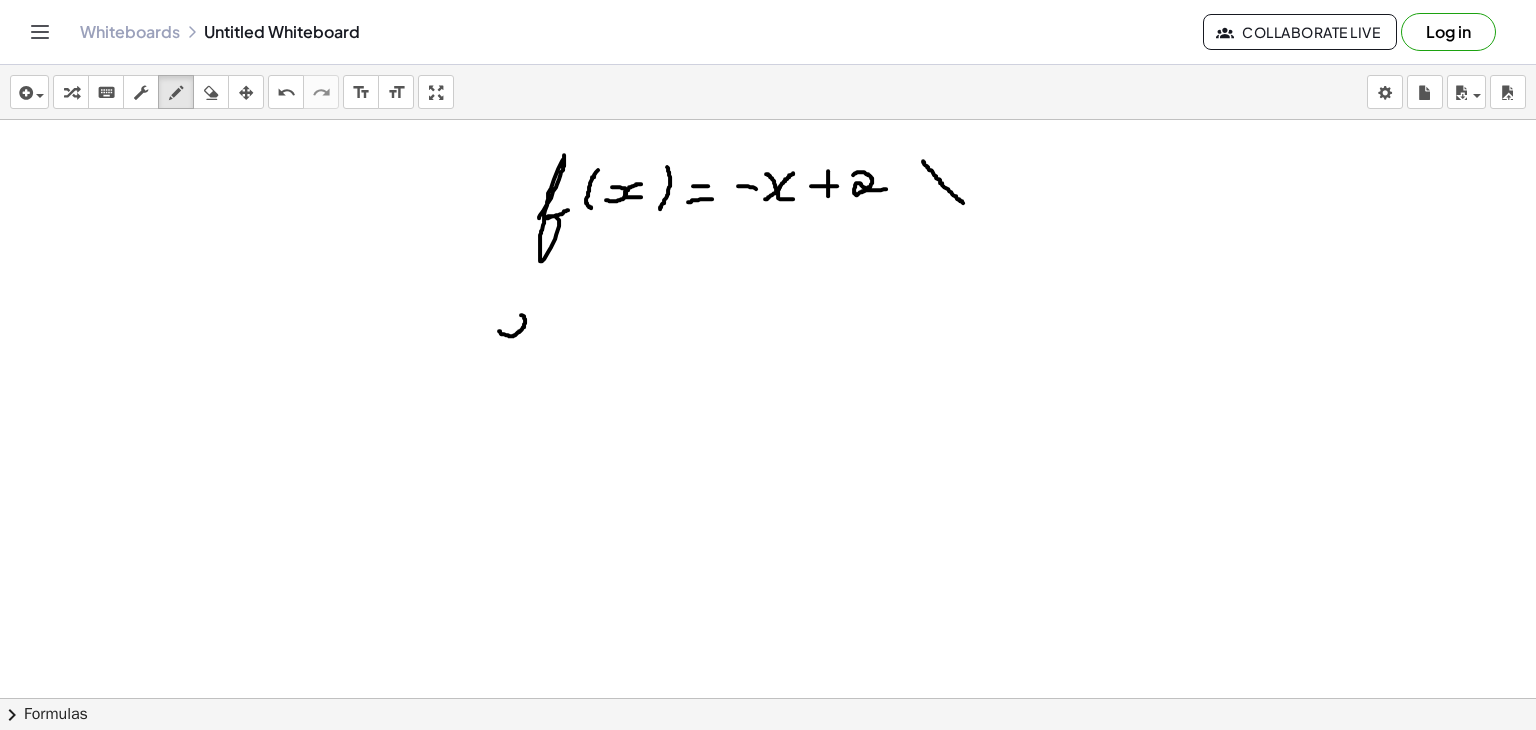 drag, startPoint x: 499, startPoint y: 329, endPoint x: 500, endPoint y: 310, distance: 19.026299 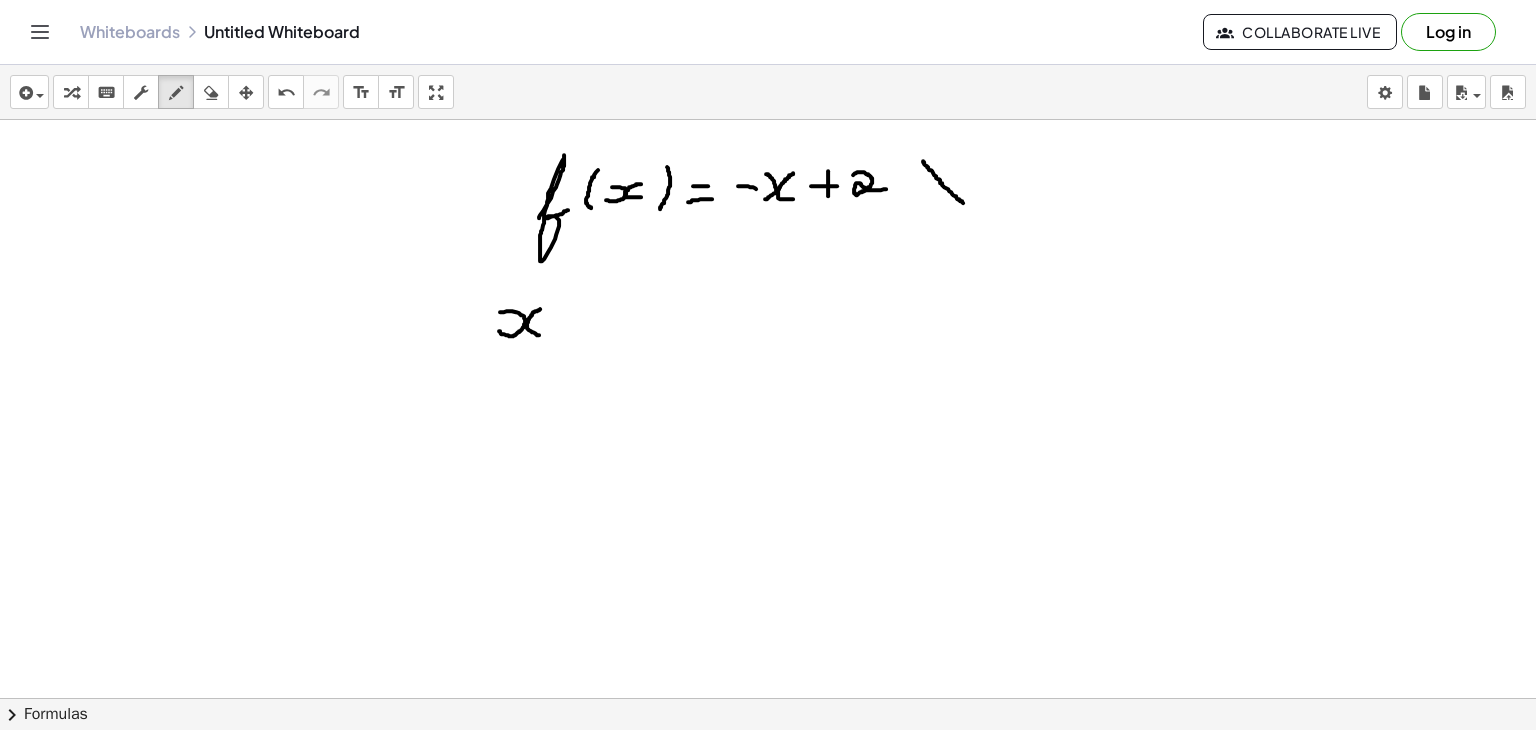drag, startPoint x: 540, startPoint y: 307, endPoint x: 541, endPoint y: 333, distance: 26.019224 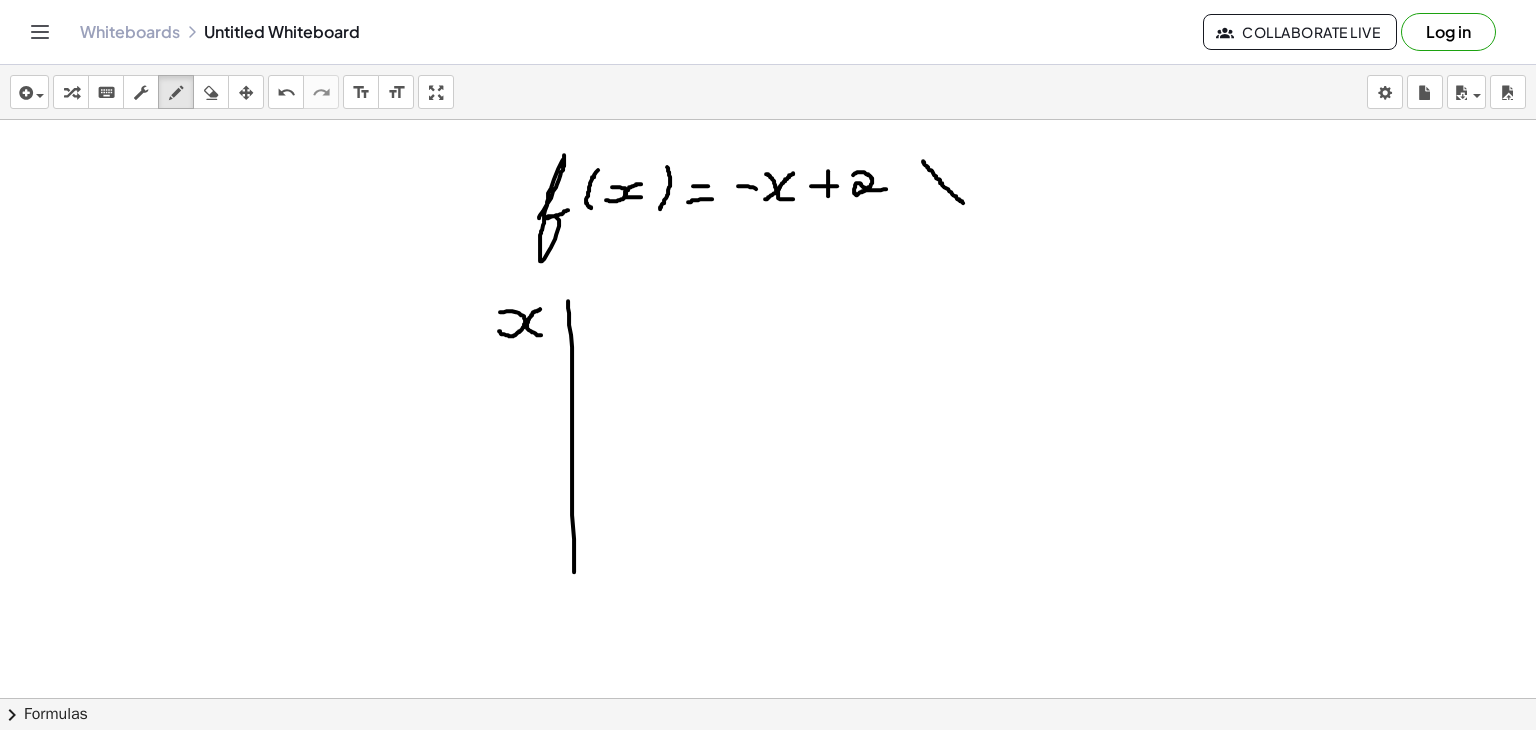drag, startPoint x: 568, startPoint y: 299, endPoint x: 574, endPoint y: 575, distance: 276.06522 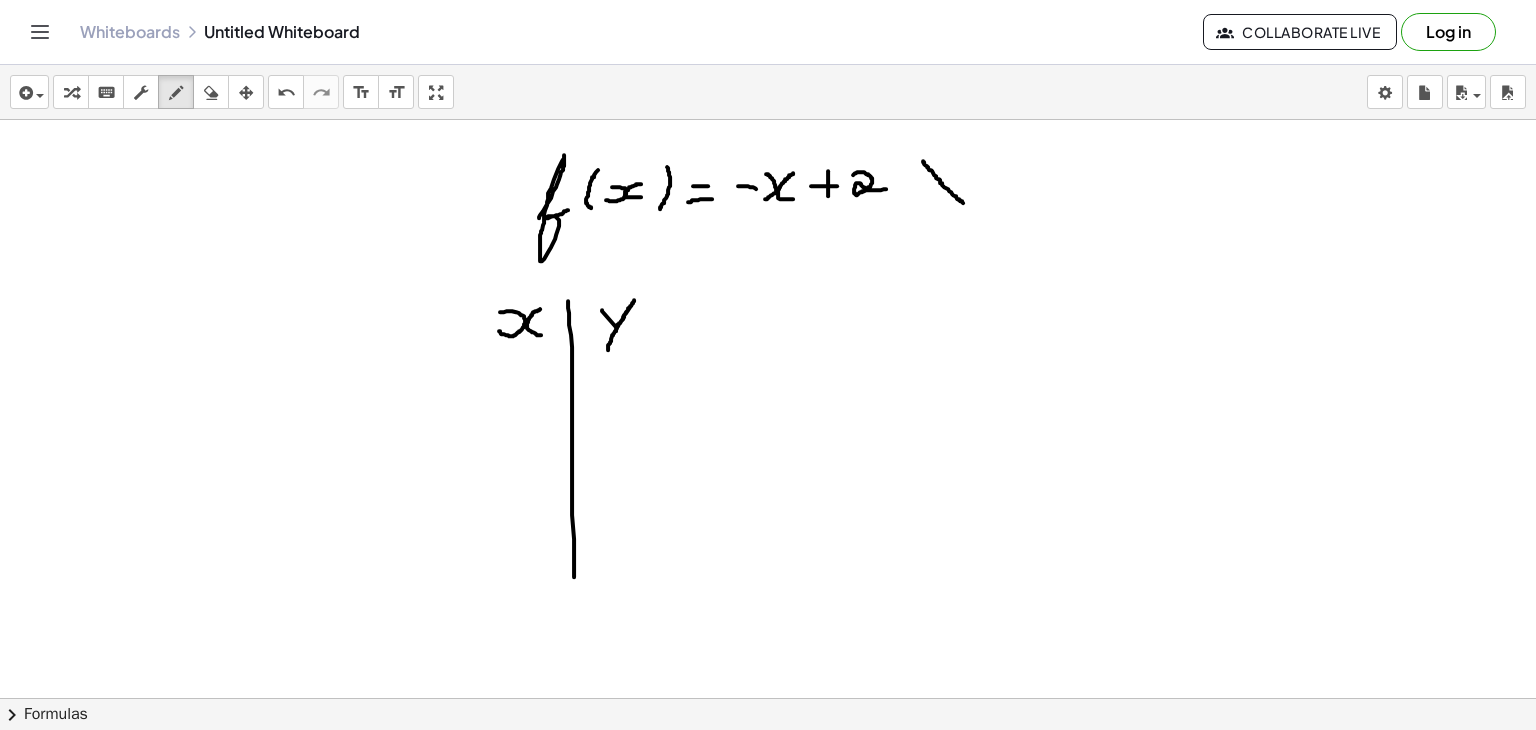 drag, startPoint x: 602, startPoint y: 308, endPoint x: 608, endPoint y: 348, distance: 40.4475 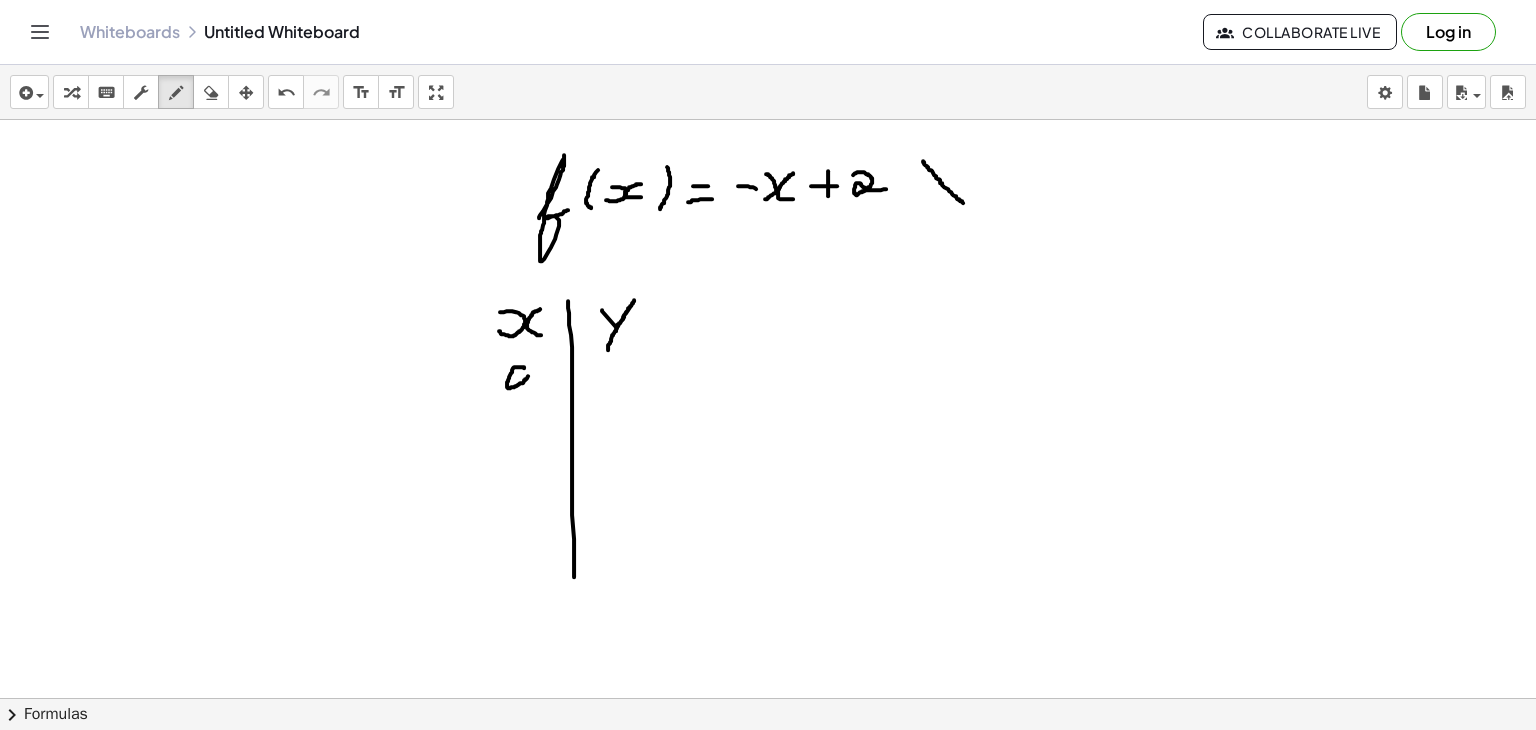 click at bounding box center [768, -1657] 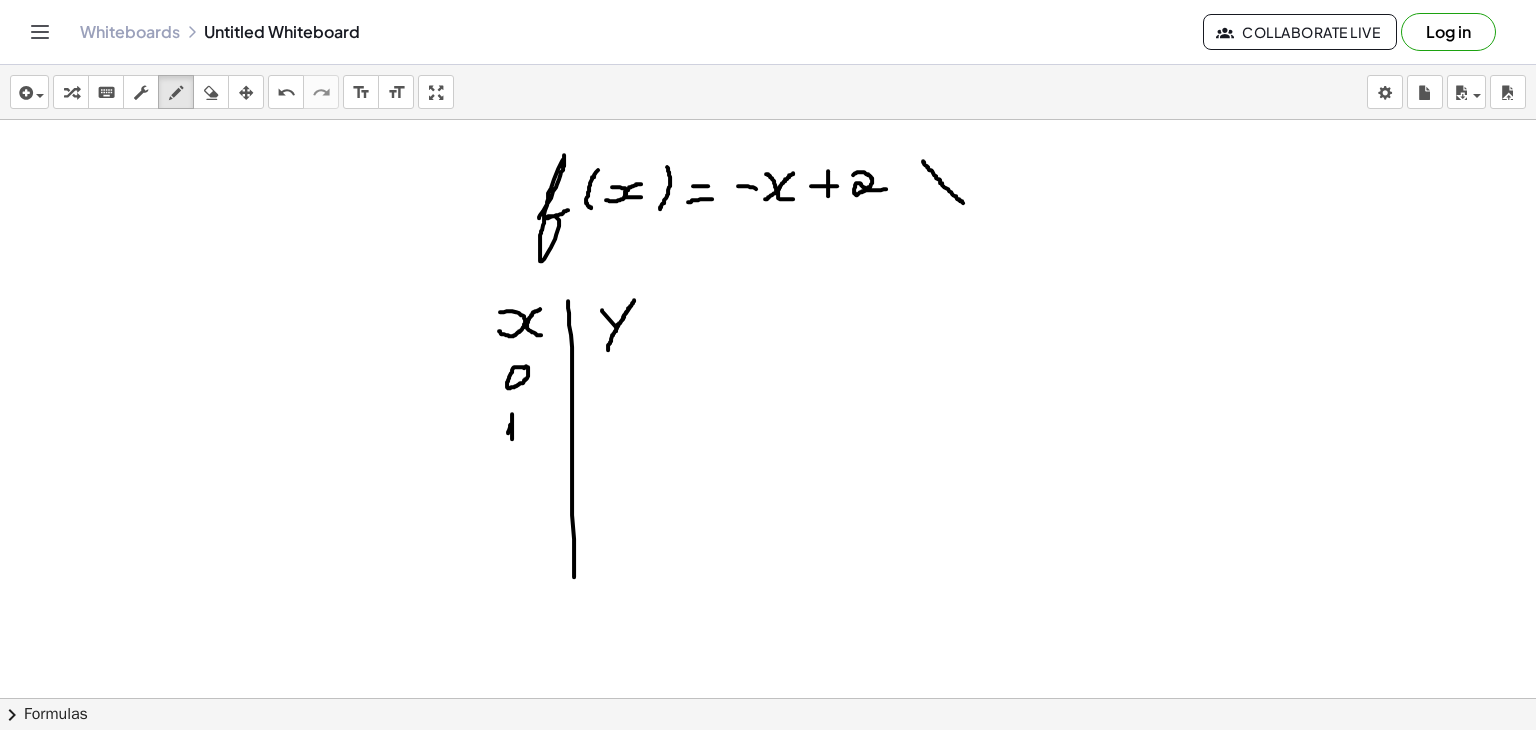 click at bounding box center [768, -1657] 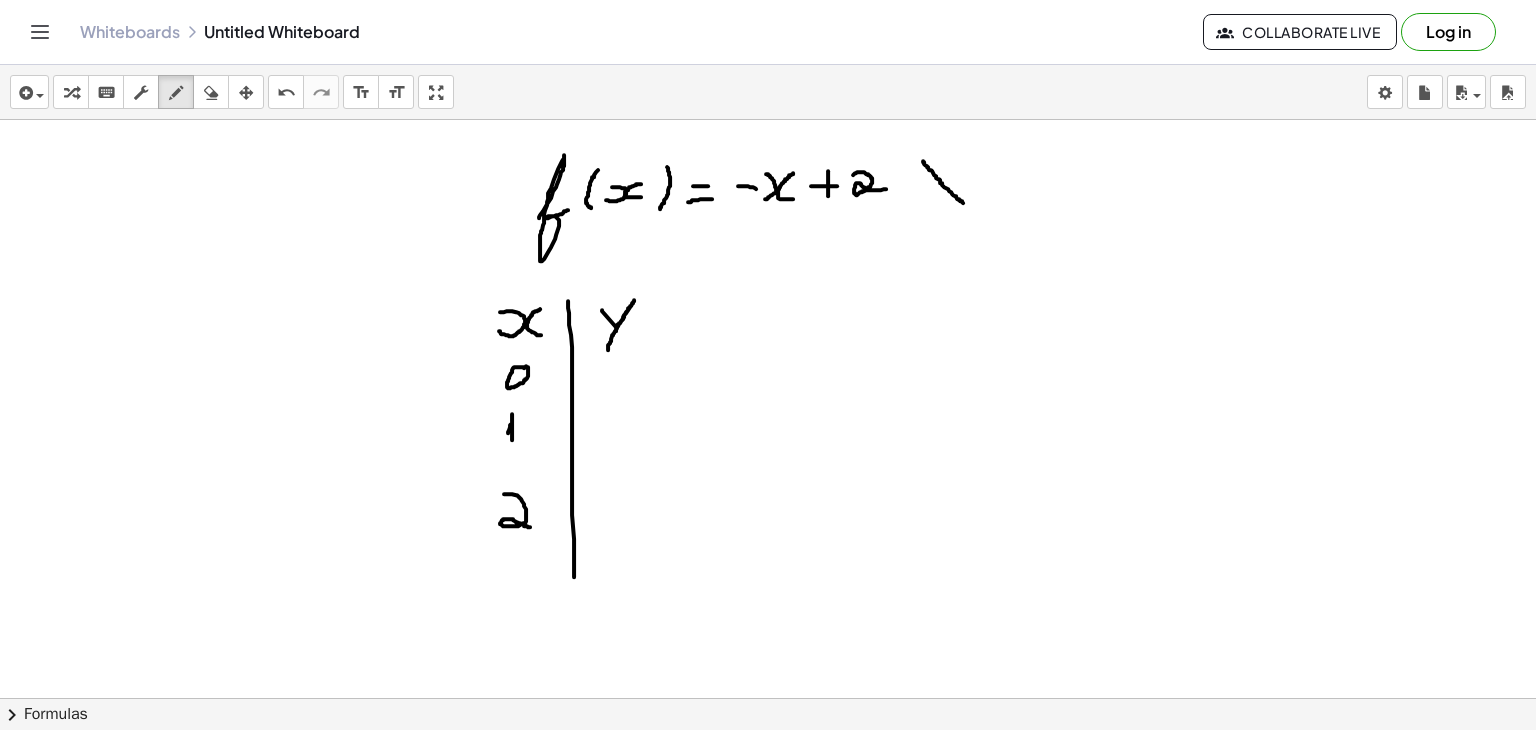 drag, startPoint x: 504, startPoint y: 492, endPoint x: 533, endPoint y: 525, distance: 43.931767 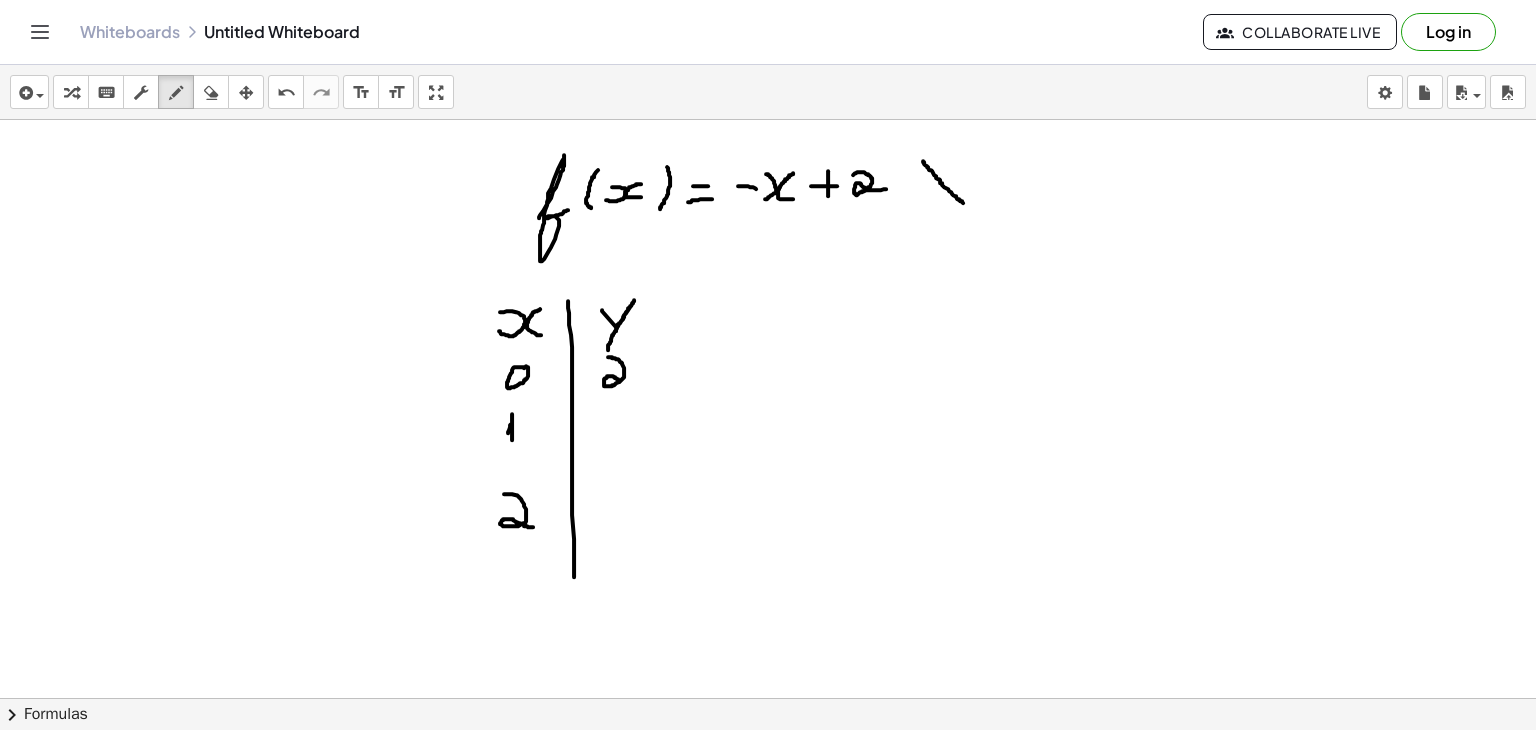drag, startPoint x: 608, startPoint y: 355, endPoint x: 628, endPoint y: 382, distance: 33.600594 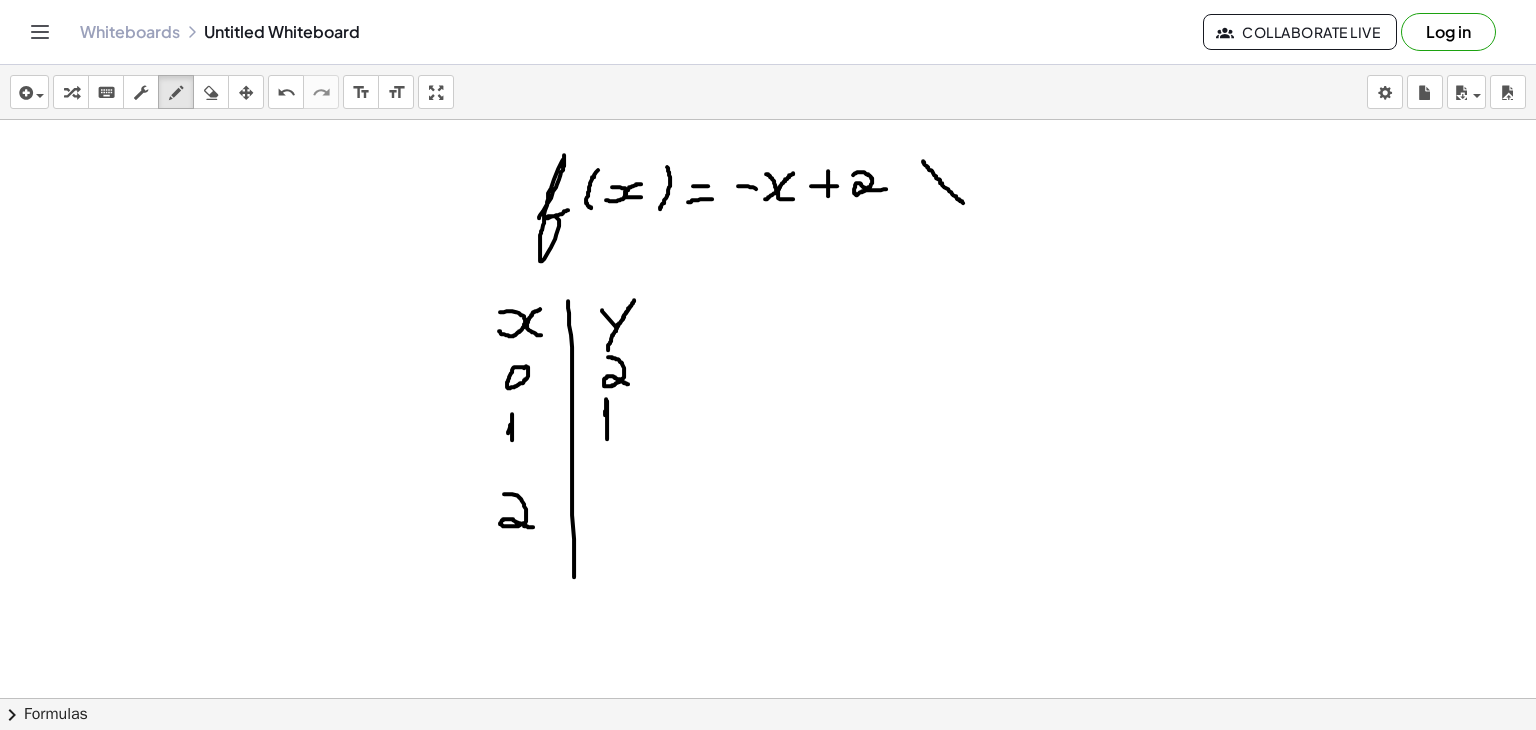 drag, startPoint x: 605, startPoint y: 413, endPoint x: 607, endPoint y: 437, distance: 24.083189 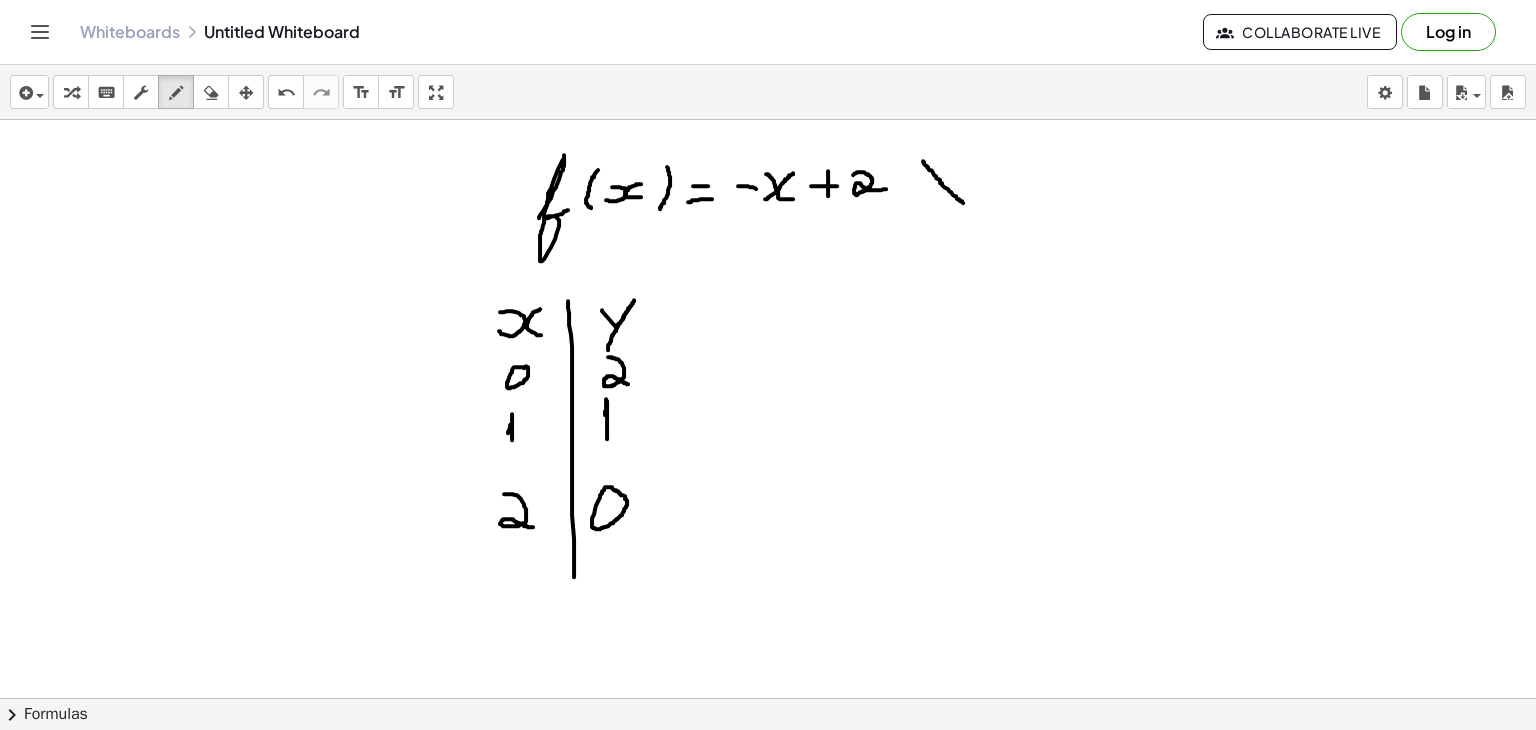 click at bounding box center [768, -1657] 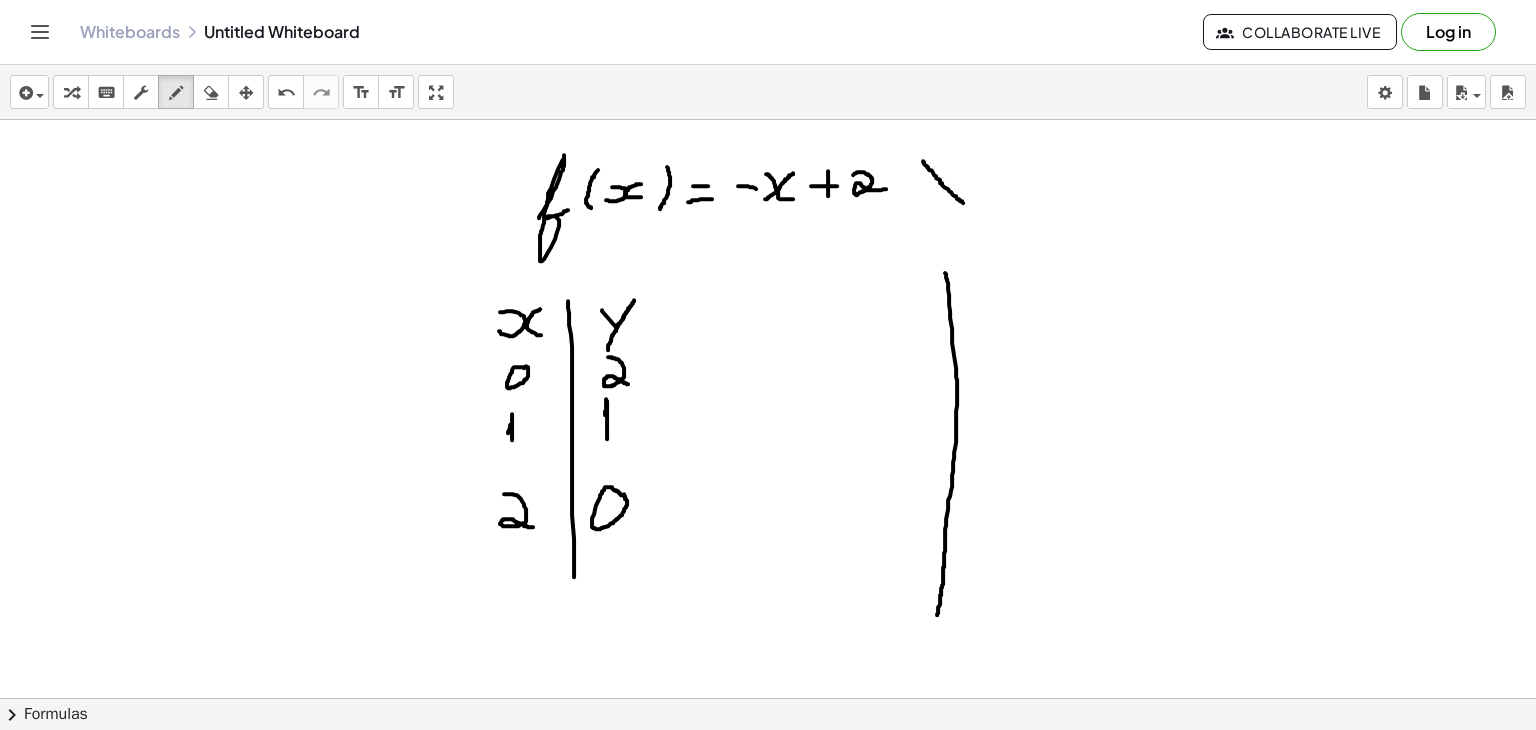drag, startPoint x: 945, startPoint y: 271, endPoint x: 937, endPoint y: 613, distance: 342.09357 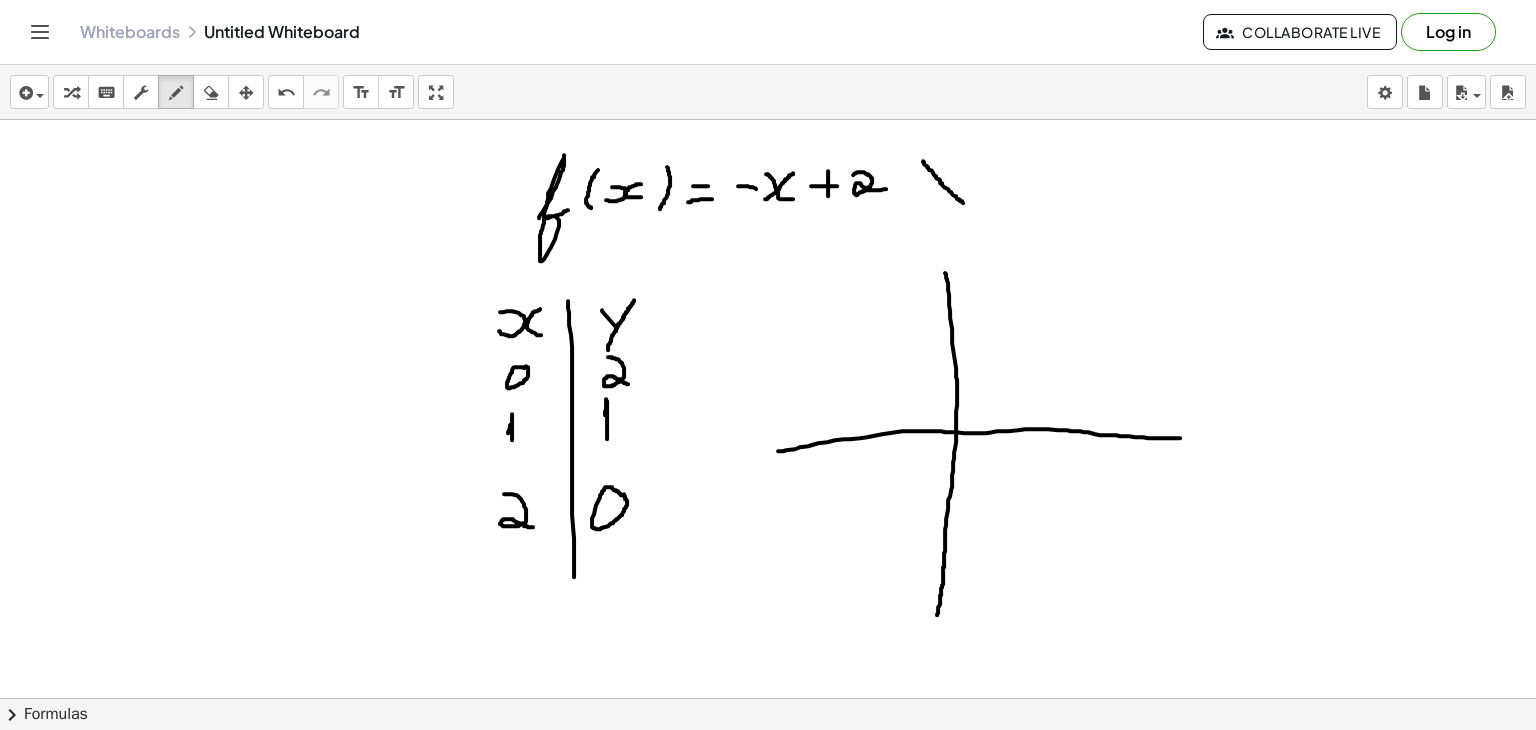 drag, startPoint x: 778, startPoint y: 449, endPoint x: 1204, endPoint y: 436, distance: 426.1983 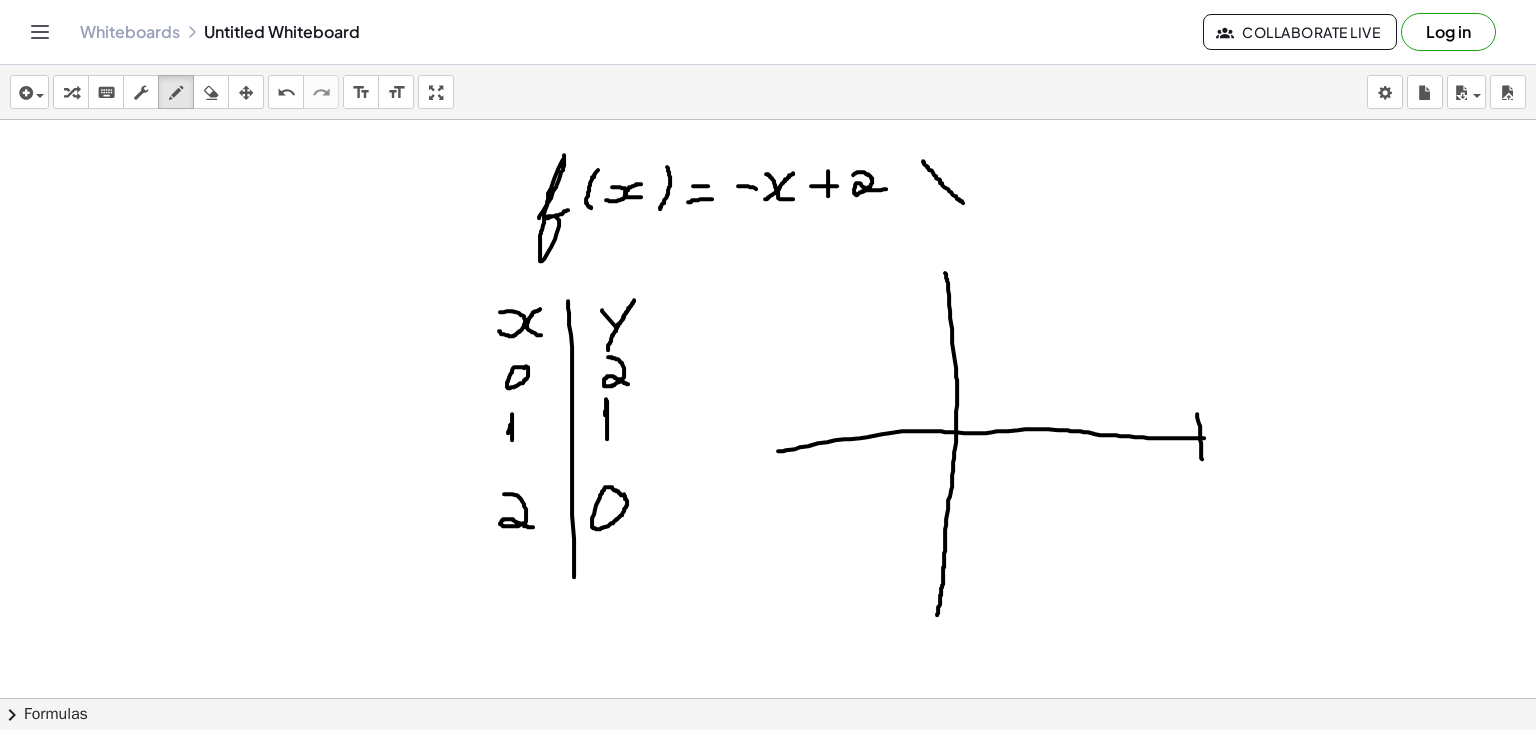 drag, startPoint x: 1197, startPoint y: 412, endPoint x: 1202, endPoint y: 458, distance: 46.270943 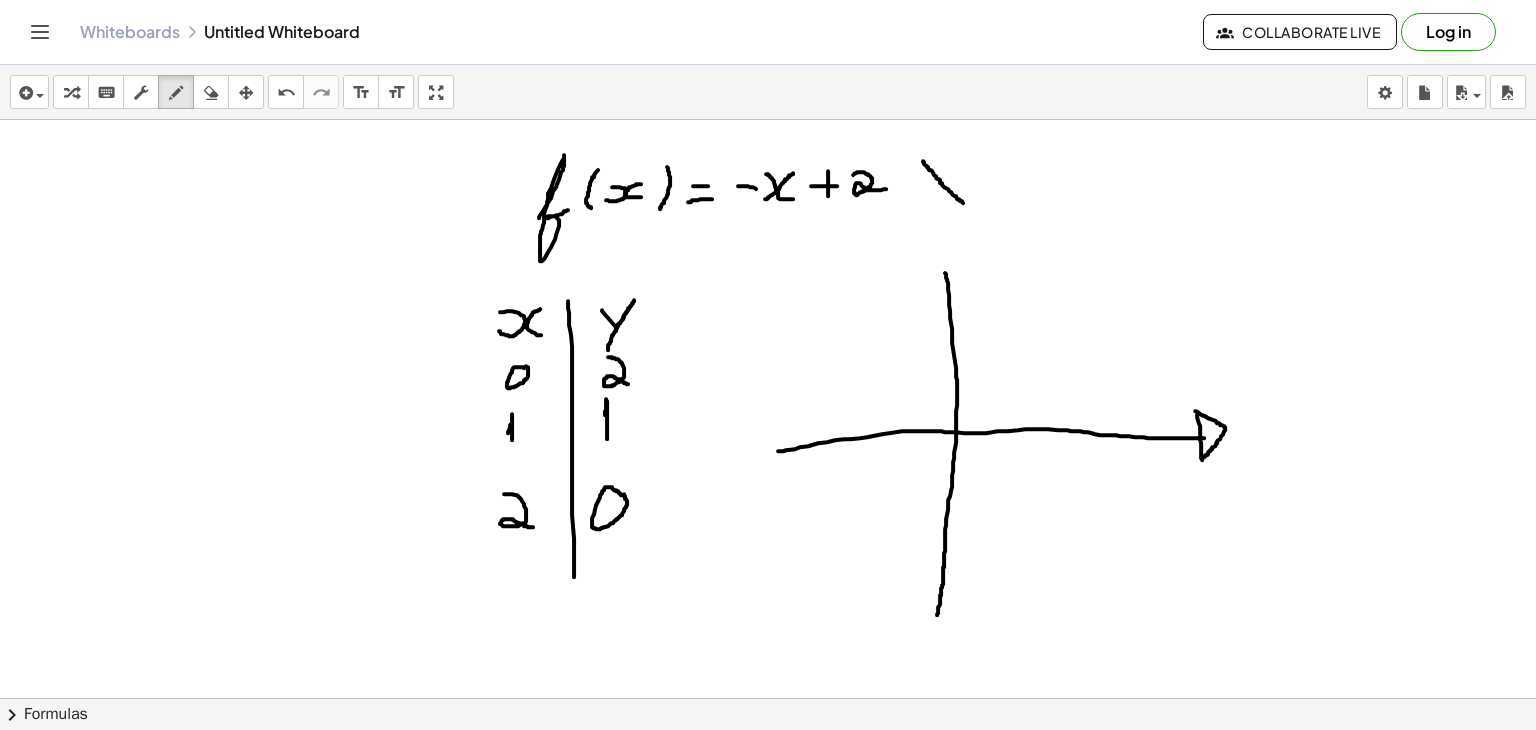 drag, startPoint x: 1195, startPoint y: 409, endPoint x: 1201, endPoint y: 460, distance: 51.351727 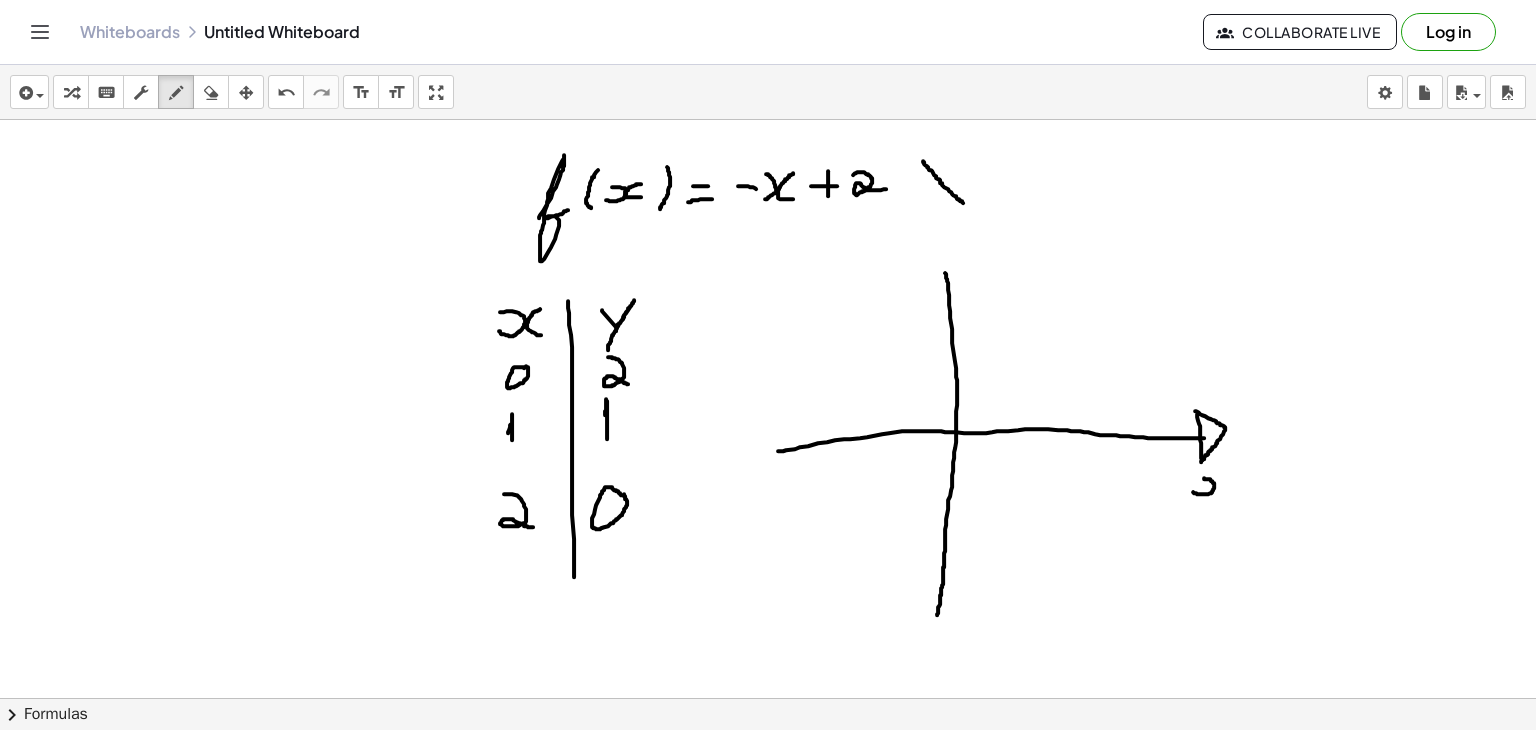 drag, startPoint x: 1193, startPoint y: 490, endPoint x: 1195, endPoint y: 476, distance: 14.142136 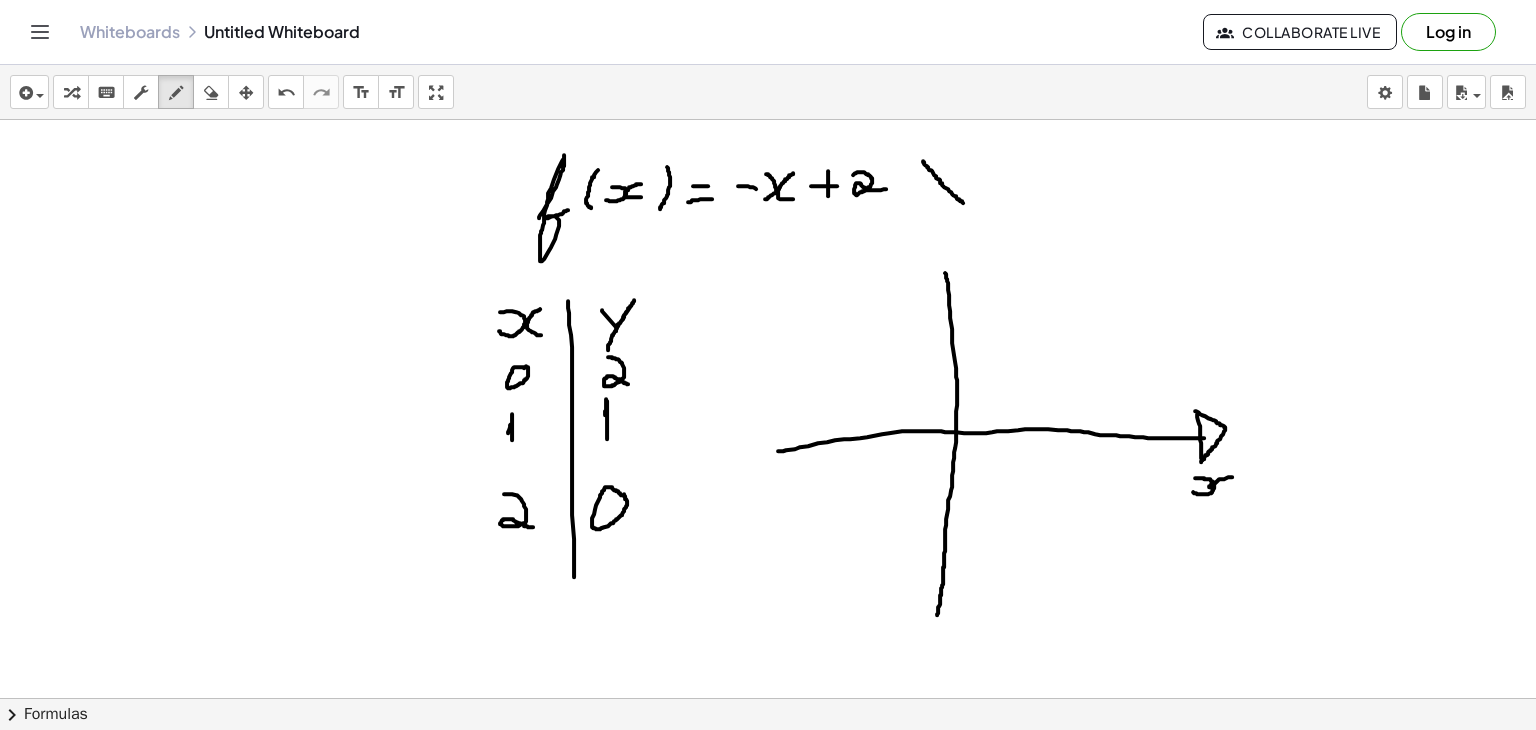 drag, startPoint x: 1232, startPoint y: 475, endPoint x: 1238, endPoint y: 488, distance: 14.3178215 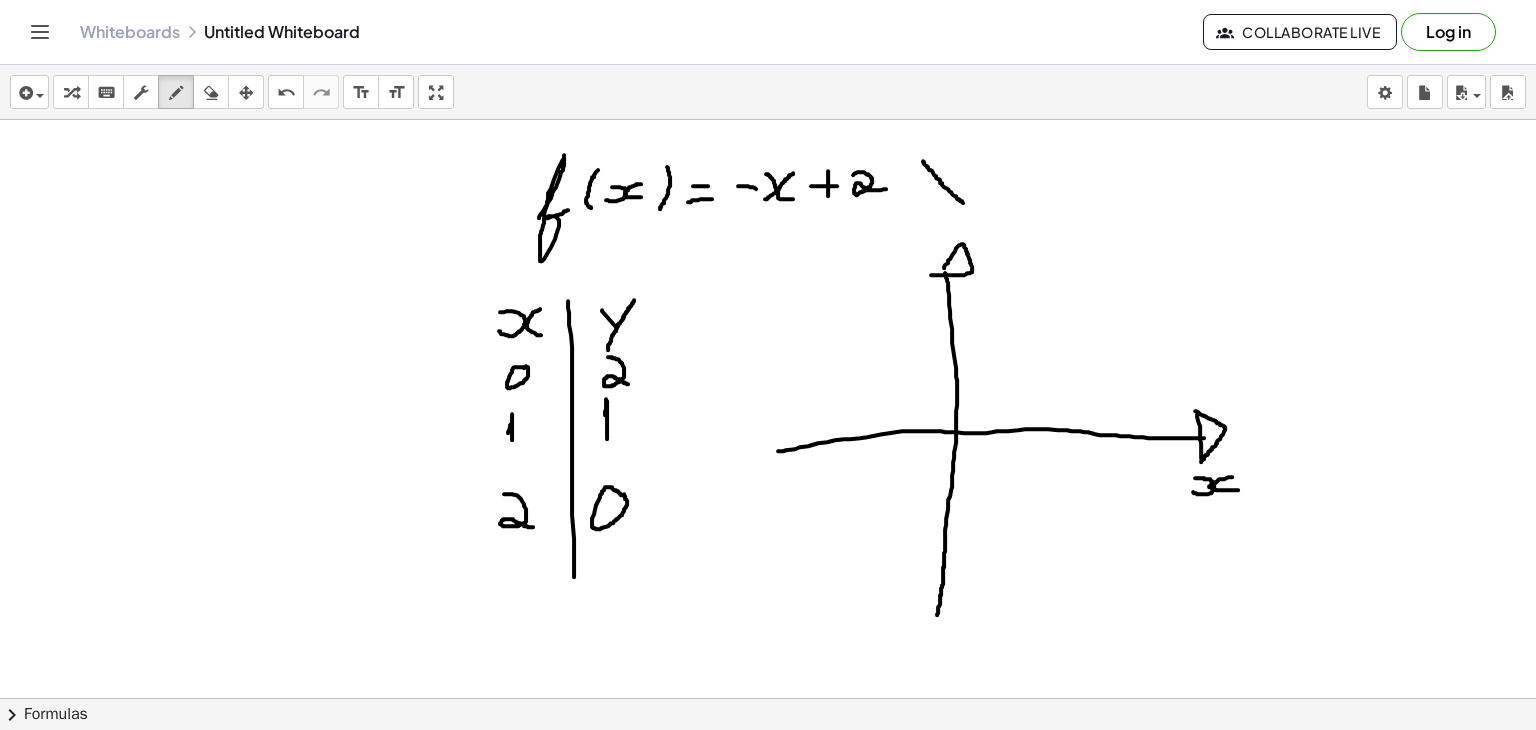 click at bounding box center [768, -1657] 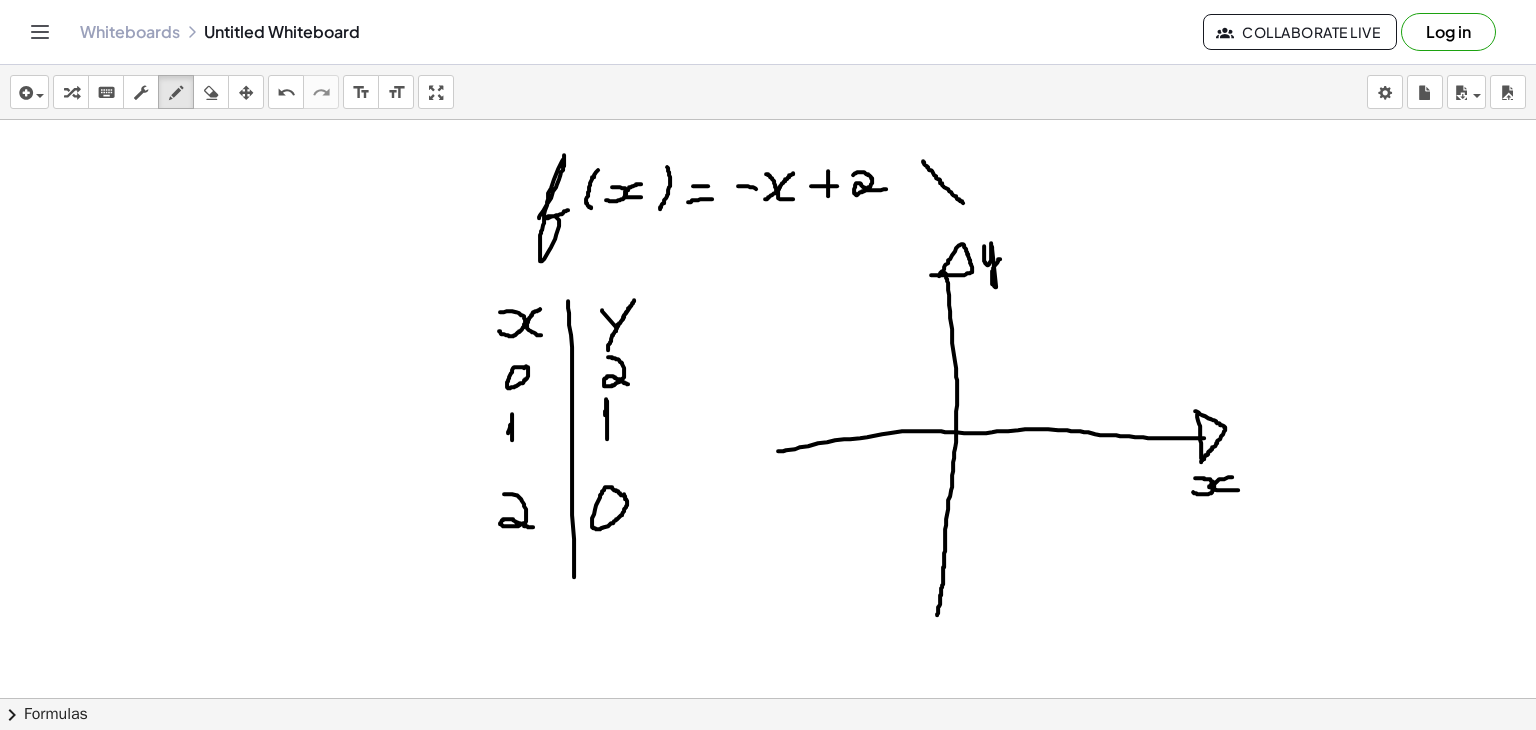 drag, startPoint x: 984, startPoint y: 244, endPoint x: 1007, endPoint y: 248, distance: 23.345236 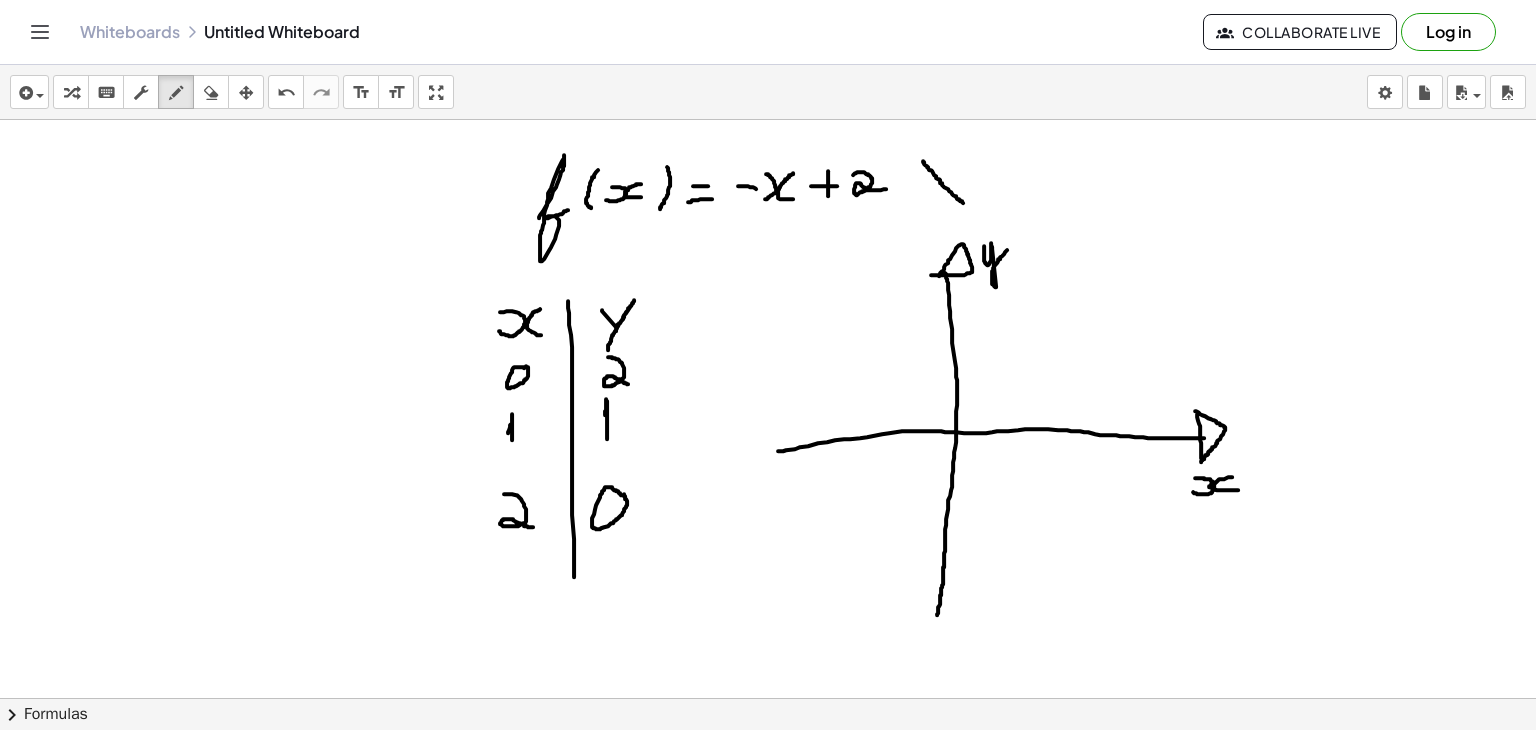click at bounding box center (768, -1657) 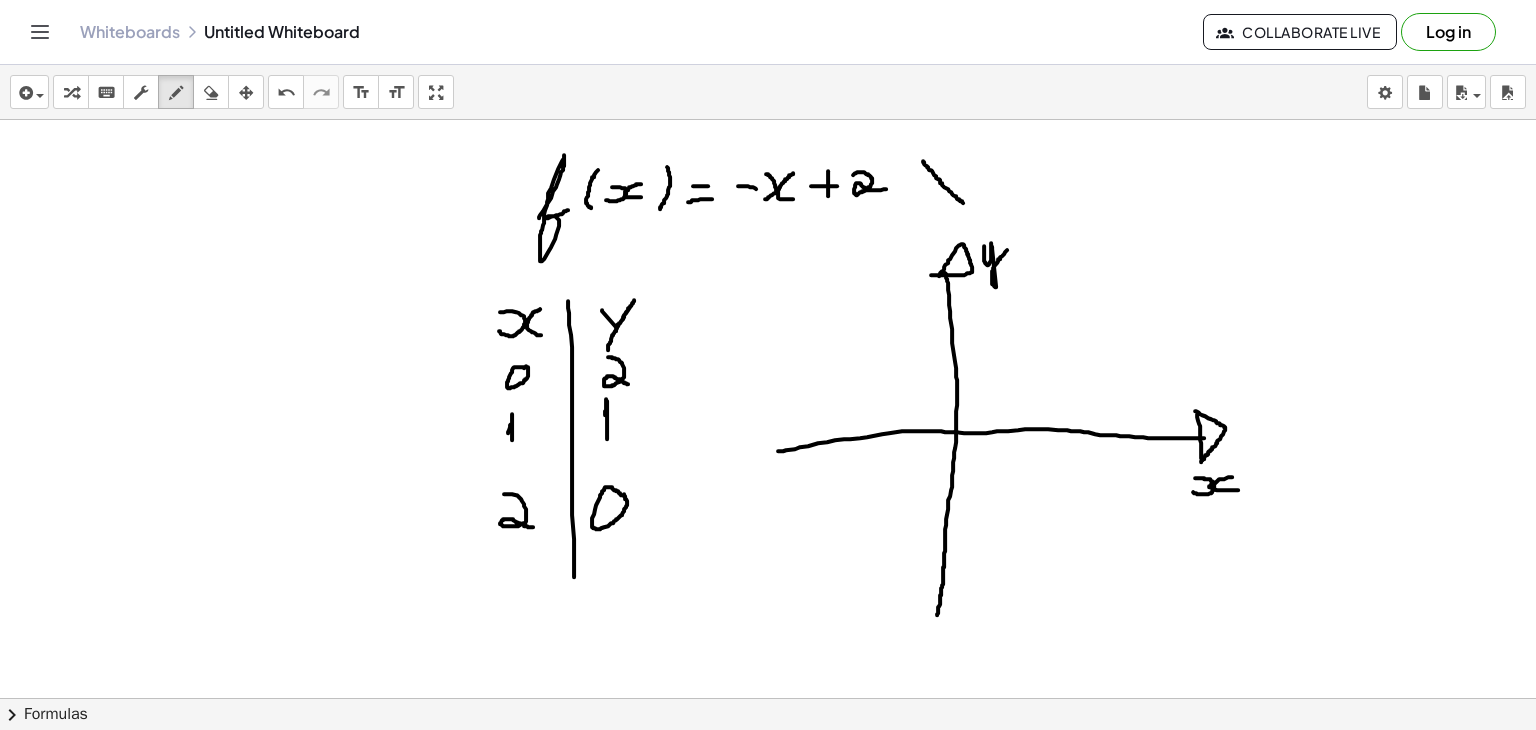 click at bounding box center (768, -1657) 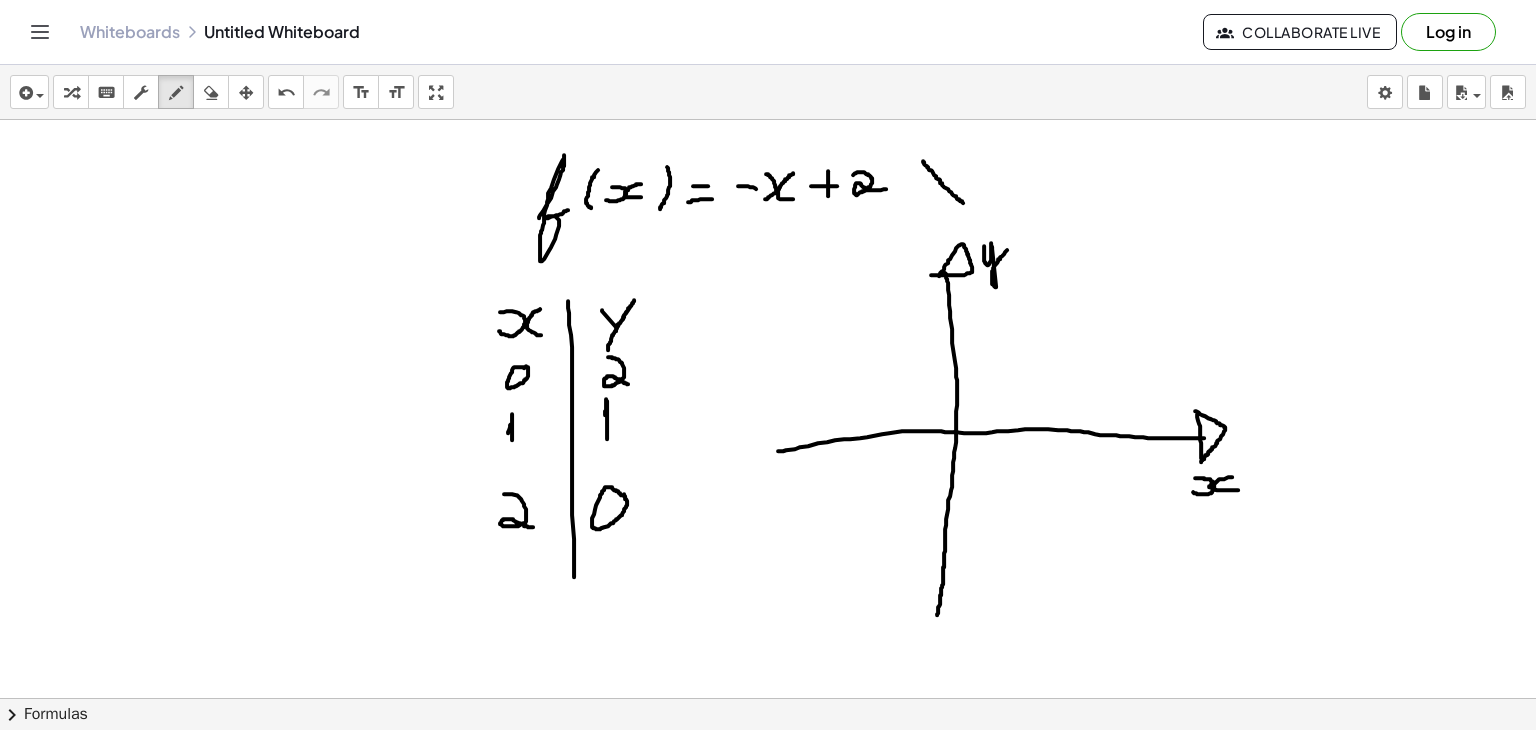click at bounding box center [768, -1657] 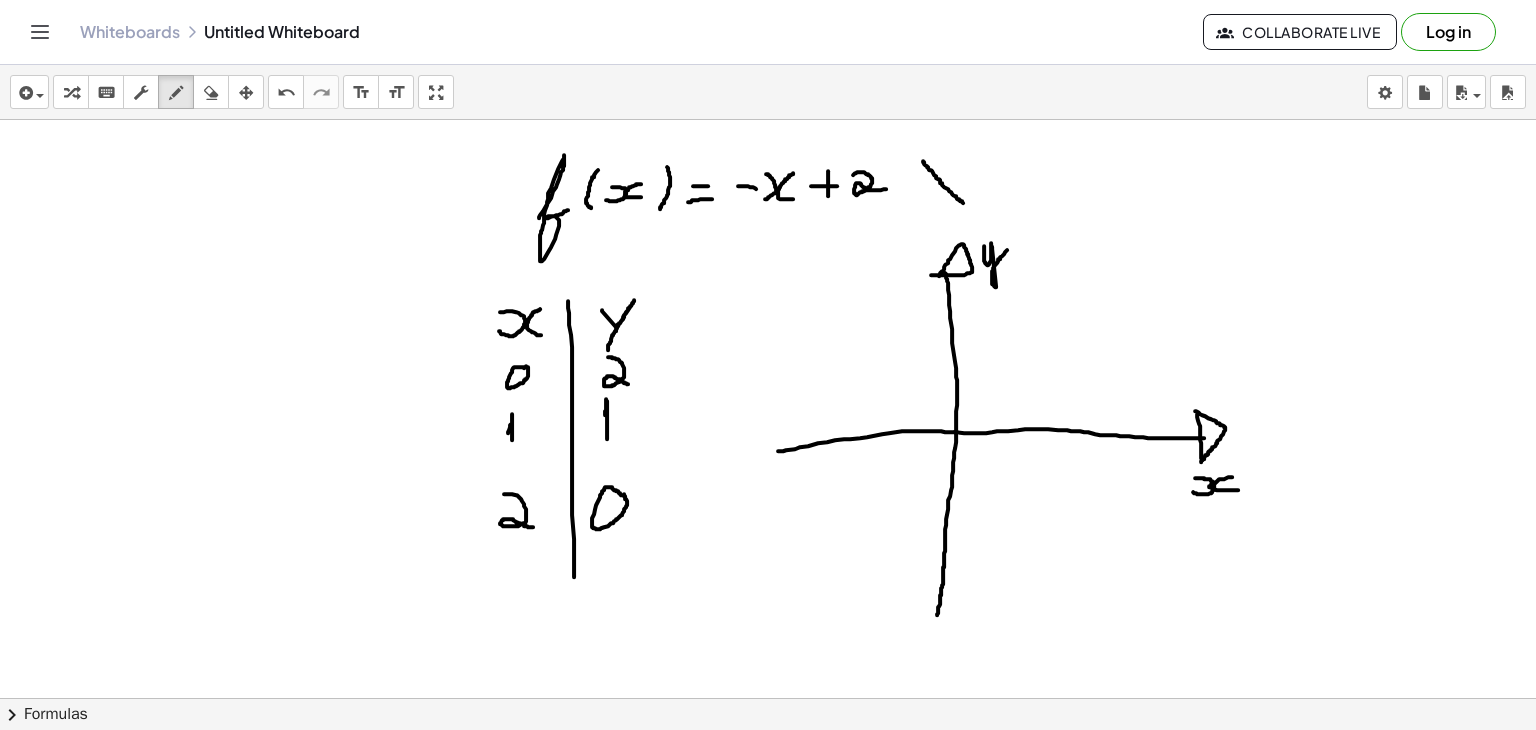 click at bounding box center [768, -1657] 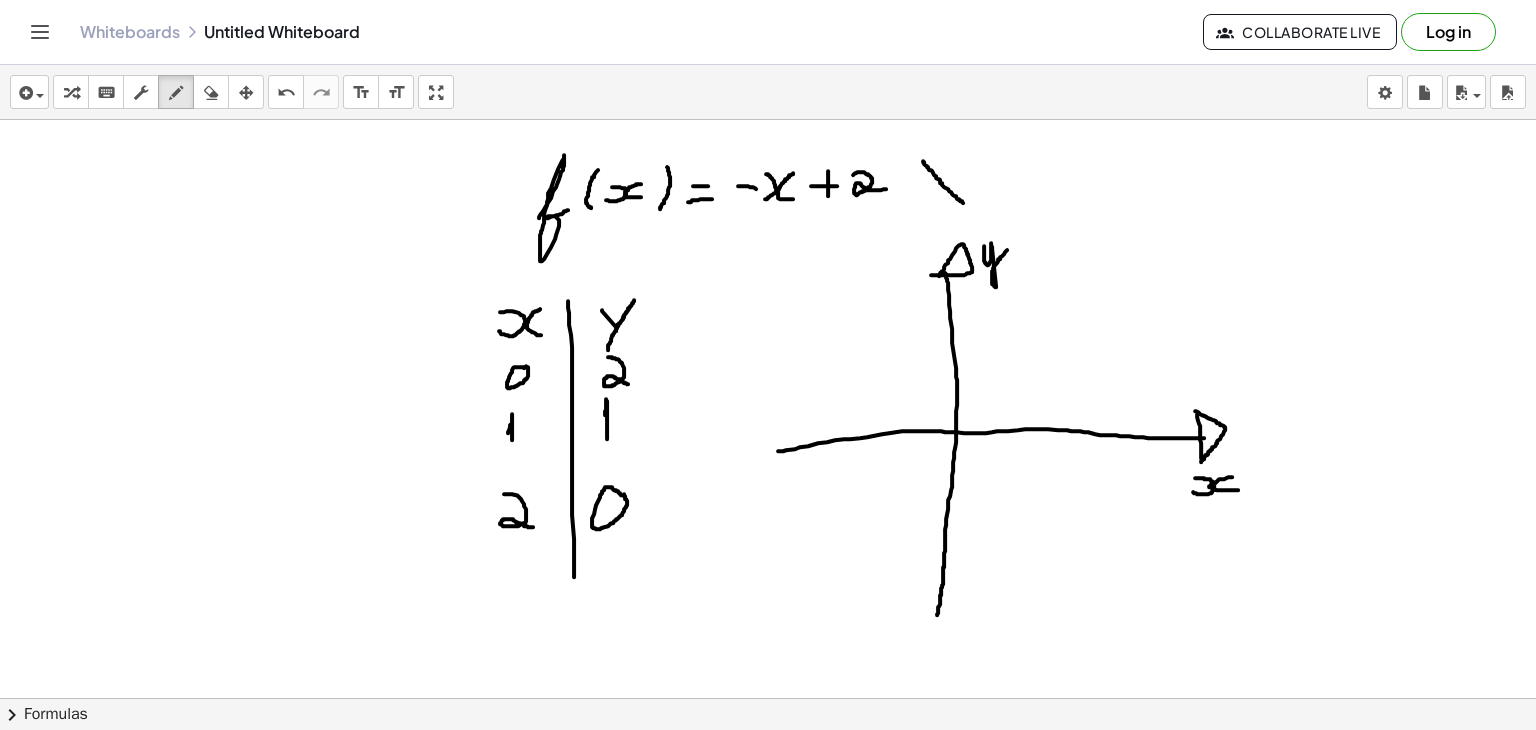 click at bounding box center (768, -1657) 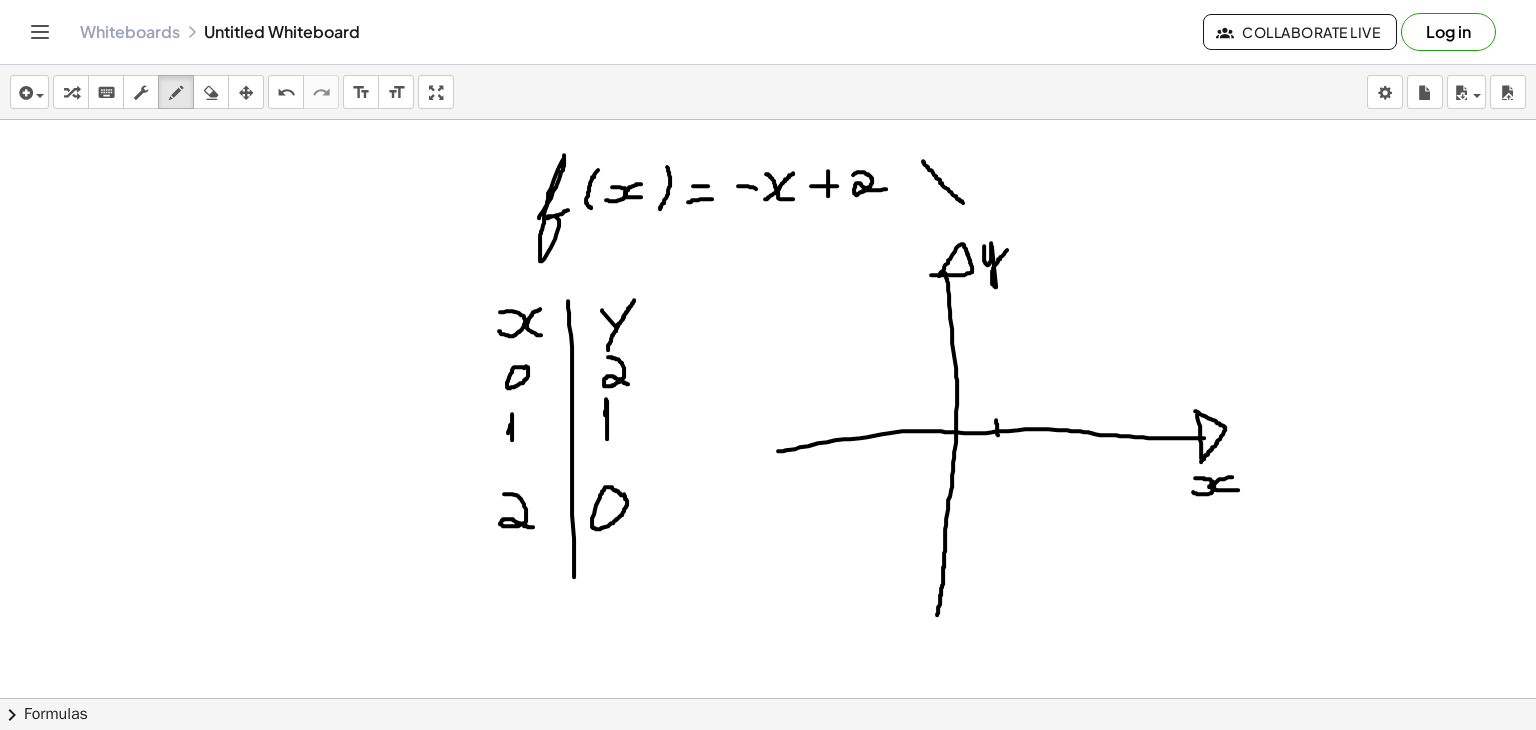 drag, startPoint x: 996, startPoint y: 418, endPoint x: 998, endPoint y: 440, distance: 22.090721 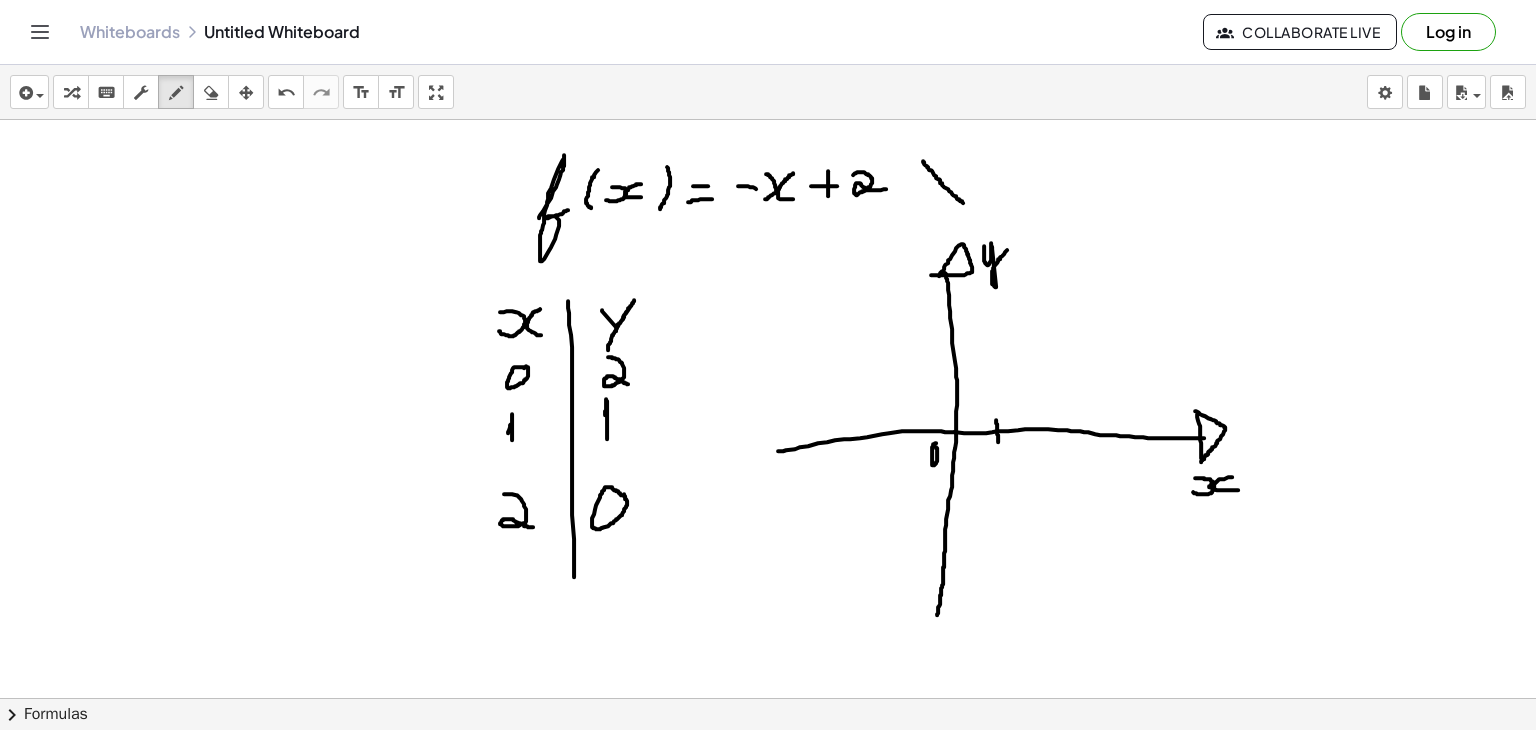 click at bounding box center (768, -1657) 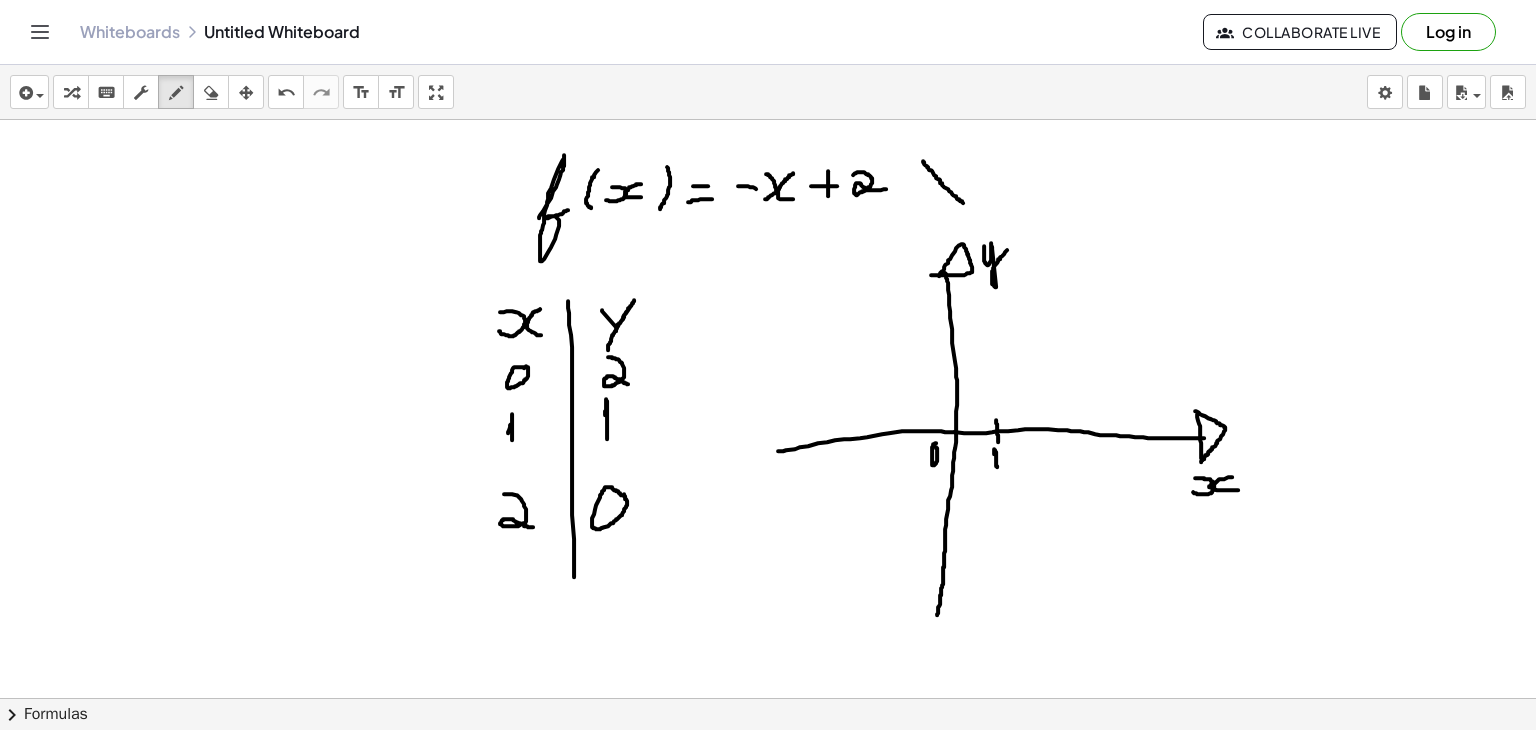 drag, startPoint x: 994, startPoint y: 452, endPoint x: 997, endPoint y: 465, distance: 13.341664 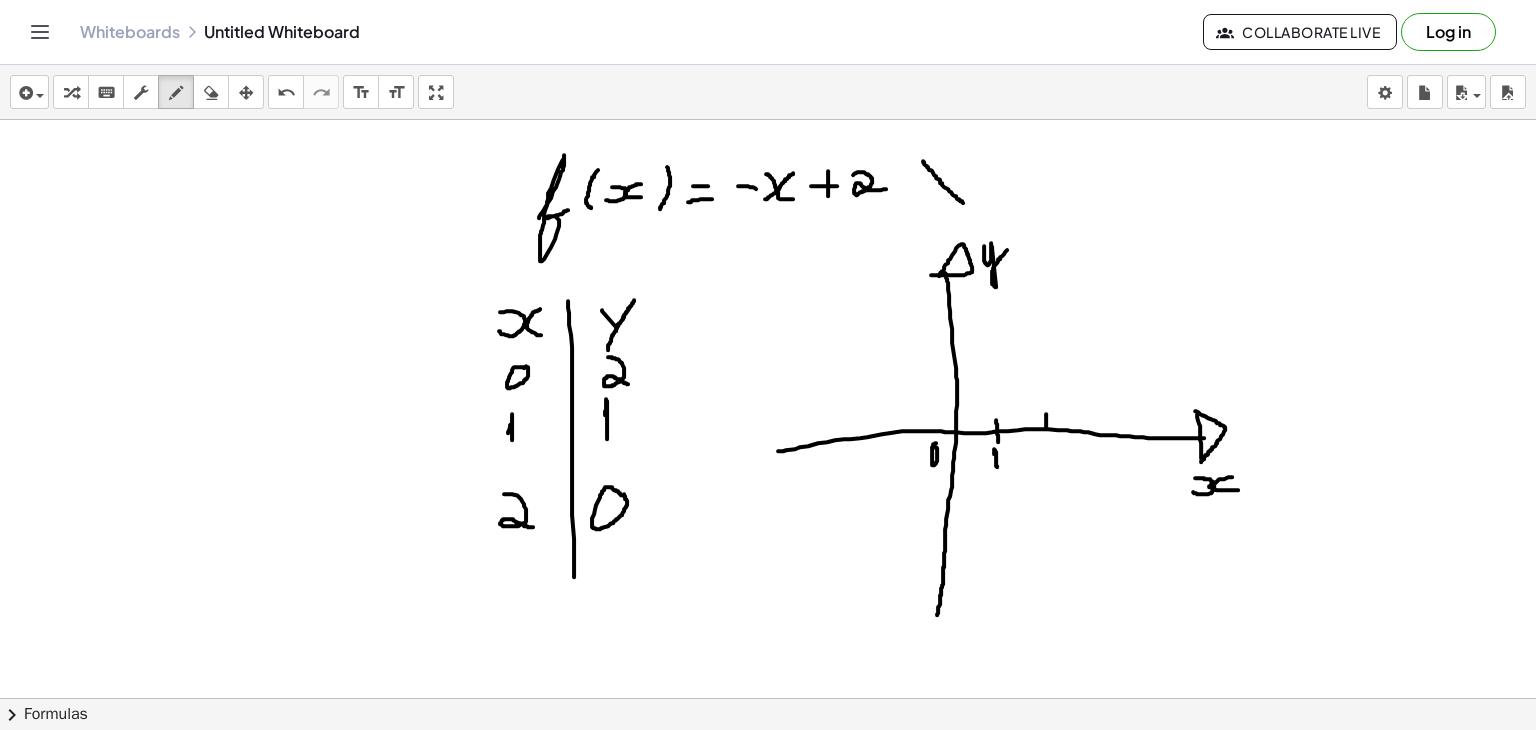 drag, startPoint x: 1046, startPoint y: 412, endPoint x: 1046, endPoint y: 427, distance: 15 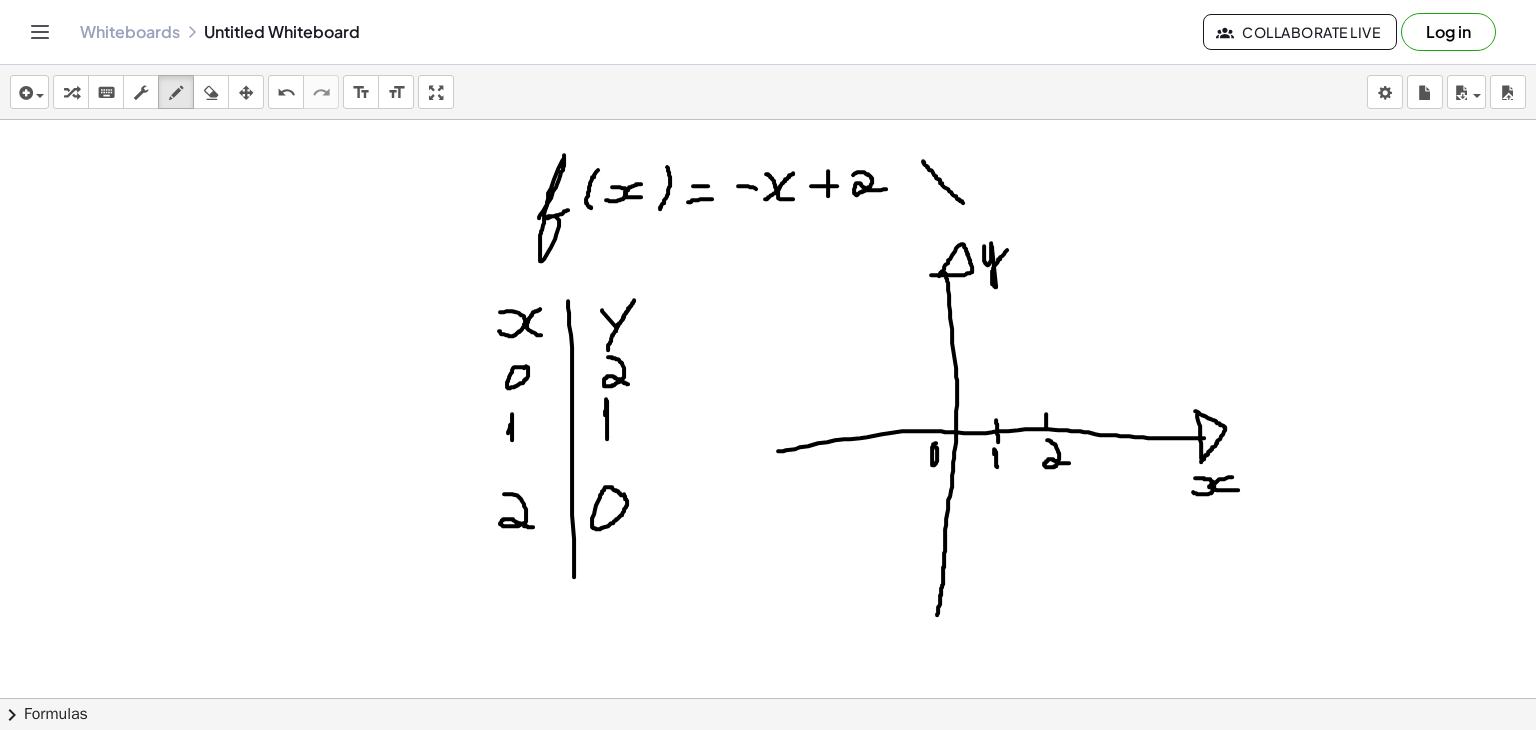 drag, startPoint x: 1047, startPoint y: 438, endPoint x: 1069, endPoint y: 461, distance: 31.827662 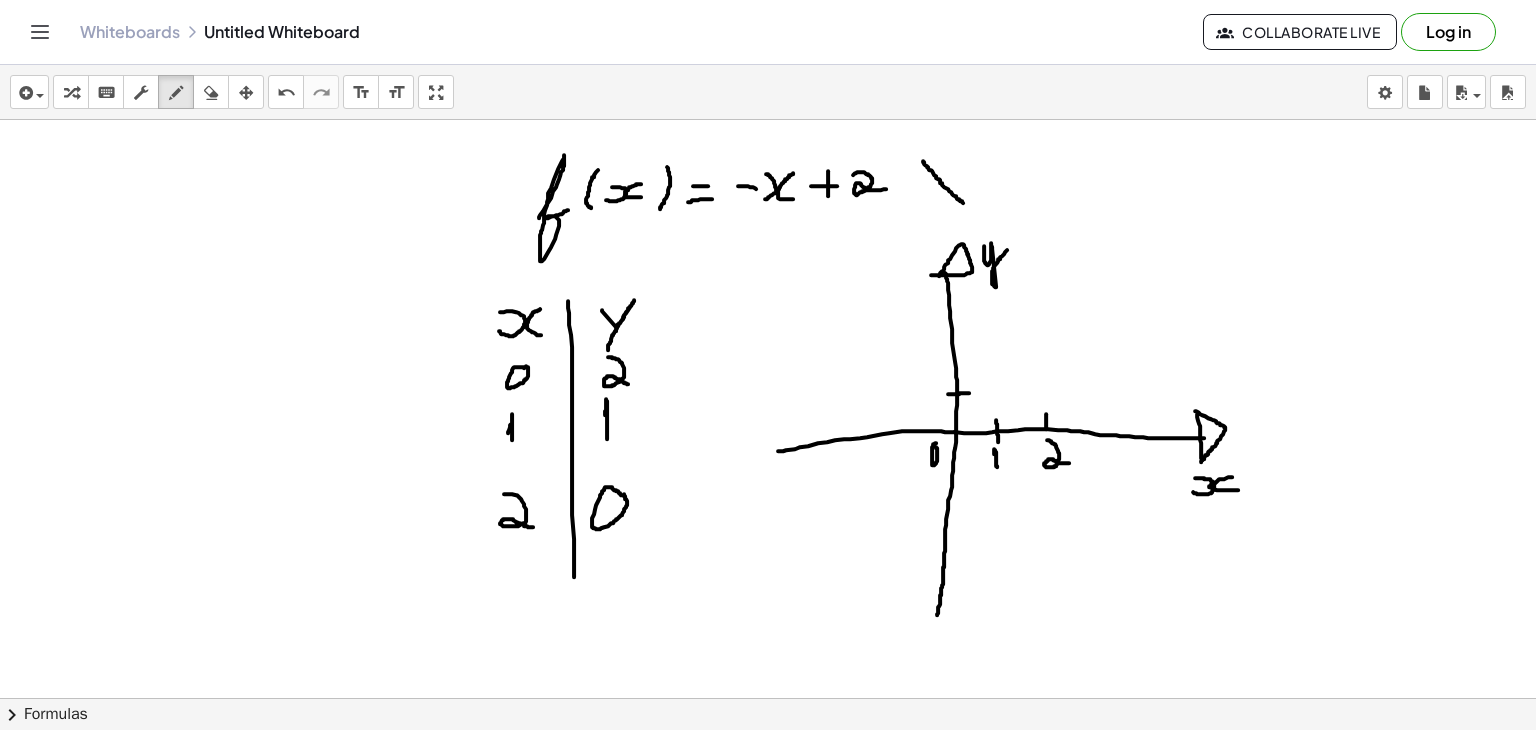 drag, startPoint x: 948, startPoint y: 392, endPoint x: 971, endPoint y: 390, distance: 23.086792 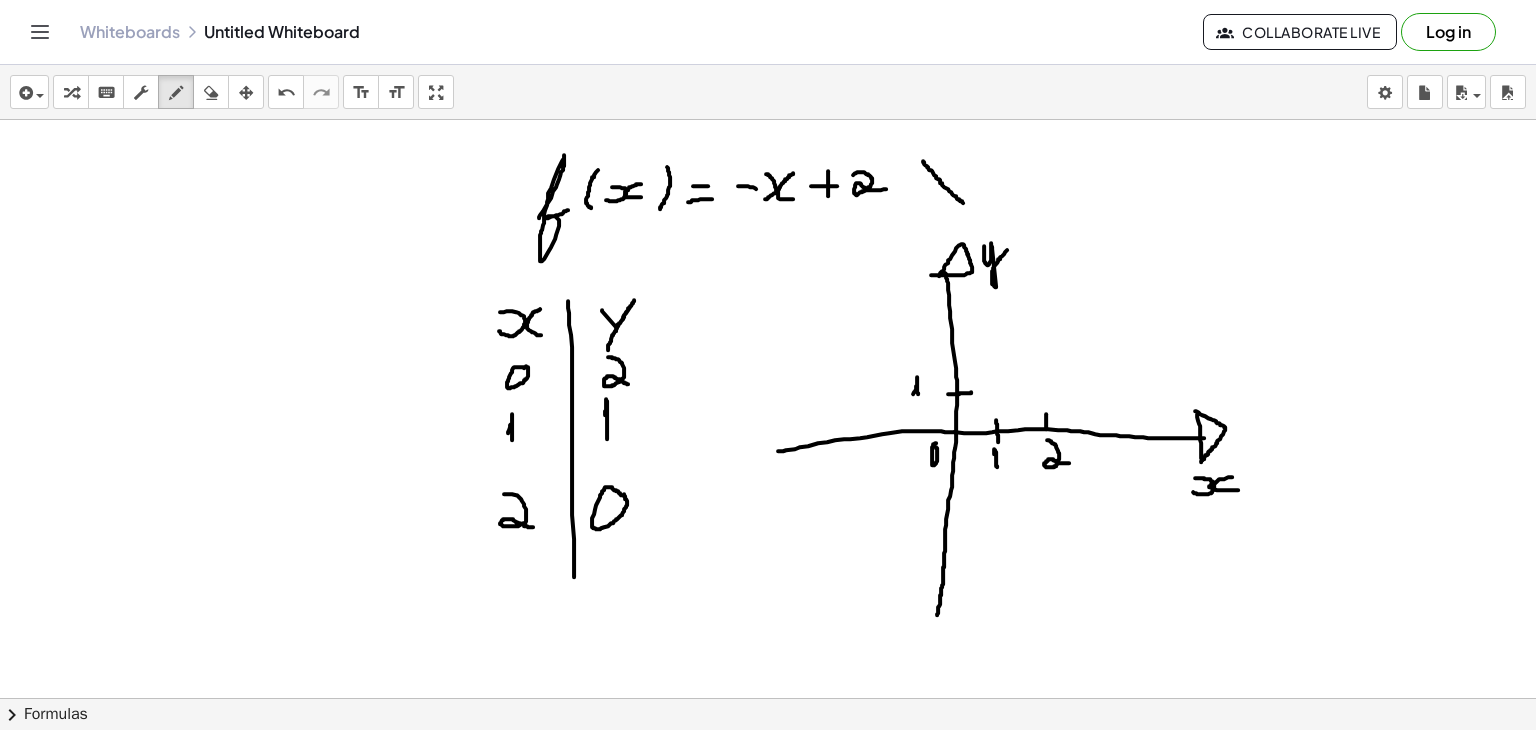 click at bounding box center (768, -1657) 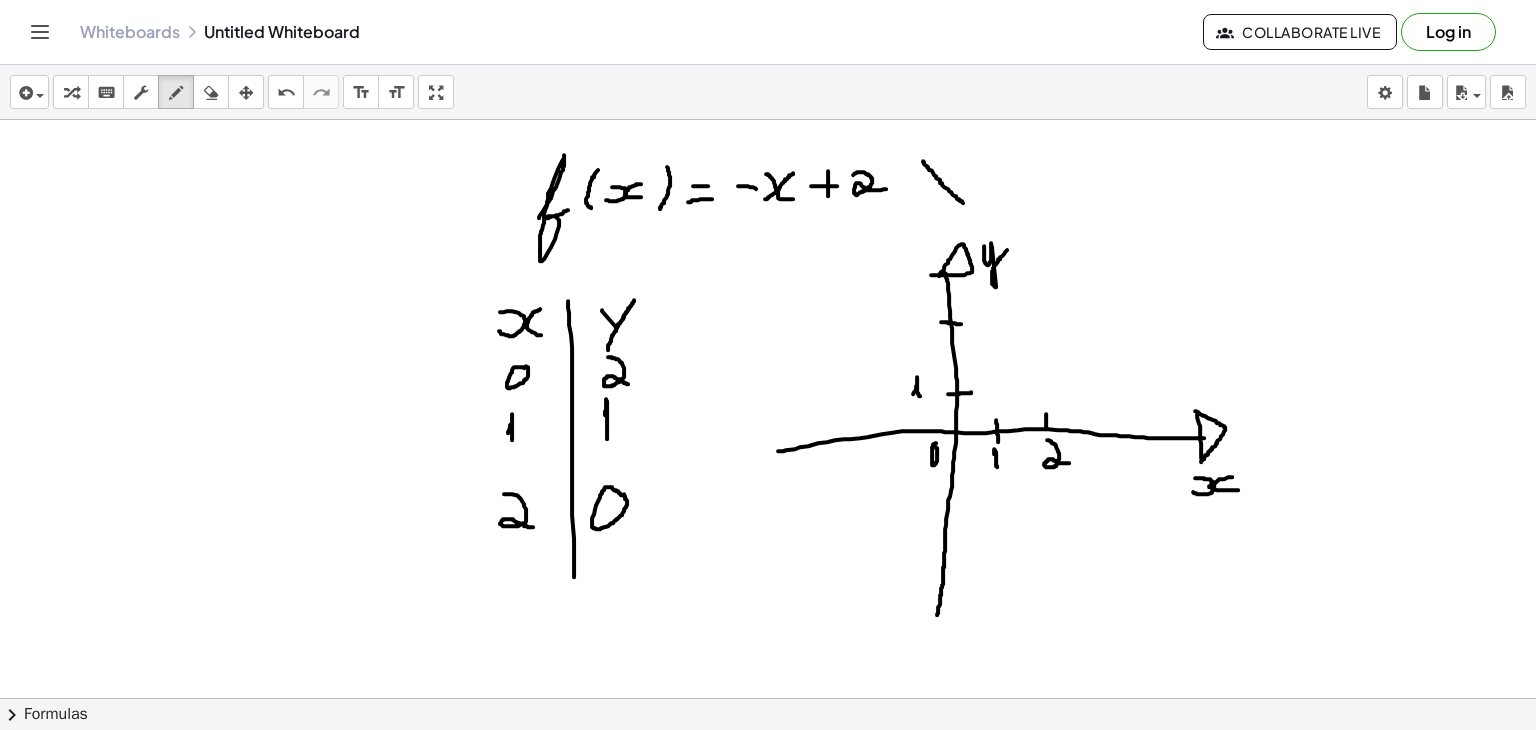 drag, startPoint x: 941, startPoint y: 320, endPoint x: 963, endPoint y: 322, distance: 22.090721 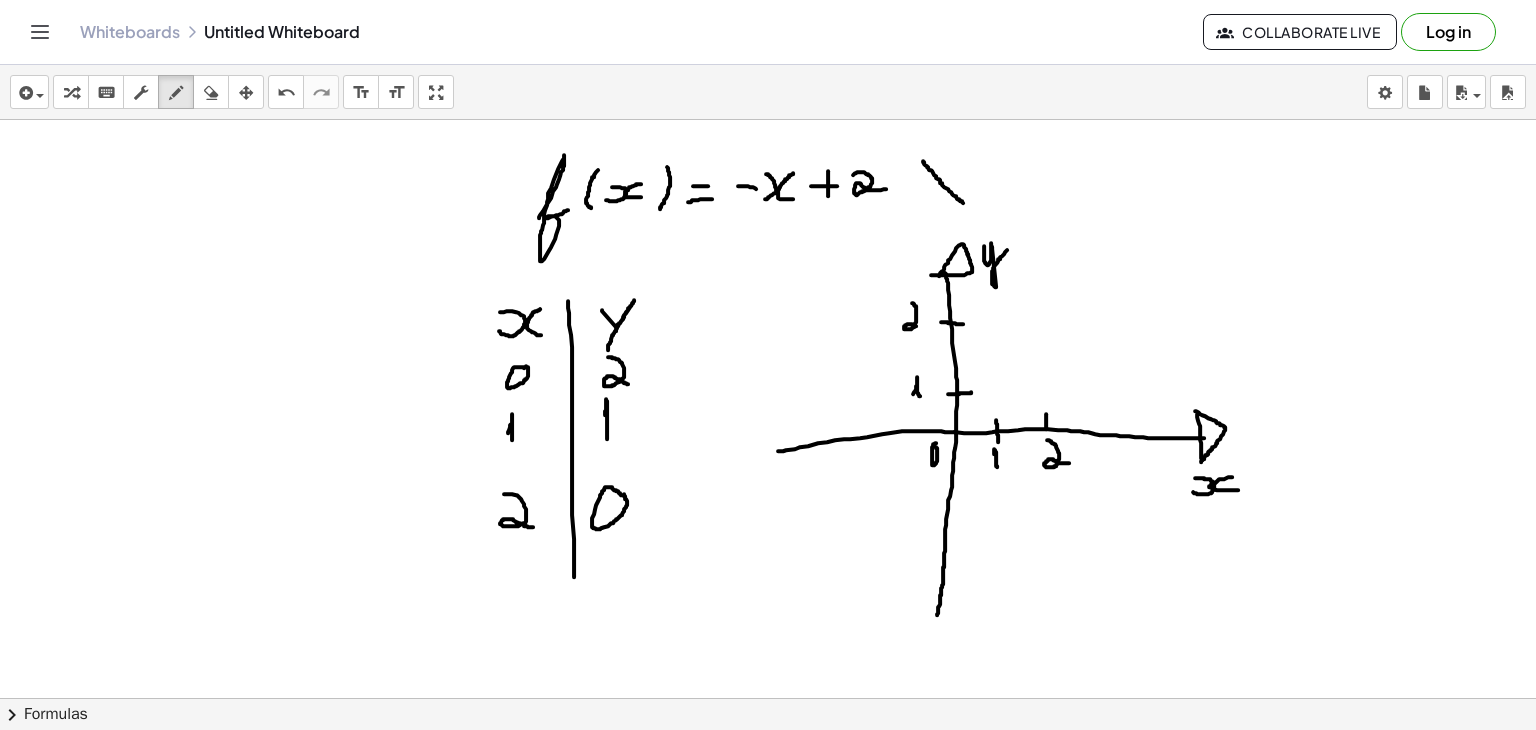 drag, startPoint x: 912, startPoint y: 301, endPoint x: 919, endPoint y: 324, distance: 24.04163 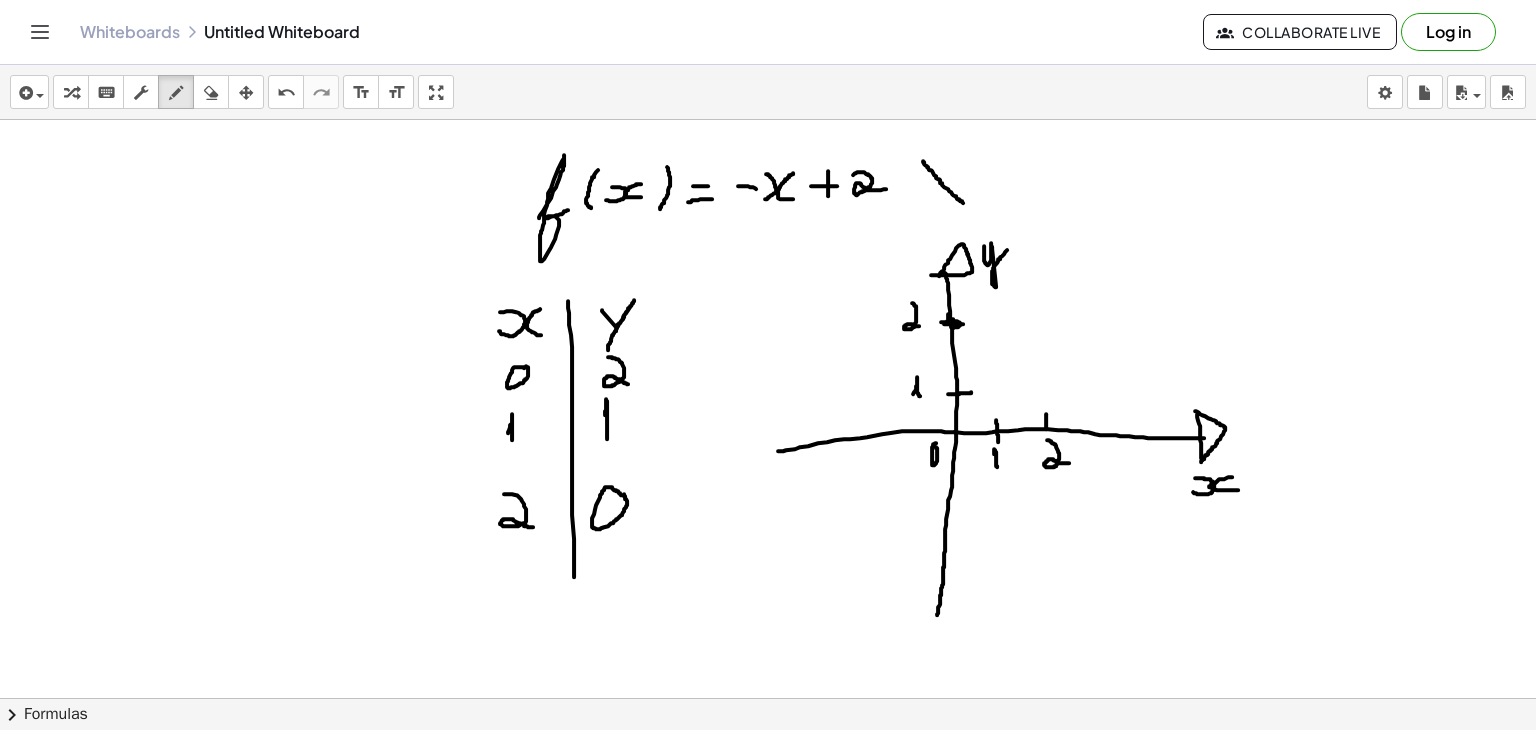 click at bounding box center (768, -1657) 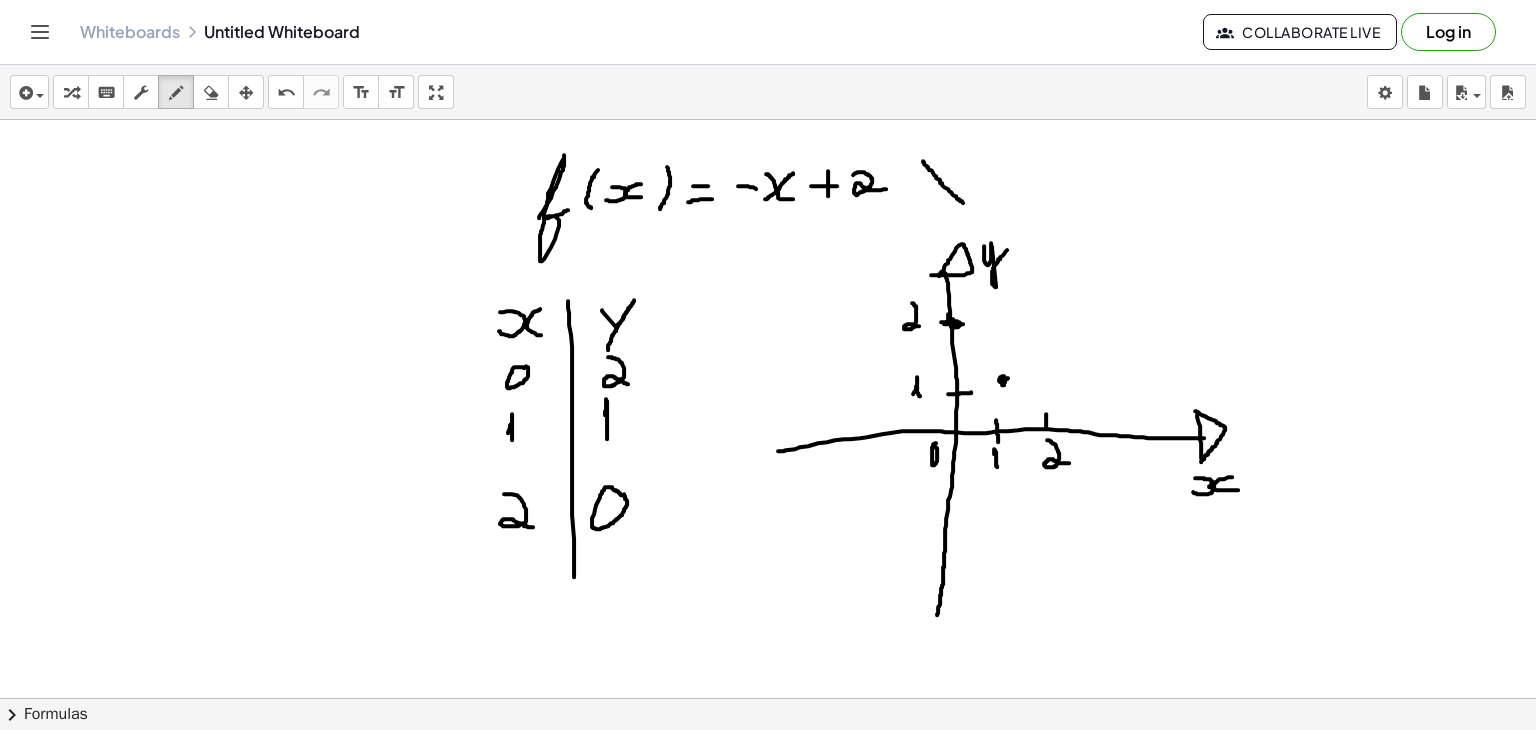 click at bounding box center [768, -1657] 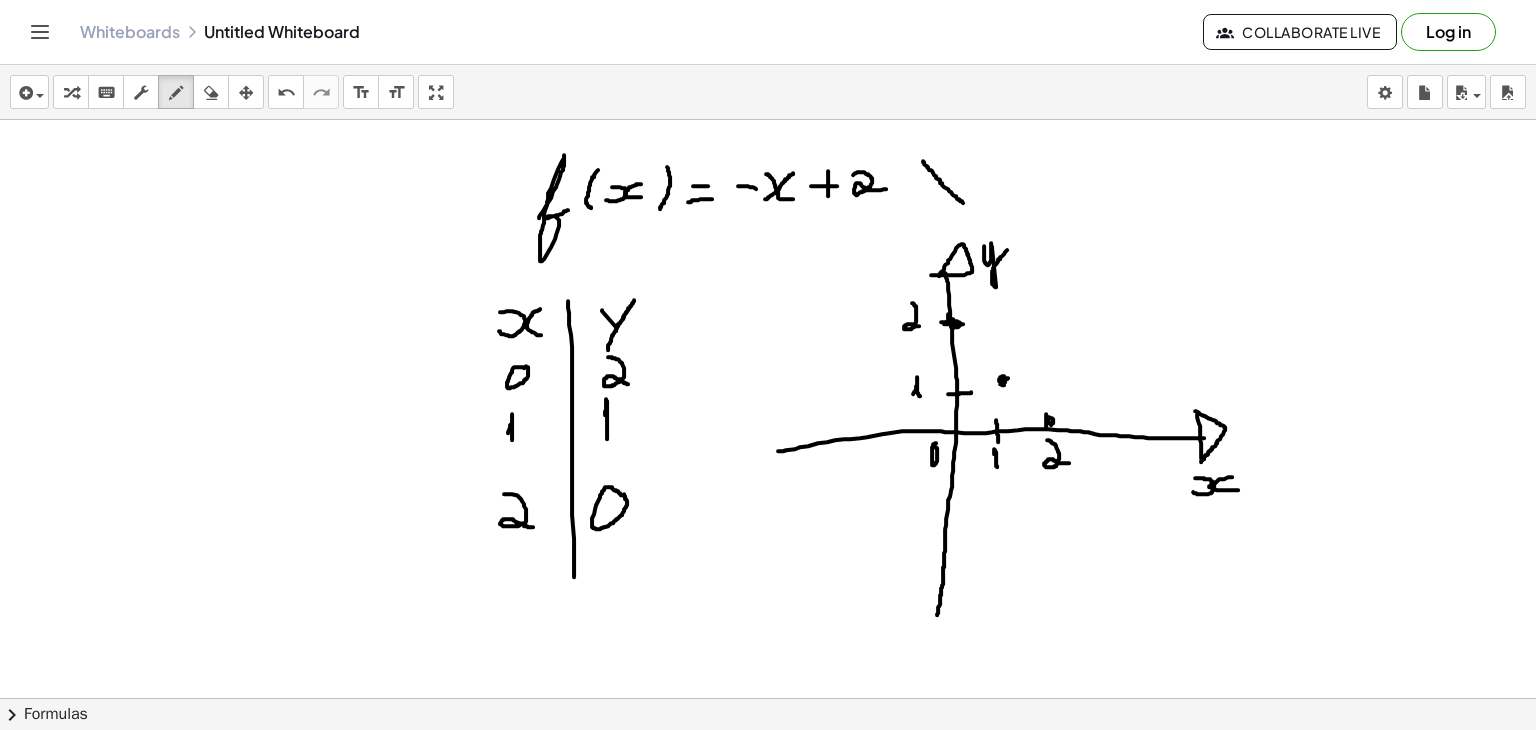 click at bounding box center [768, -1657] 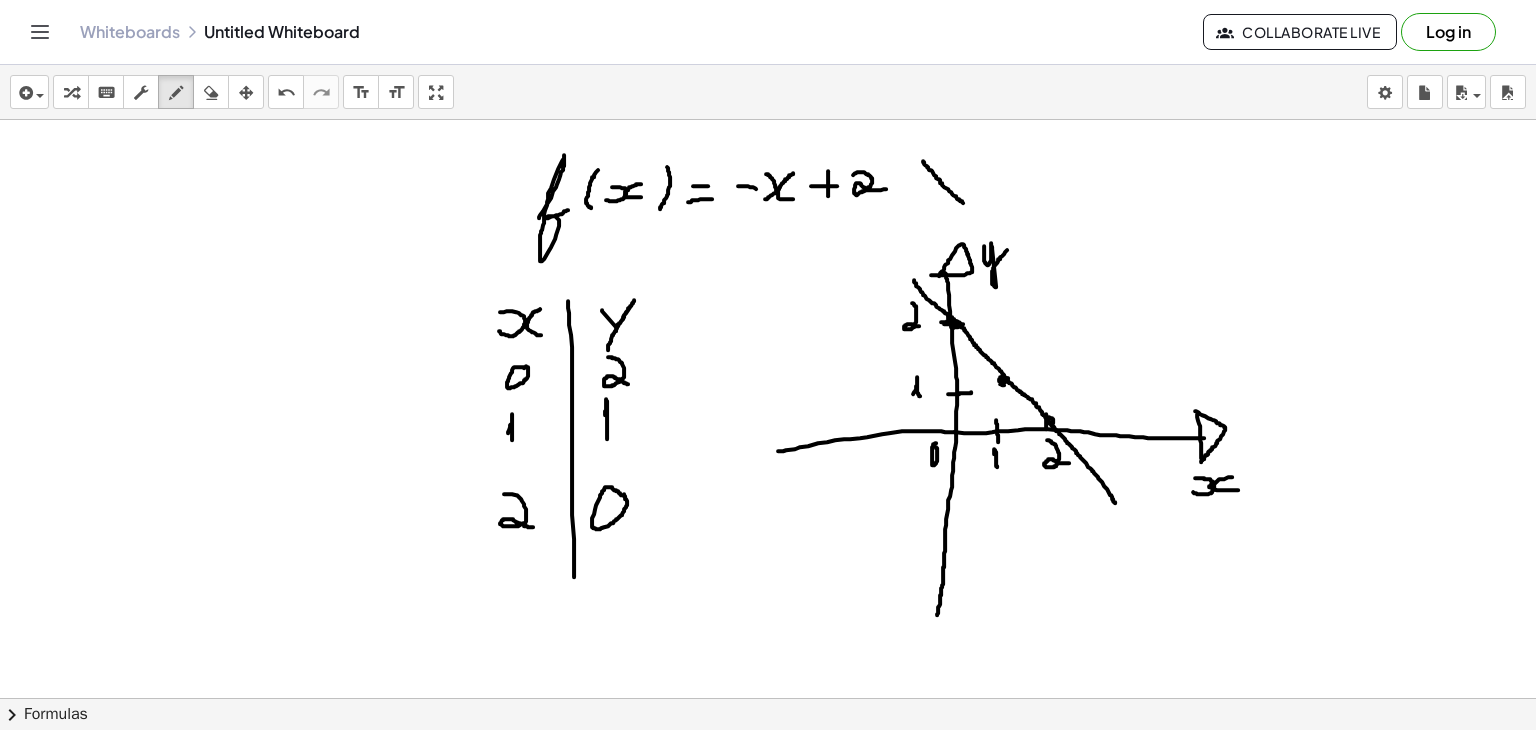 drag, startPoint x: 914, startPoint y: 278, endPoint x: 1115, endPoint y: 501, distance: 300.21658 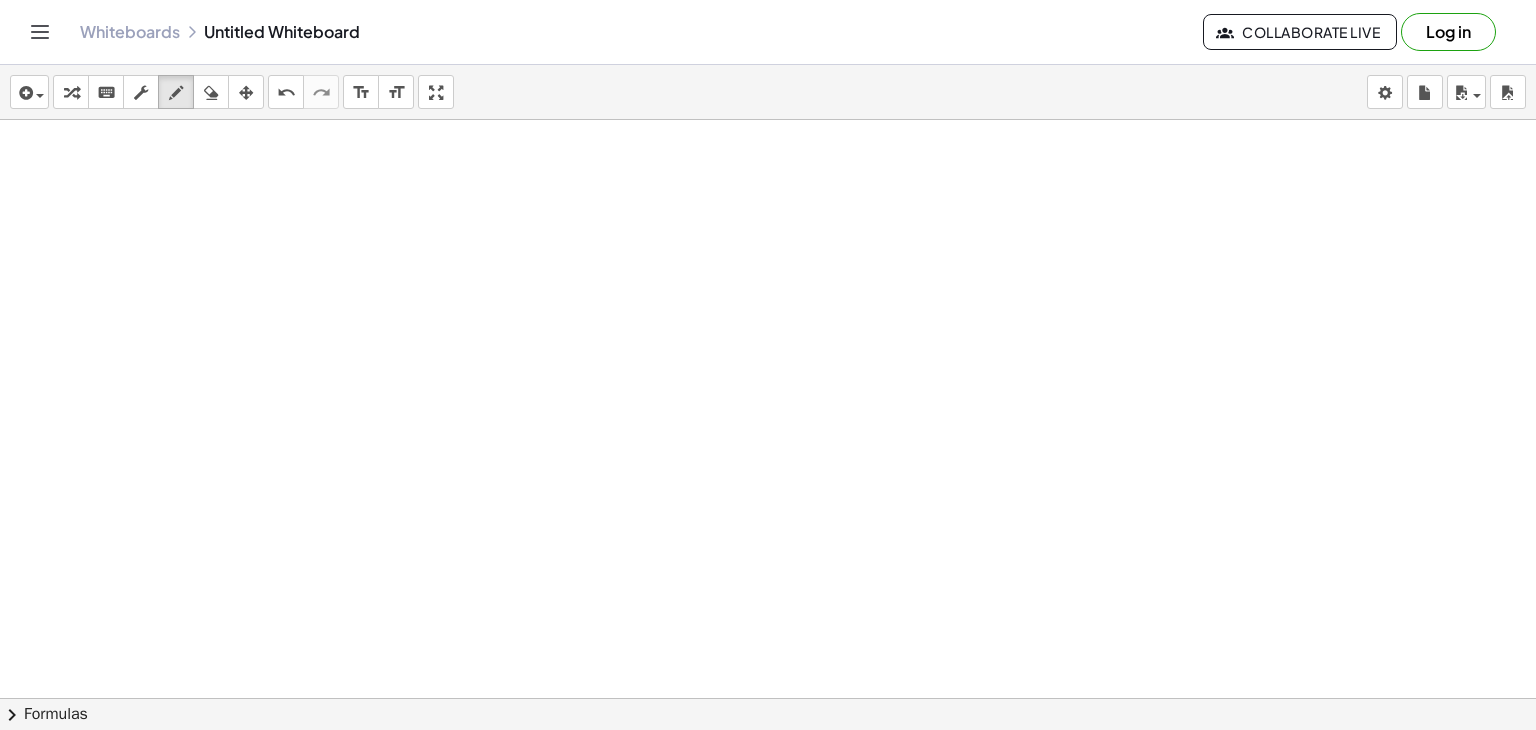 scroll, scrollTop: 4907, scrollLeft: 0, axis: vertical 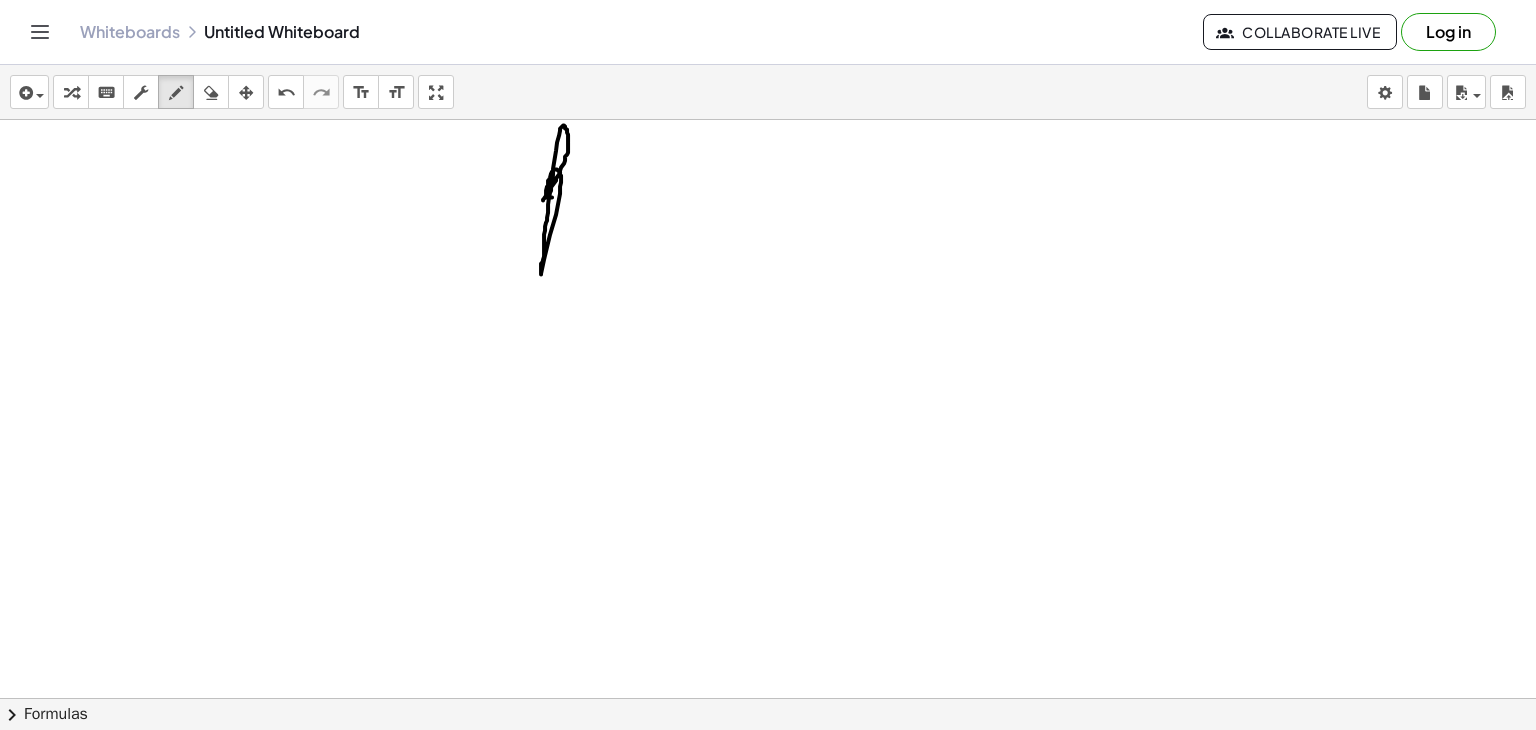 drag, startPoint x: 543, startPoint y: 199, endPoint x: 561, endPoint y: 192, distance: 19.313208 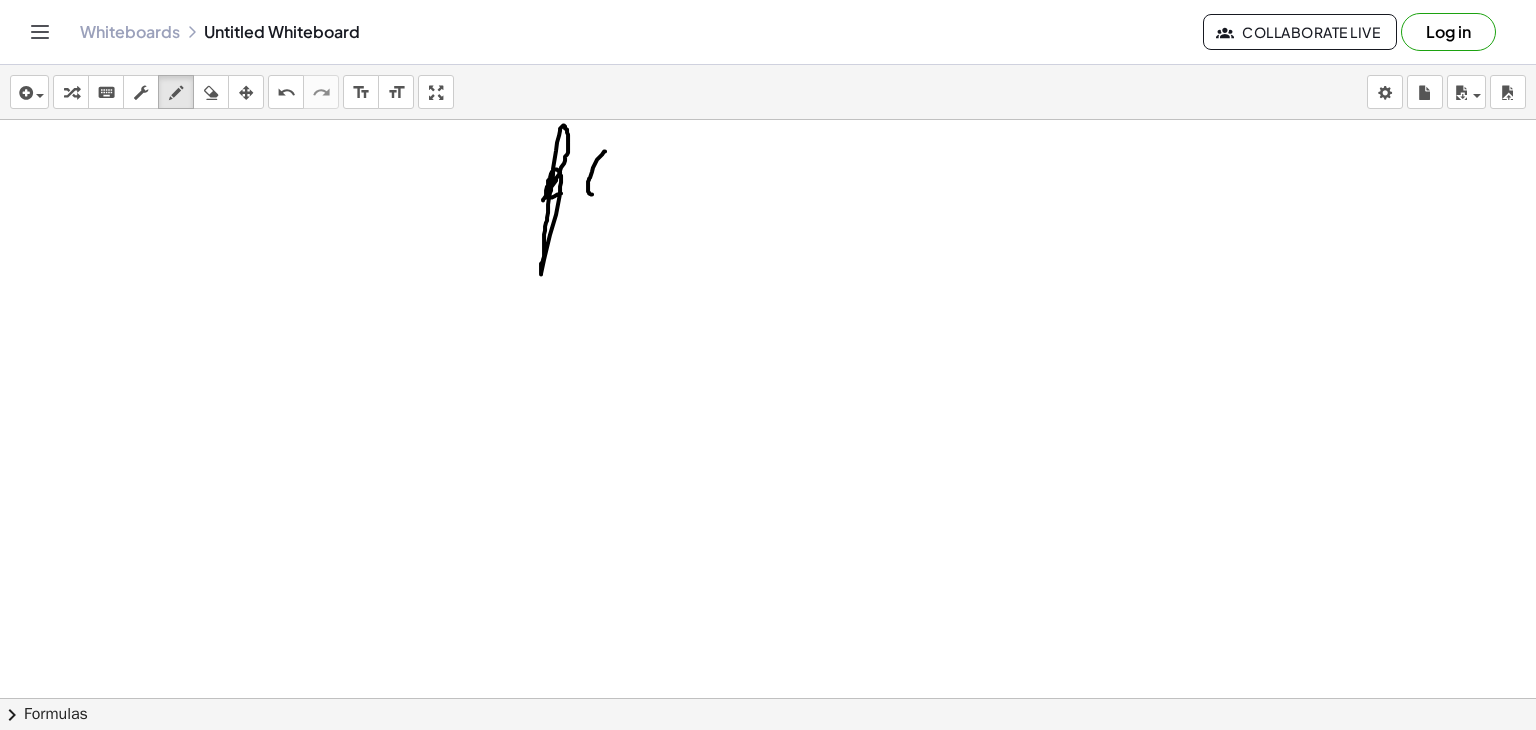 drag, startPoint x: 605, startPoint y: 150, endPoint x: 604, endPoint y: 193, distance: 43.011627 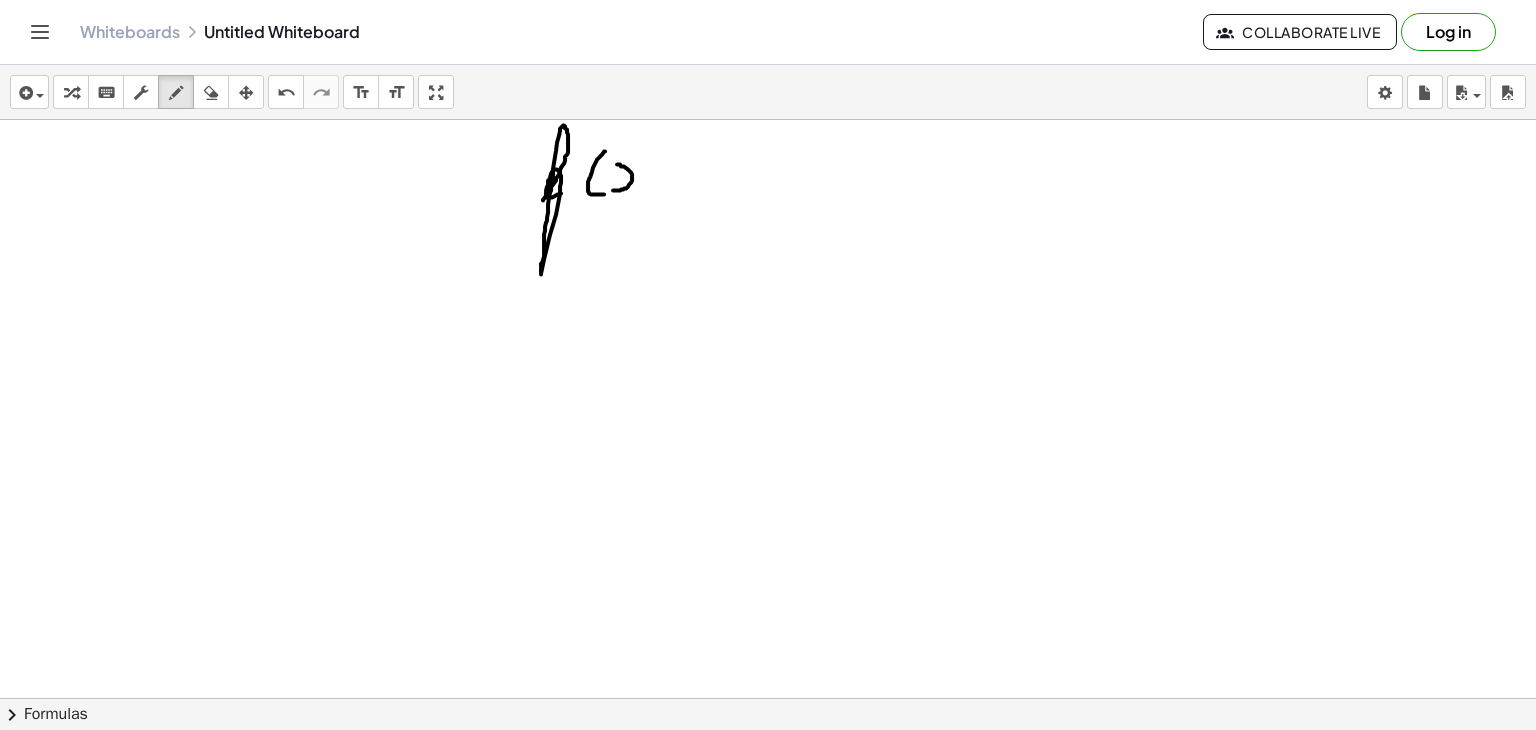 drag, startPoint x: 613, startPoint y: 189, endPoint x: 610, endPoint y: 162, distance: 27.166155 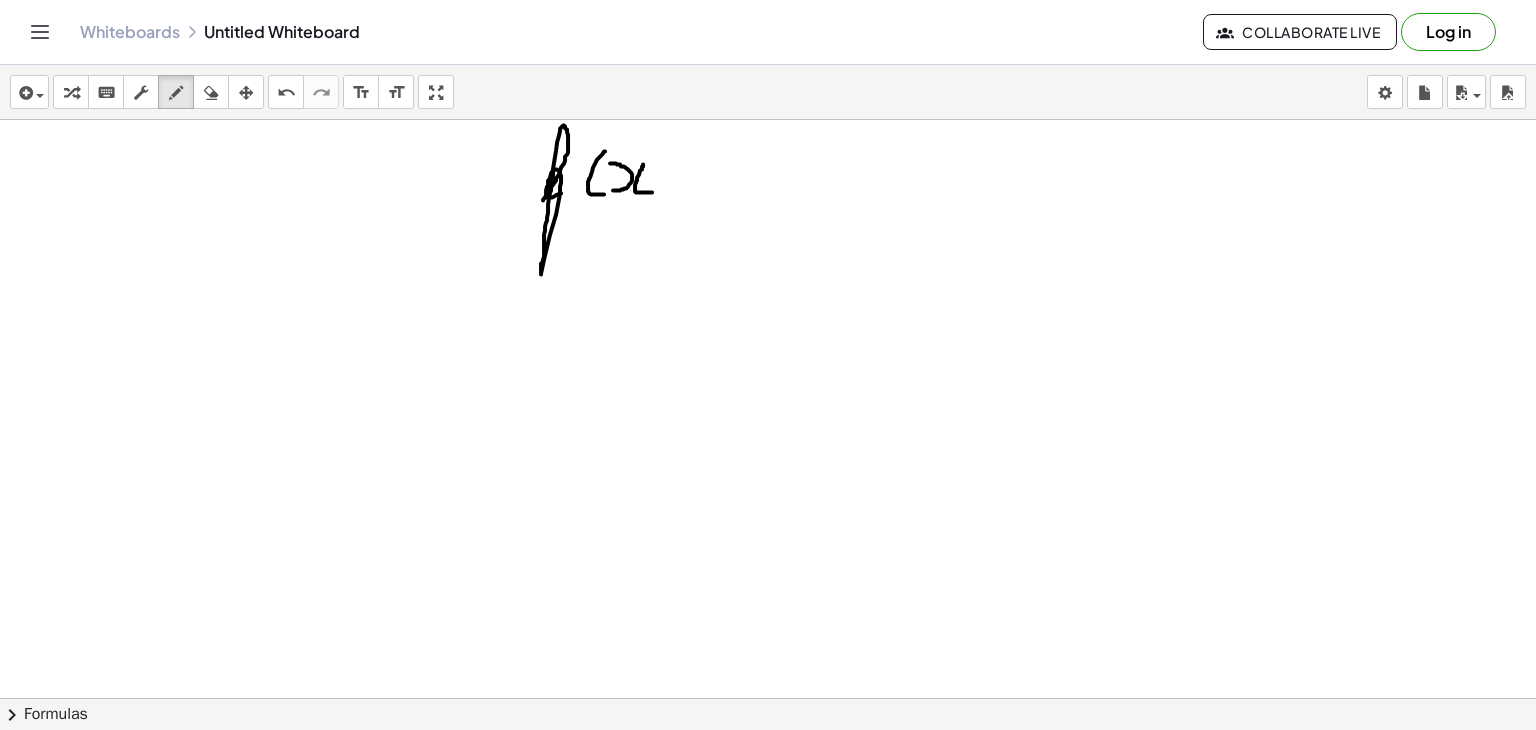 drag, startPoint x: 643, startPoint y: 163, endPoint x: 652, endPoint y: 191, distance: 29.410883 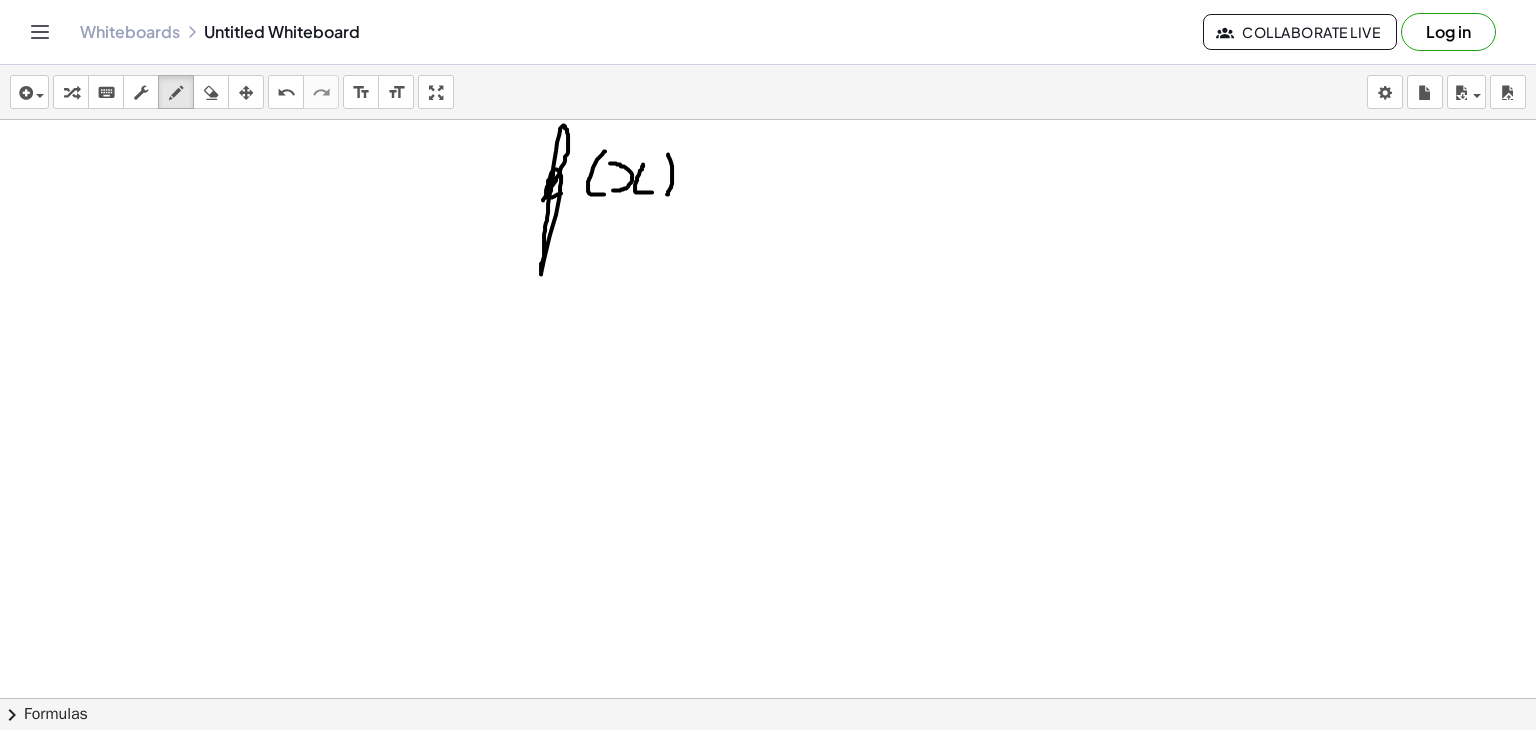 drag, startPoint x: 668, startPoint y: 153, endPoint x: 667, endPoint y: 193, distance: 40.012497 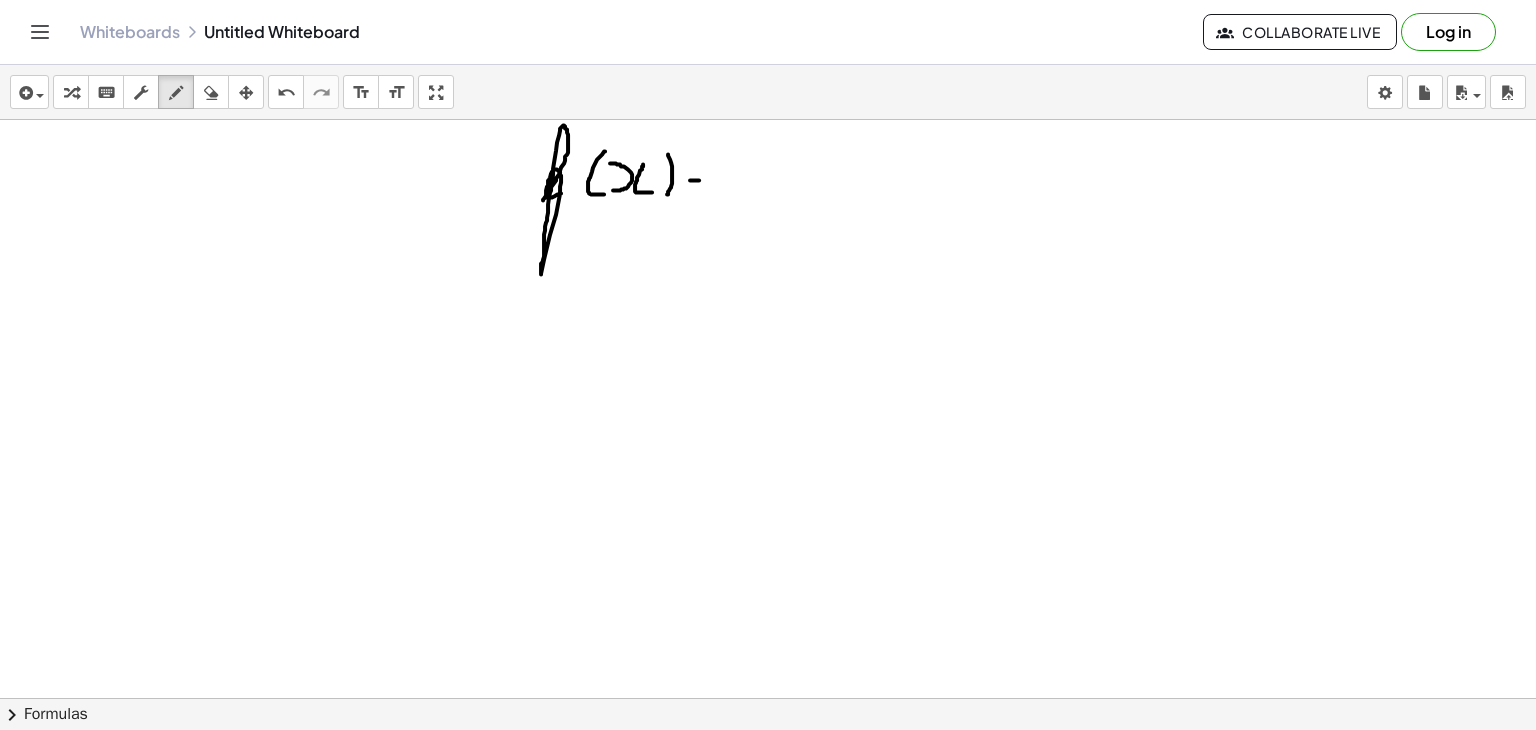 drag, startPoint x: 690, startPoint y: 179, endPoint x: 706, endPoint y: 179, distance: 16 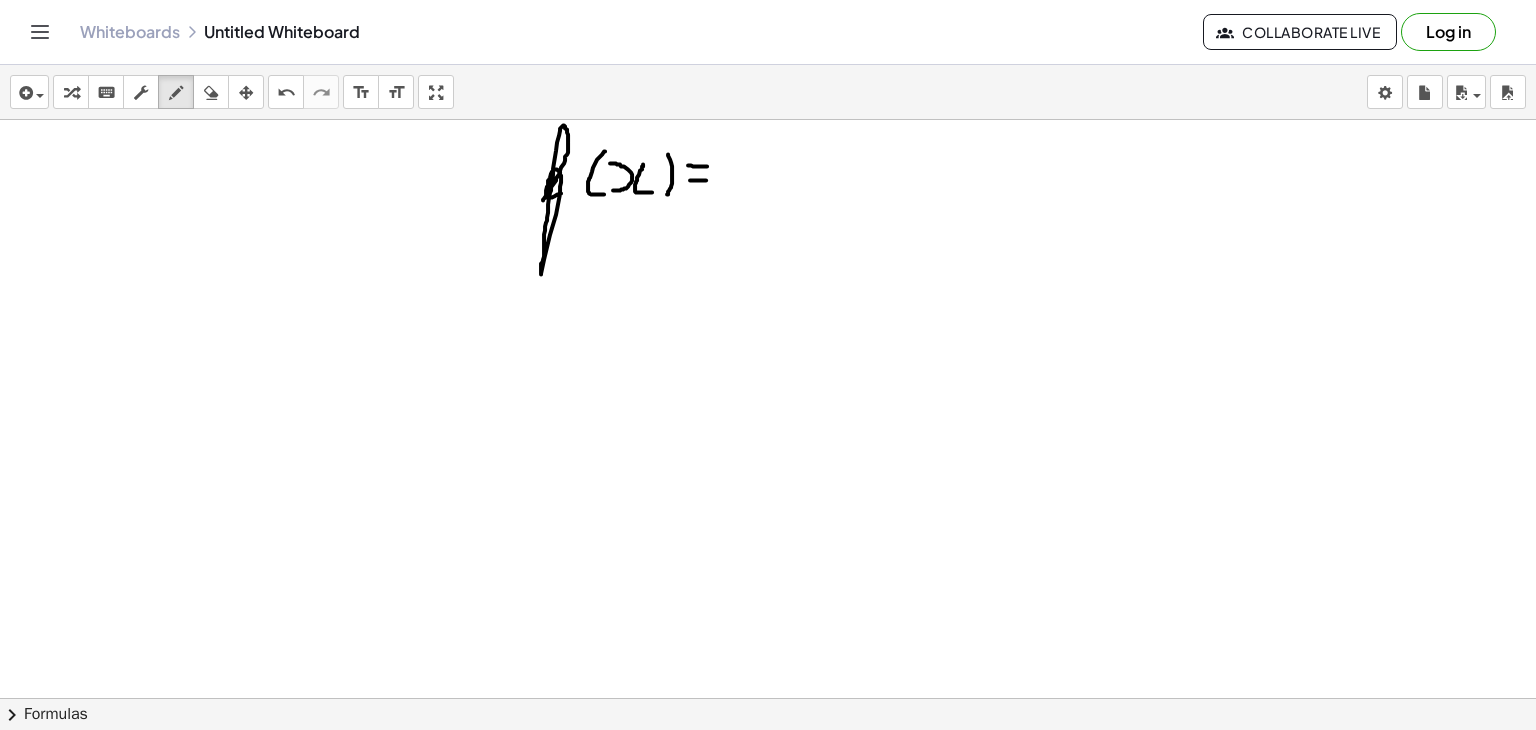 drag, startPoint x: 688, startPoint y: 164, endPoint x: 708, endPoint y: 165, distance: 20.024984 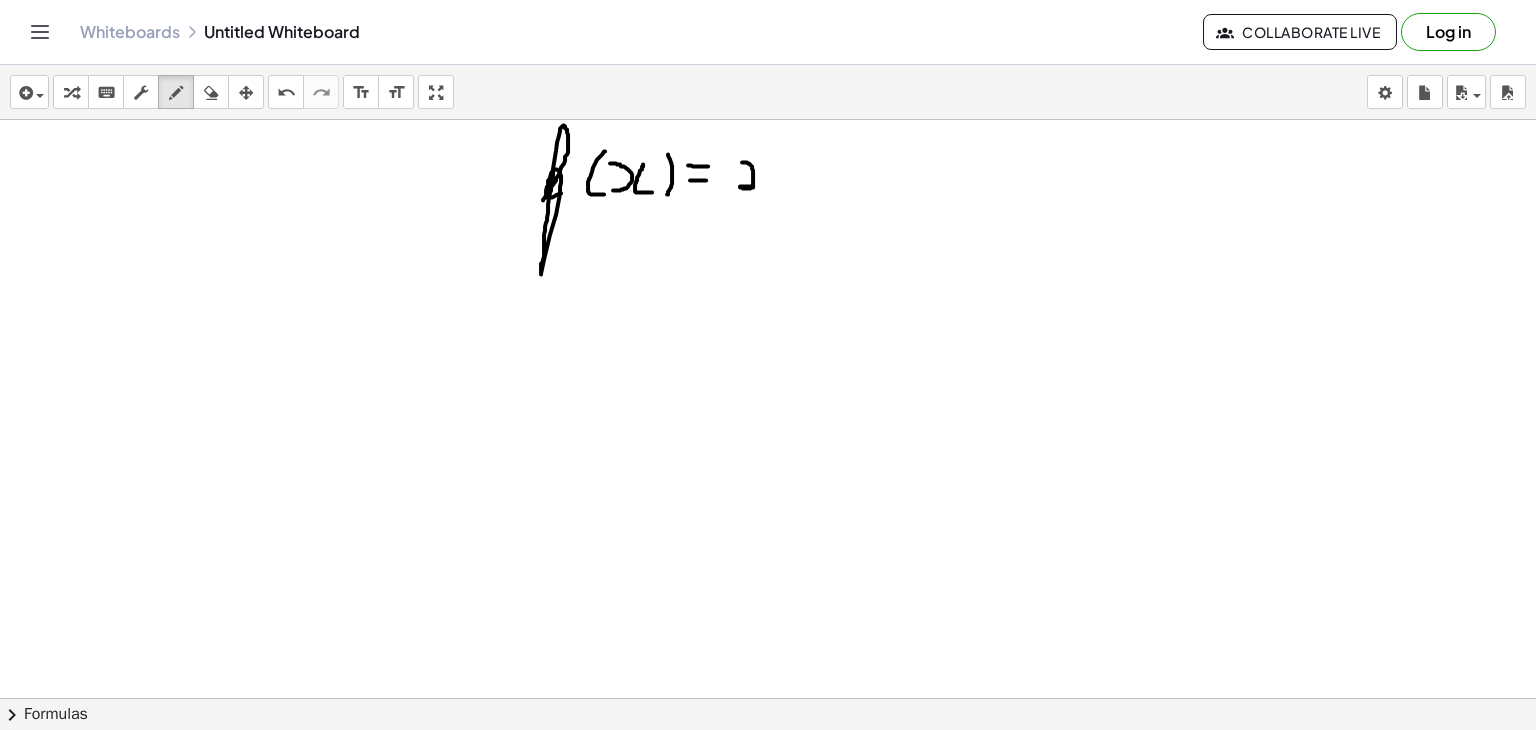drag, startPoint x: 742, startPoint y: 161, endPoint x: 756, endPoint y: 186, distance: 28.653097 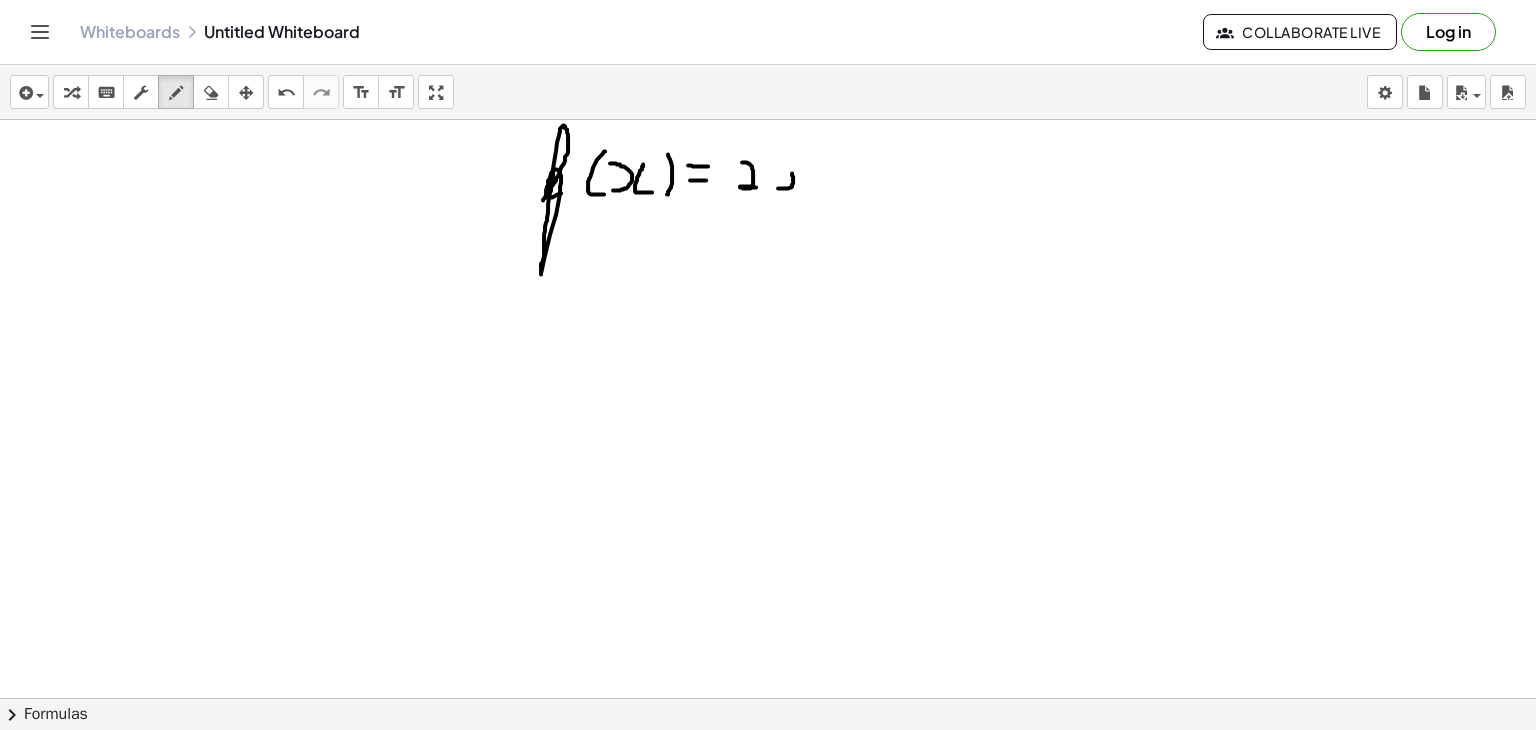 drag, startPoint x: 778, startPoint y: 187, endPoint x: 772, endPoint y: 162, distance: 25.70992 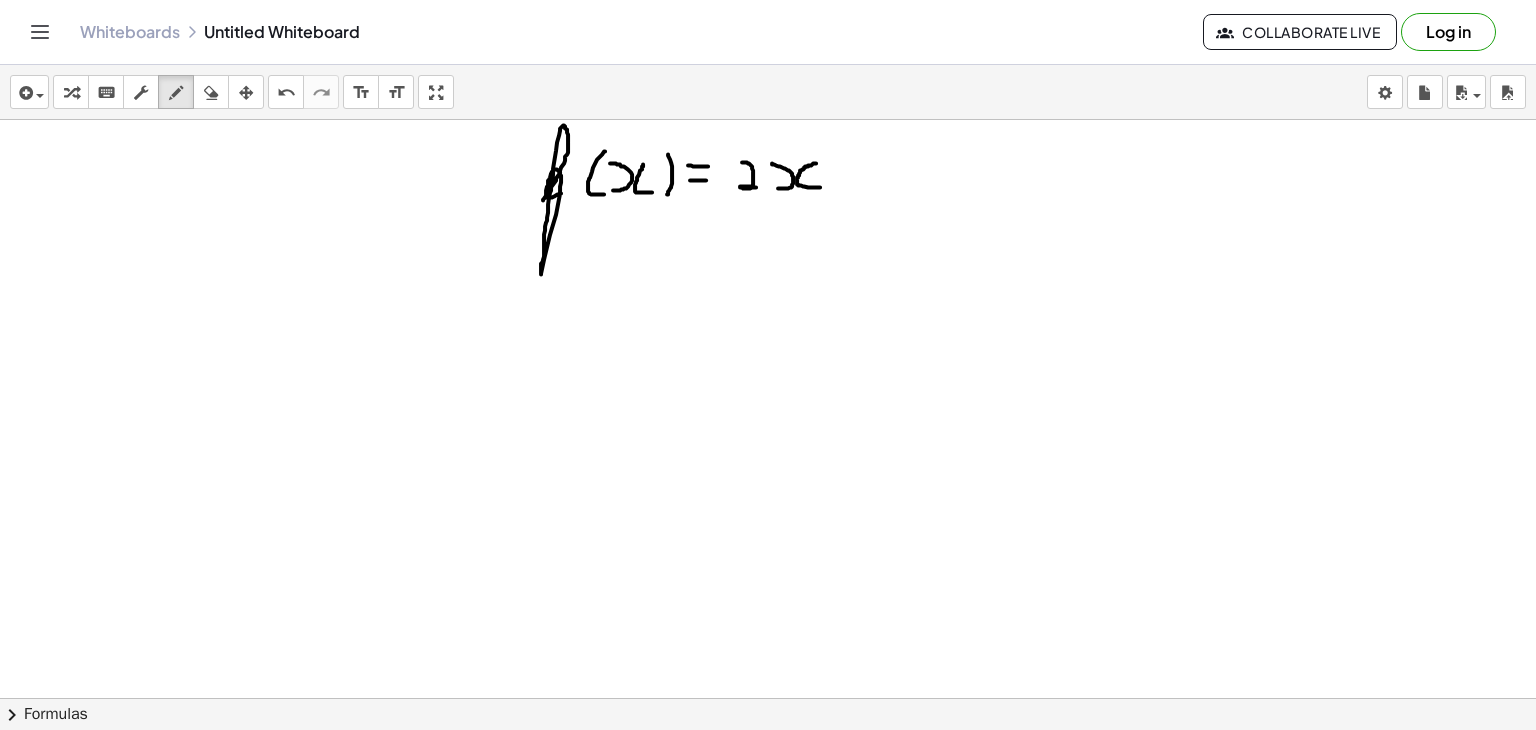 drag, startPoint x: 816, startPoint y: 162, endPoint x: 823, endPoint y: 186, distance: 25 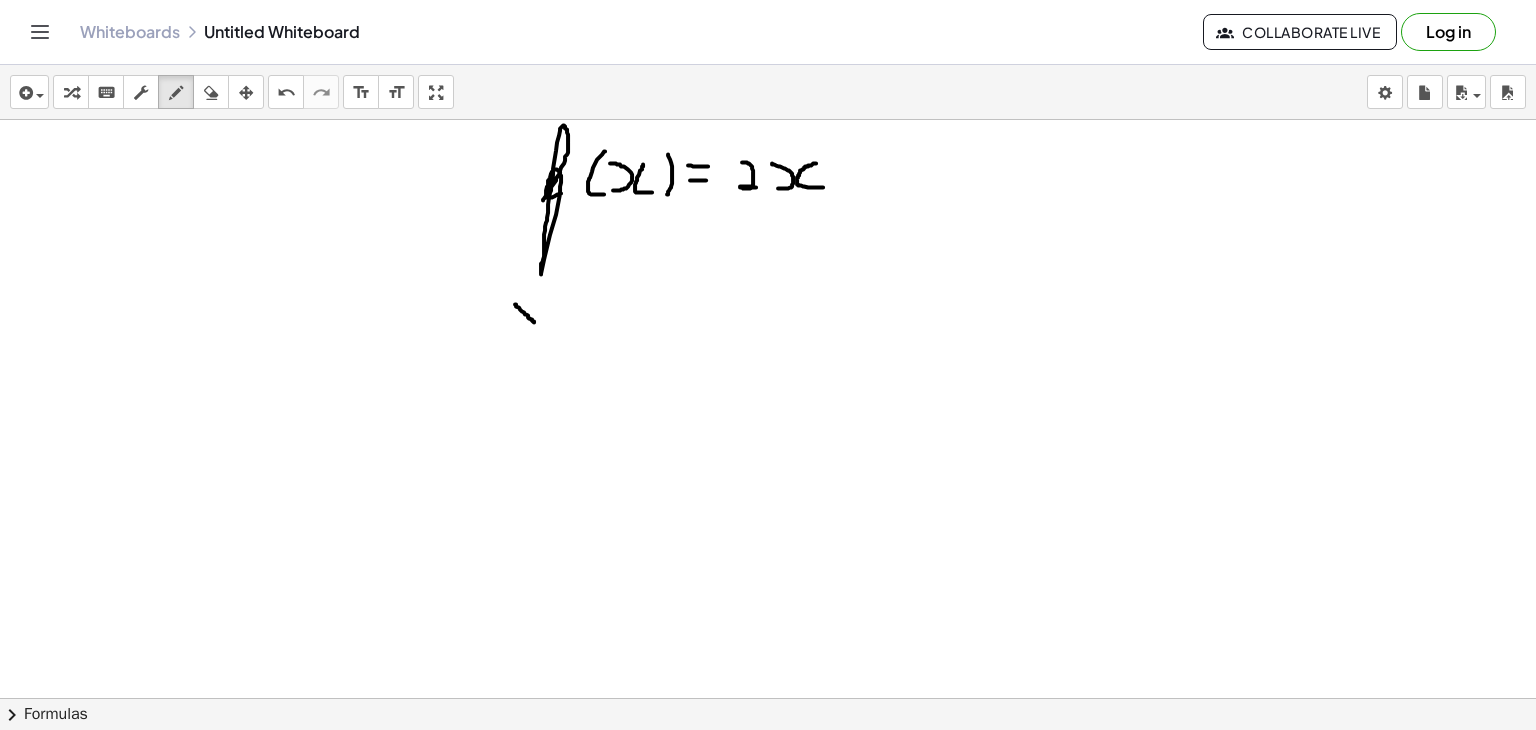 drag, startPoint x: 515, startPoint y: 303, endPoint x: 540, endPoint y: 325, distance: 33.30165 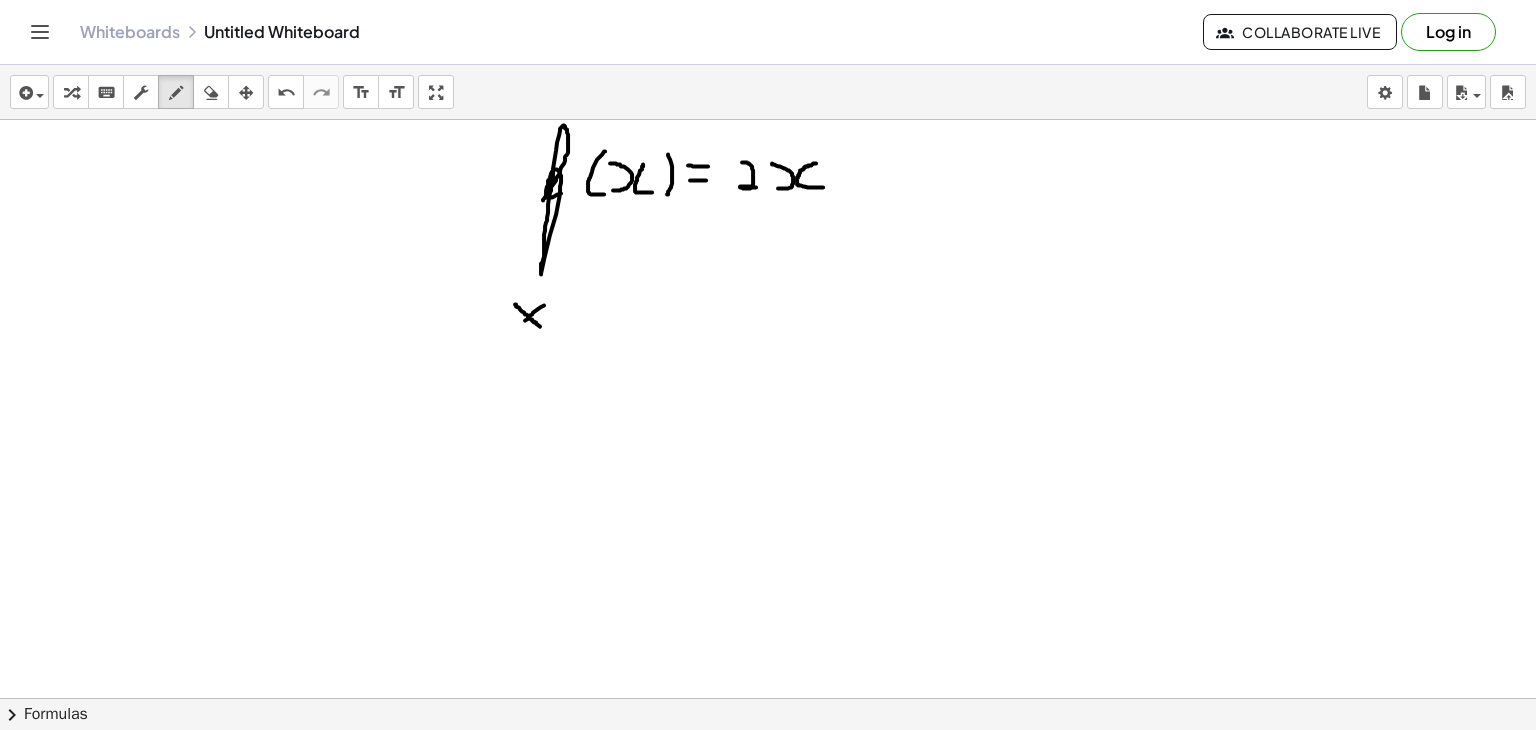 drag, startPoint x: 544, startPoint y: 304, endPoint x: 512, endPoint y: 333, distance: 43.185646 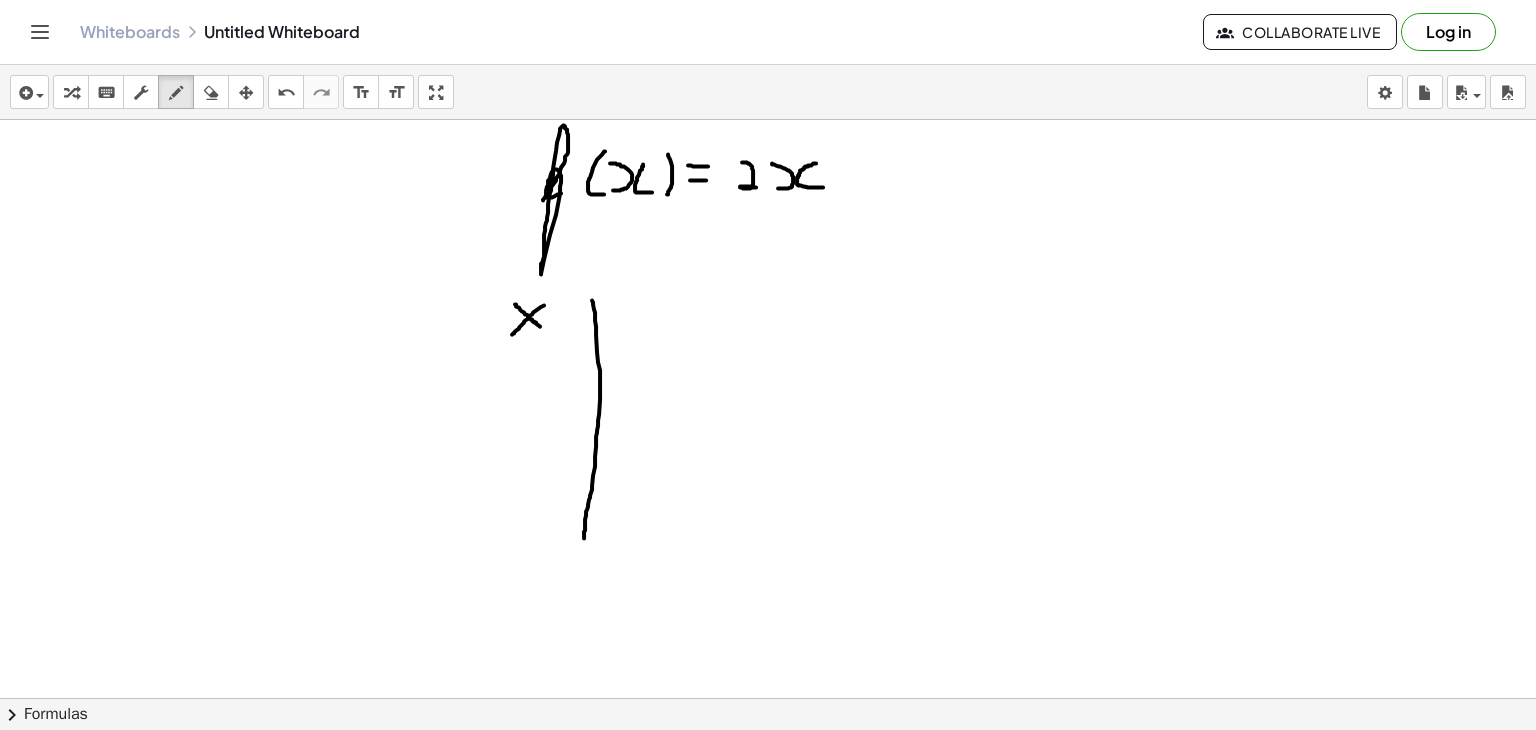 drag, startPoint x: 592, startPoint y: 299, endPoint x: 582, endPoint y: 562, distance: 263.19003 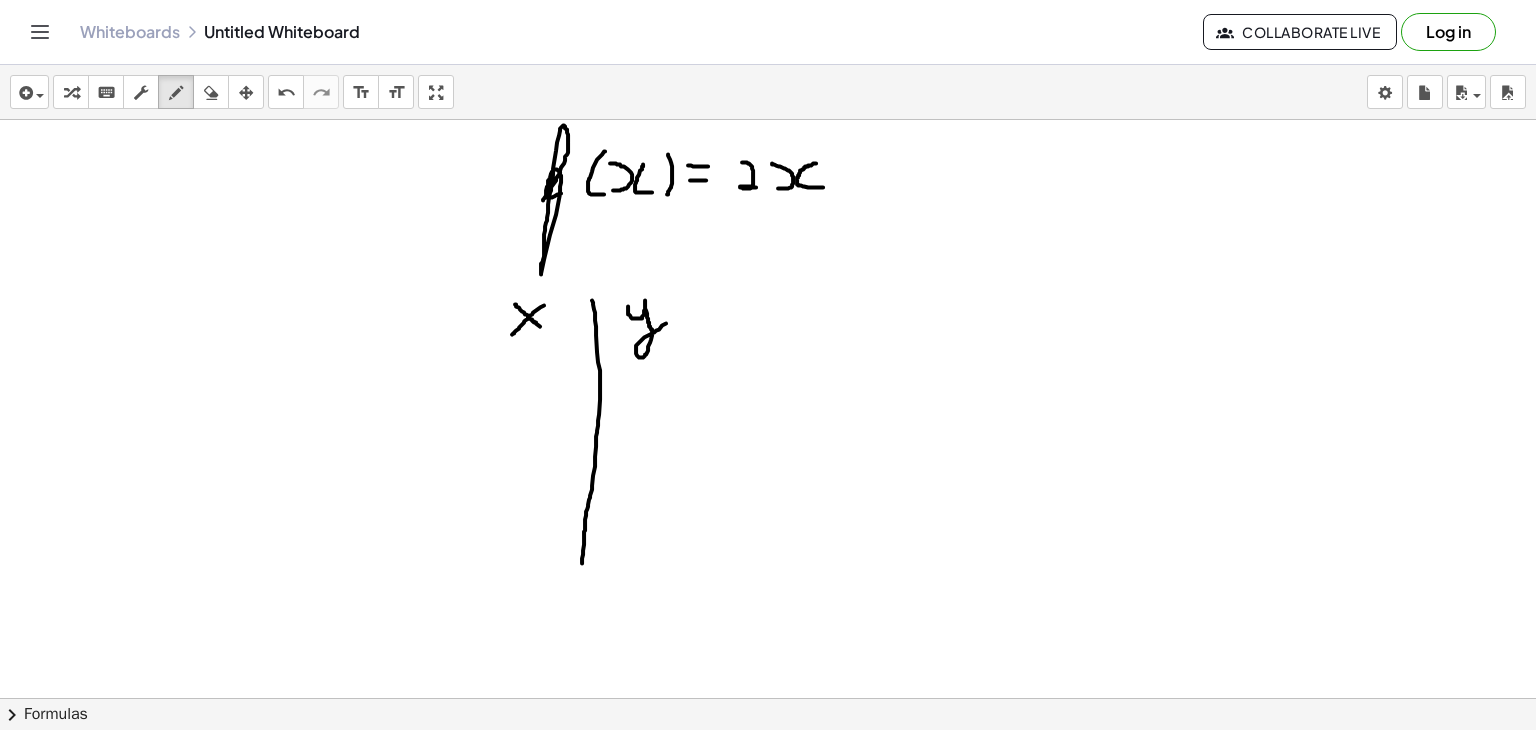 drag, startPoint x: 628, startPoint y: 305, endPoint x: 670, endPoint y: 317, distance: 43.68066 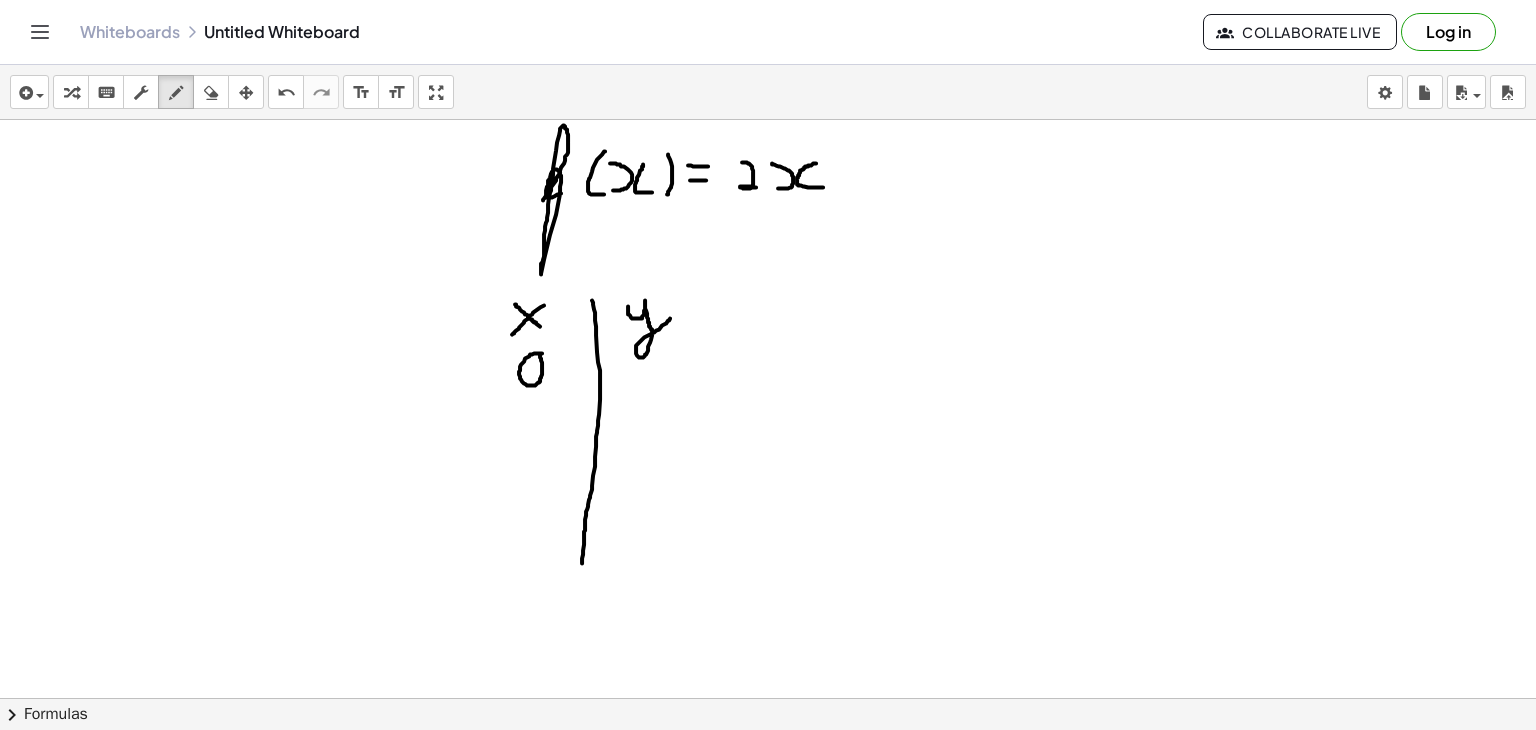 click at bounding box center [768, -1895] 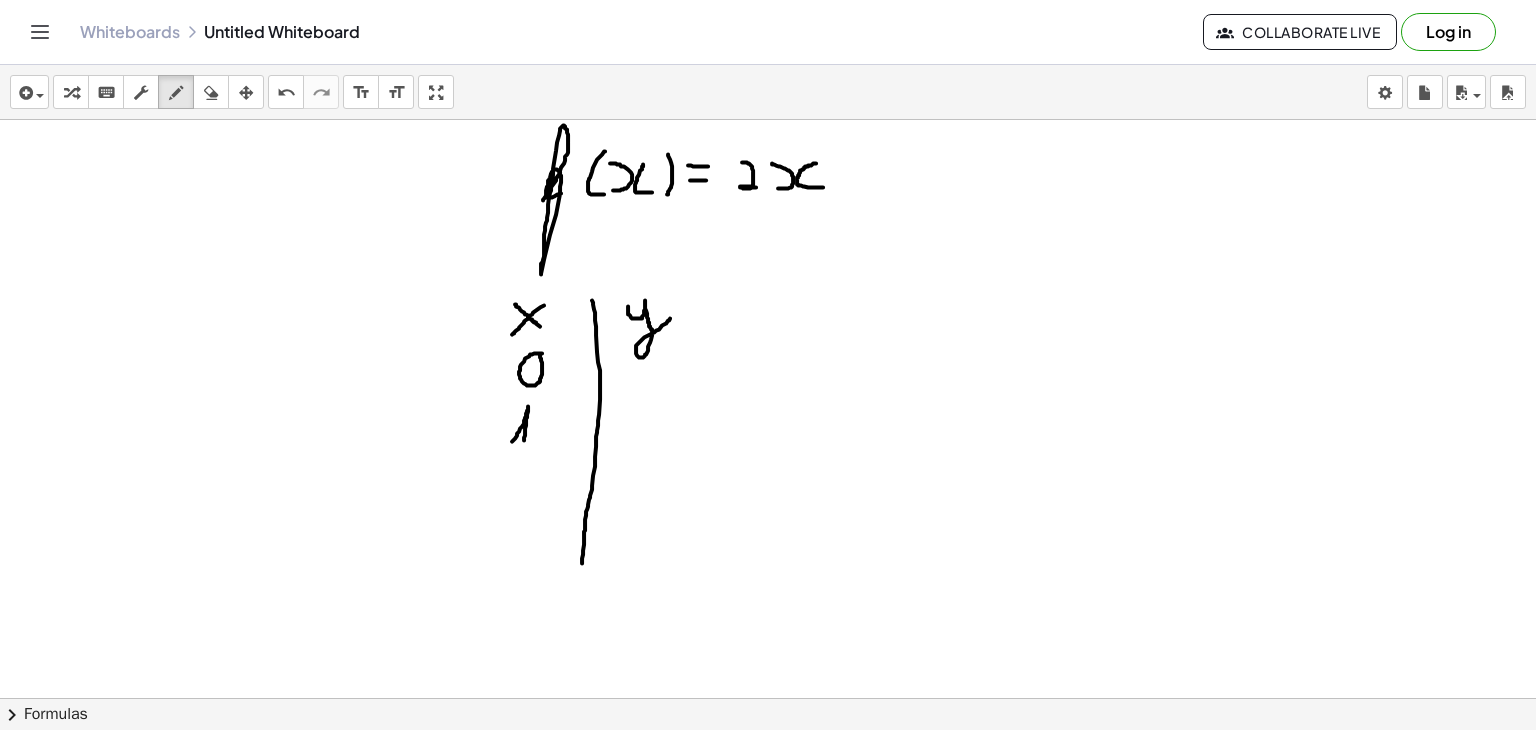 drag, startPoint x: 512, startPoint y: 440, endPoint x: 524, endPoint y: 440, distance: 12 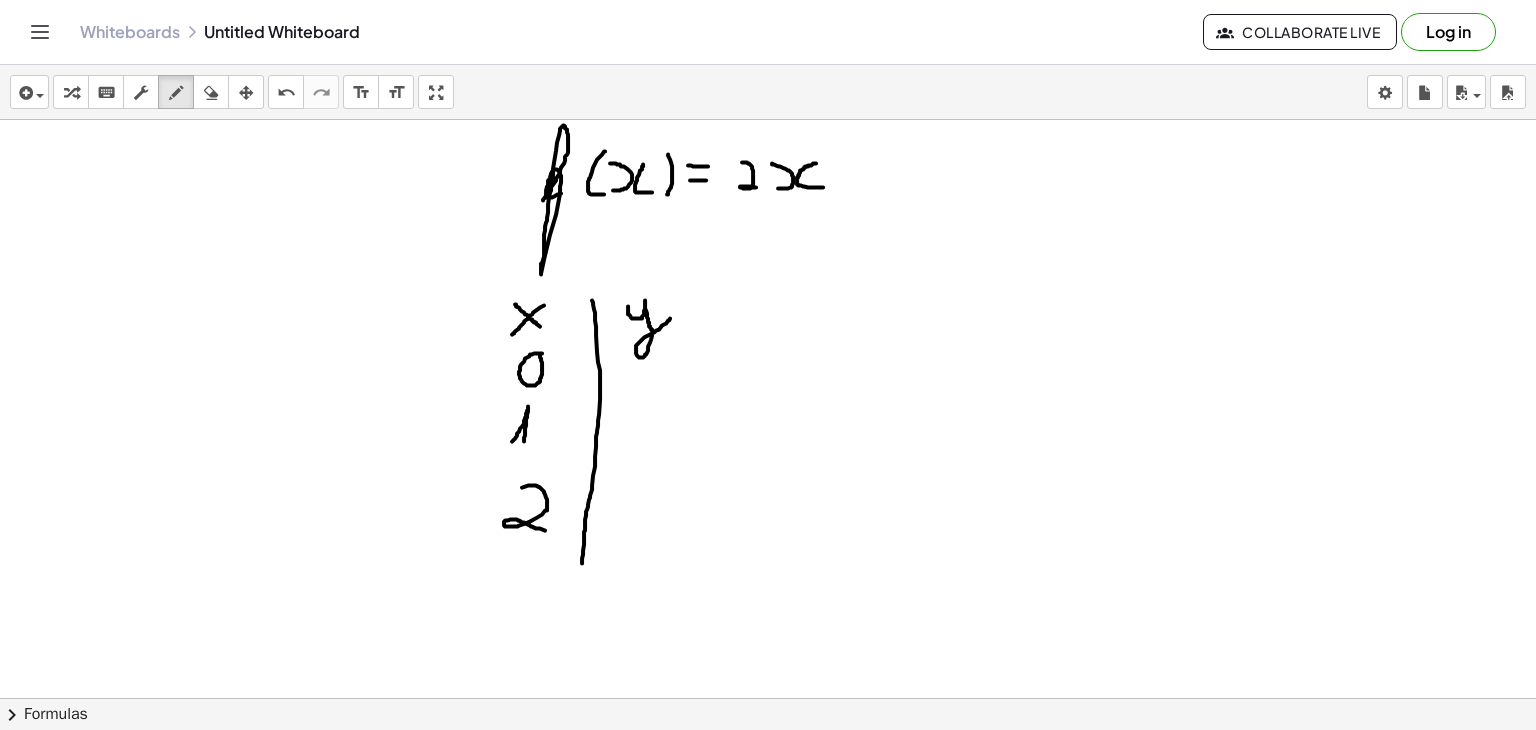 drag, startPoint x: 522, startPoint y: 486, endPoint x: 549, endPoint y: 529, distance: 50.77401 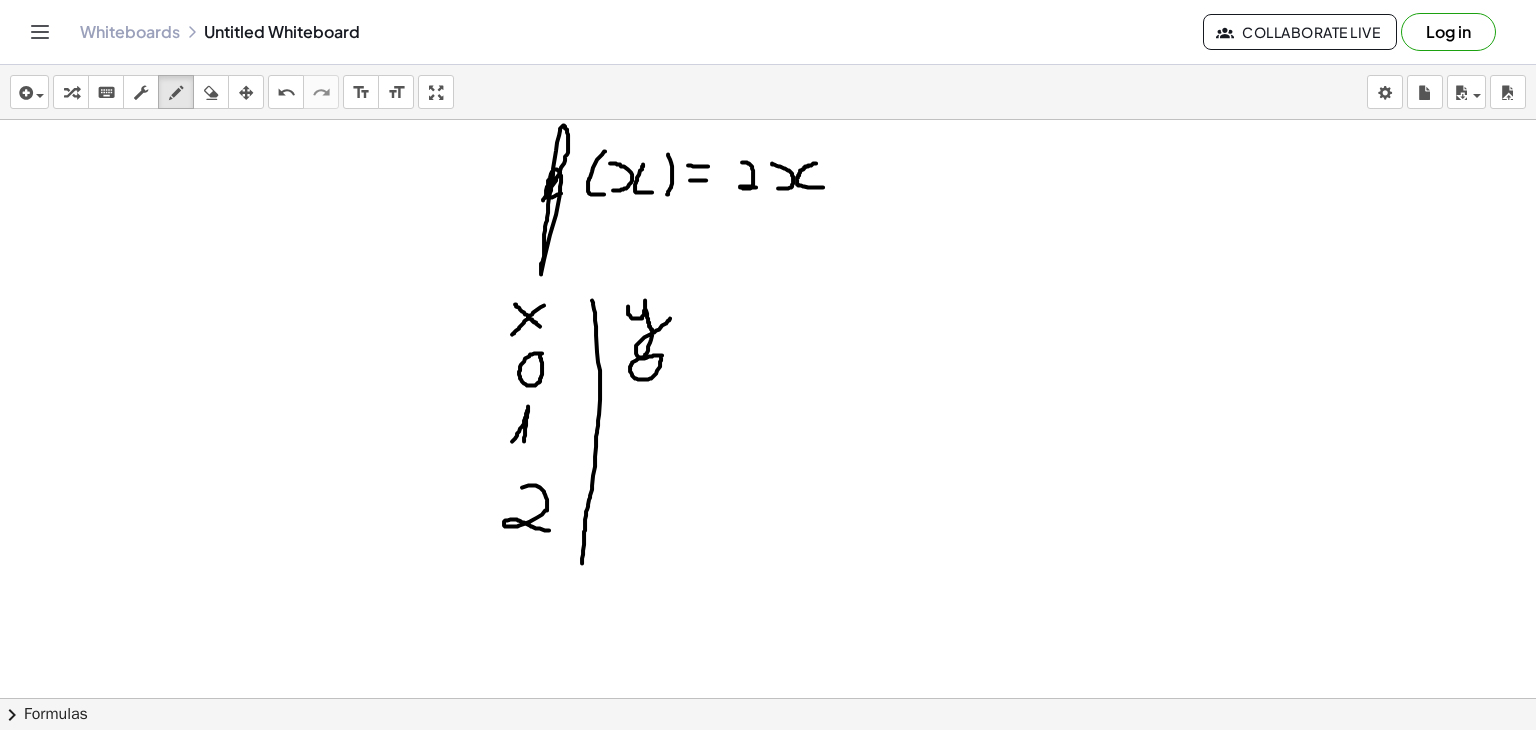 click at bounding box center [768, -1895] 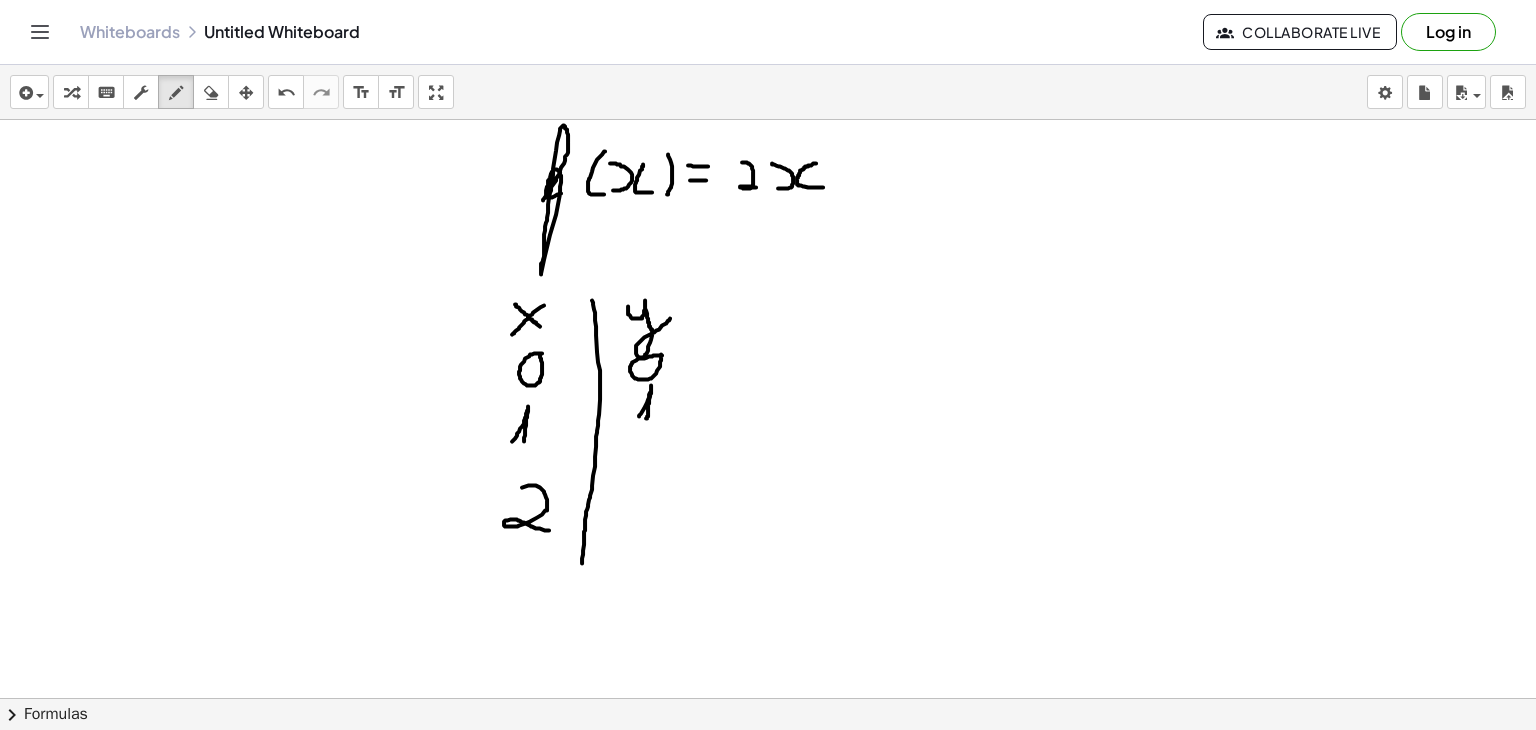 click at bounding box center [768, -1895] 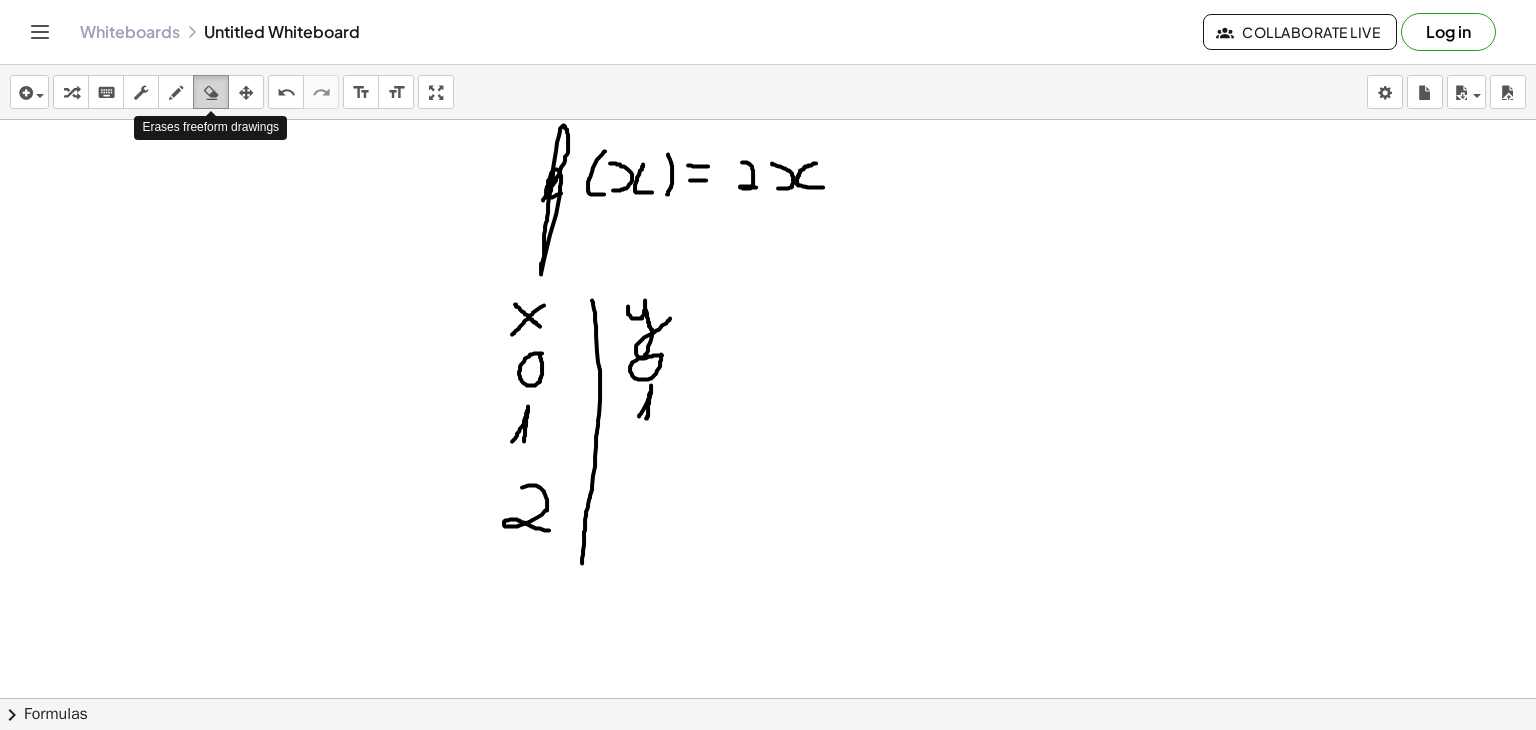 click at bounding box center (211, 93) 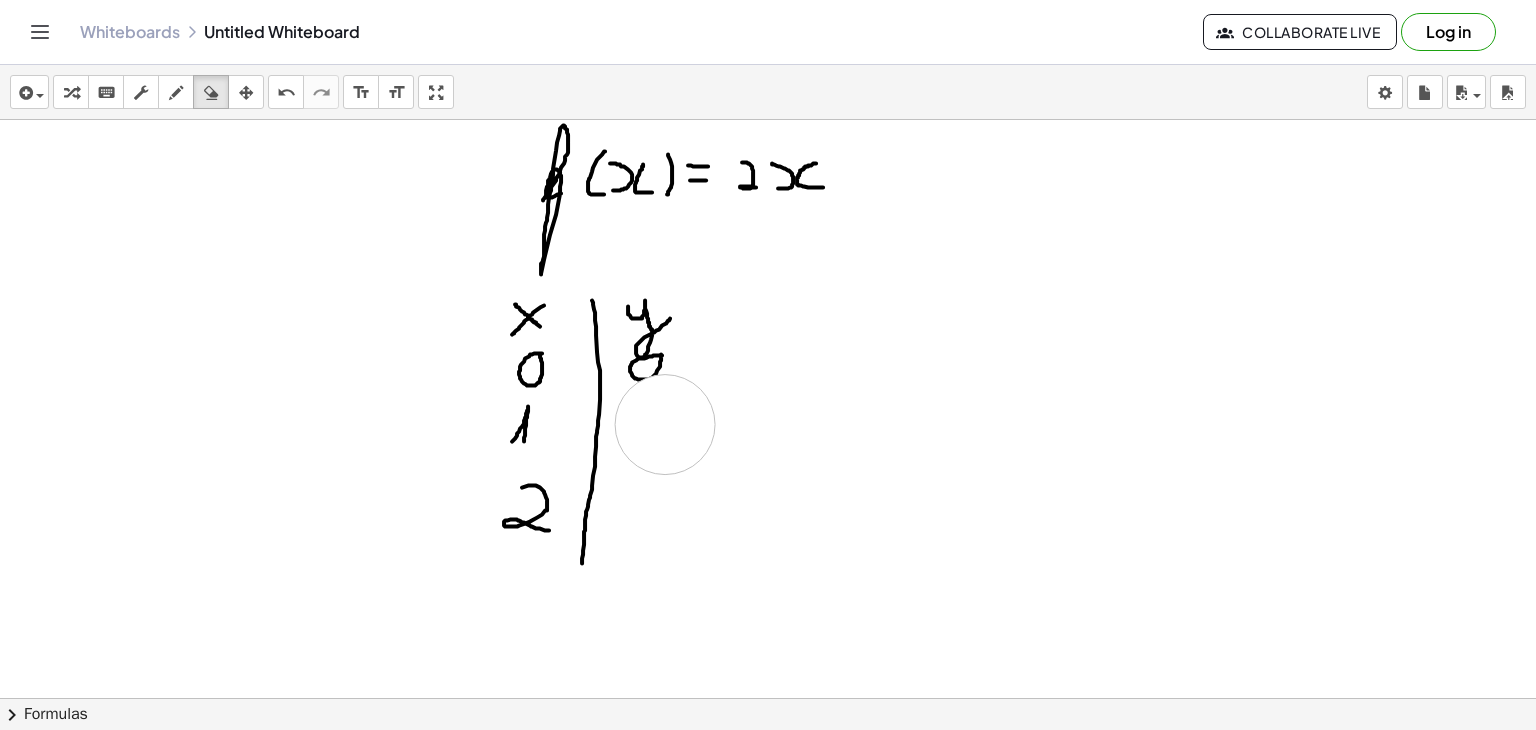 click at bounding box center (768, -1895) 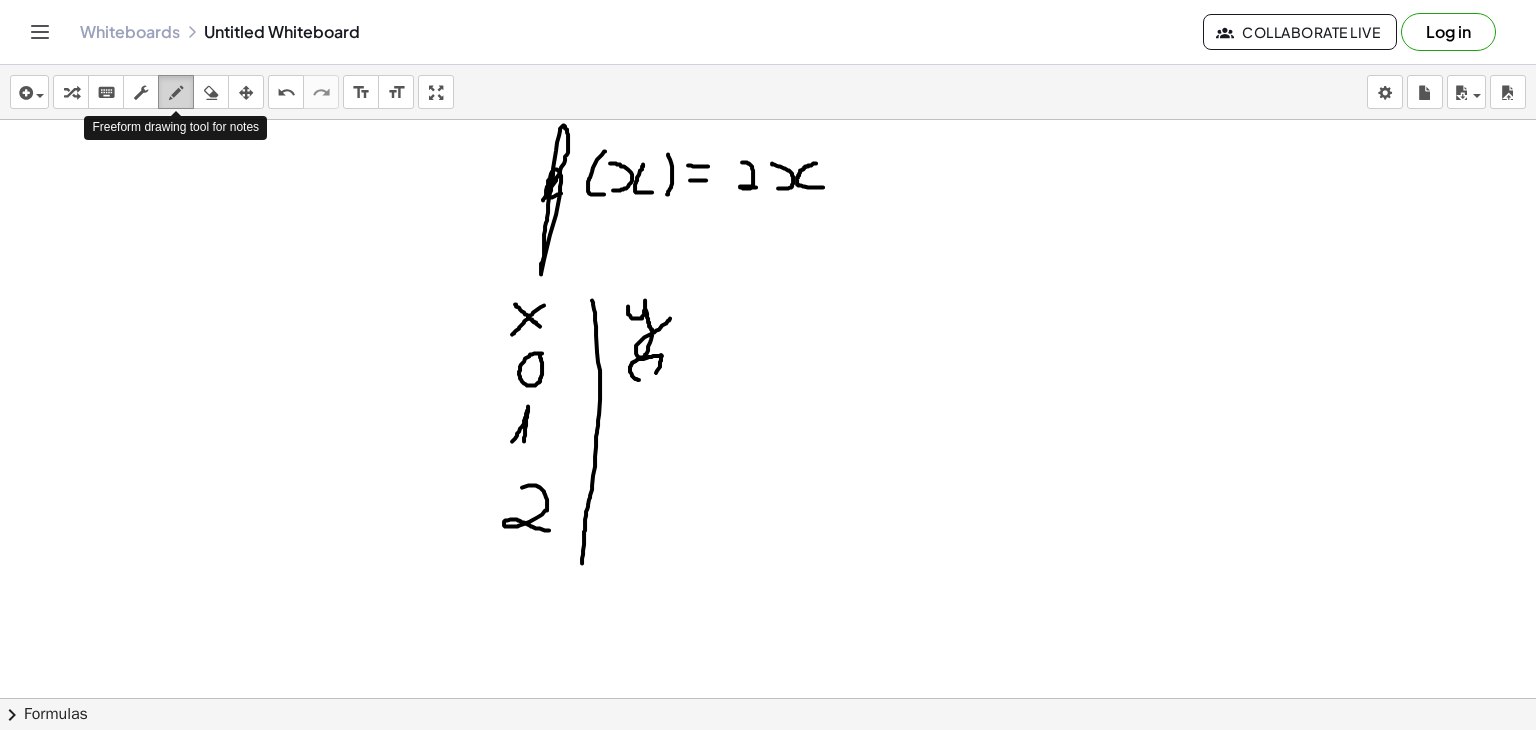 click at bounding box center (176, 93) 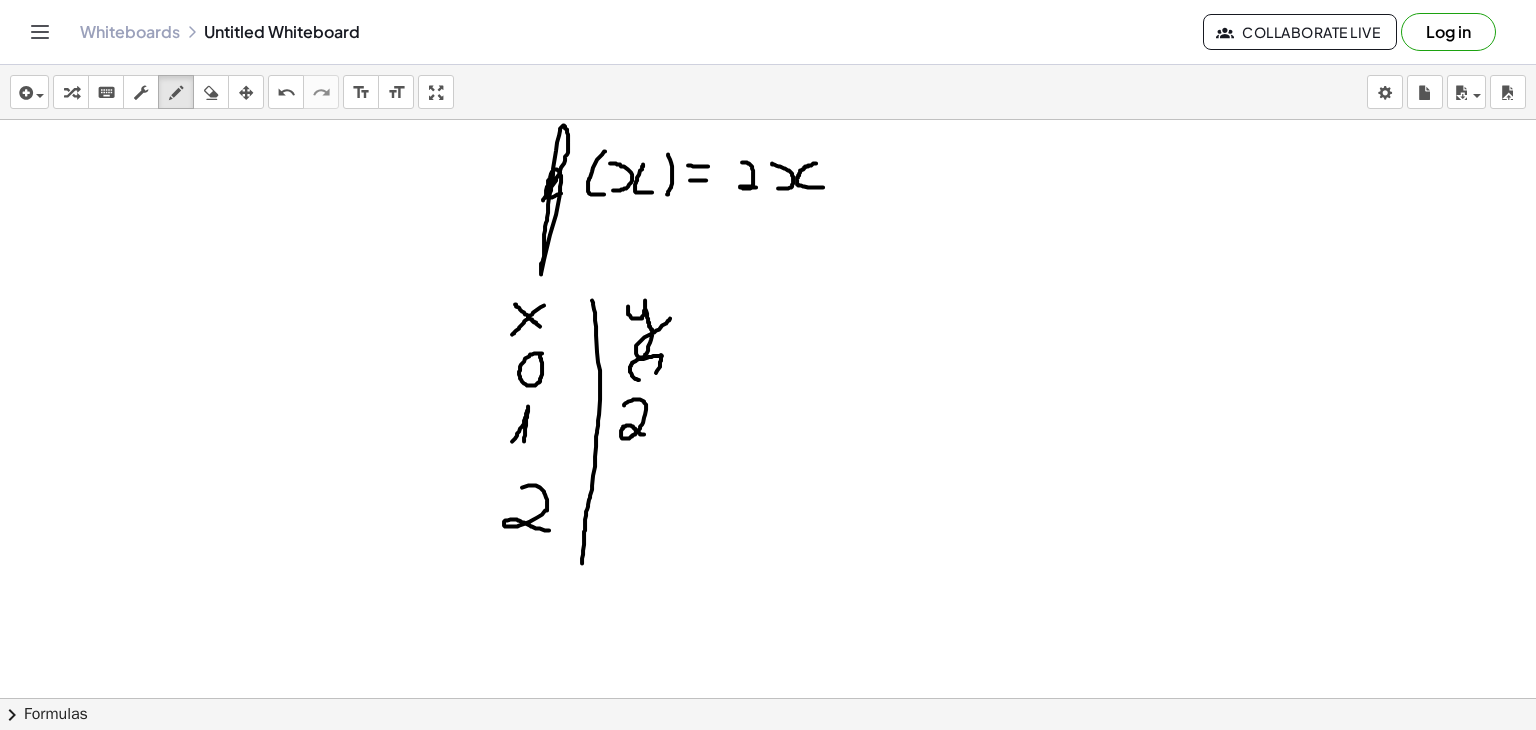 drag, startPoint x: 624, startPoint y: 404, endPoint x: 655, endPoint y: 433, distance: 42.44997 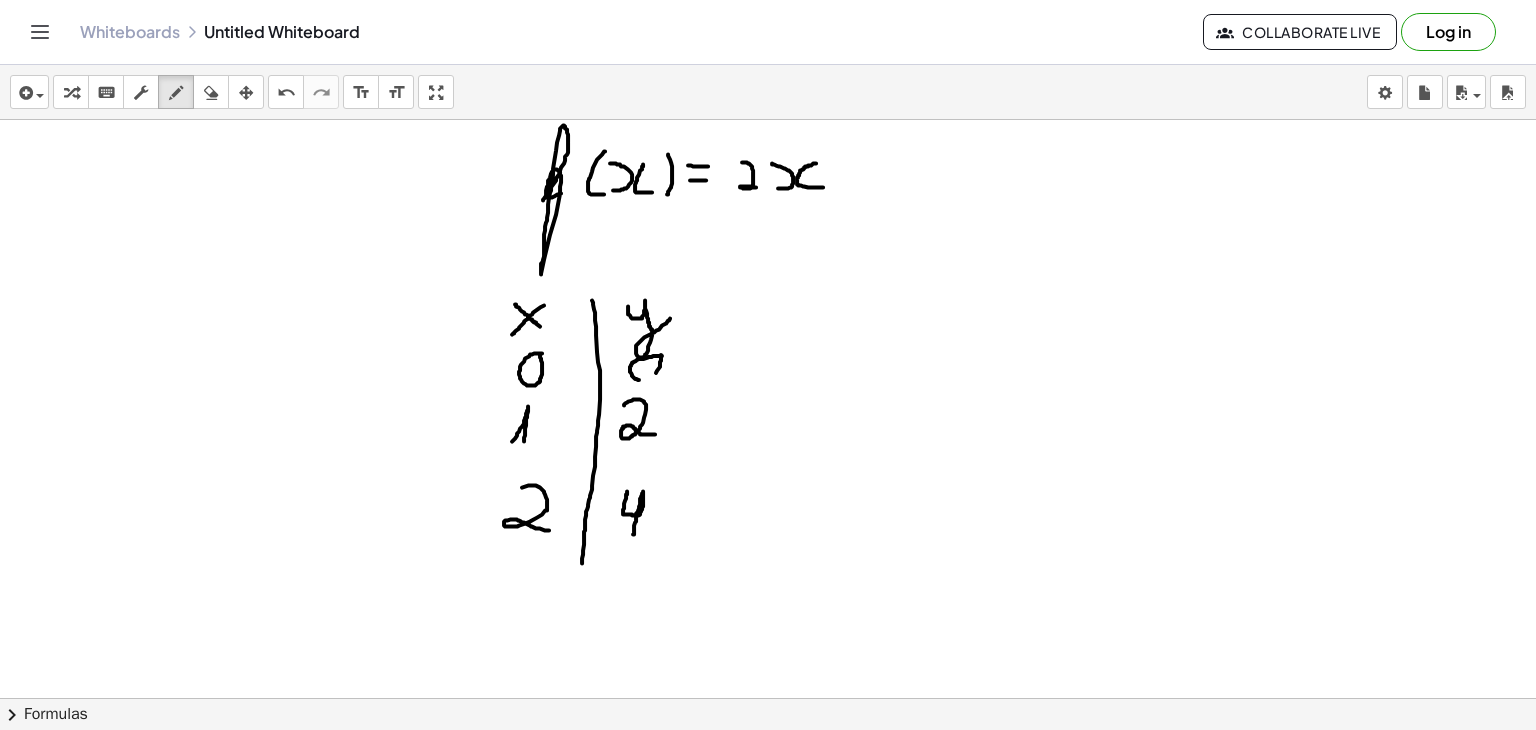 drag, startPoint x: 627, startPoint y: 490, endPoint x: 633, endPoint y: 533, distance: 43.416588 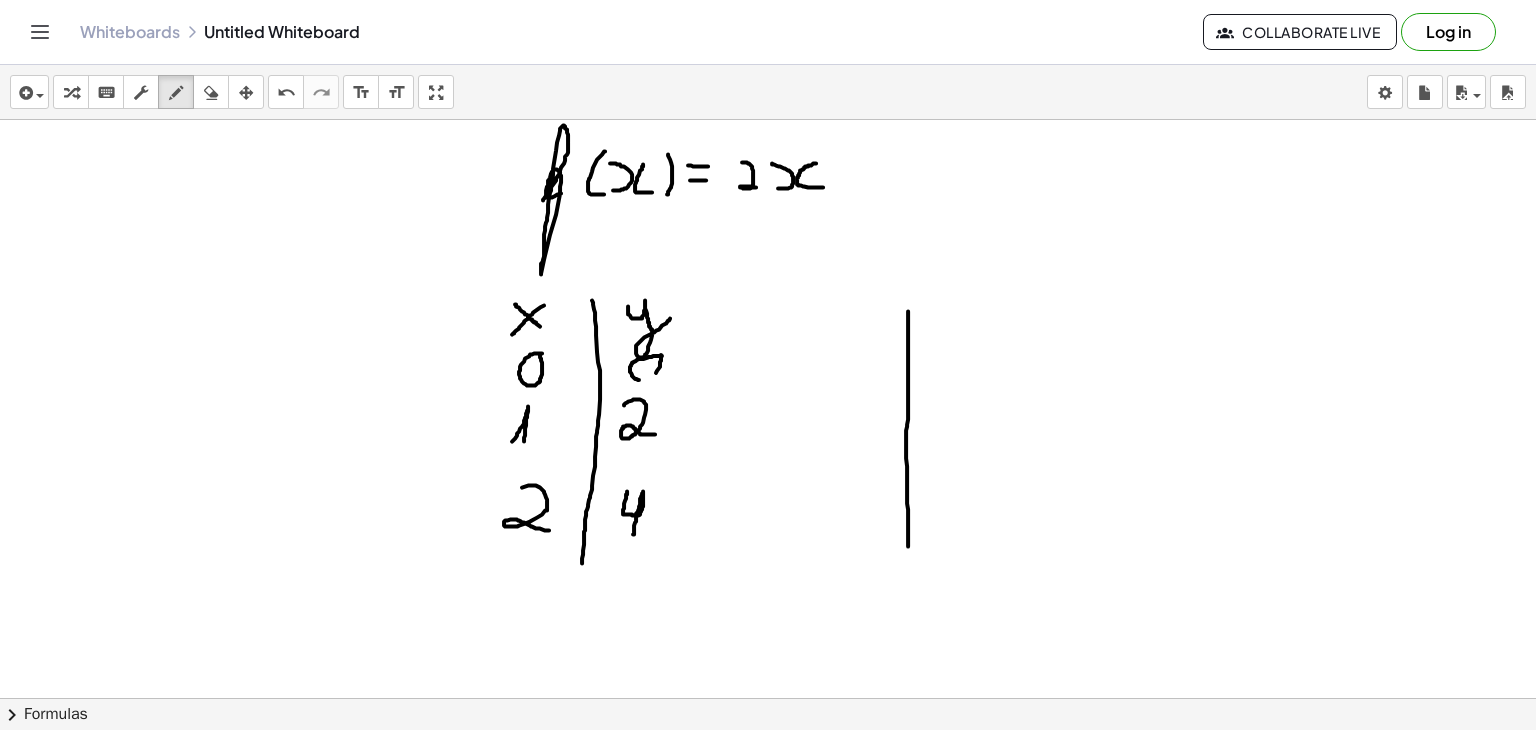 drag, startPoint x: 908, startPoint y: 310, endPoint x: 908, endPoint y: 546, distance: 236 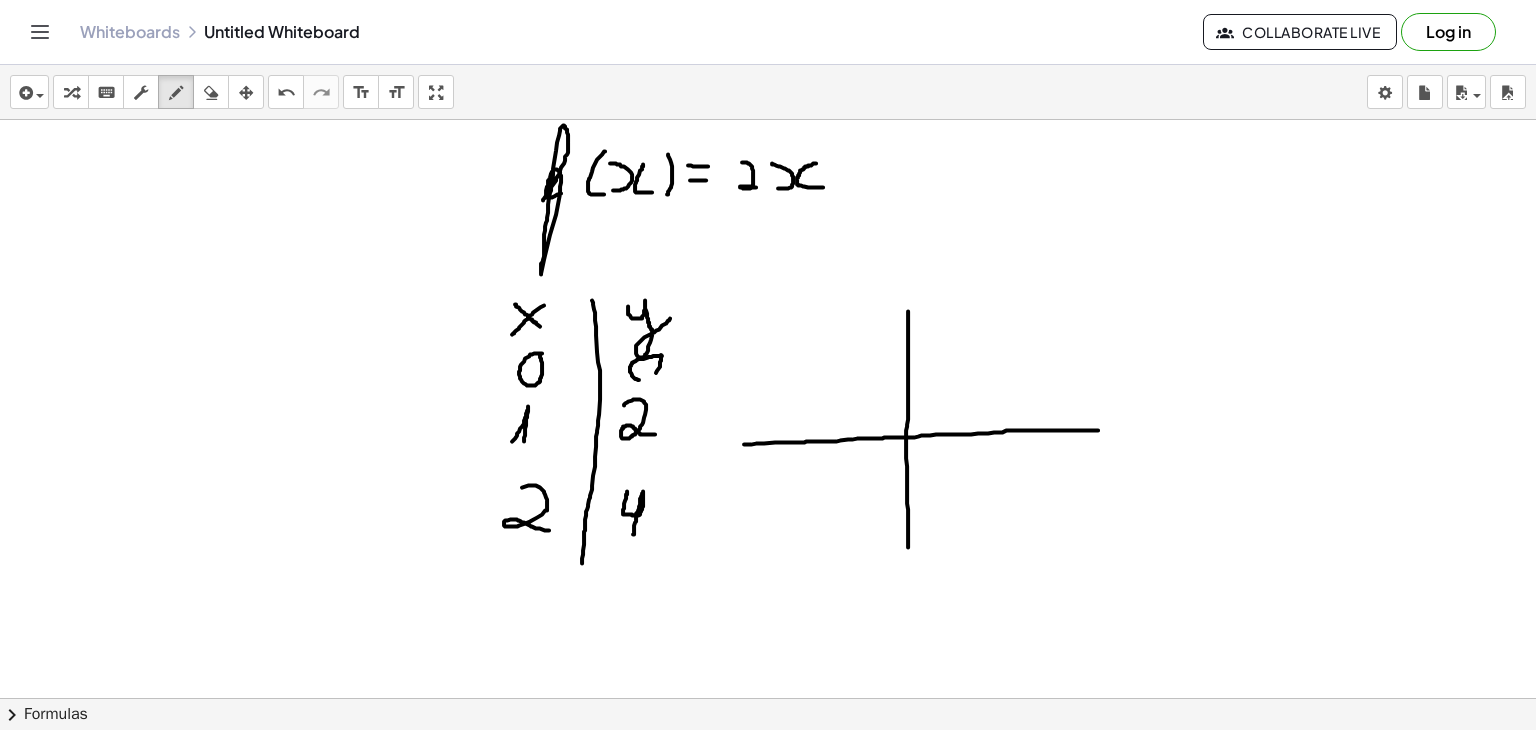 drag, startPoint x: 744, startPoint y: 443, endPoint x: 1115, endPoint y: 427, distance: 371.34485 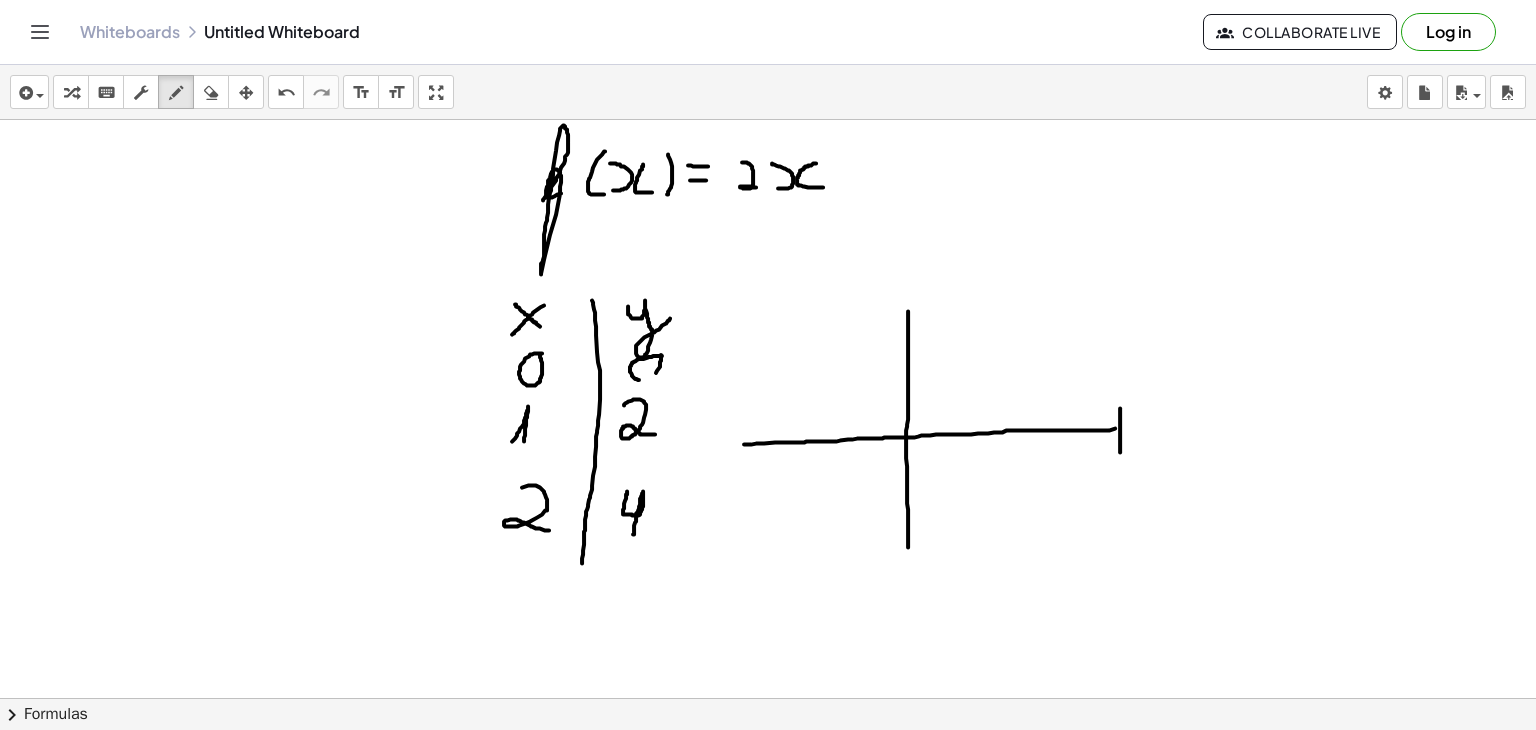 drag, startPoint x: 1120, startPoint y: 407, endPoint x: 1120, endPoint y: 453, distance: 46 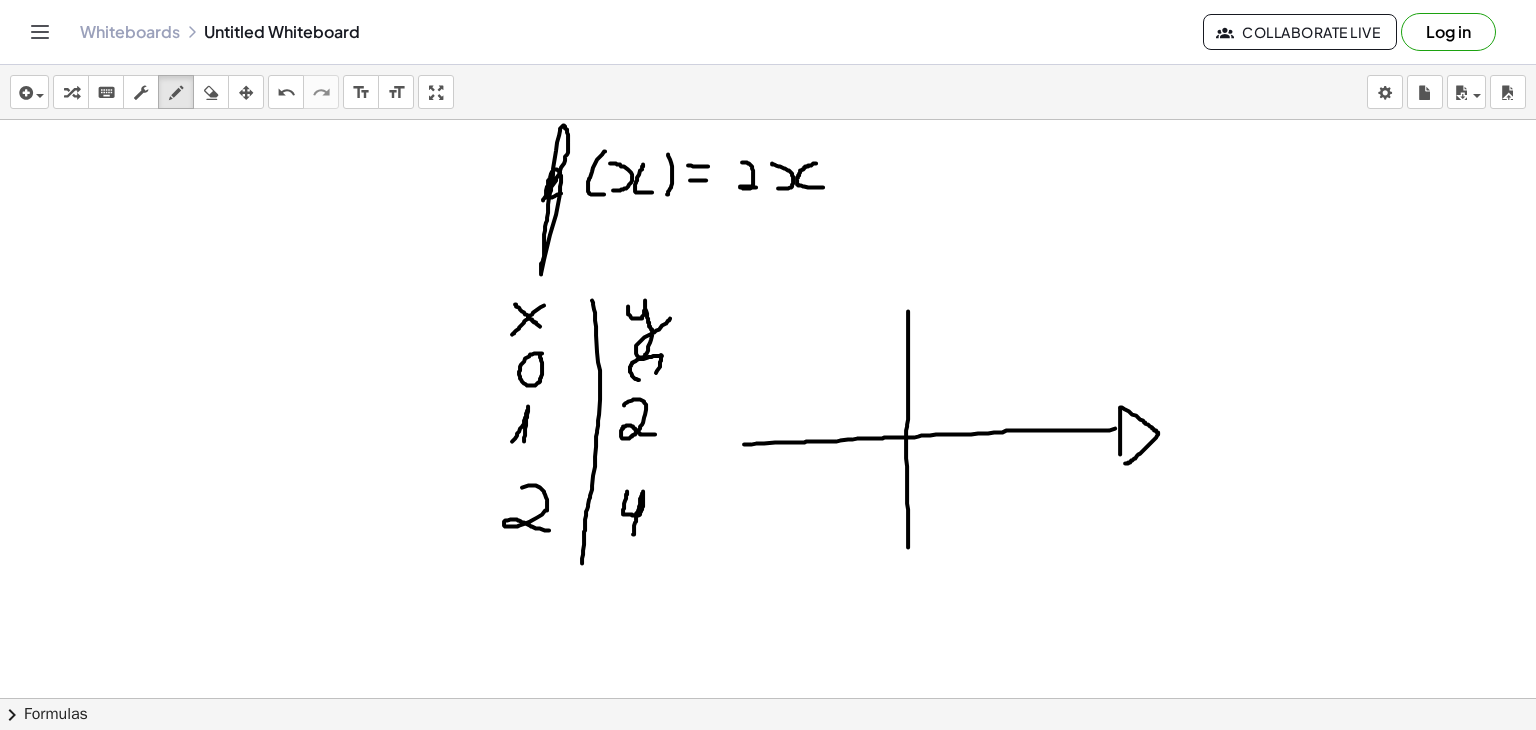 drag, startPoint x: 1120, startPoint y: 406, endPoint x: 1125, endPoint y: 462, distance: 56.22277 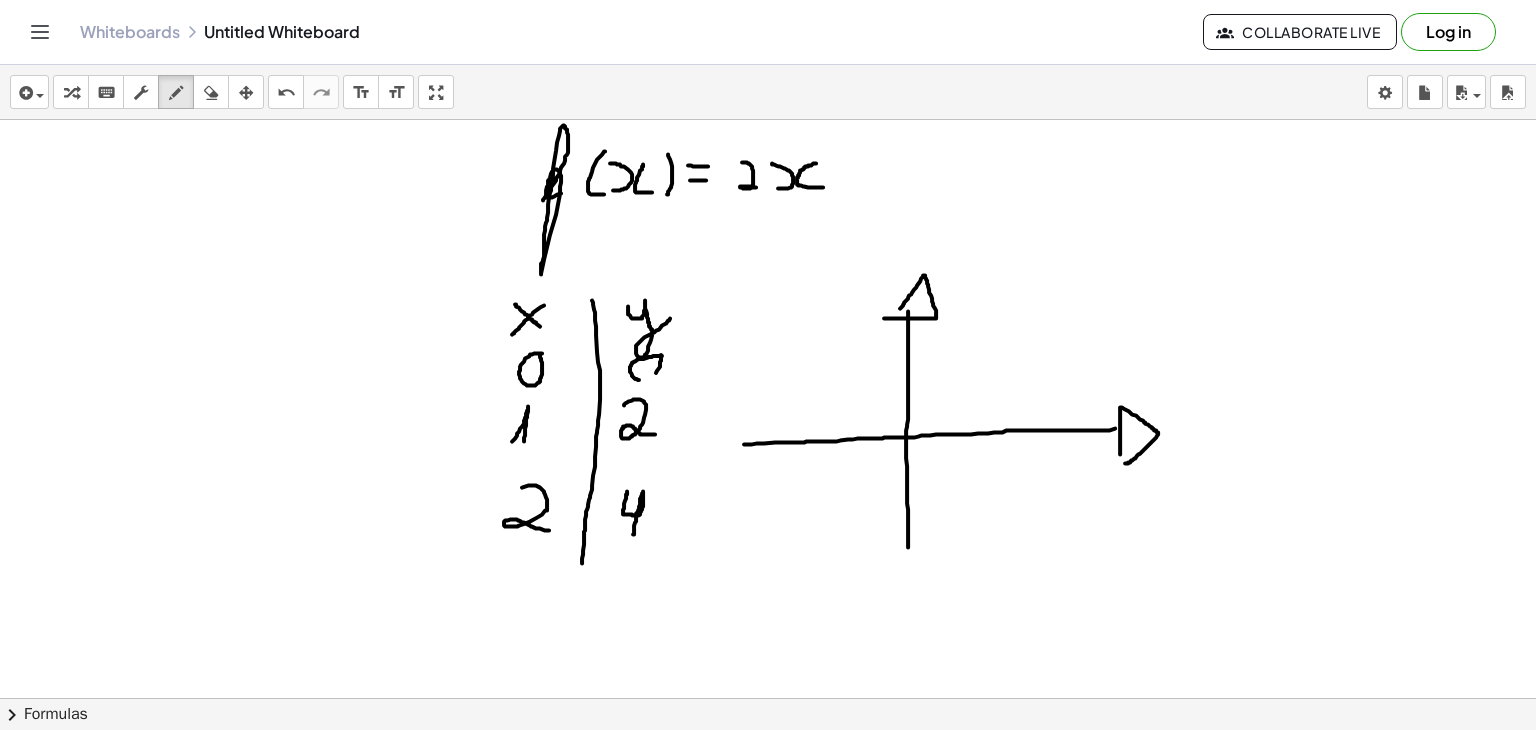 drag, startPoint x: 884, startPoint y: 317, endPoint x: 898, endPoint y: 309, distance: 16.124516 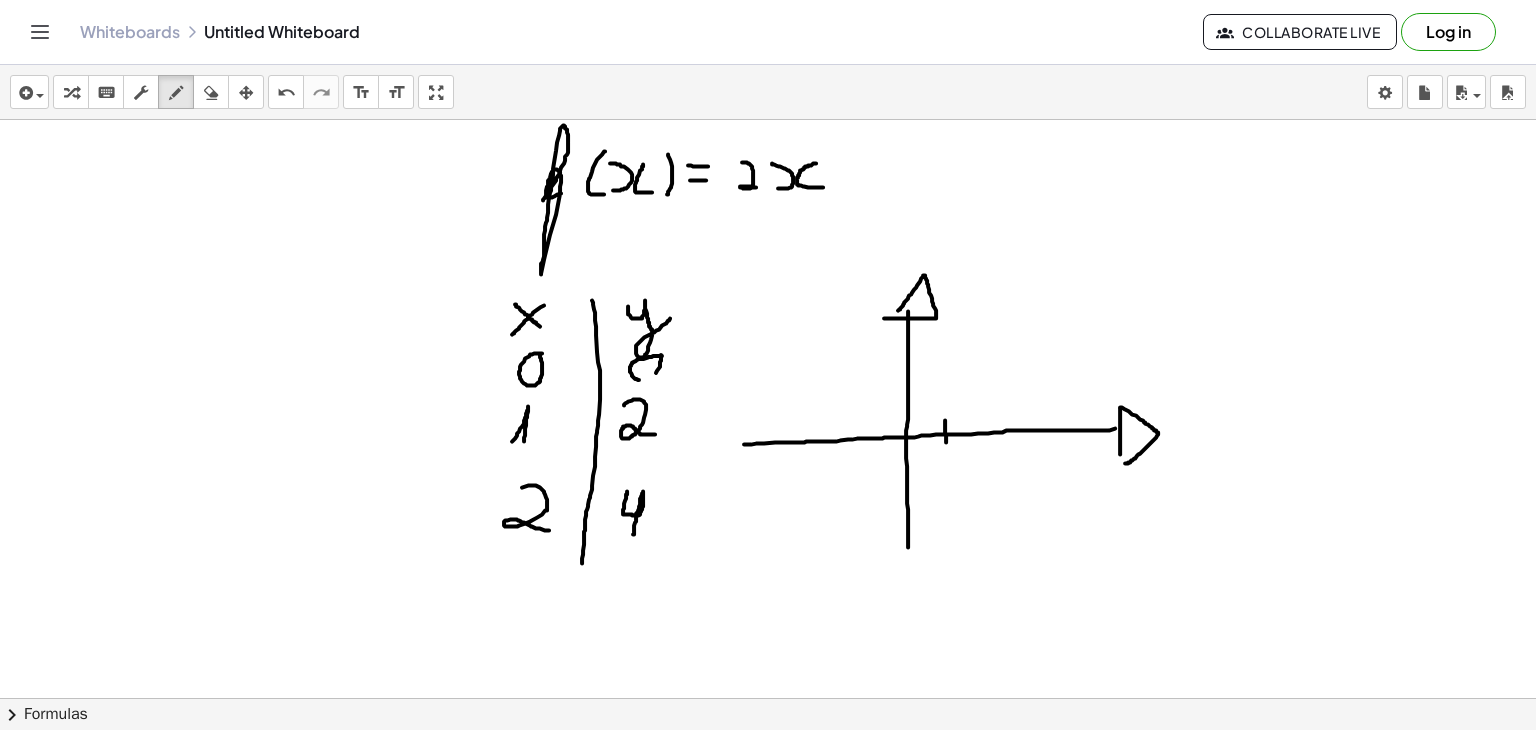 drag, startPoint x: 945, startPoint y: 419, endPoint x: 946, endPoint y: 441, distance: 22.022715 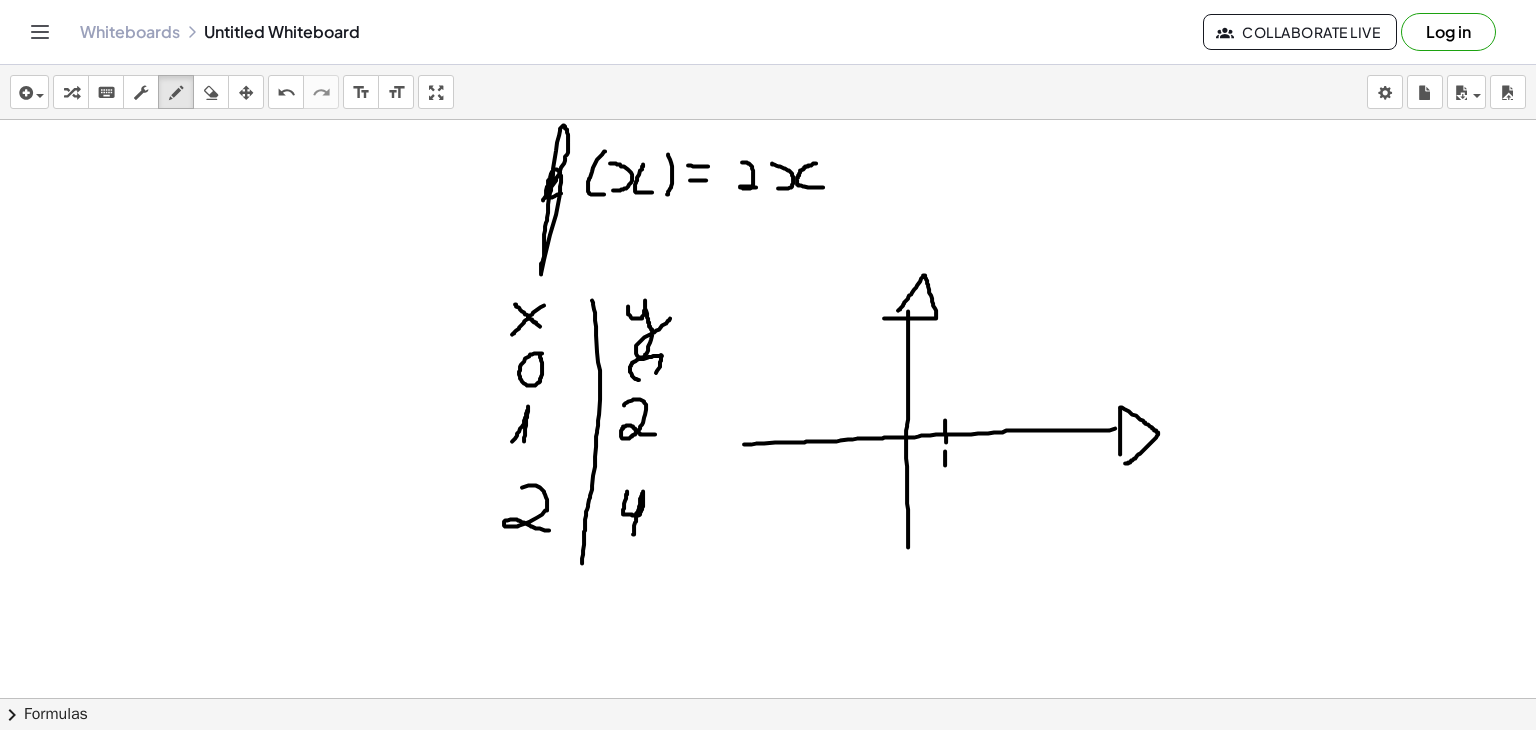 drag, startPoint x: 945, startPoint y: 454, endPoint x: 945, endPoint y: 471, distance: 17 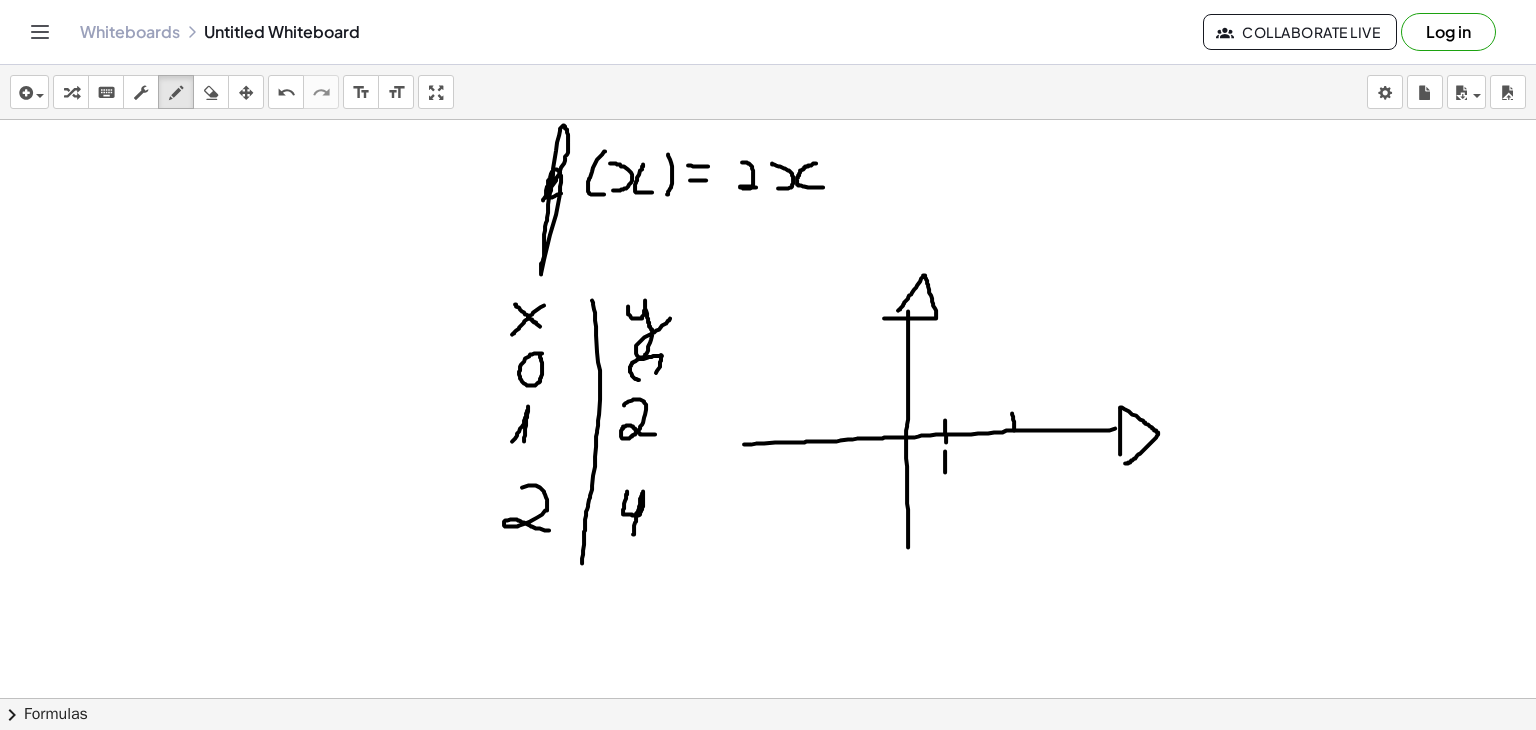drag, startPoint x: 1012, startPoint y: 412, endPoint x: 1015, endPoint y: 433, distance: 21.213203 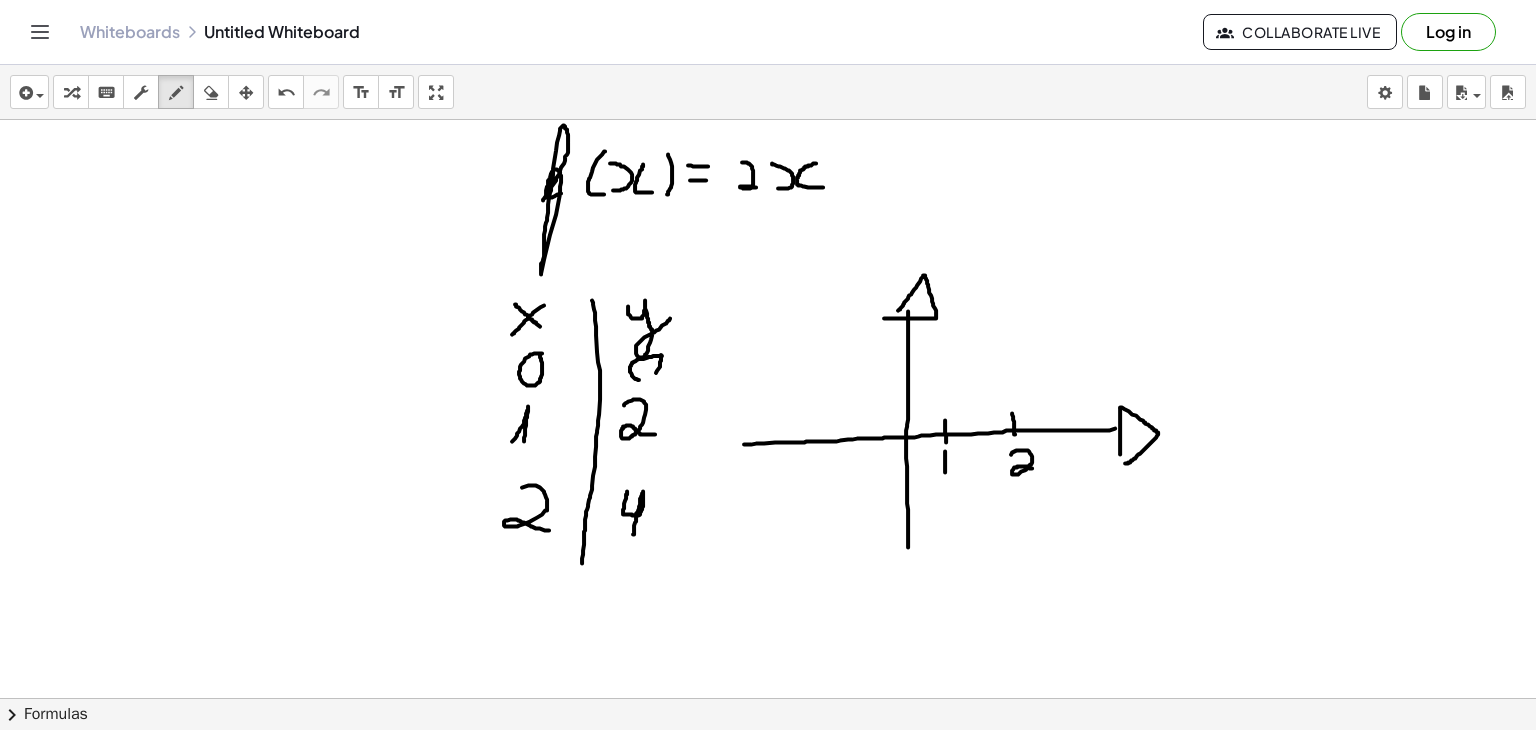 drag, startPoint x: 1011, startPoint y: 453, endPoint x: 1036, endPoint y: 469, distance: 29.681644 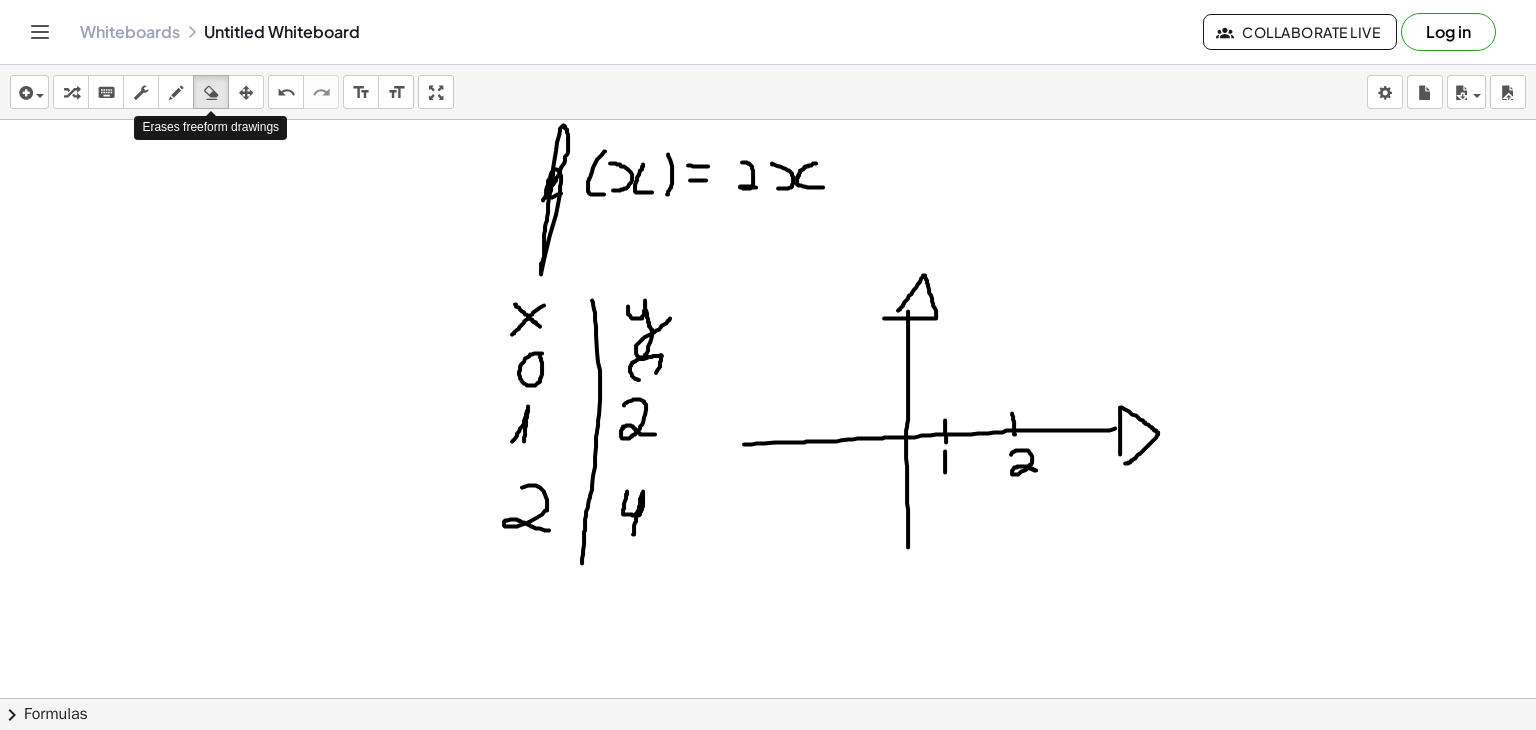 drag, startPoint x: 219, startPoint y: 81, endPoint x: 960, endPoint y: 256, distance: 761.3843 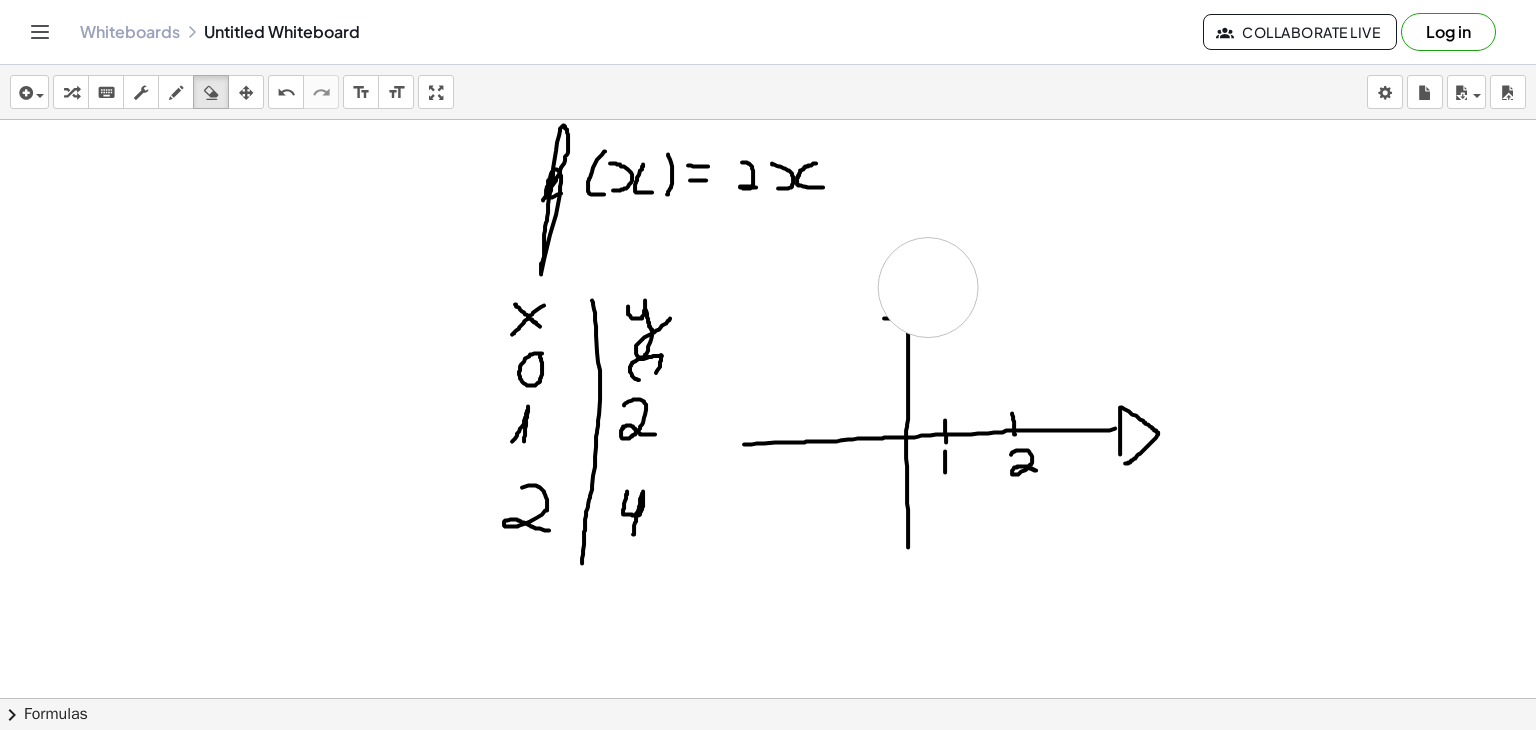 click at bounding box center [768, -1895] 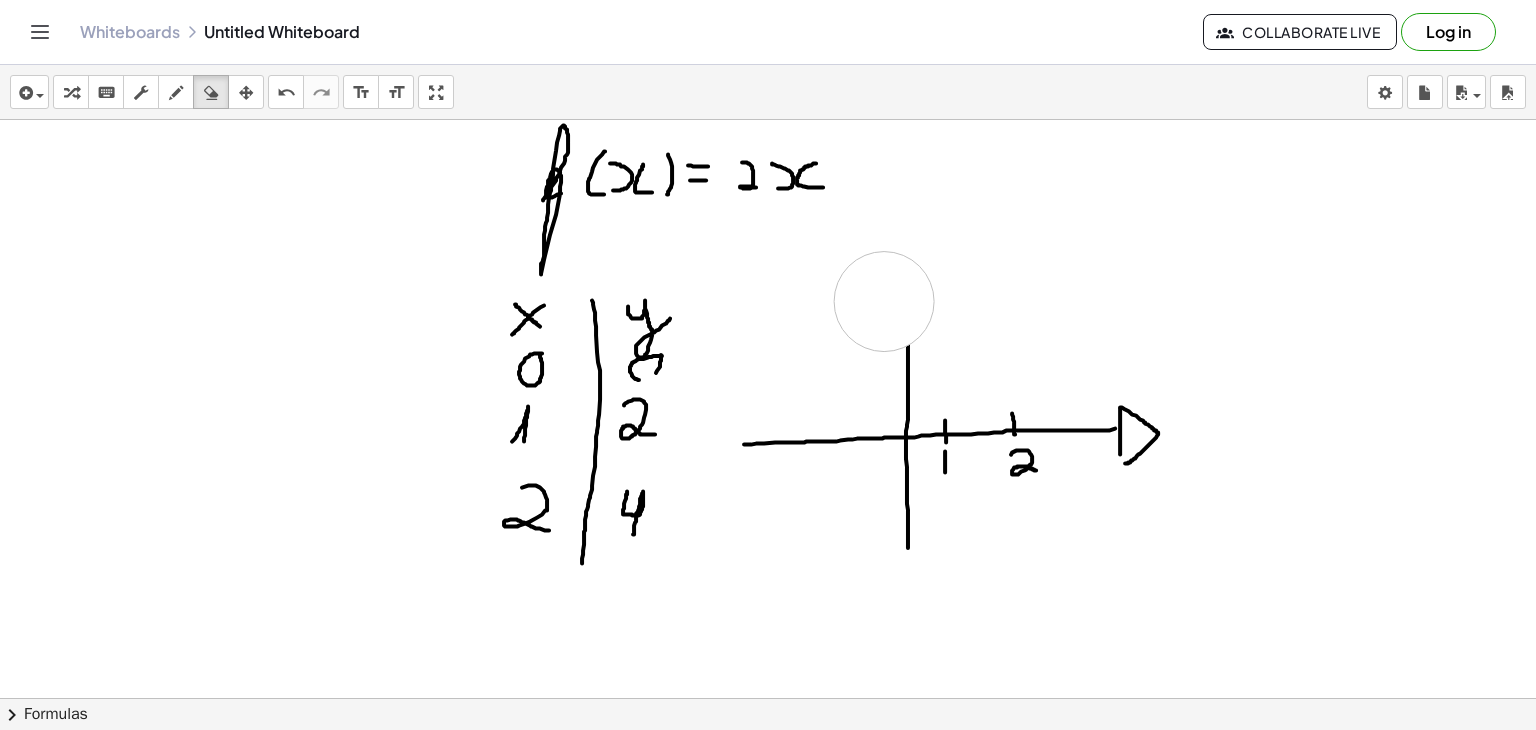 click at bounding box center [768, -1895] 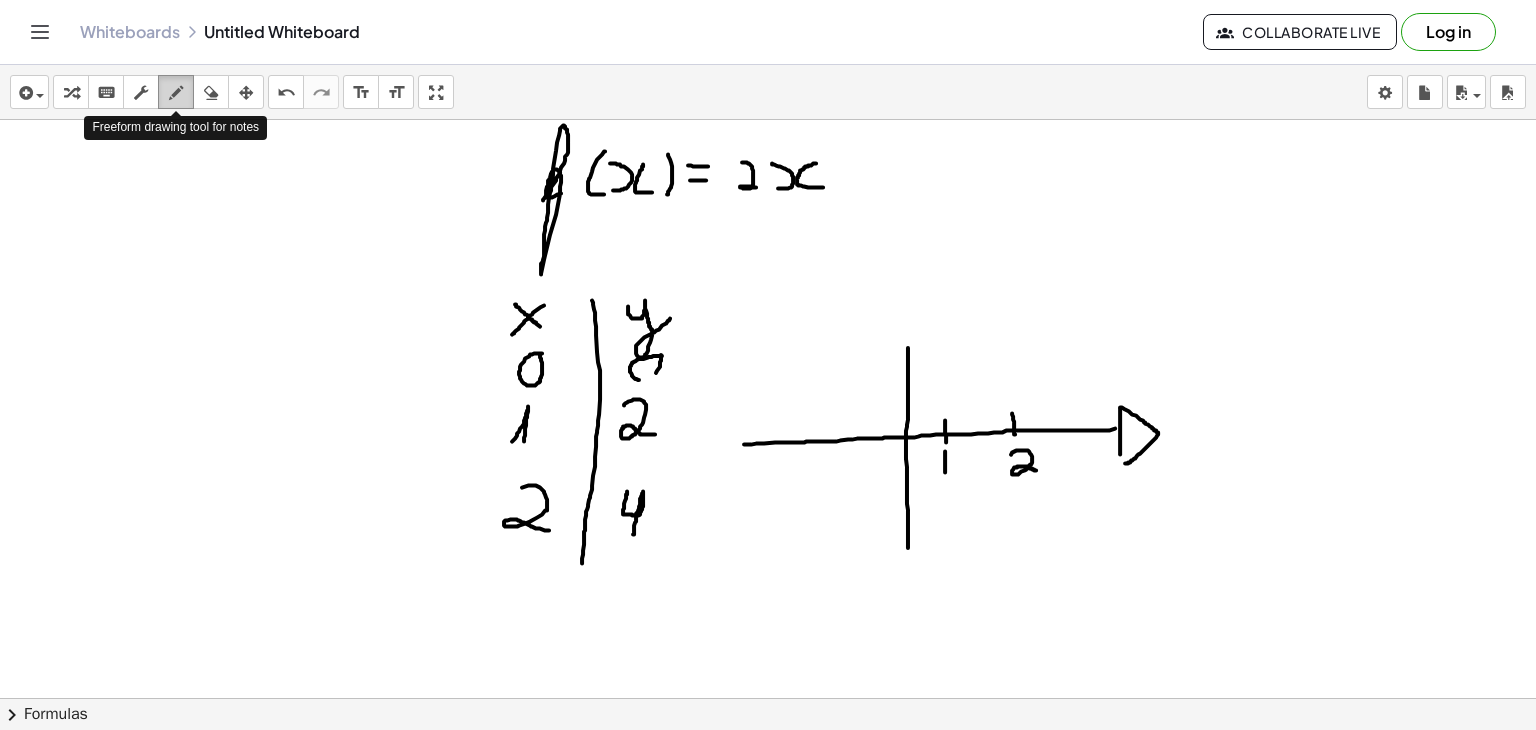click at bounding box center (176, 92) 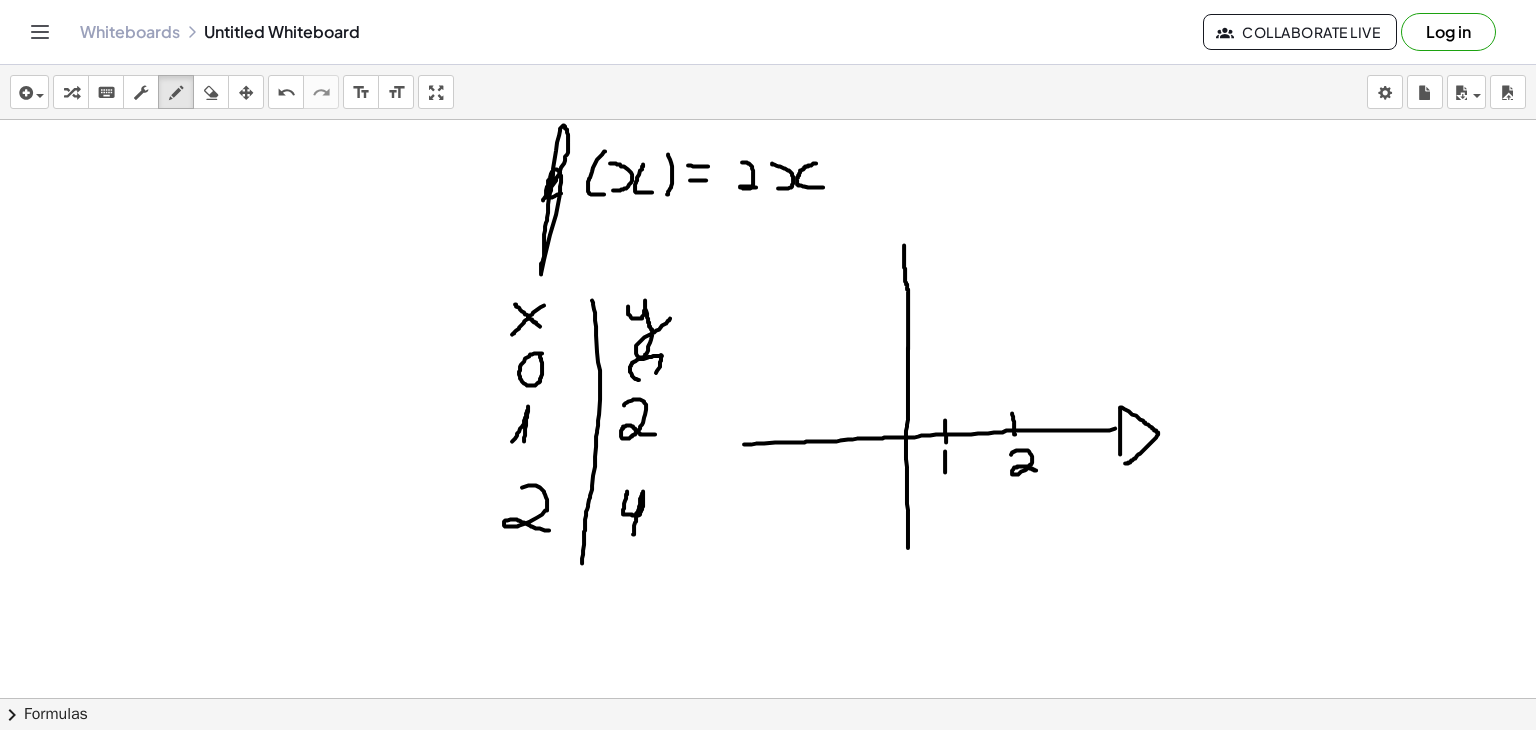 drag, startPoint x: 908, startPoint y: 348, endPoint x: 904, endPoint y: 239, distance: 109.07337 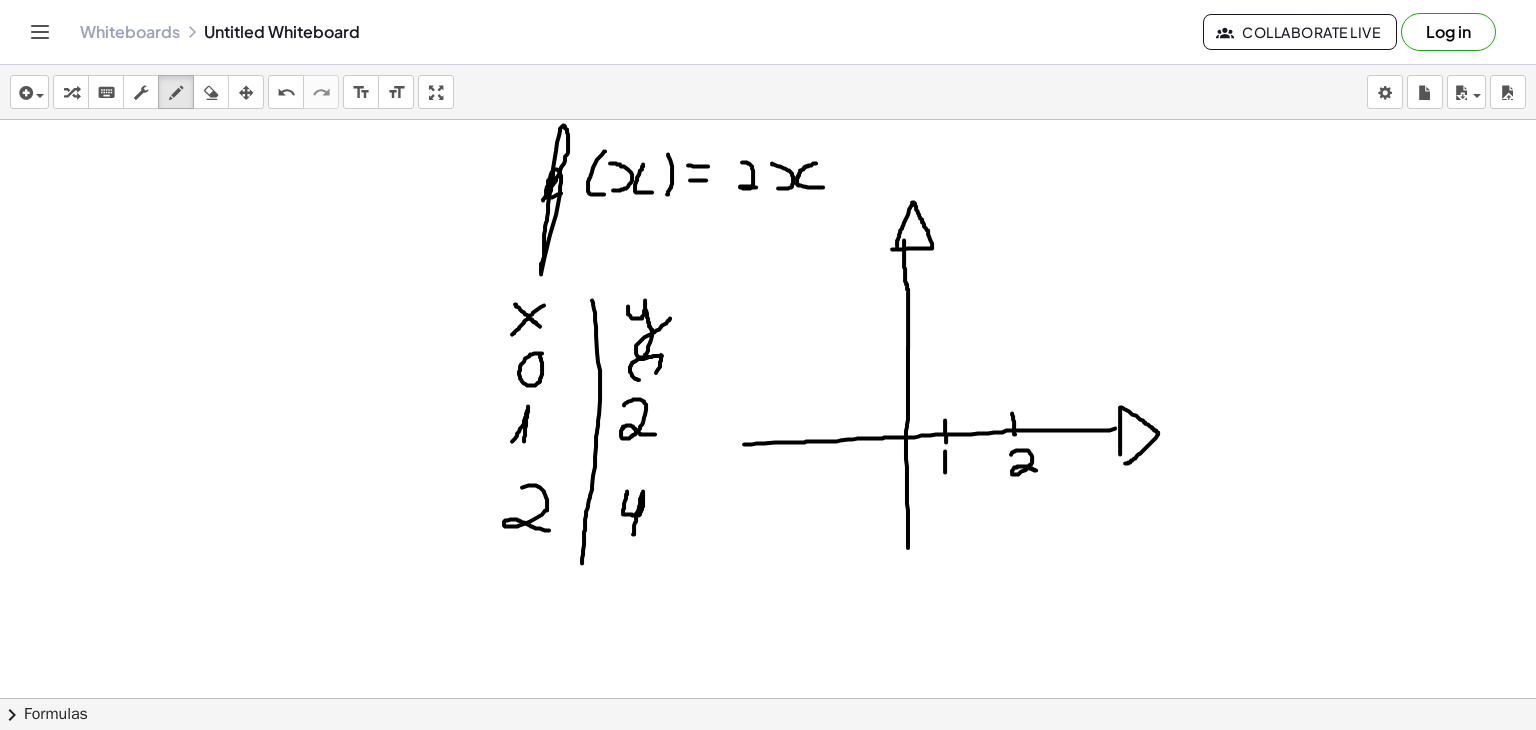 click at bounding box center (768, -1895) 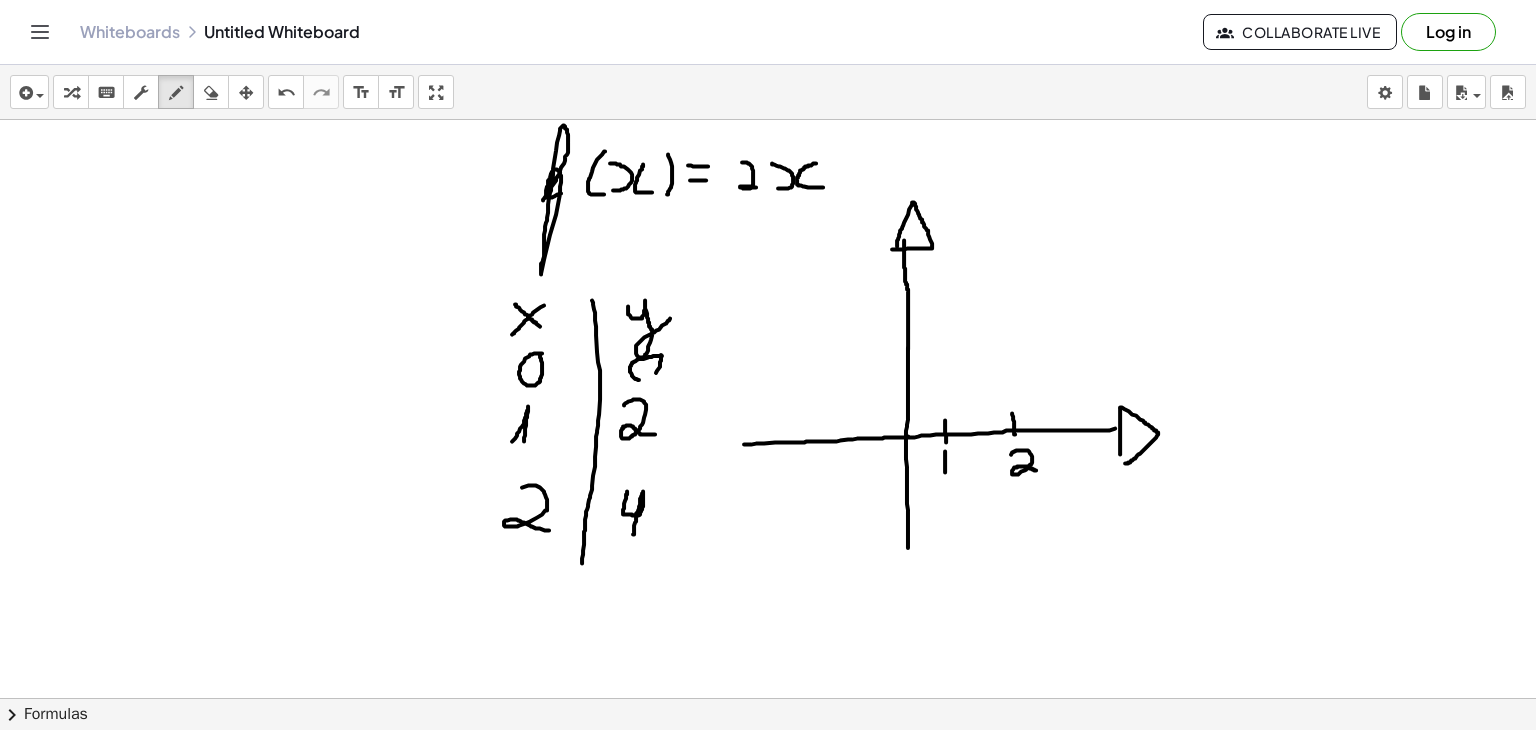click at bounding box center (768, -1895) 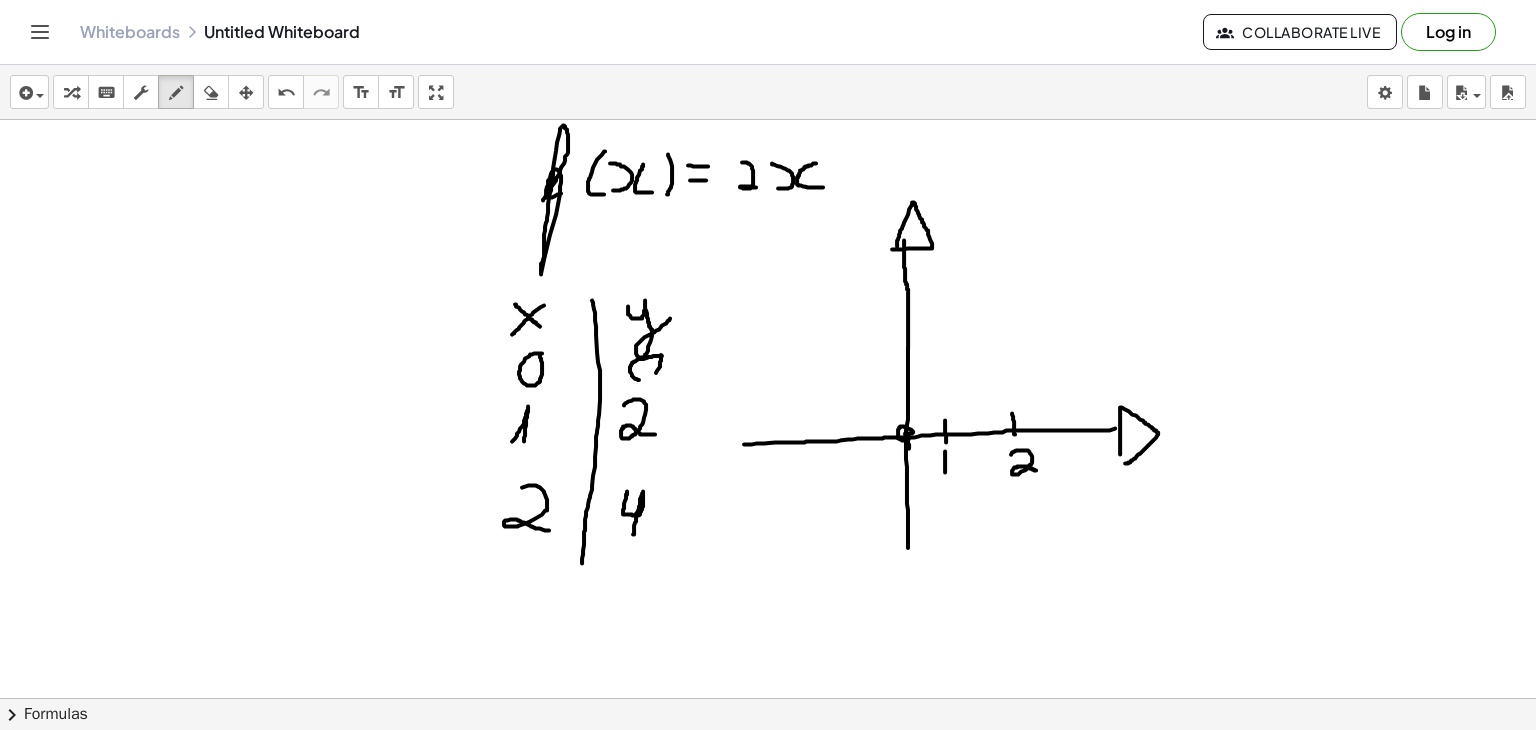 click at bounding box center (768, -1895) 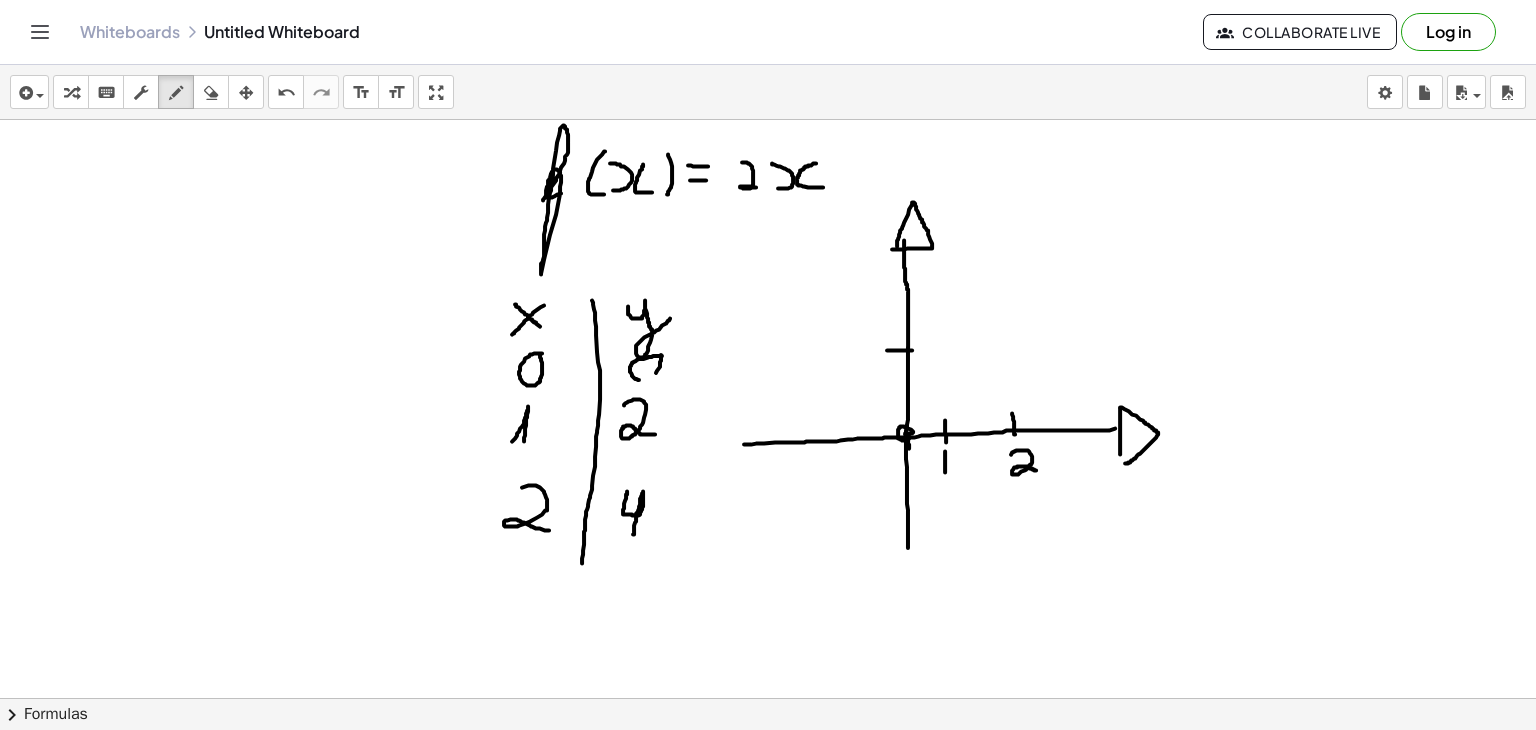 drag, startPoint x: 887, startPoint y: 349, endPoint x: 914, endPoint y: 348, distance: 27.018513 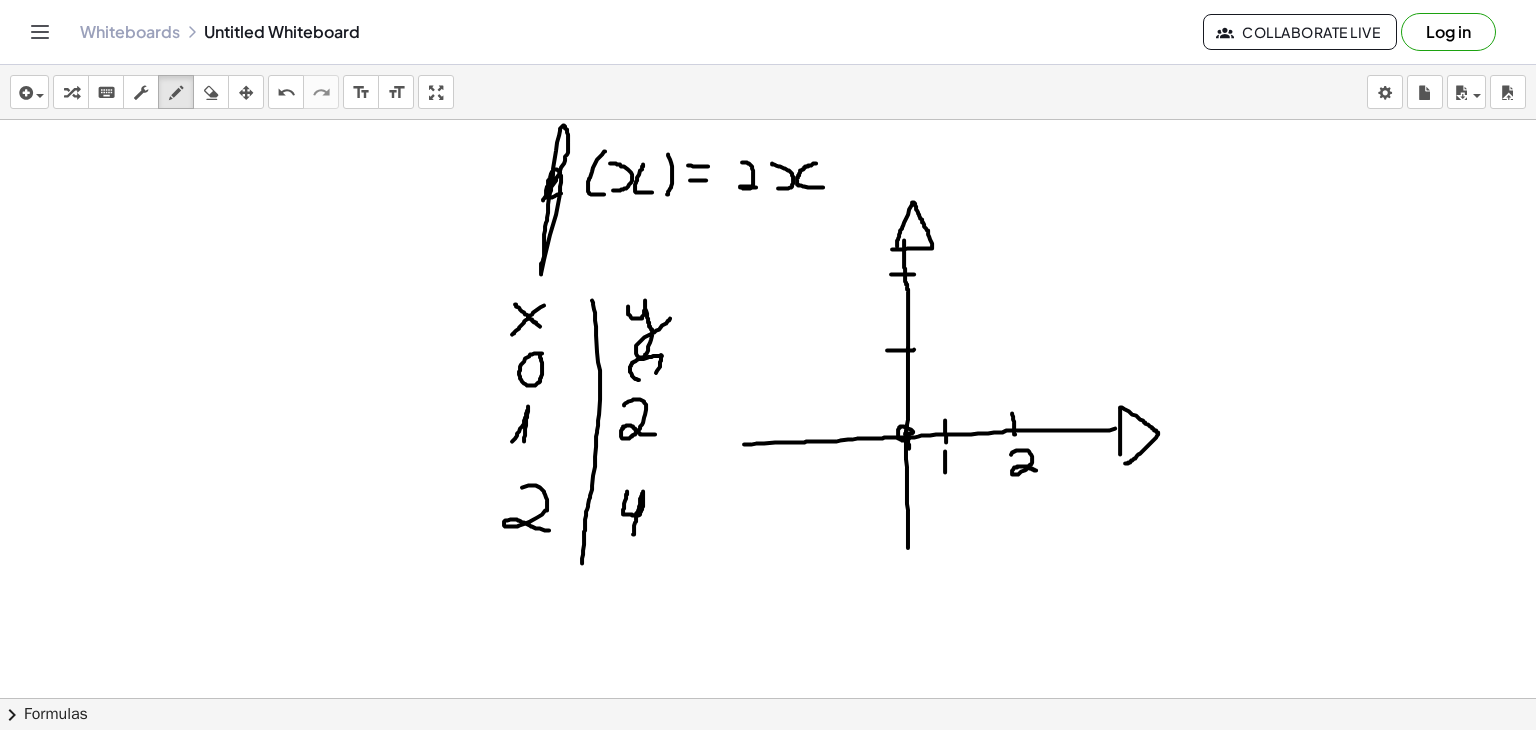 drag, startPoint x: 891, startPoint y: 273, endPoint x: 914, endPoint y: 273, distance: 23 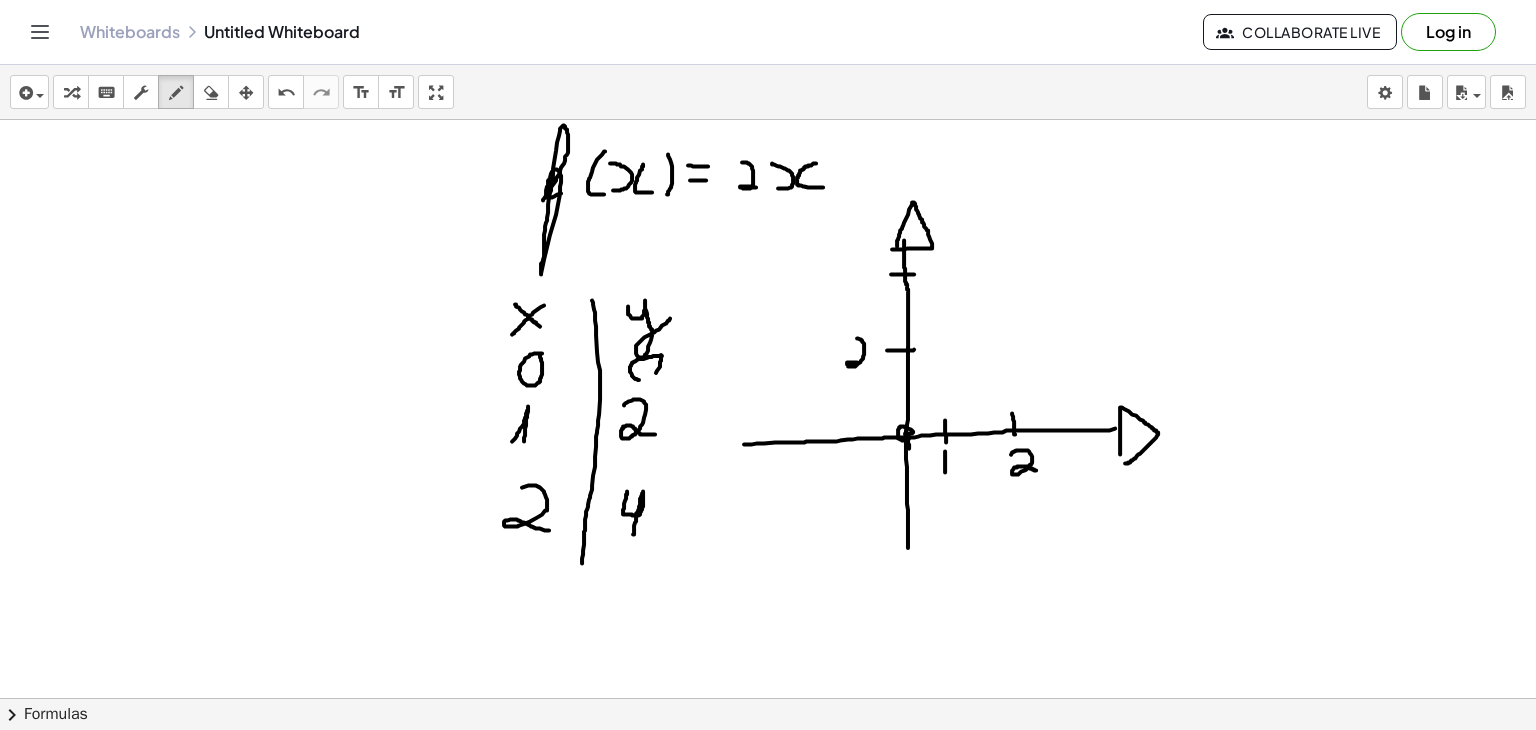 drag, startPoint x: 857, startPoint y: 337, endPoint x: 864, endPoint y: 365, distance: 28.86174 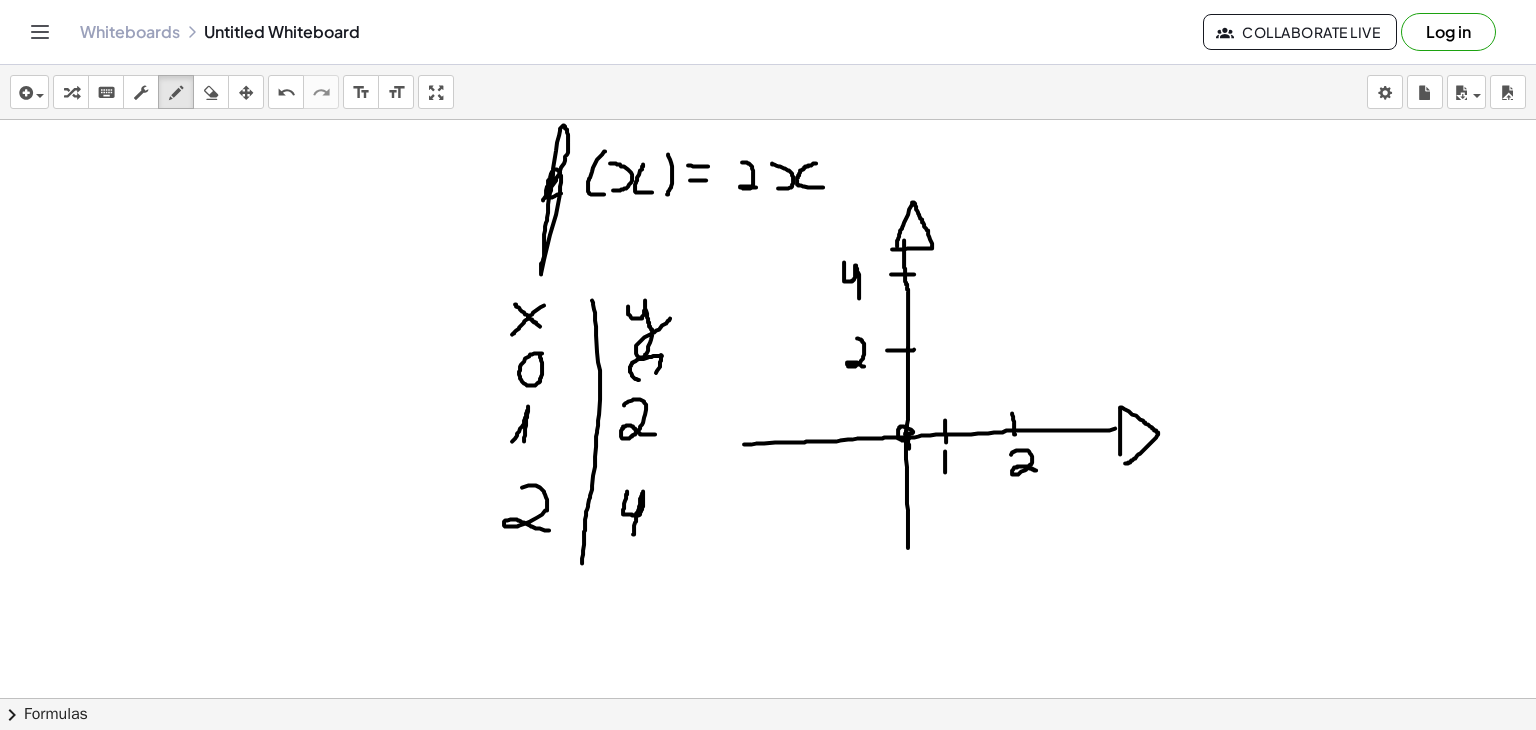 drag, startPoint x: 844, startPoint y: 261, endPoint x: 859, endPoint y: 297, distance: 39 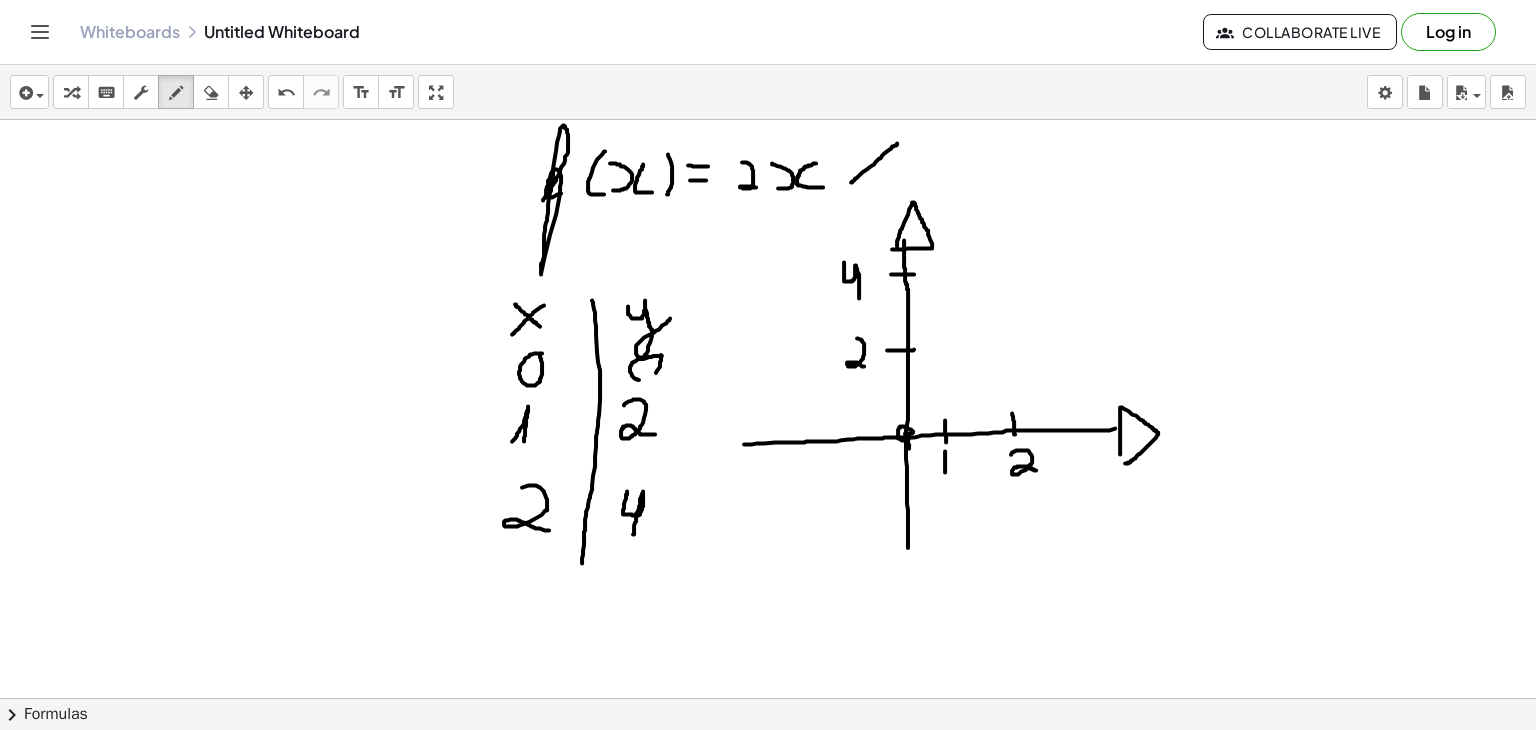 drag, startPoint x: 851, startPoint y: 181, endPoint x: 899, endPoint y: 141, distance: 62.482 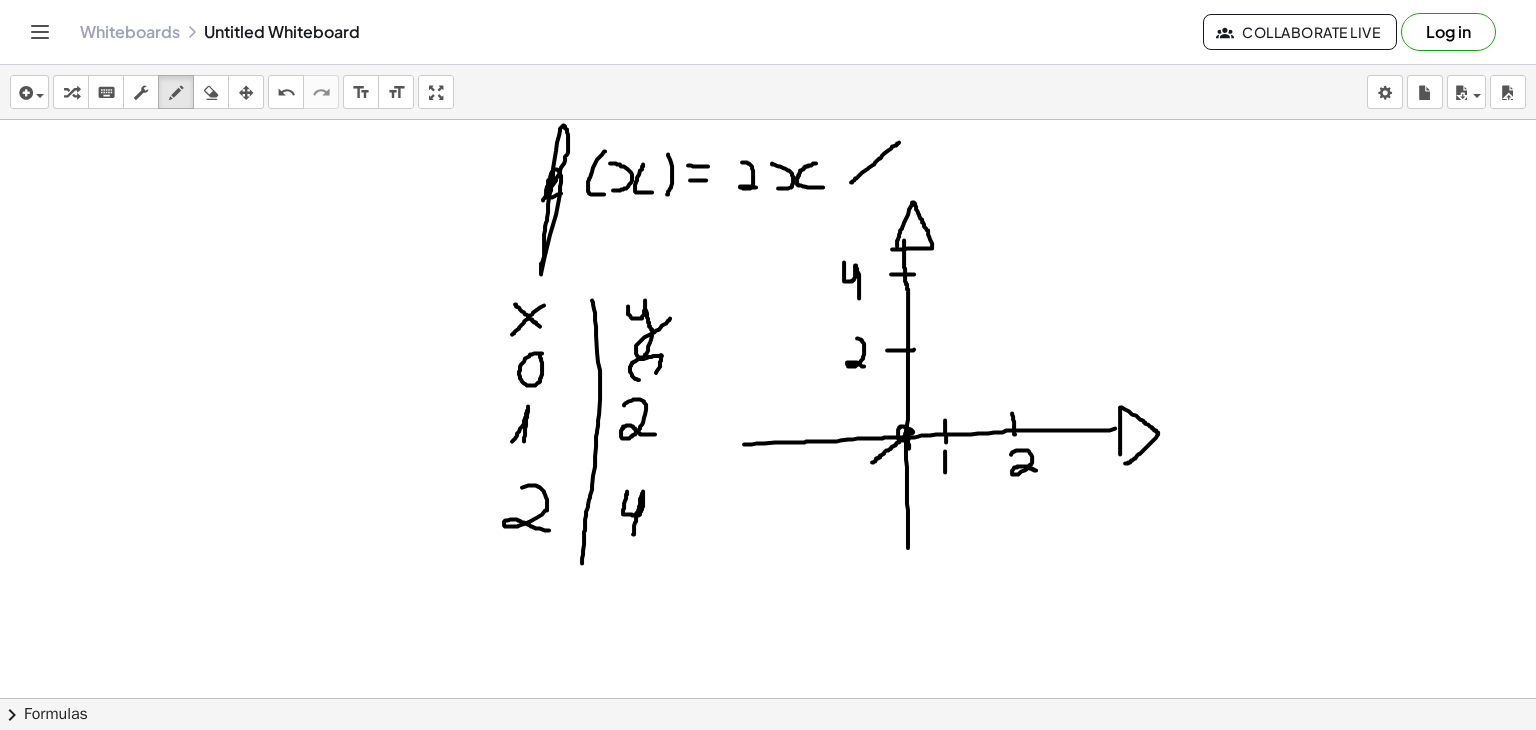 drag, startPoint x: 872, startPoint y: 461, endPoint x: 912, endPoint y: 425, distance: 53.814495 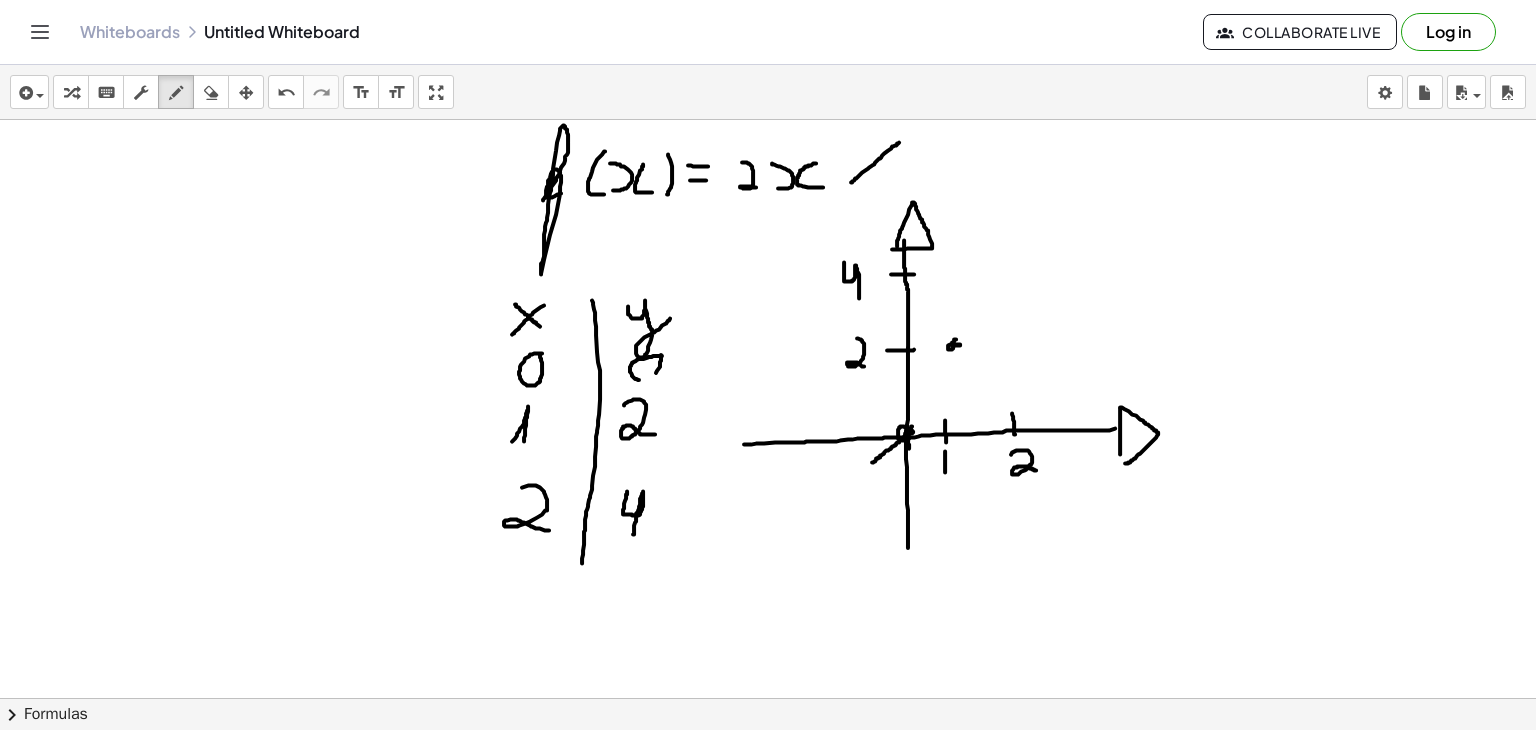 click at bounding box center (768, -1895) 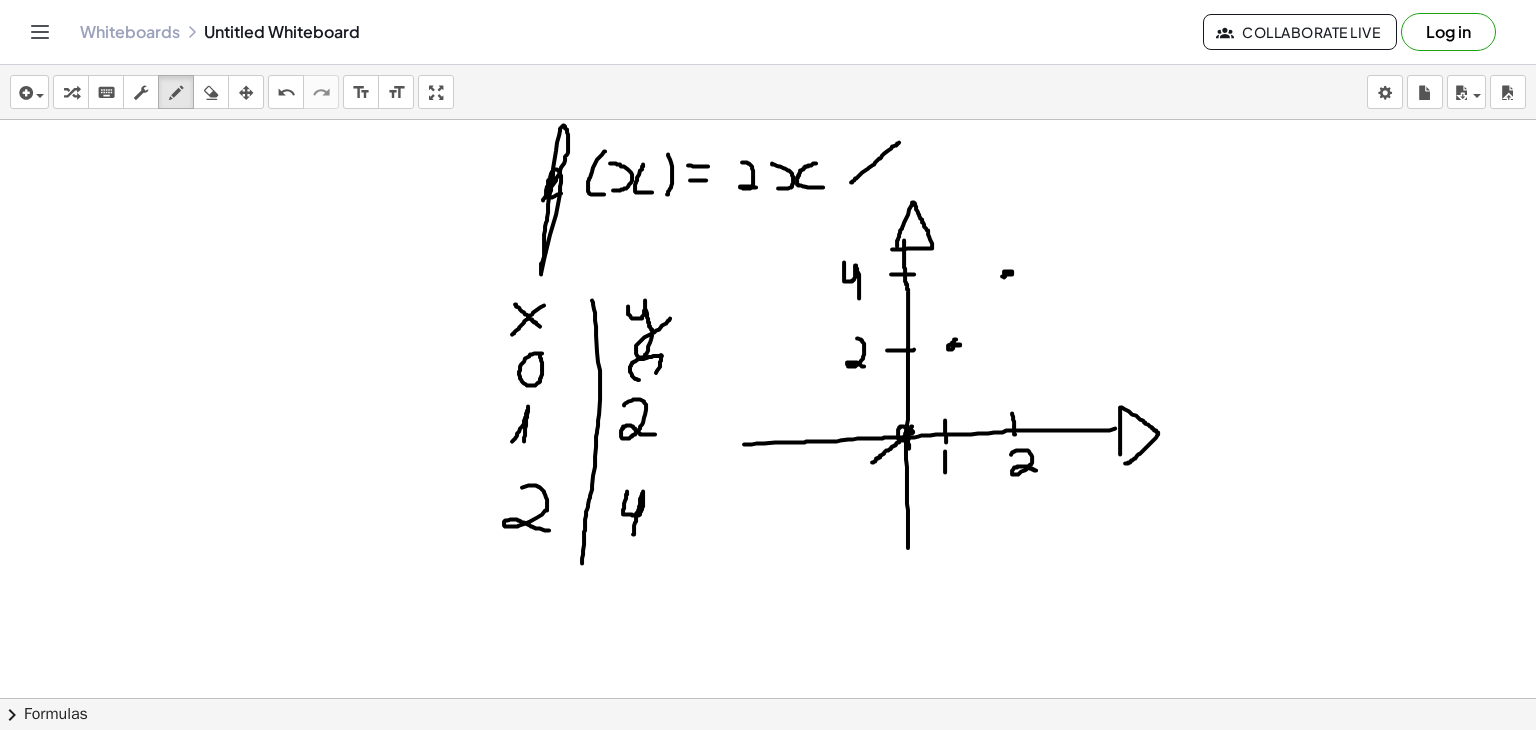 click at bounding box center [768, -1895] 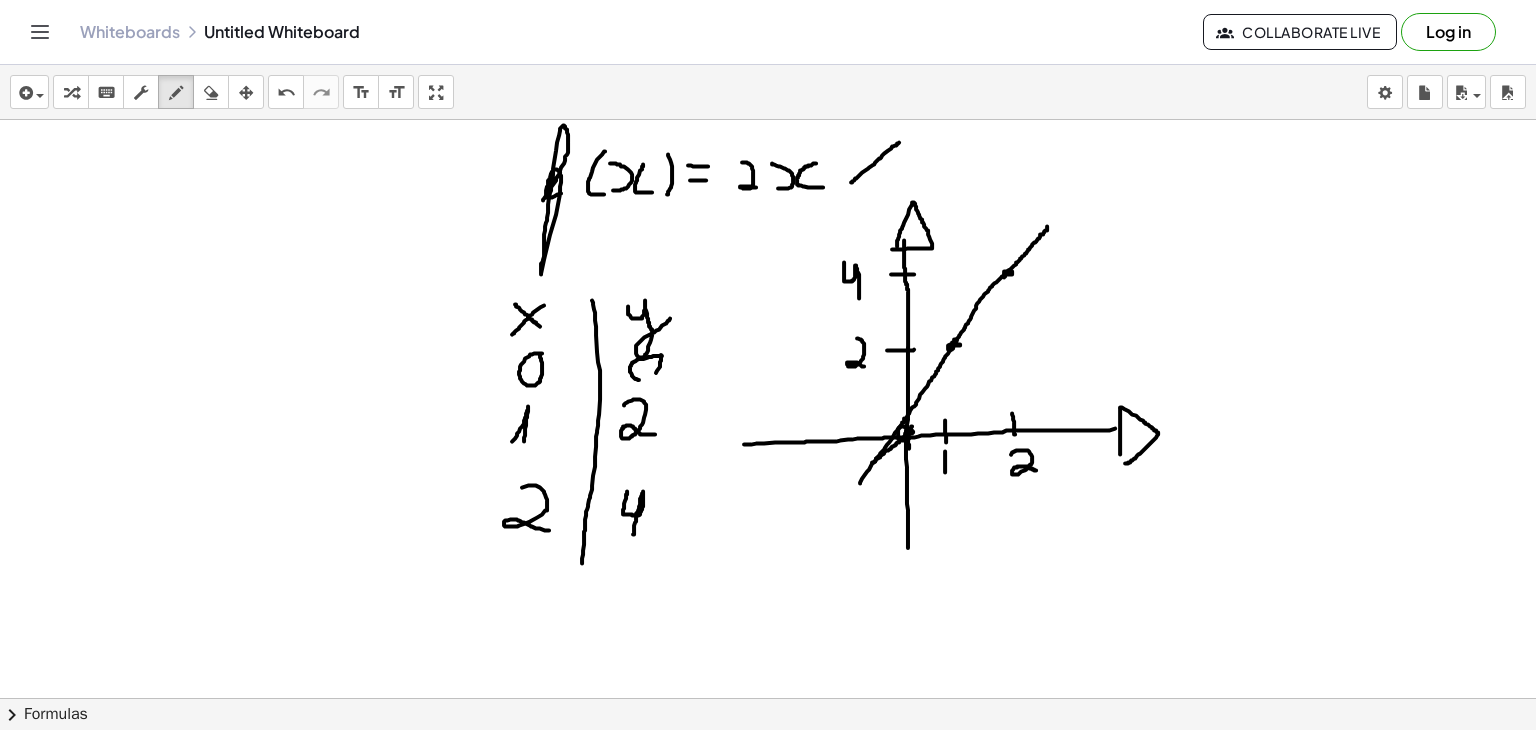drag, startPoint x: 860, startPoint y: 482, endPoint x: 1047, endPoint y: 225, distance: 317.83328 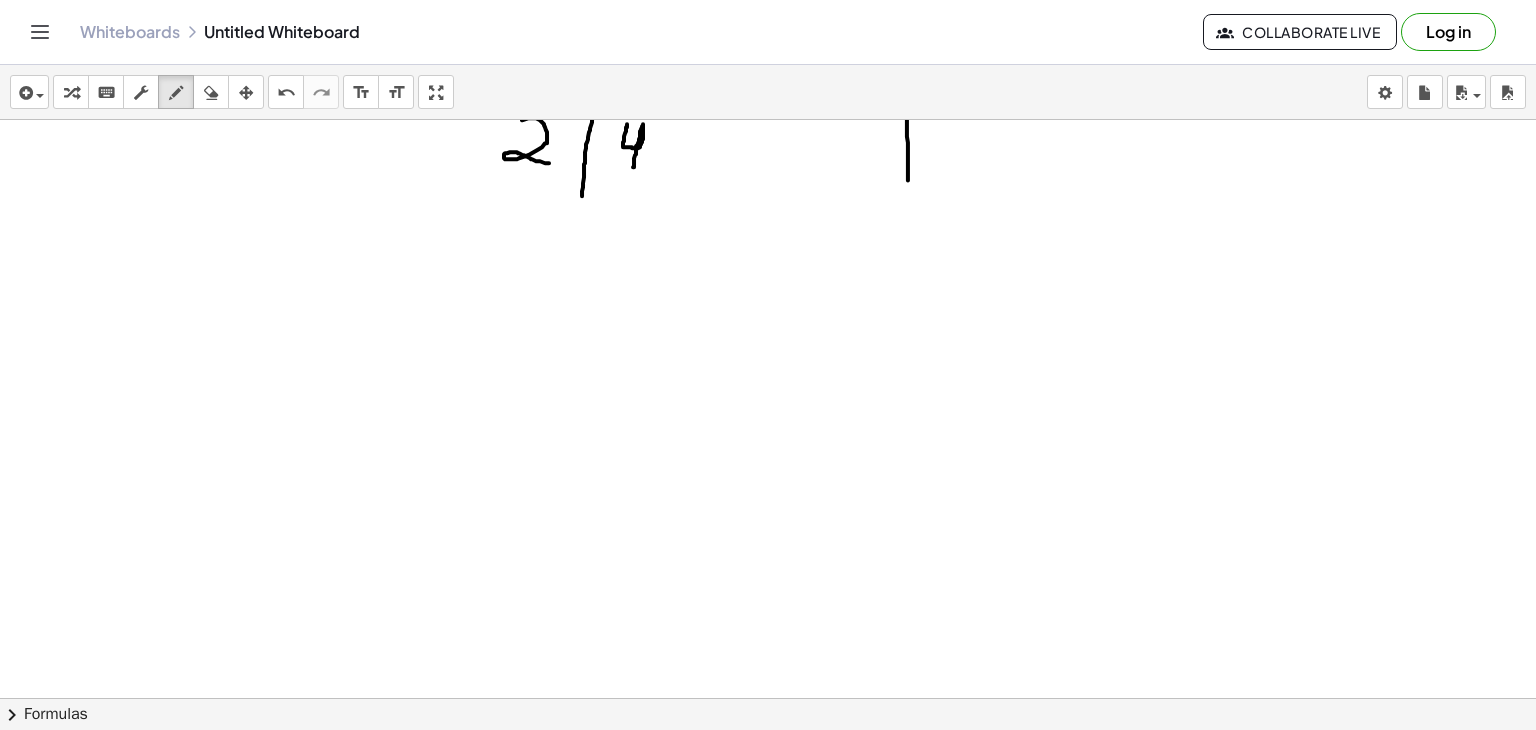 scroll, scrollTop: 5348, scrollLeft: 0, axis: vertical 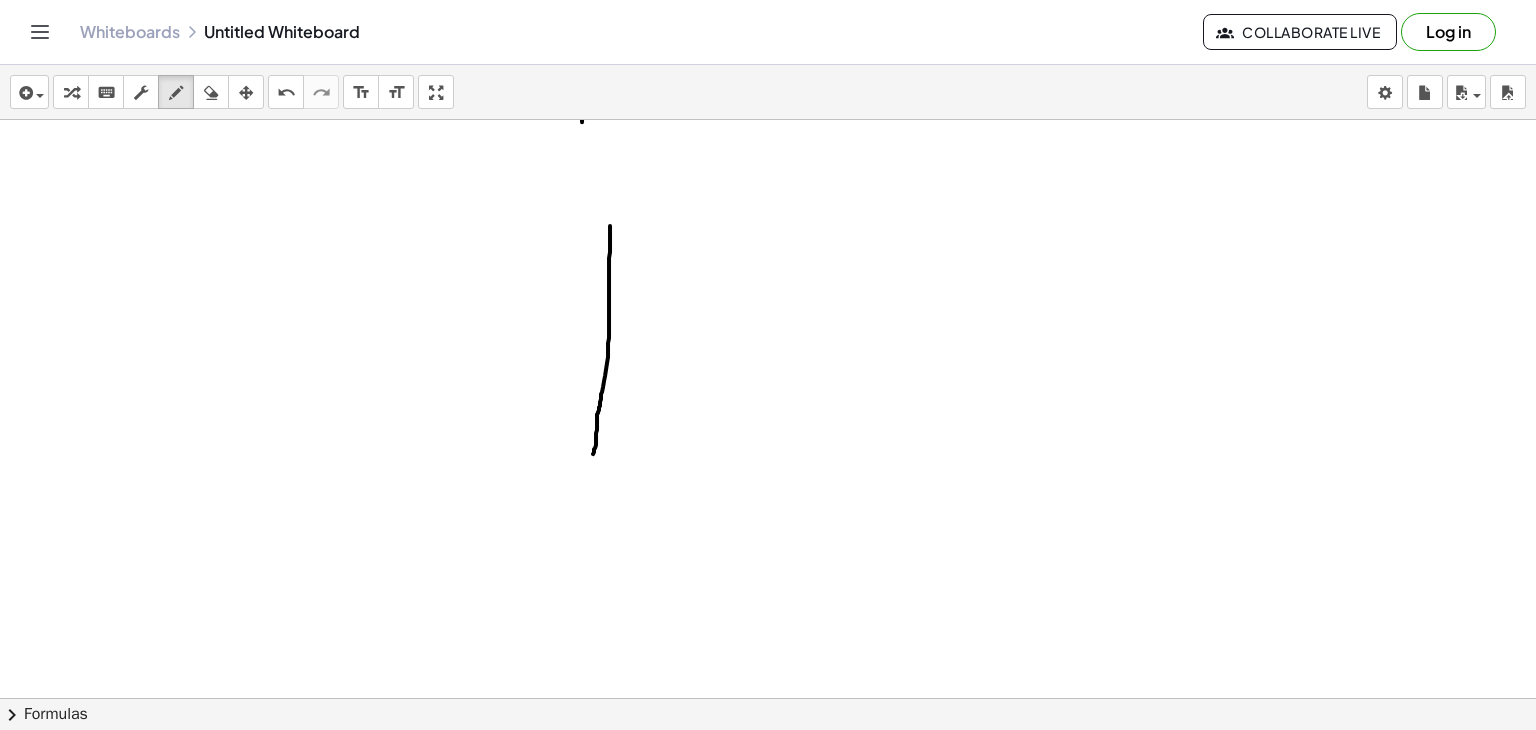 drag, startPoint x: 610, startPoint y: 225, endPoint x: 587, endPoint y: 481, distance: 257.03113 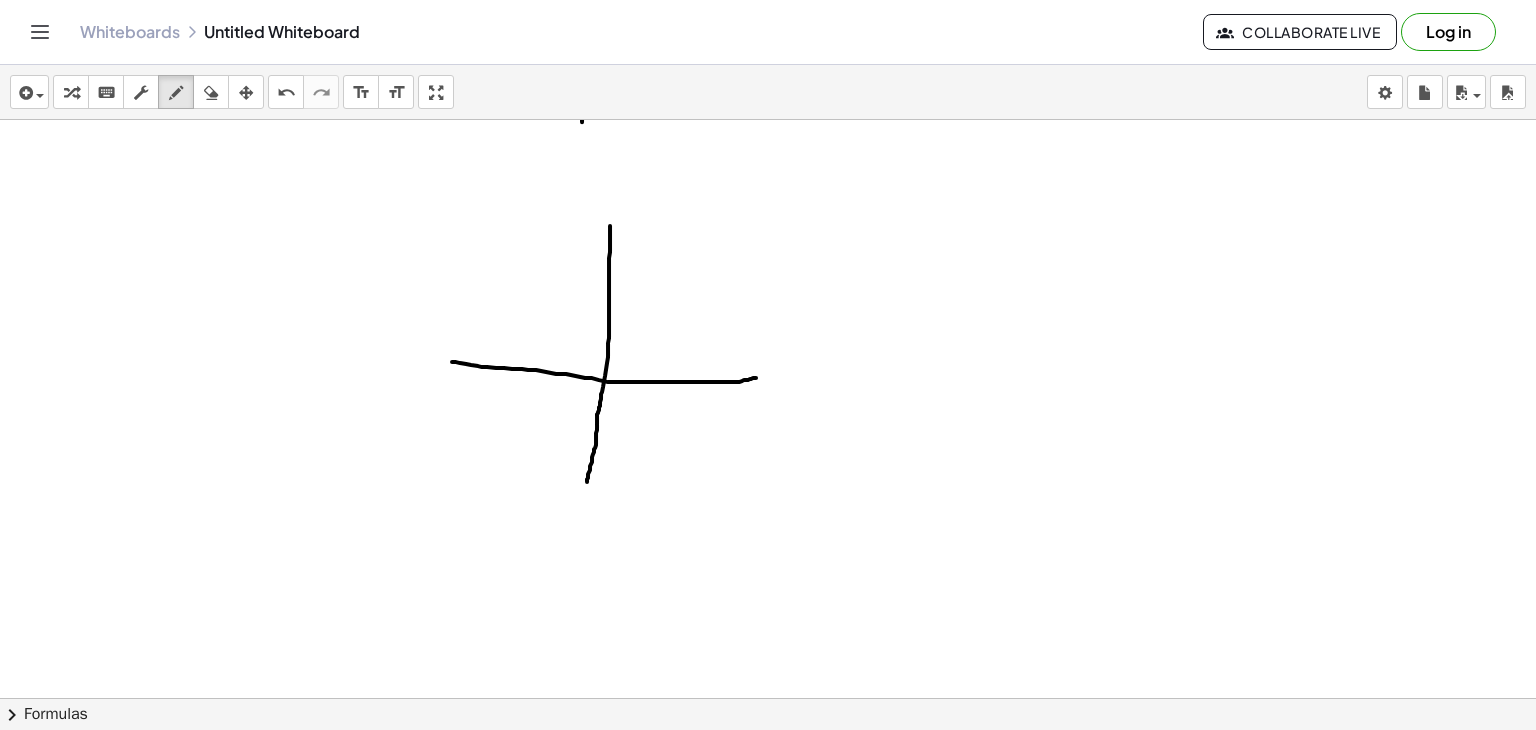 drag, startPoint x: 452, startPoint y: 361, endPoint x: 770, endPoint y: 373, distance: 318.22635 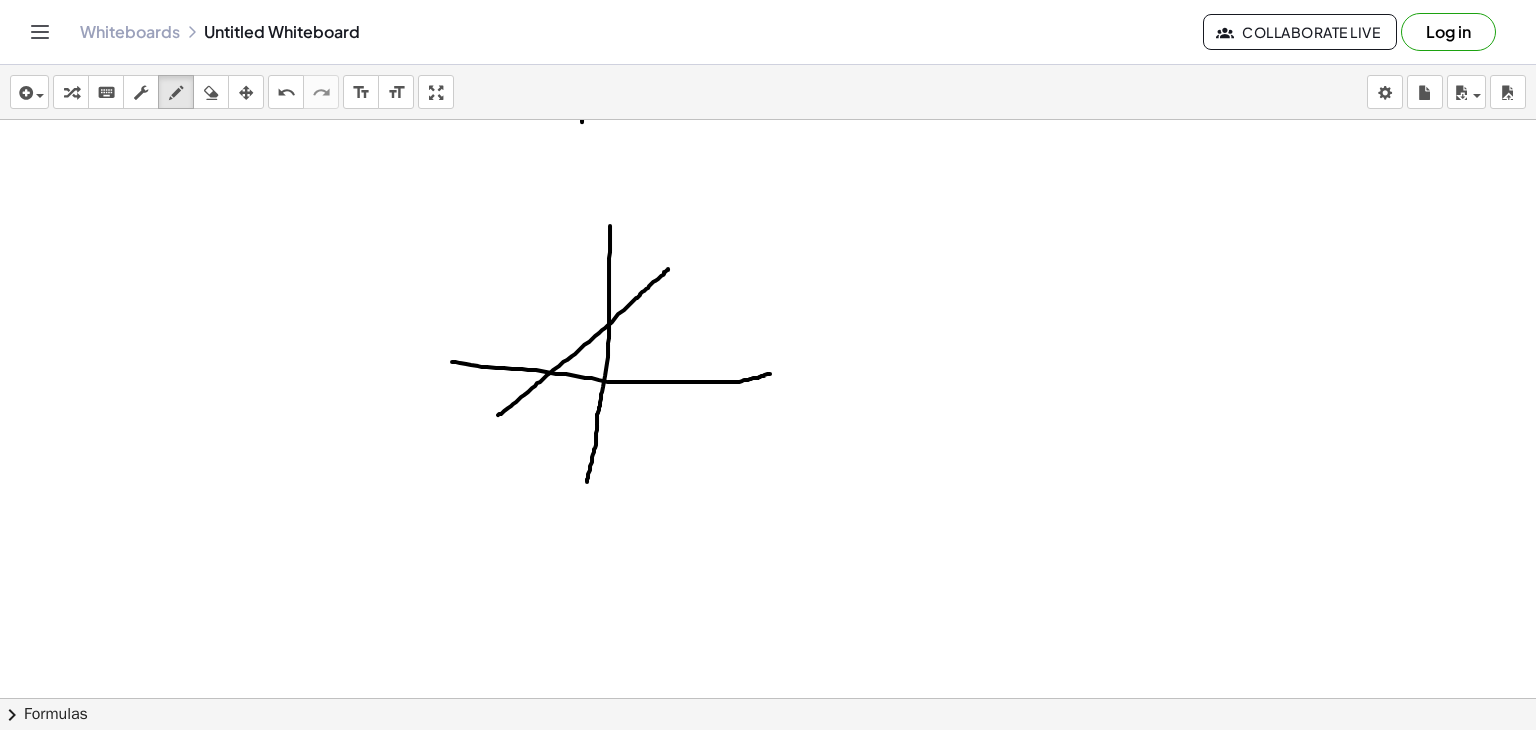 drag, startPoint x: 498, startPoint y: 414, endPoint x: 672, endPoint y: 265, distance: 229.07858 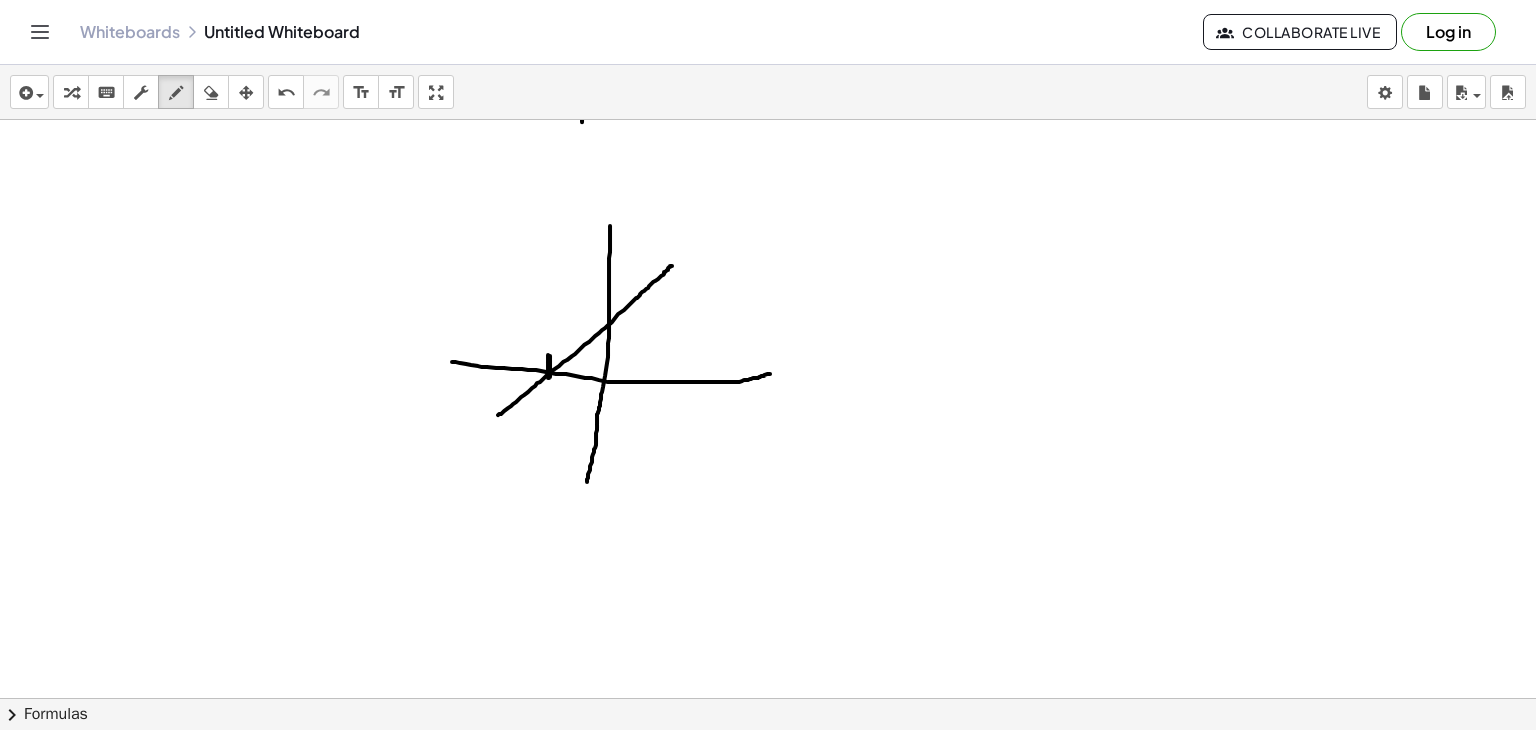 click at bounding box center [768, -2047] 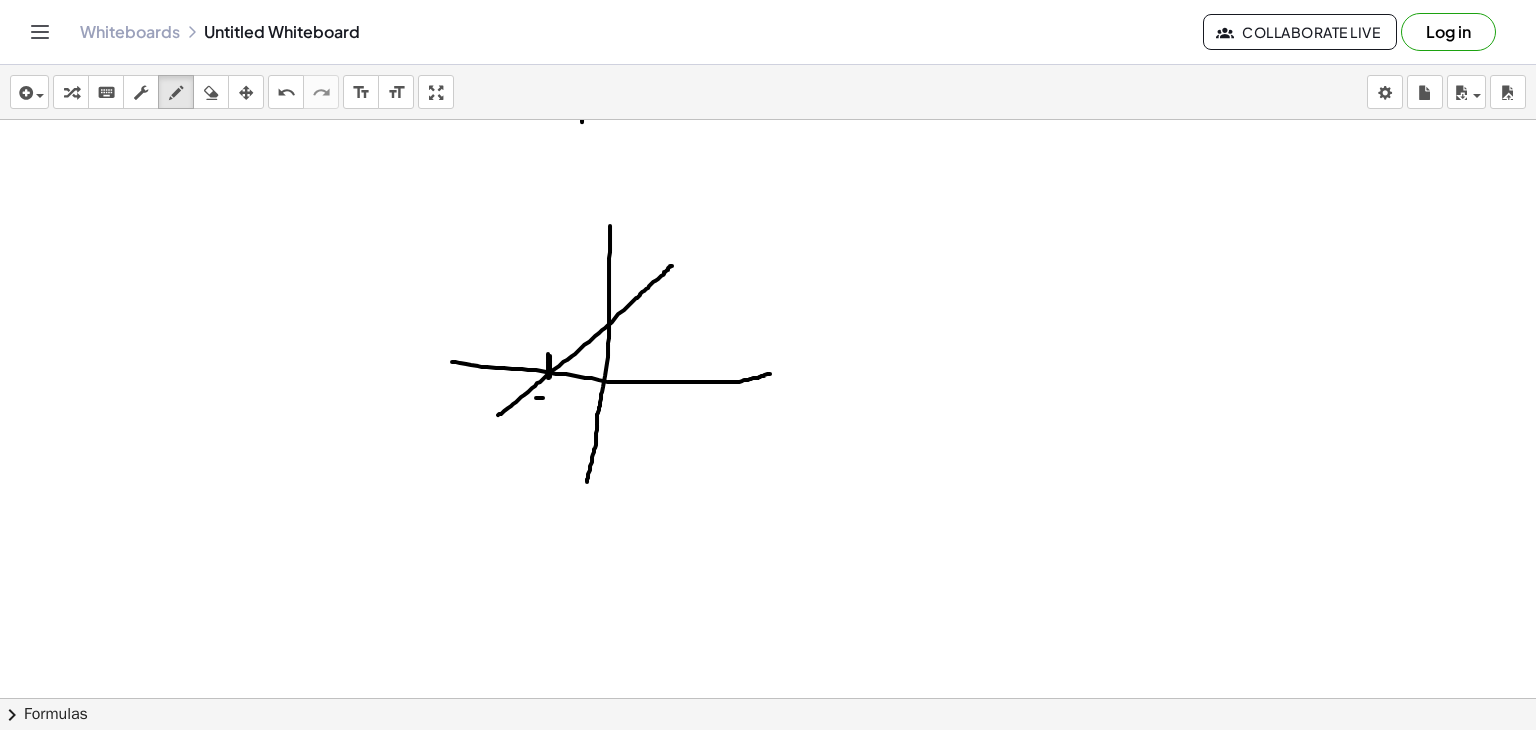 click at bounding box center (768, -2047) 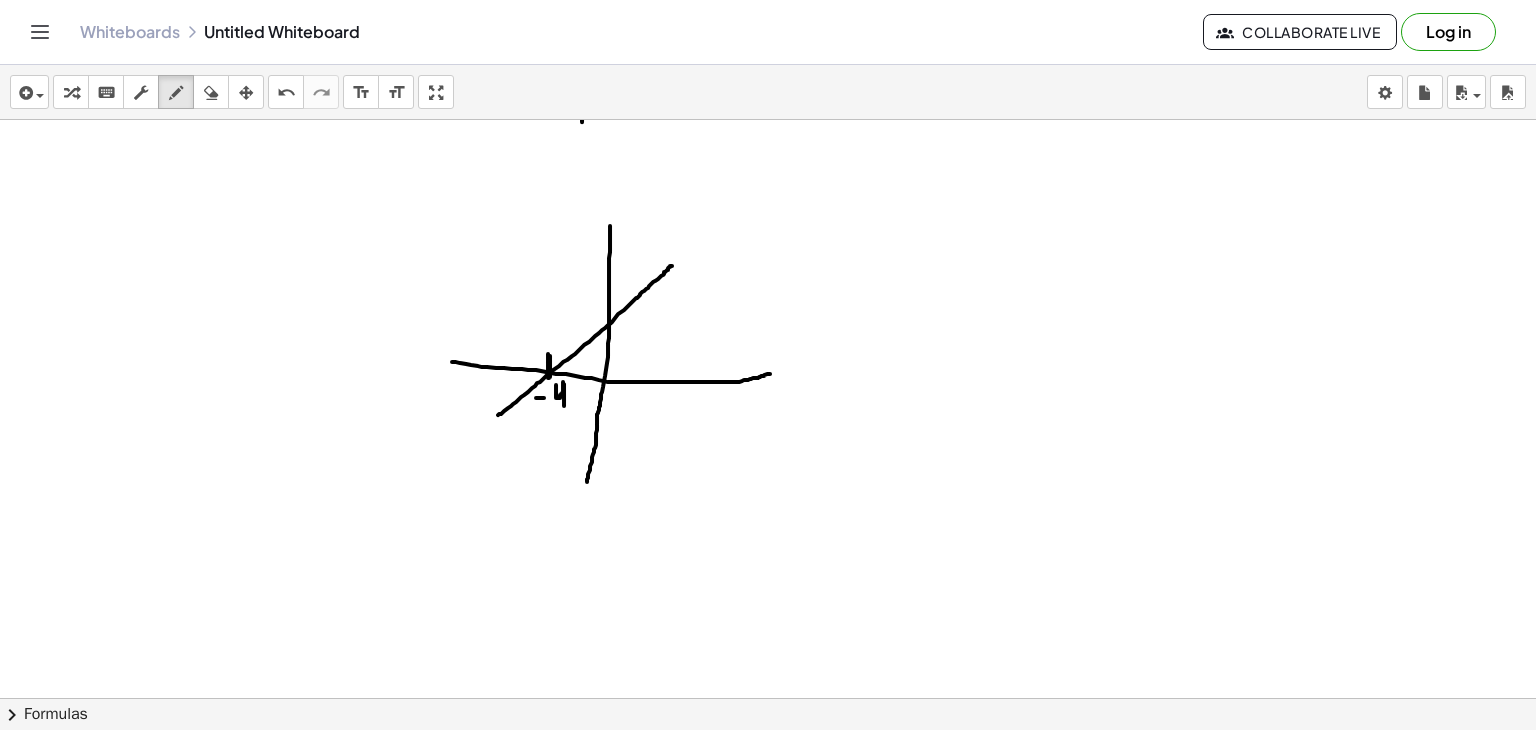 drag, startPoint x: 556, startPoint y: 384, endPoint x: 564, endPoint y: 406, distance: 23.409399 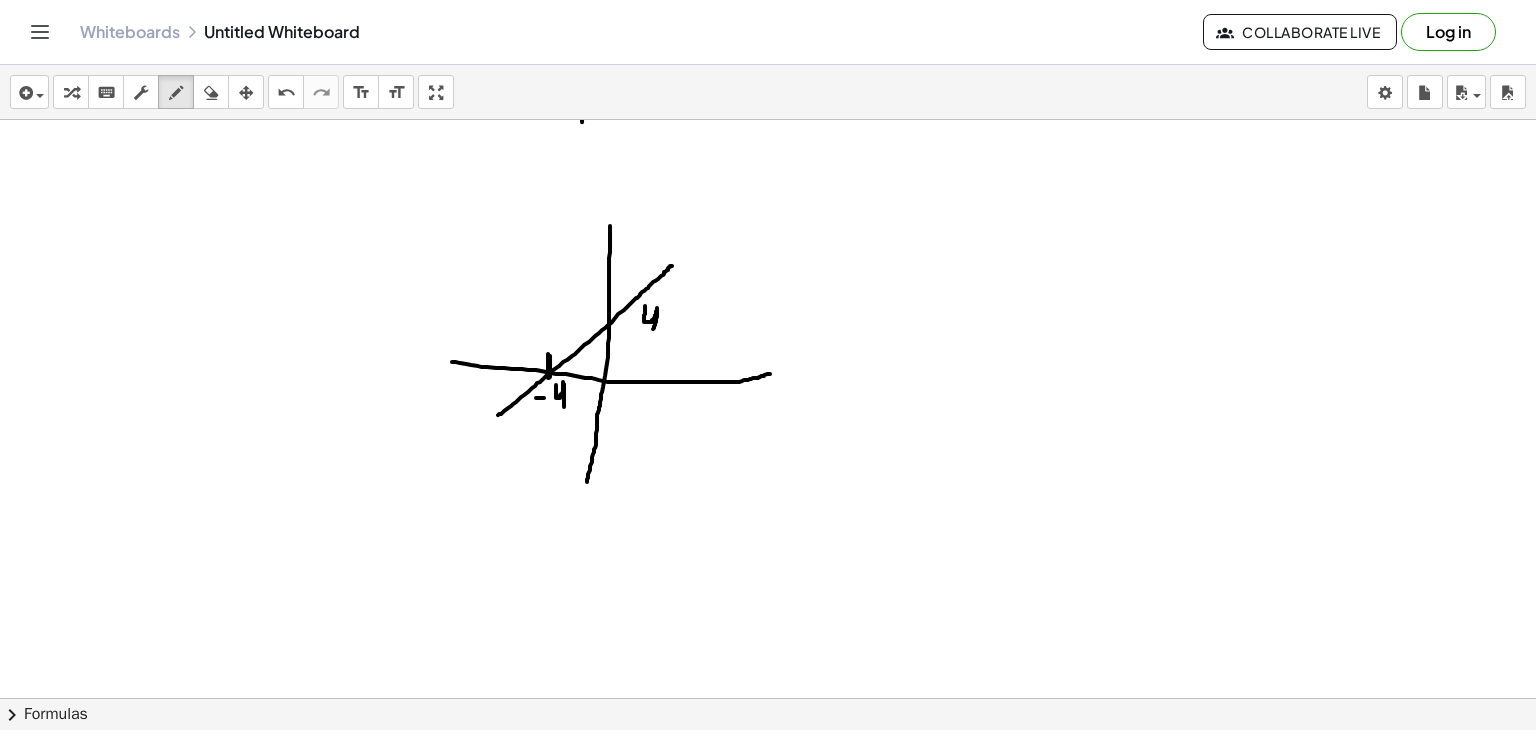 drag, startPoint x: 645, startPoint y: 305, endPoint x: 653, endPoint y: 337, distance: 32.984844 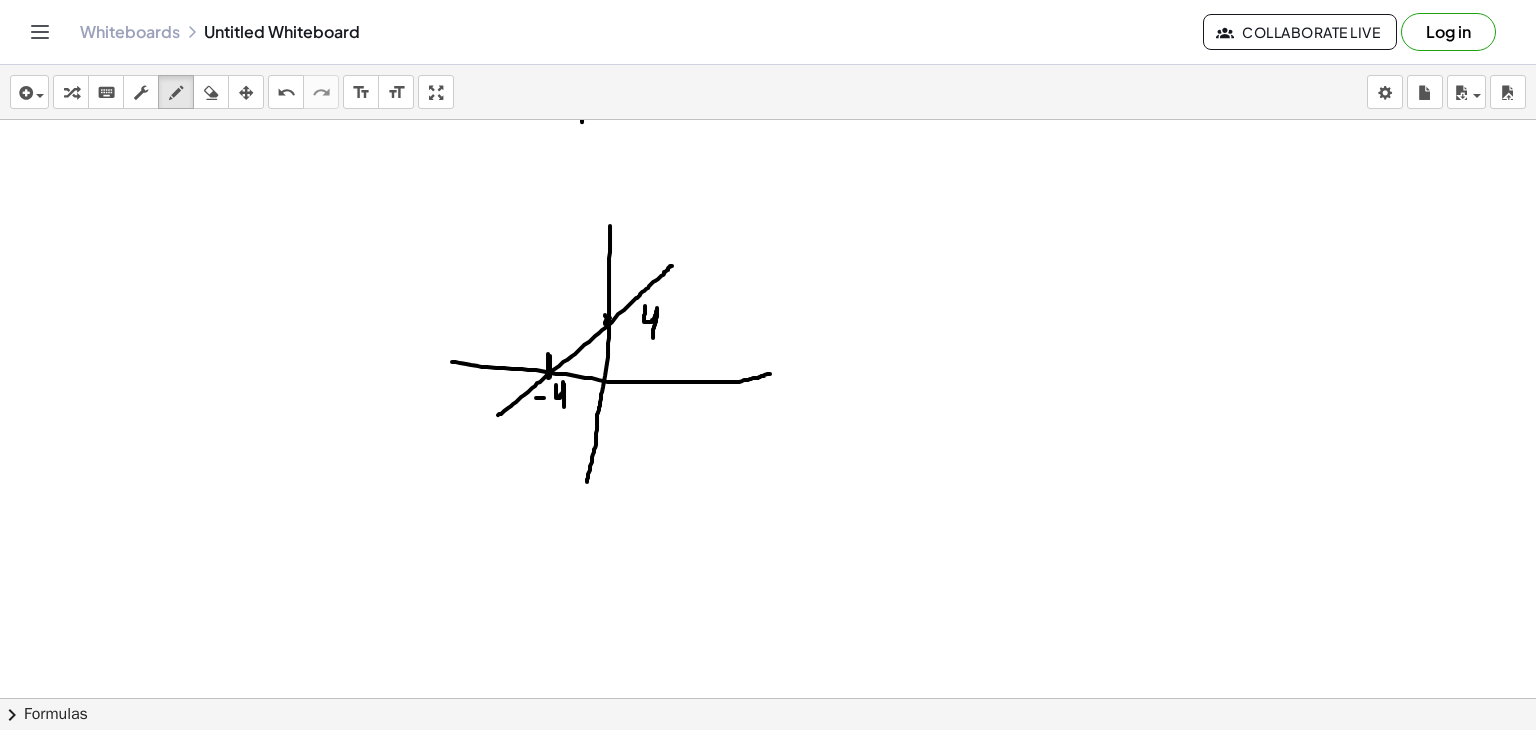 click at bounding box center [768, -2047] 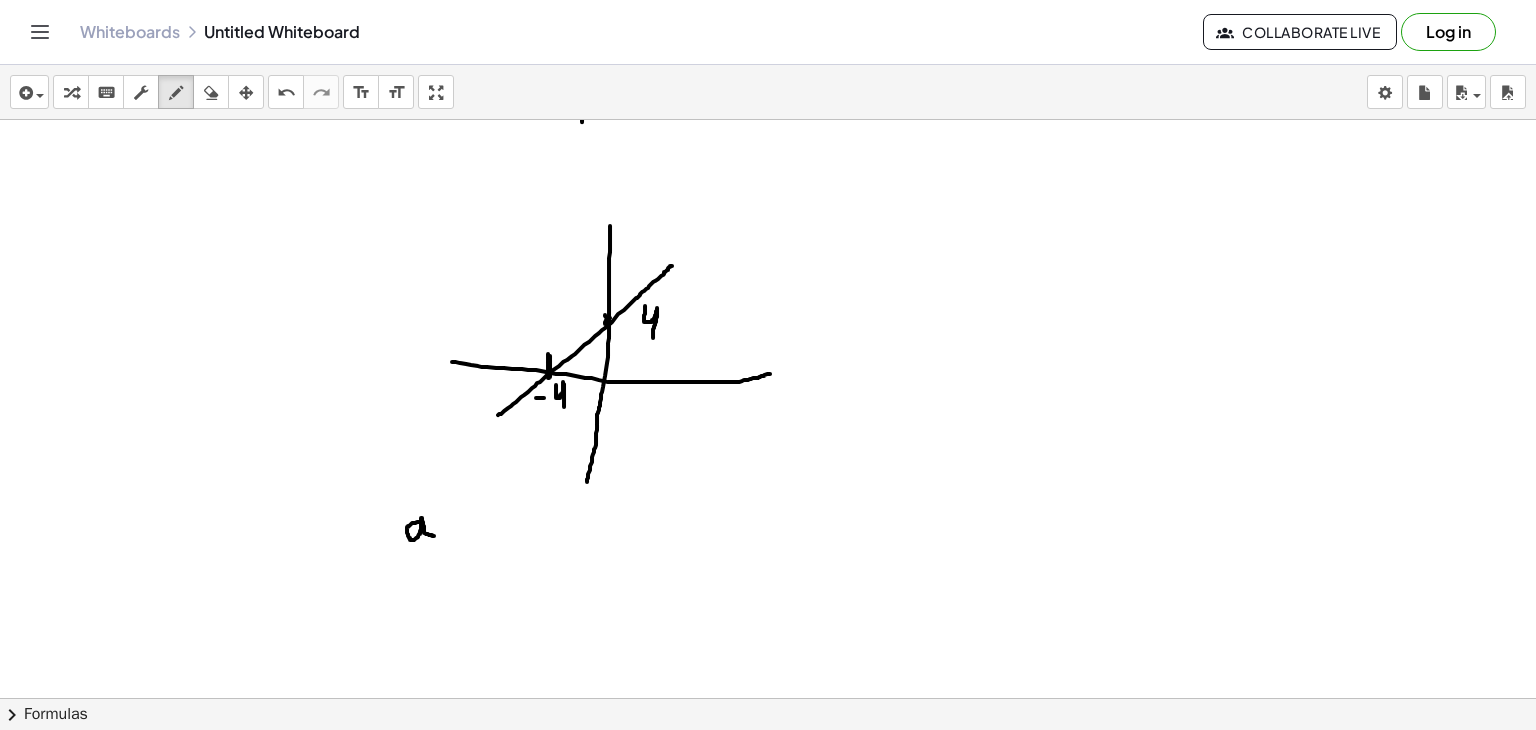 drag, startPoint x: 420, startPoint y: 521, endPoint x: 434, endPoint y: 535, distance: 19.79899 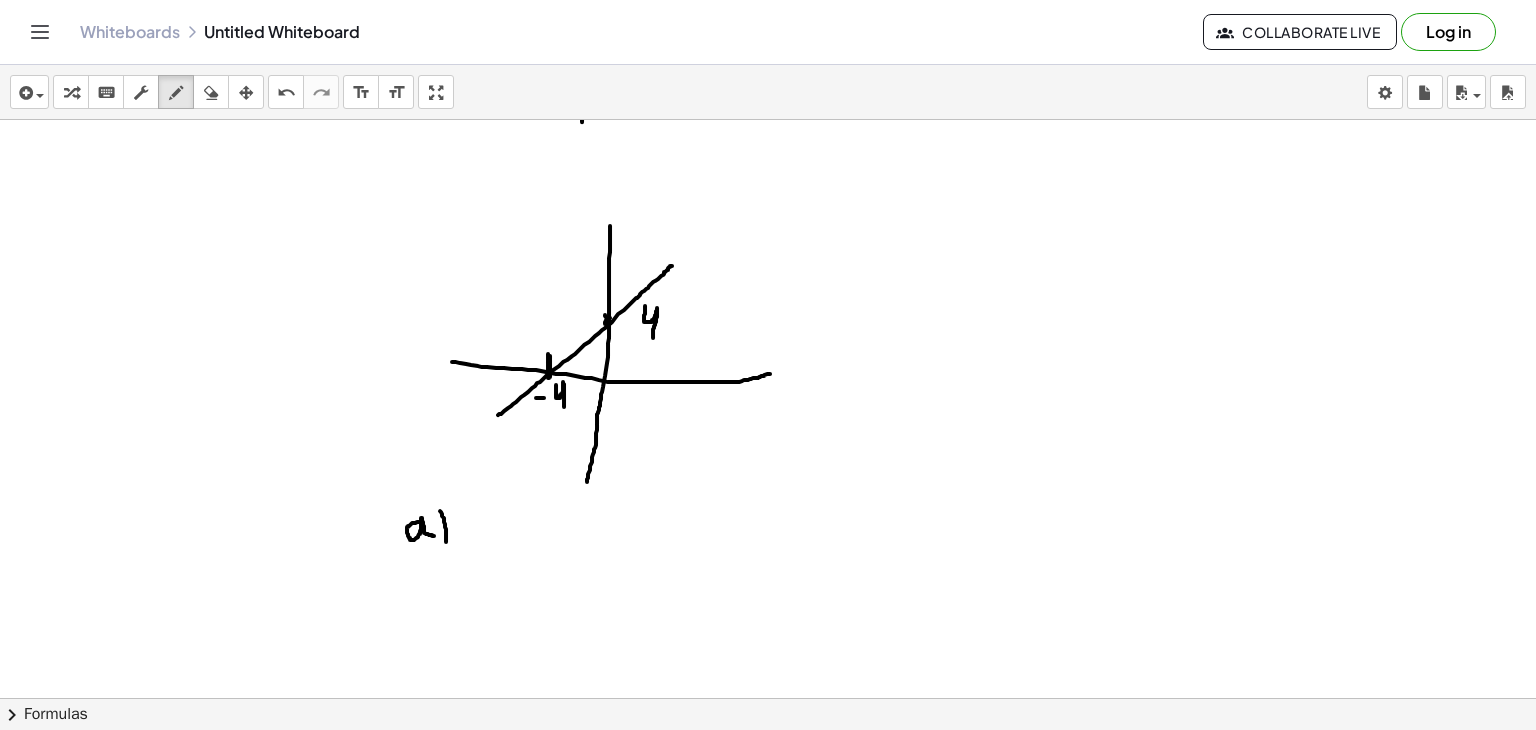 drag, startPoint x: 440, startPoint y: 510, endPoint x: 445, endPoint y: 542, distance: 32.38827 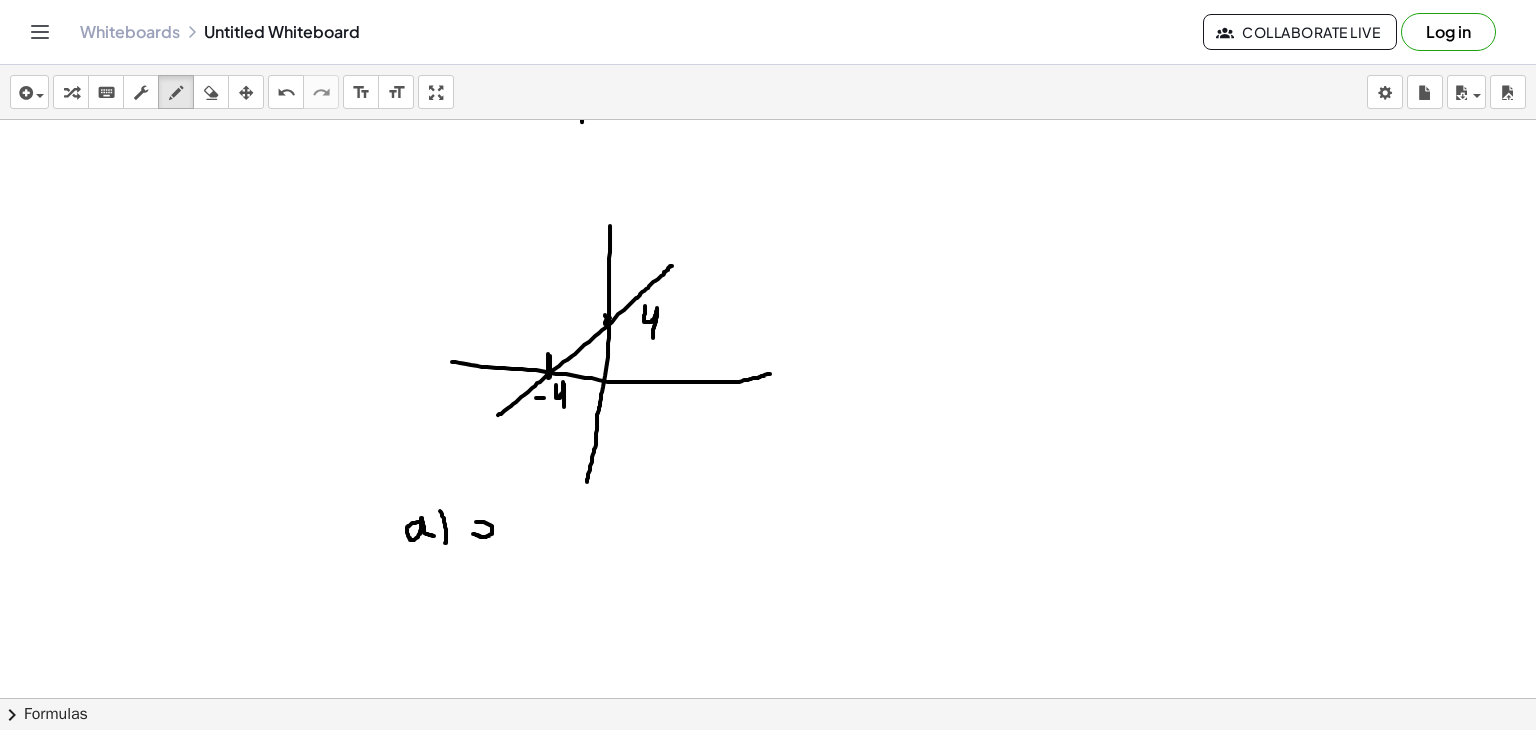 drag, startPoint x: 473, startPoint y: 533, endPoint x: 476, endPoint y: 521, distance: 12.369317 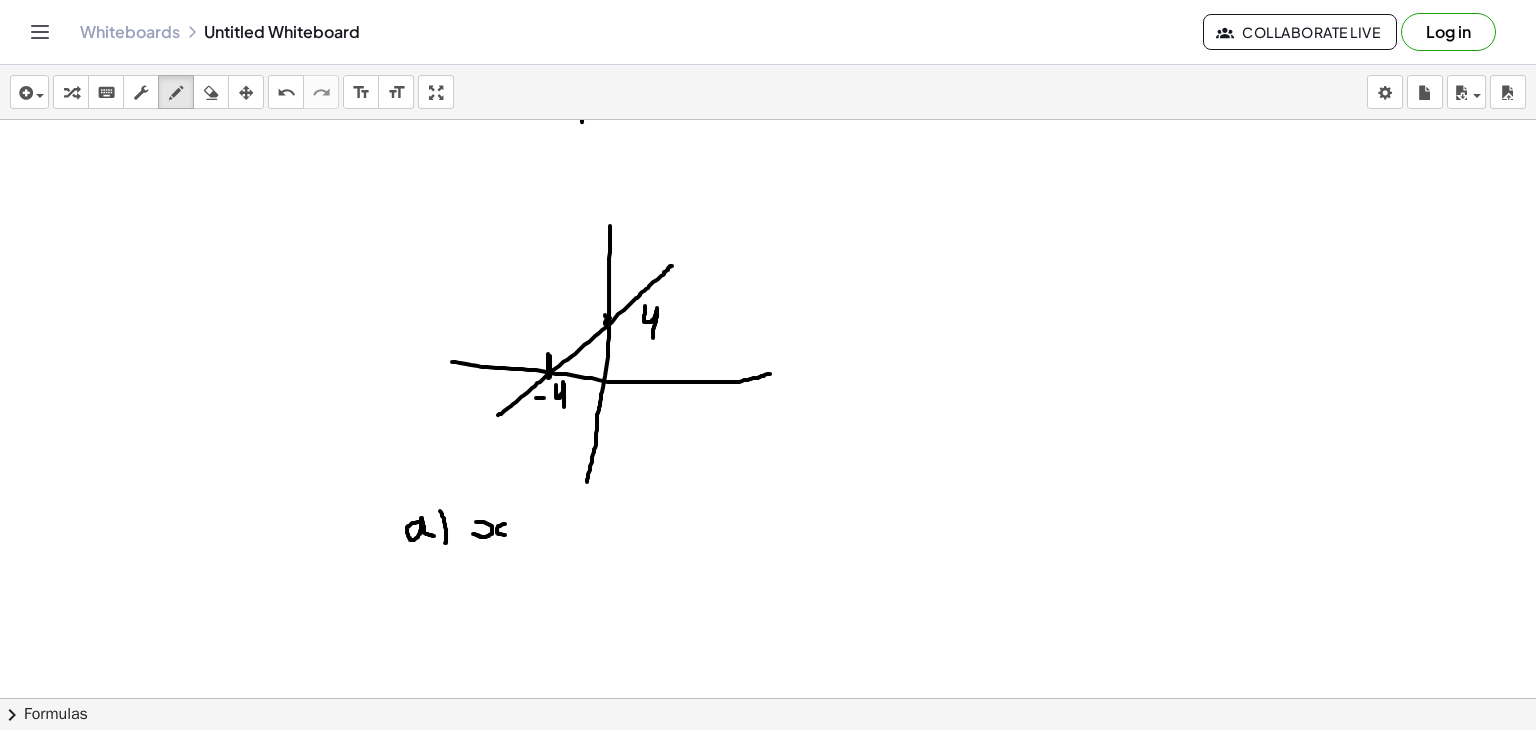 drag, startPoint x: 505, startPoint y: 523, endPoint x: 510, endPoint y: 536, distance: 13.928389 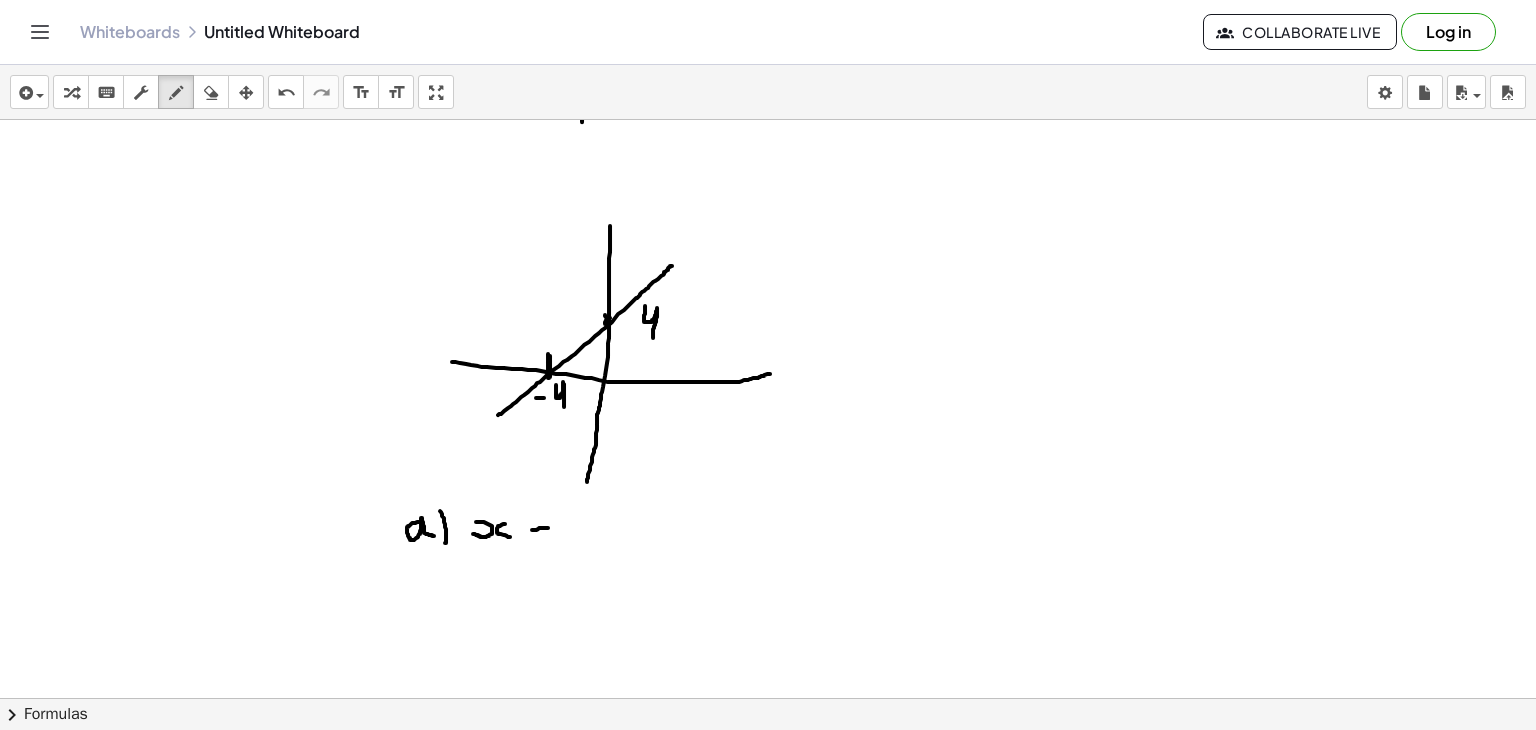 drag, startPoint x: 532, startPoint y: 529, endPoint x: 553, endPoint y: 527, distance: 21.095022 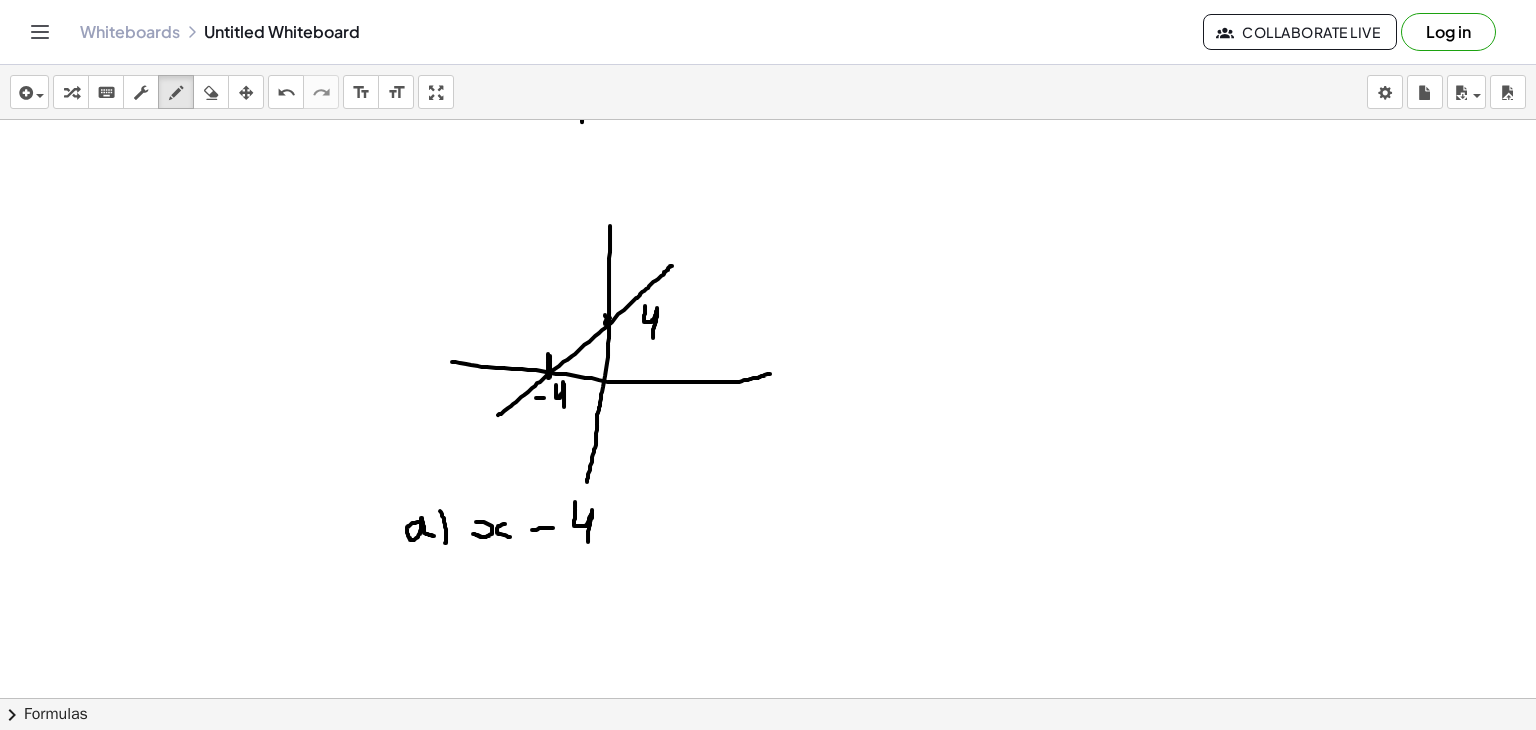 drag, startPoint x: 575, startPoint y: 501, endPoint x: 588, endPoint y: 541, distance: 42.059483 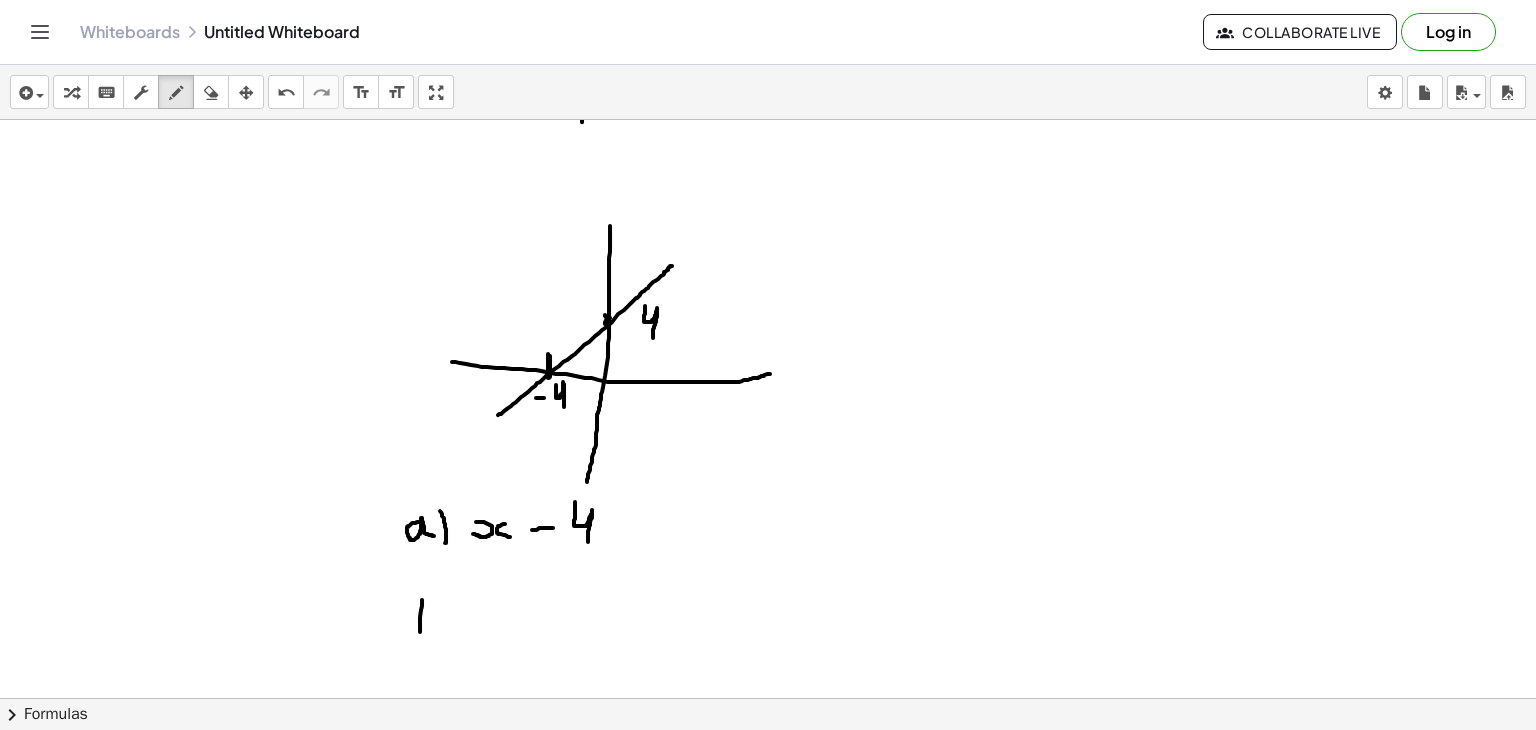 drag, startPoint x: 422, startPoint y: 599, endPoint x: 420, endPoint y: 631, distance: 32.06244 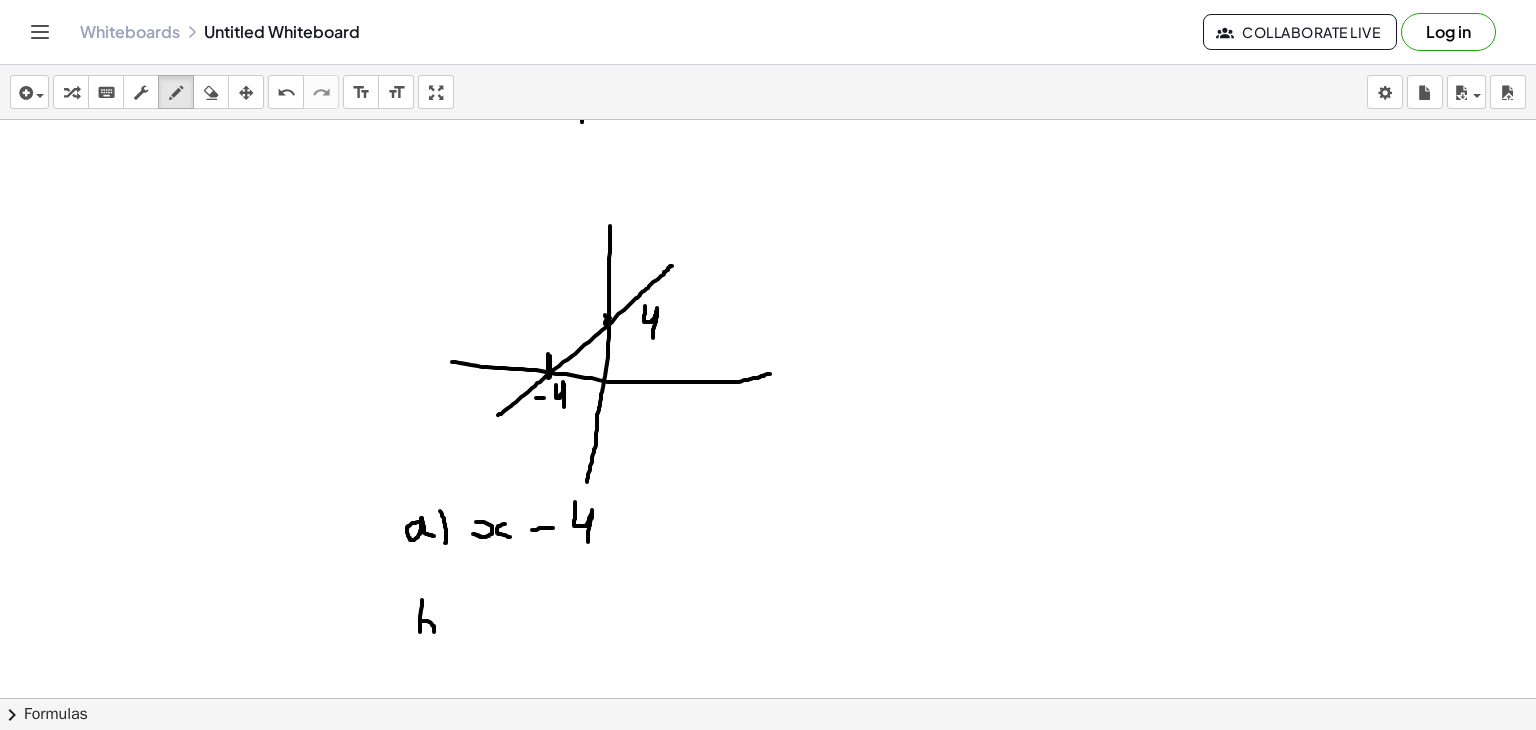 drag, startPoint x: 420, startPoint y: 620, endPoint x: 420, endPoint y: 632, distance: 12 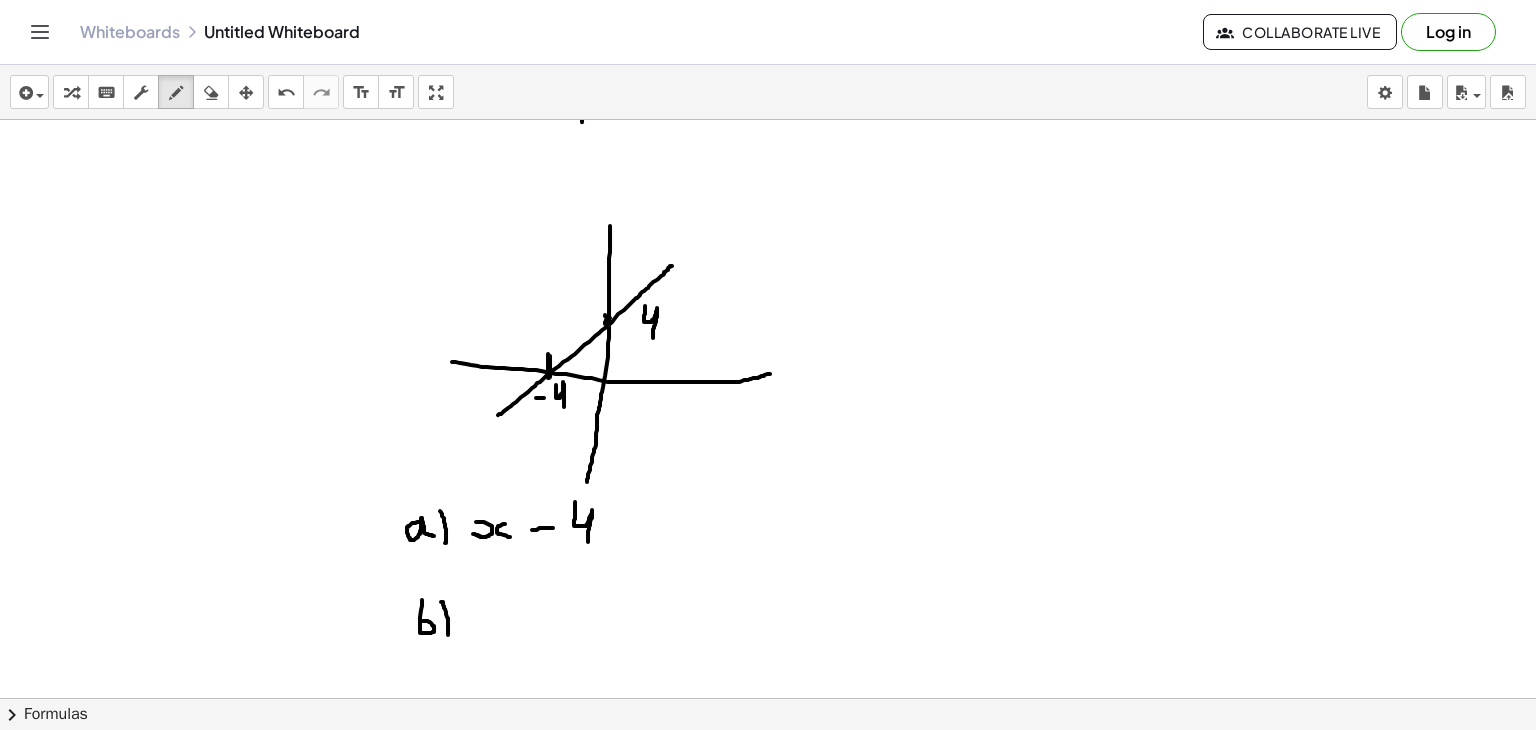 drag, startPoint x: 441, startPoint y: 601, endPoint x: 448, endPoint y: 637, distance: 36.67424 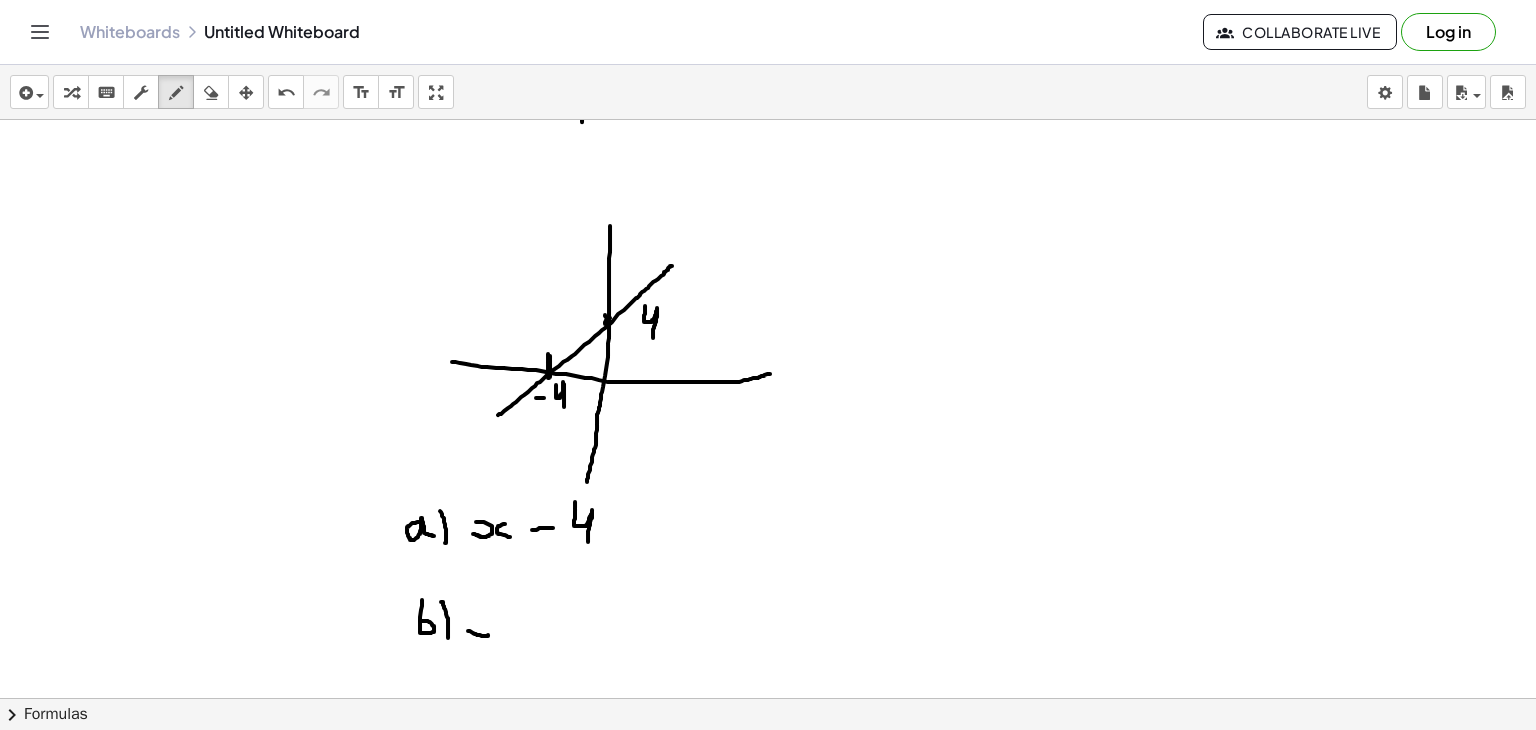 drag, startPoint x: 468, startPoint y: 630, endPoint x: 476, endPoint y: 607, distance: 24.351591 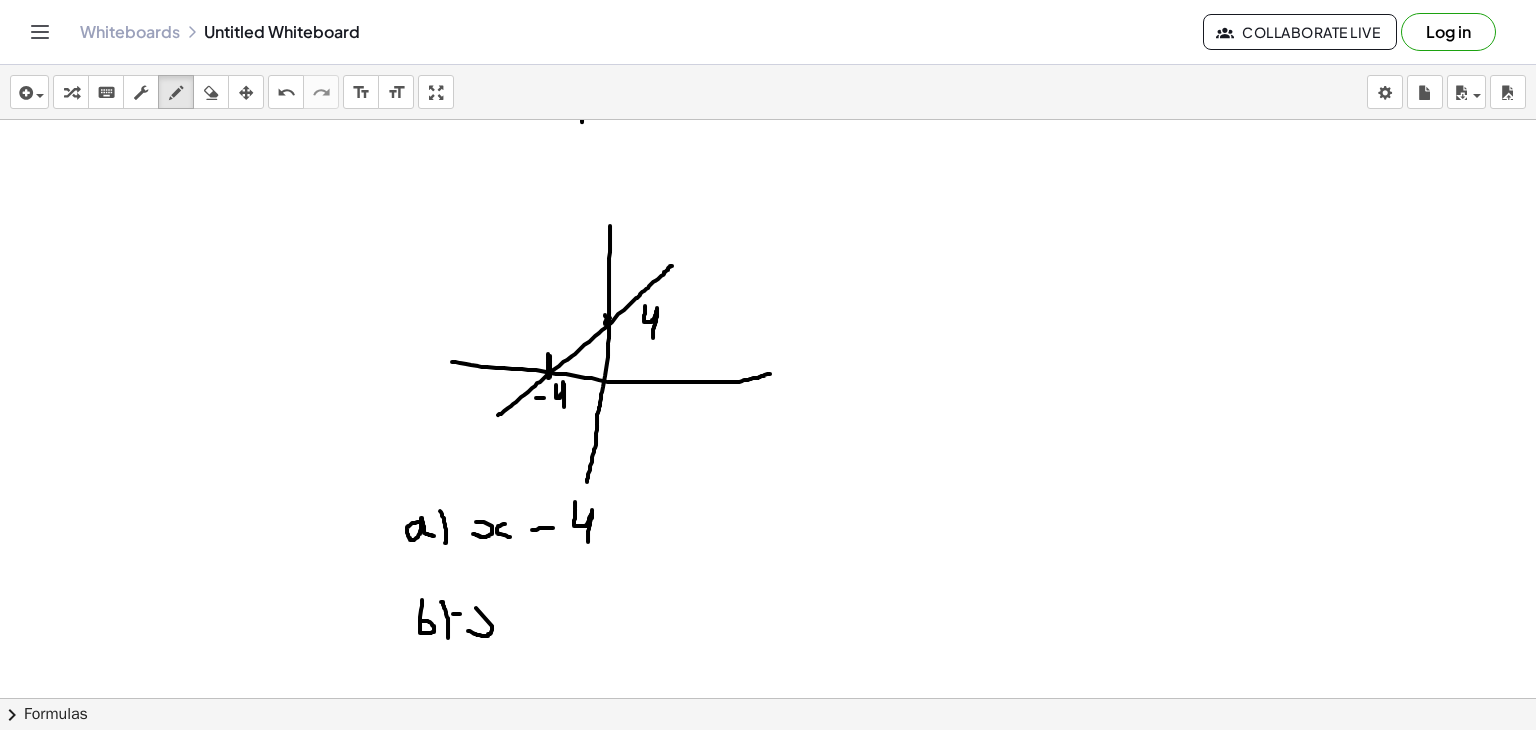 click at bounding box center [768, -2047] 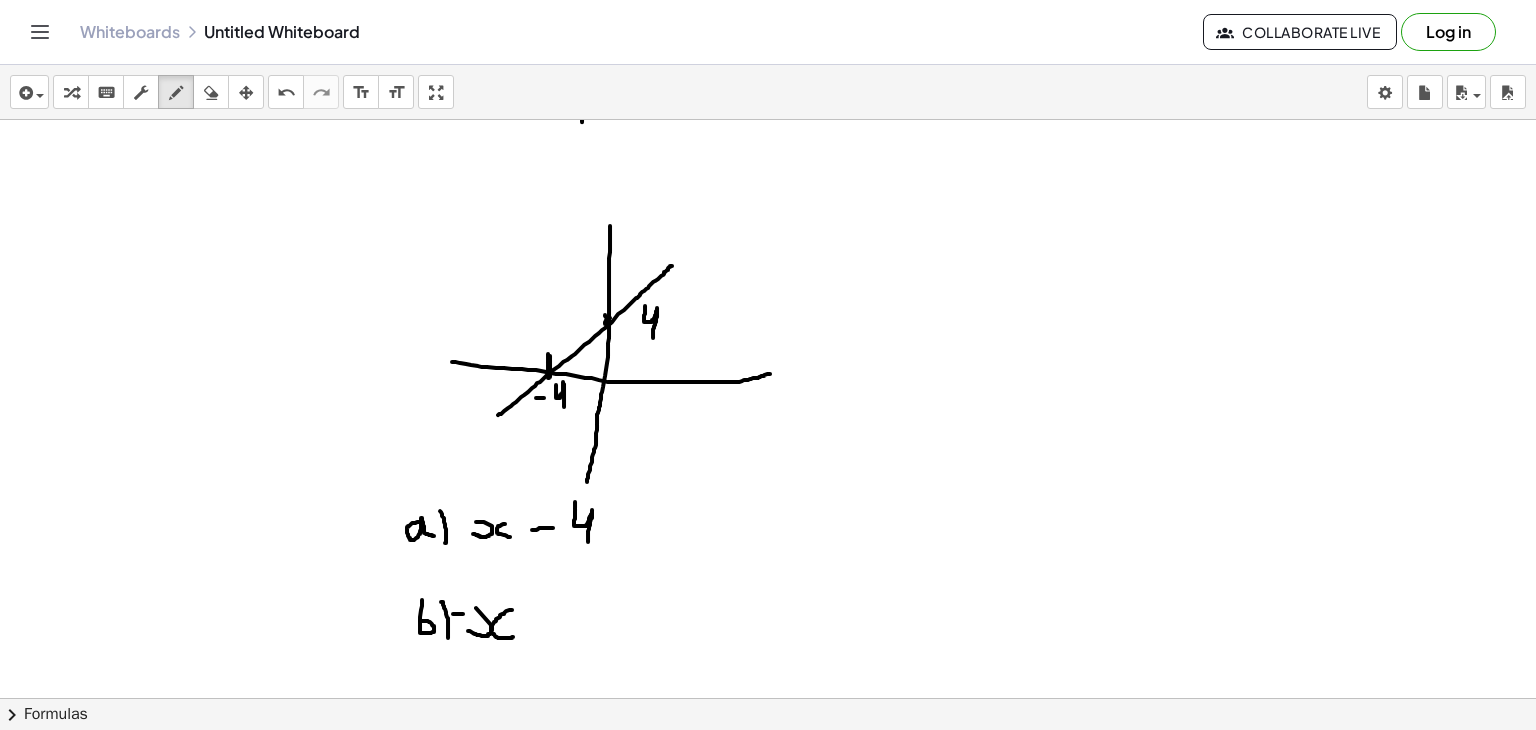drag, startPoint x: 512, startPoint y: 609, endPoint x: 519, endPoint y: 633, distance: 25 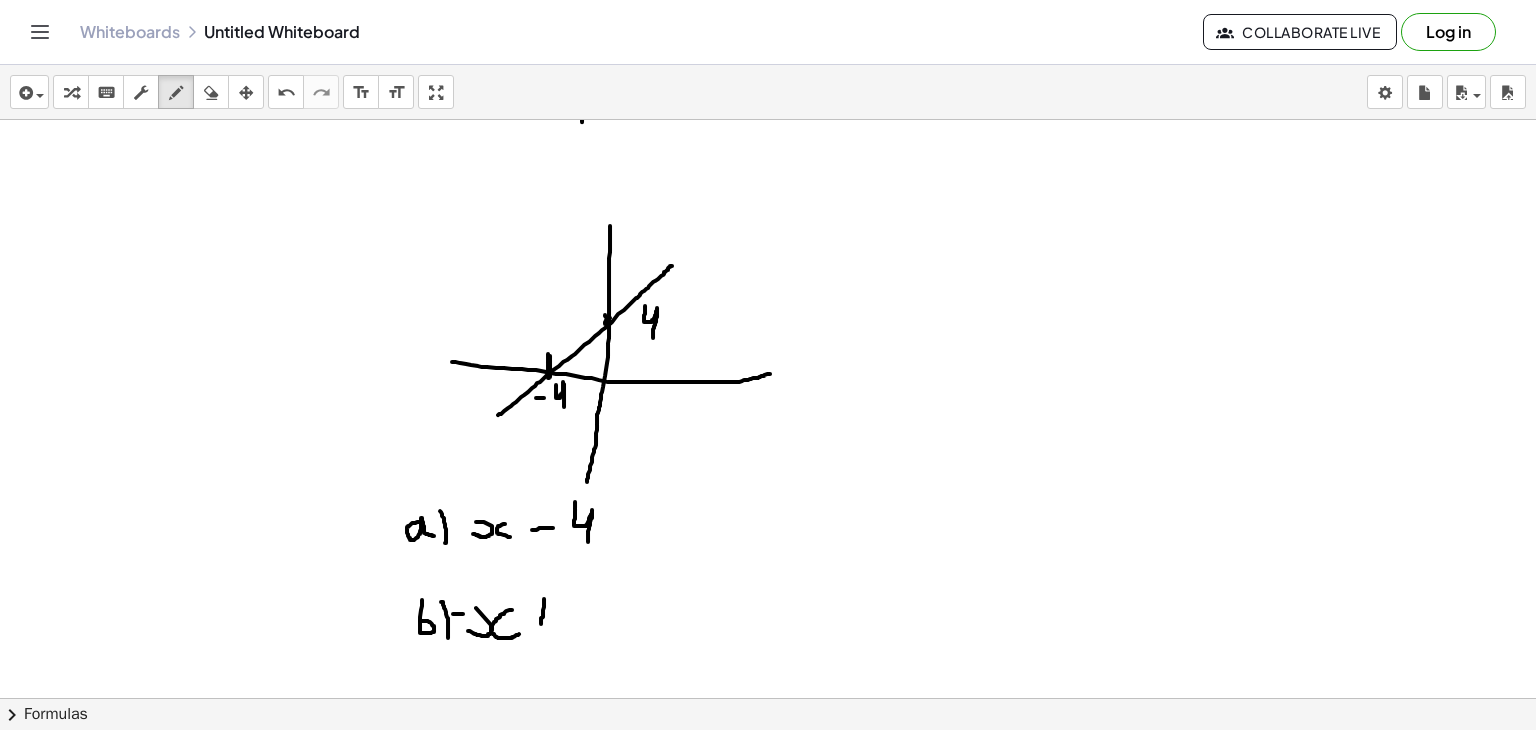 drag, startPoint x: 544, startPoint y: 598, endPoint x: 541, endPoint y: 624, distance: 26.172504 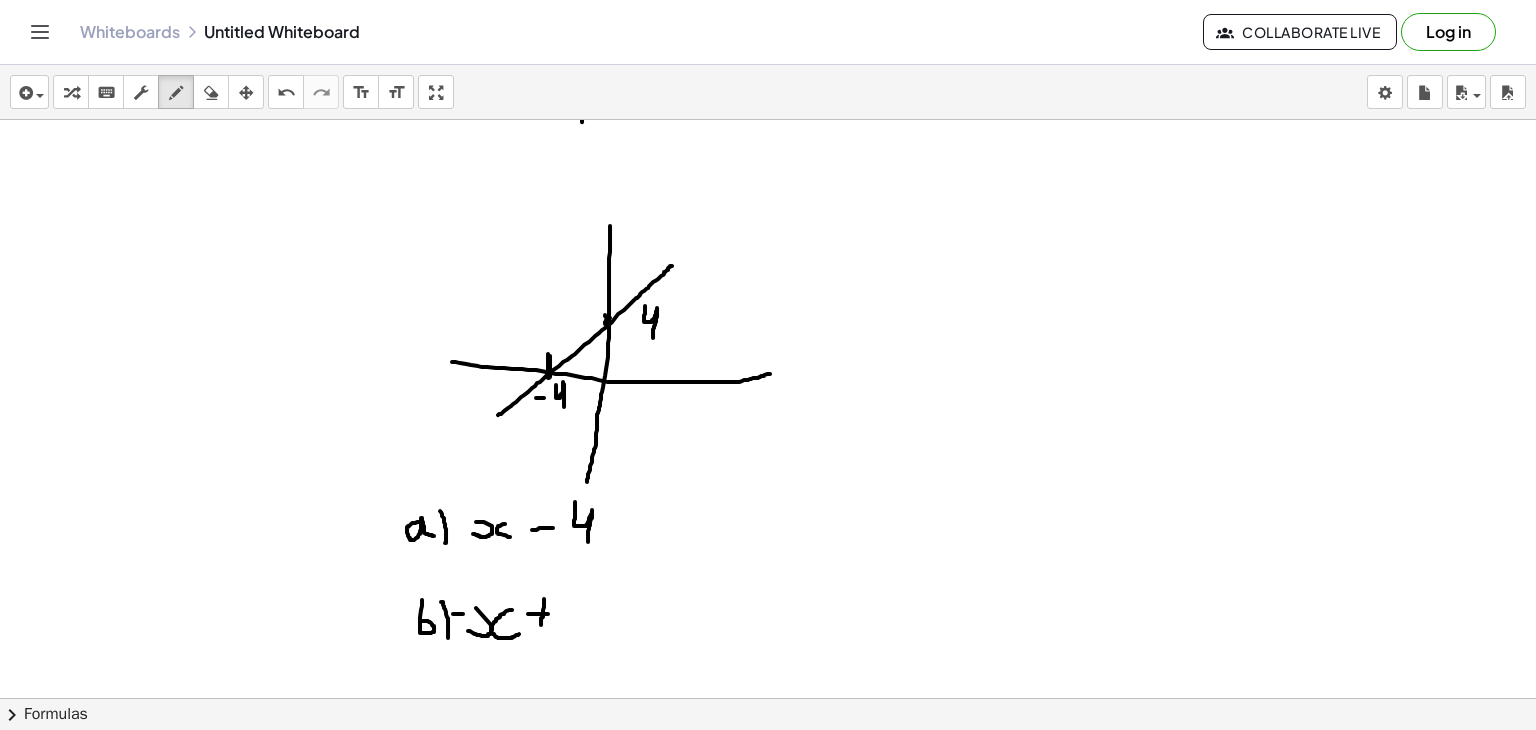 drag, startPoint x: 528, startPoint y: 613, endPoint x: 552, endPoint y: 613, distance: 24 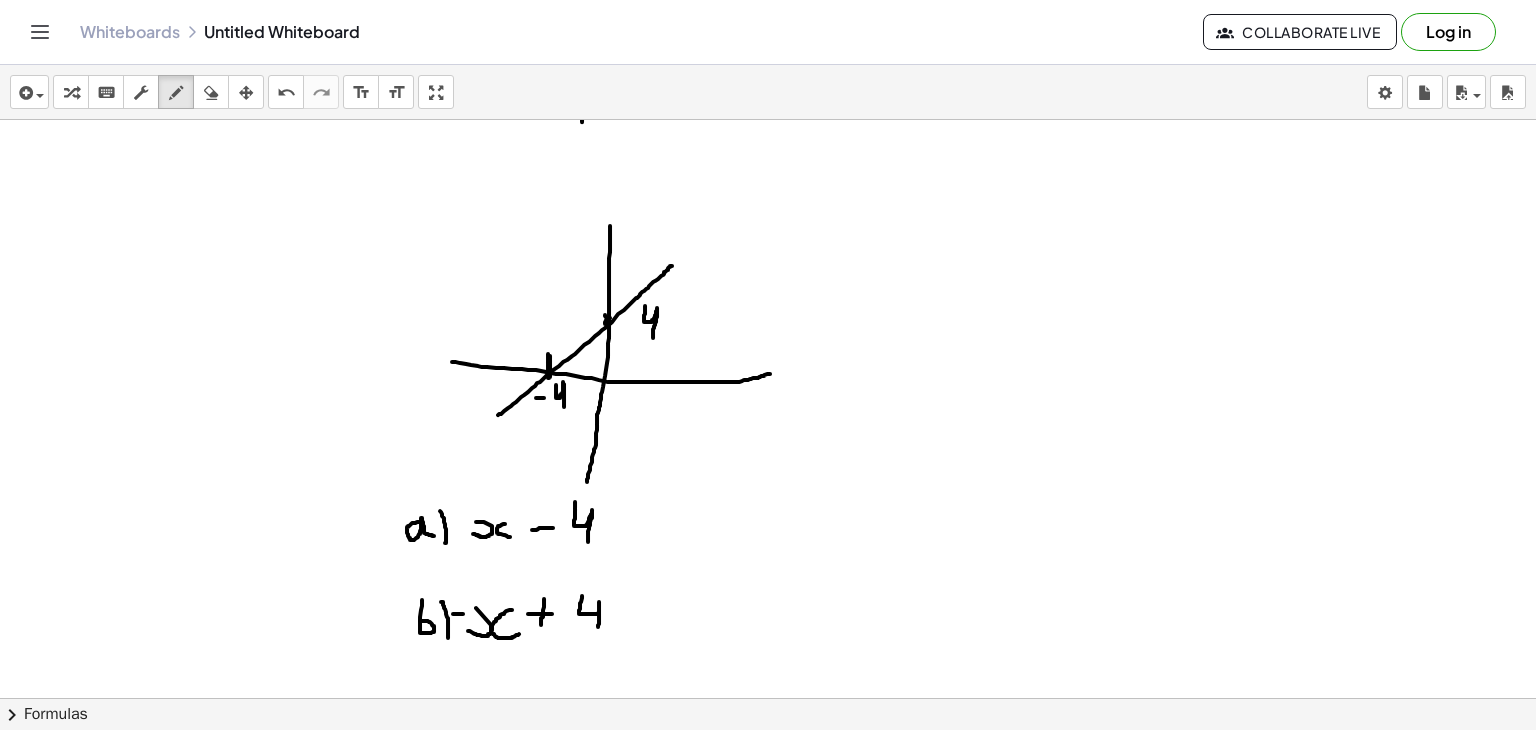 drag, startPoint x: 582, startPoint y: 595, endPoint x: 598, endPoint y: 626, distance: 34.88553 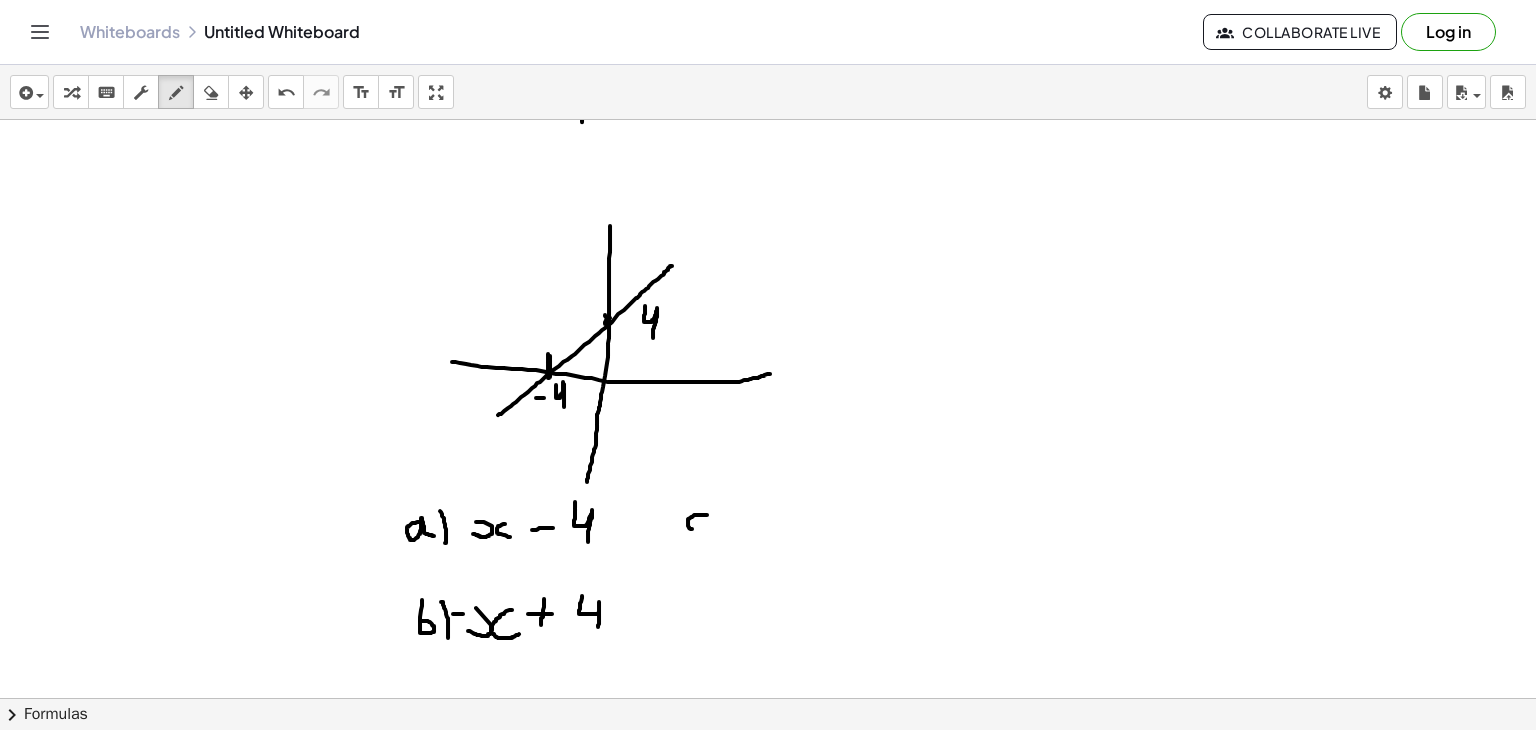 drag, startPoint x: 707, startPoint y: 514, endPoint x: 700, endPoint y: 529, distance: 16.552946 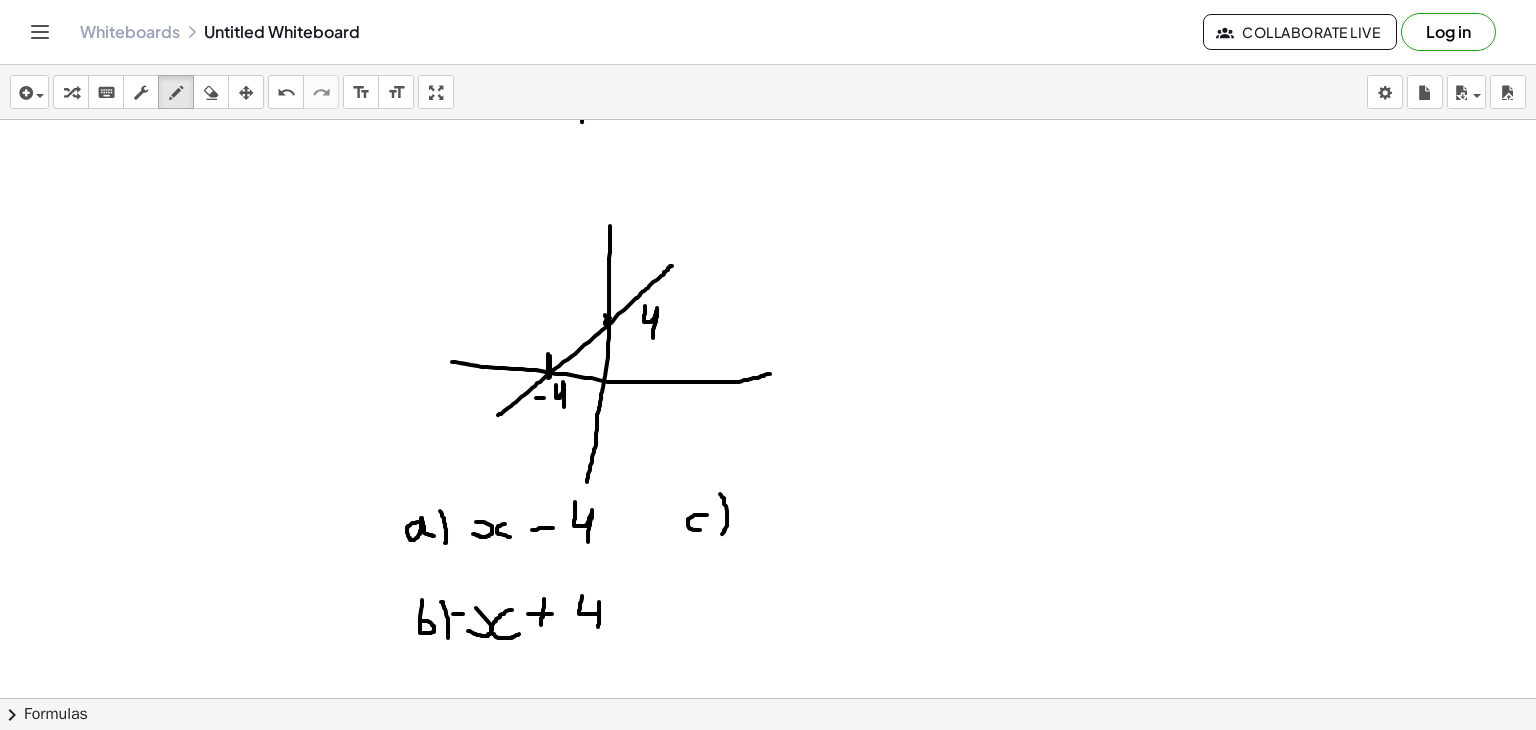 drag, startPoint x: 720, startPoint y: 493, endPoint x: 720, endPoint y: 536, distance: 43 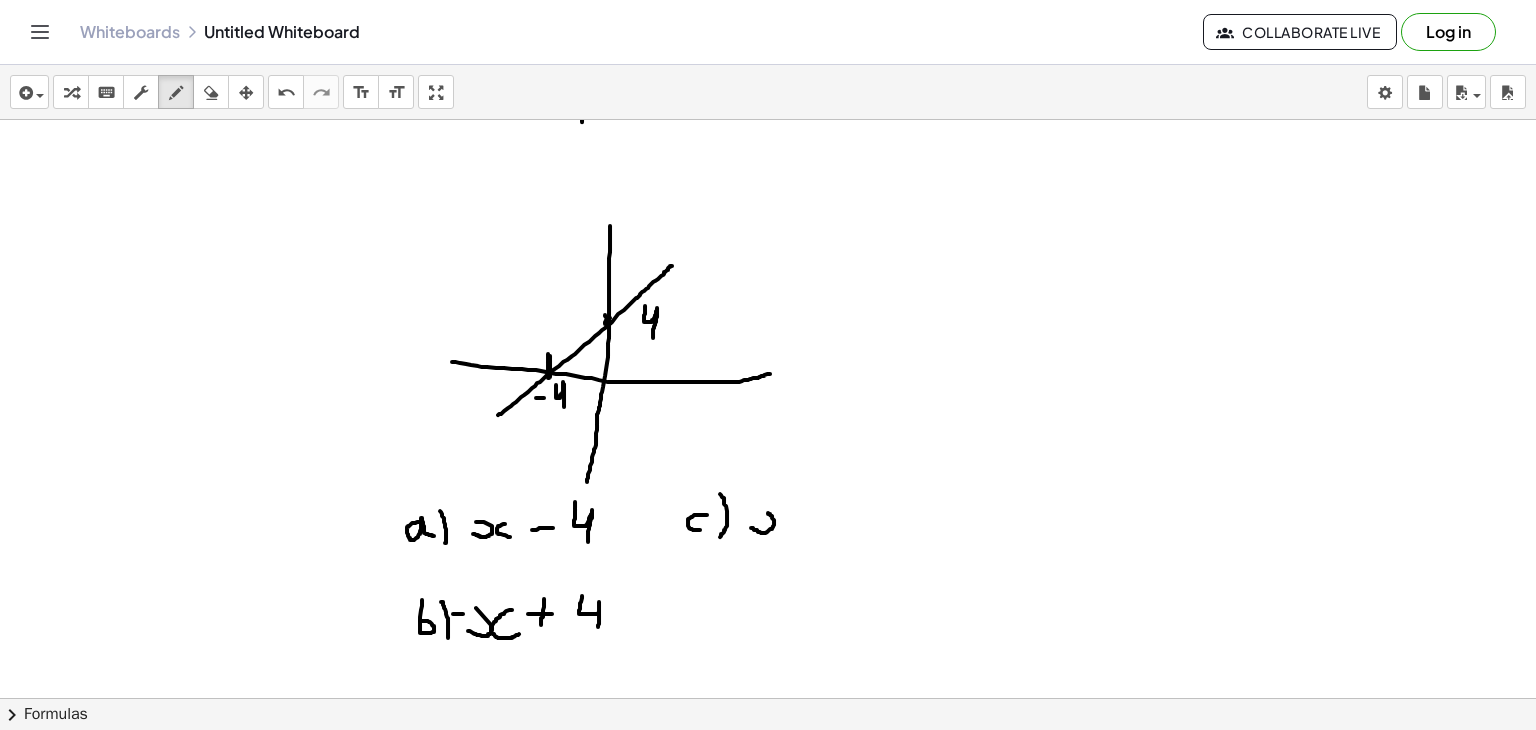 drag, startPoint x: 751, startPoint y: 527, endPoint x: 757, endPoint y: 508, distance: 19.924858 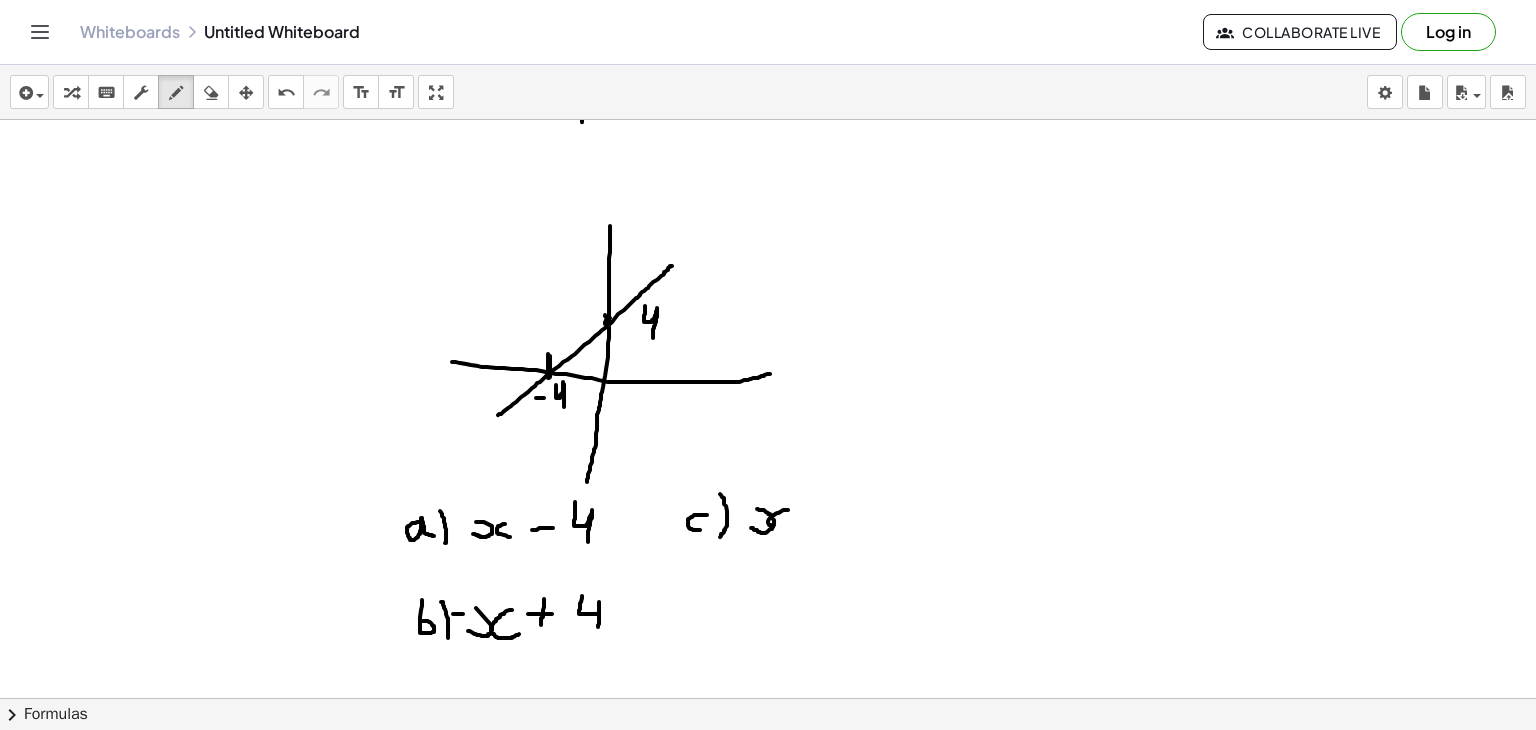 drag, startPoint x: 788, startPoint y: 509, endPoint x: 788, endPoint y: 528, distance: 19 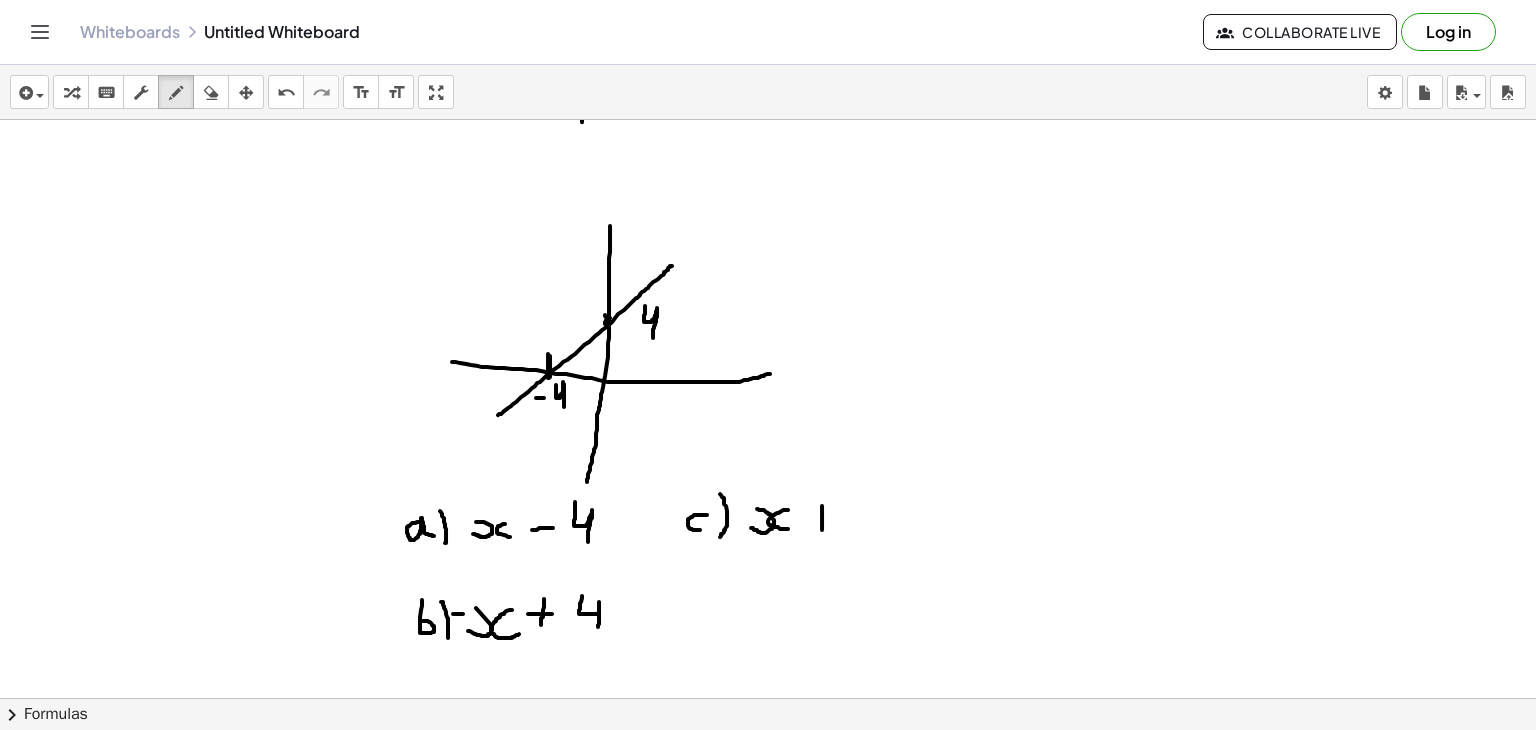 drag, startPoint x: 822, startPoint y: 505, endPoint x: 822, endPoint y: 530, distance: 25 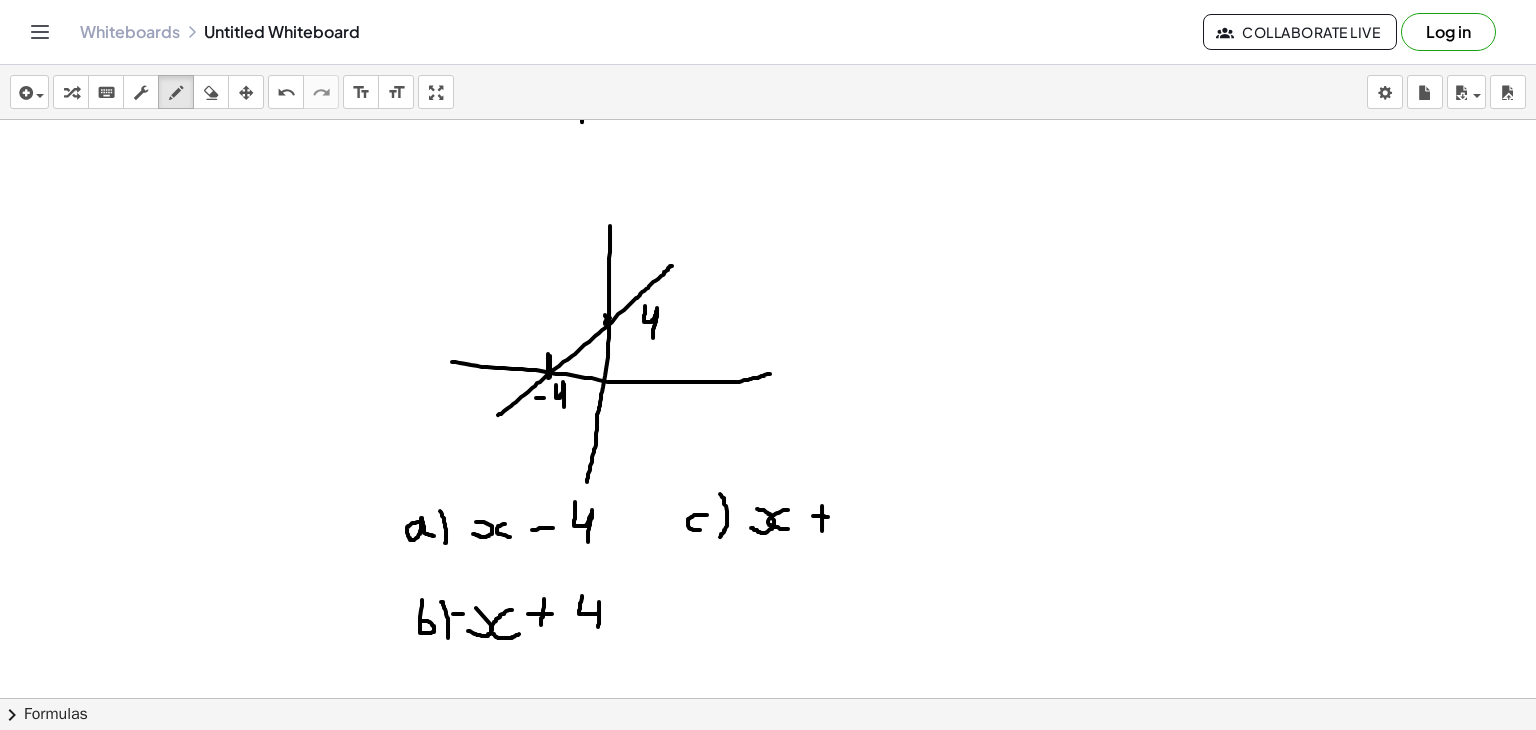 drag, startPoint x: 813, startPoint y: 515, endPoint x: 831, endPoint y: 516, distance: 18.027756 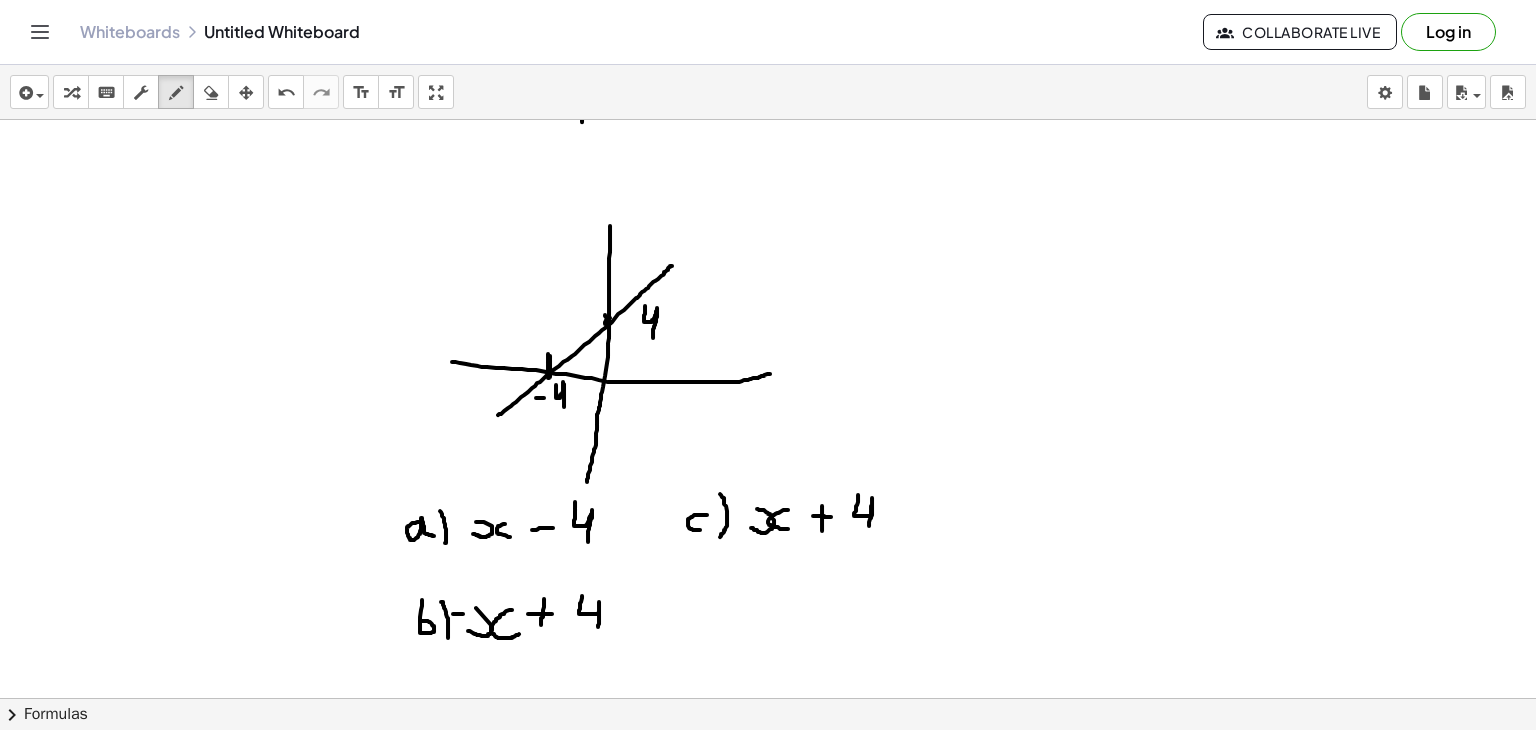 drag, startPoint x: 858, startPoint y: 494, endPoint x: 868, endPoint y: 529, distance: 36.40055 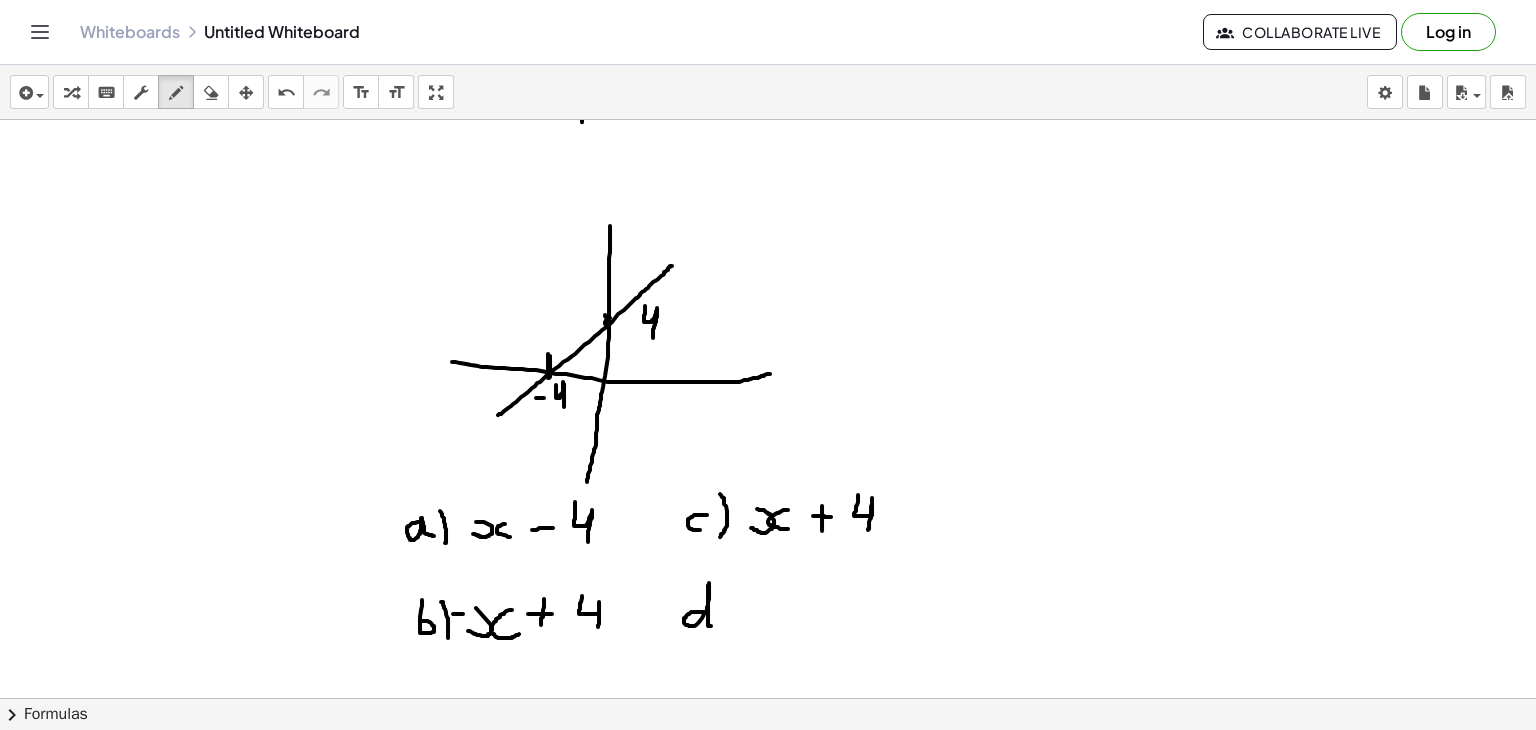 drag, startPoint x: 708, startPoint y: 611, endPoint x: 717, endPoint y: 624, distance: 15.811388 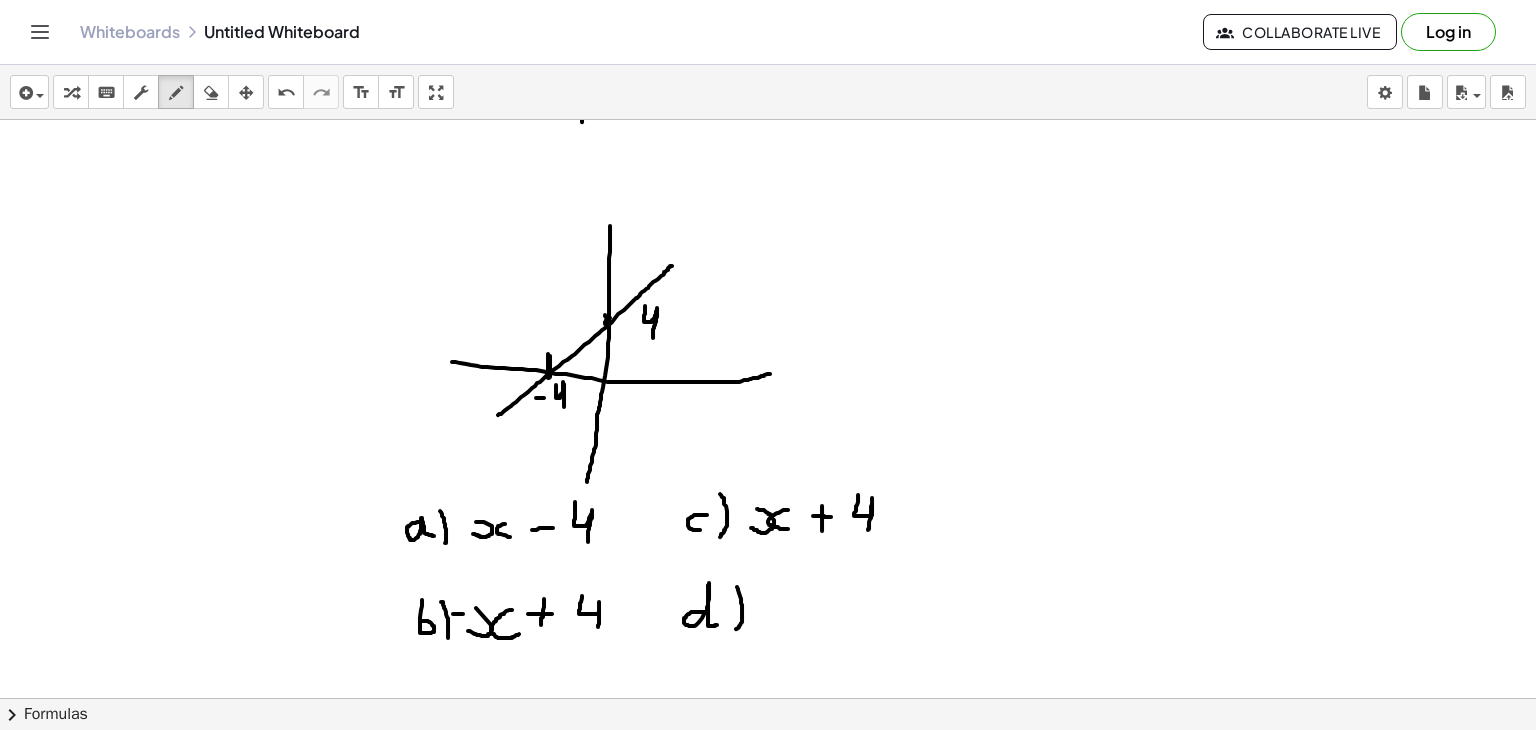 drag, startPoint x: 737, startPoint y: 586, endPoint x: 736, endPoint y: 629, distance: 43.011627 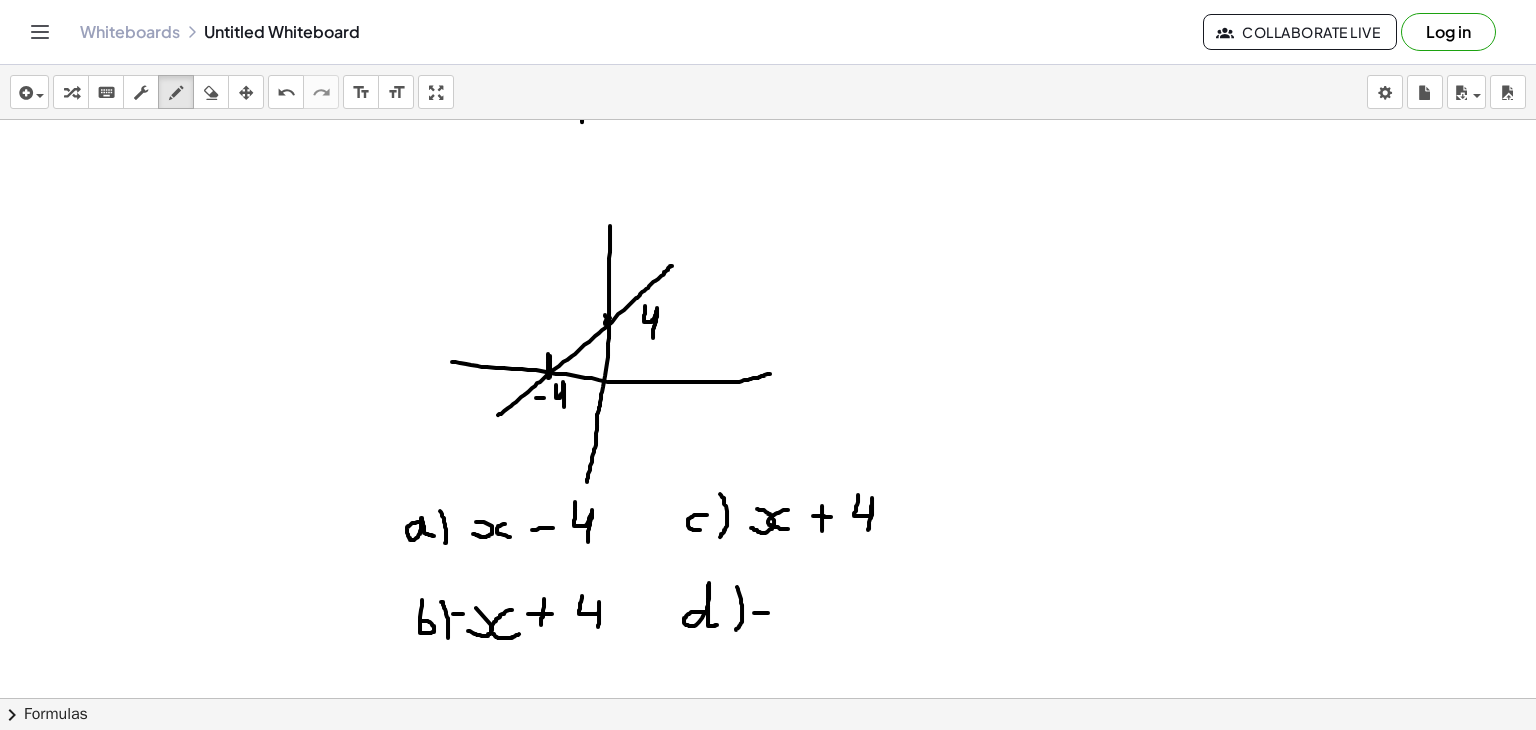 drag, startPoint x: 754, startPoint y: 612, endPoint x: 776, endPoint y: 612, distance: 22 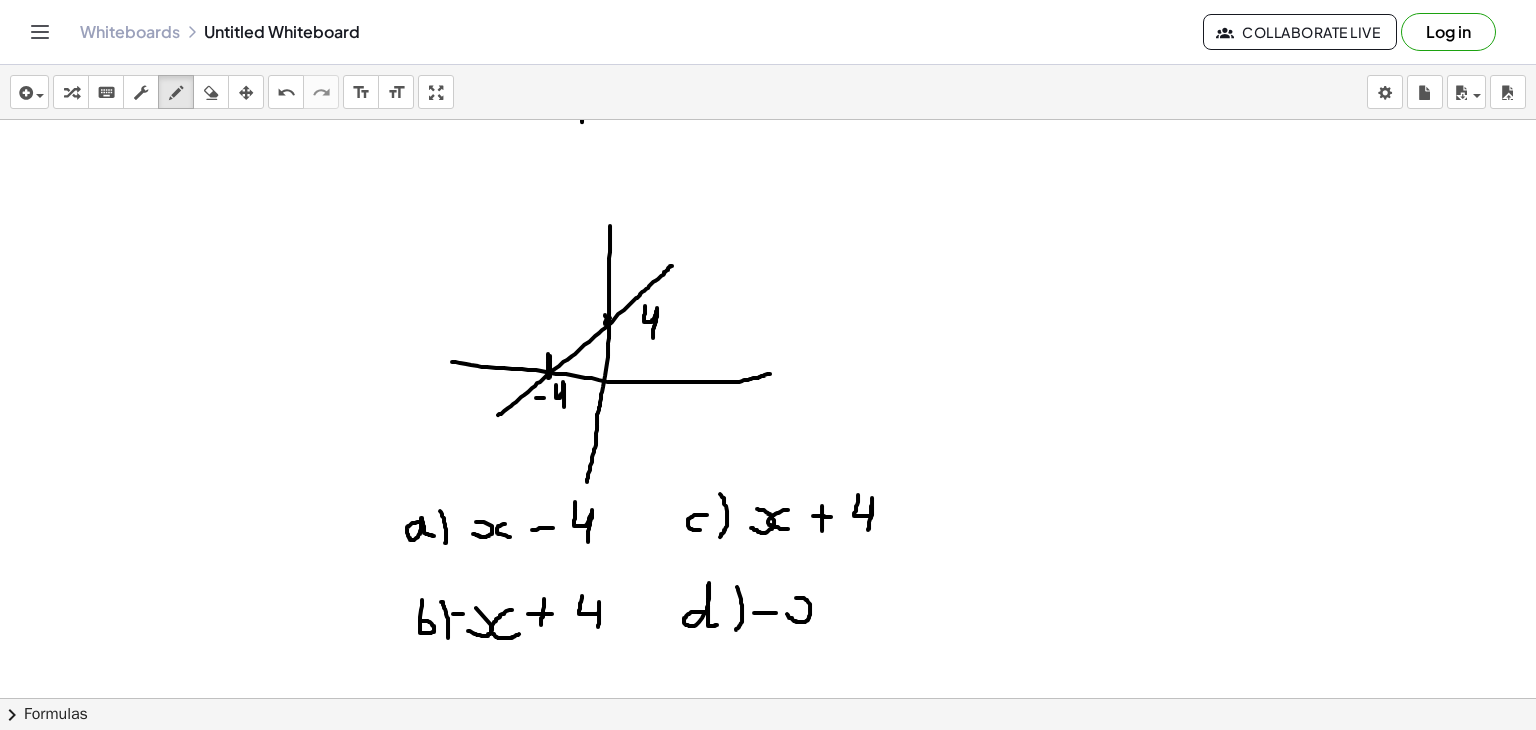 drag, startPoint x: 787, startPoint y: 613, endPoint x: 794, endPoint y: 597, distance: 17.464249 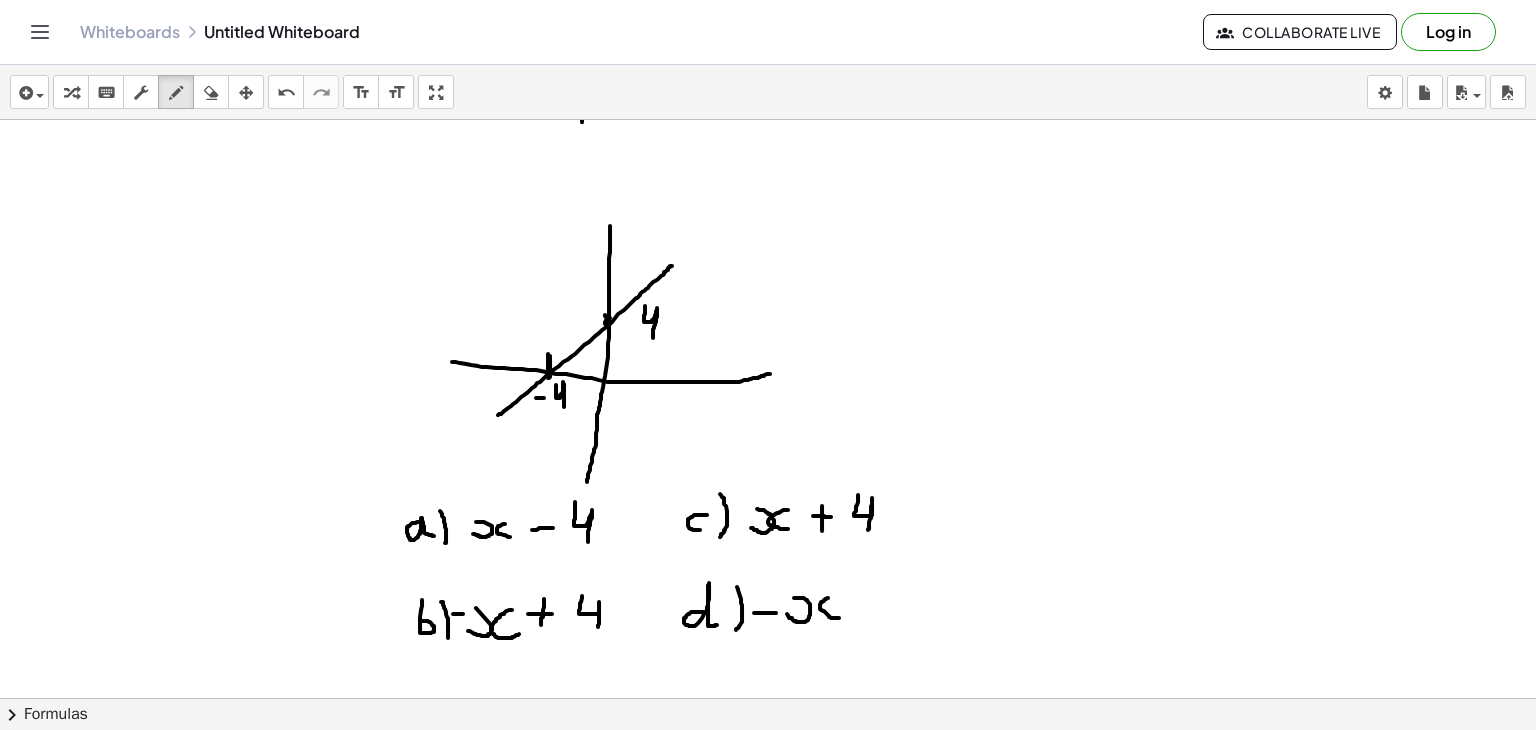 drag, startPoint x: 828, startPoint y: 597, endPoint x: 839, endPoint y: 617, distance: 22.825424 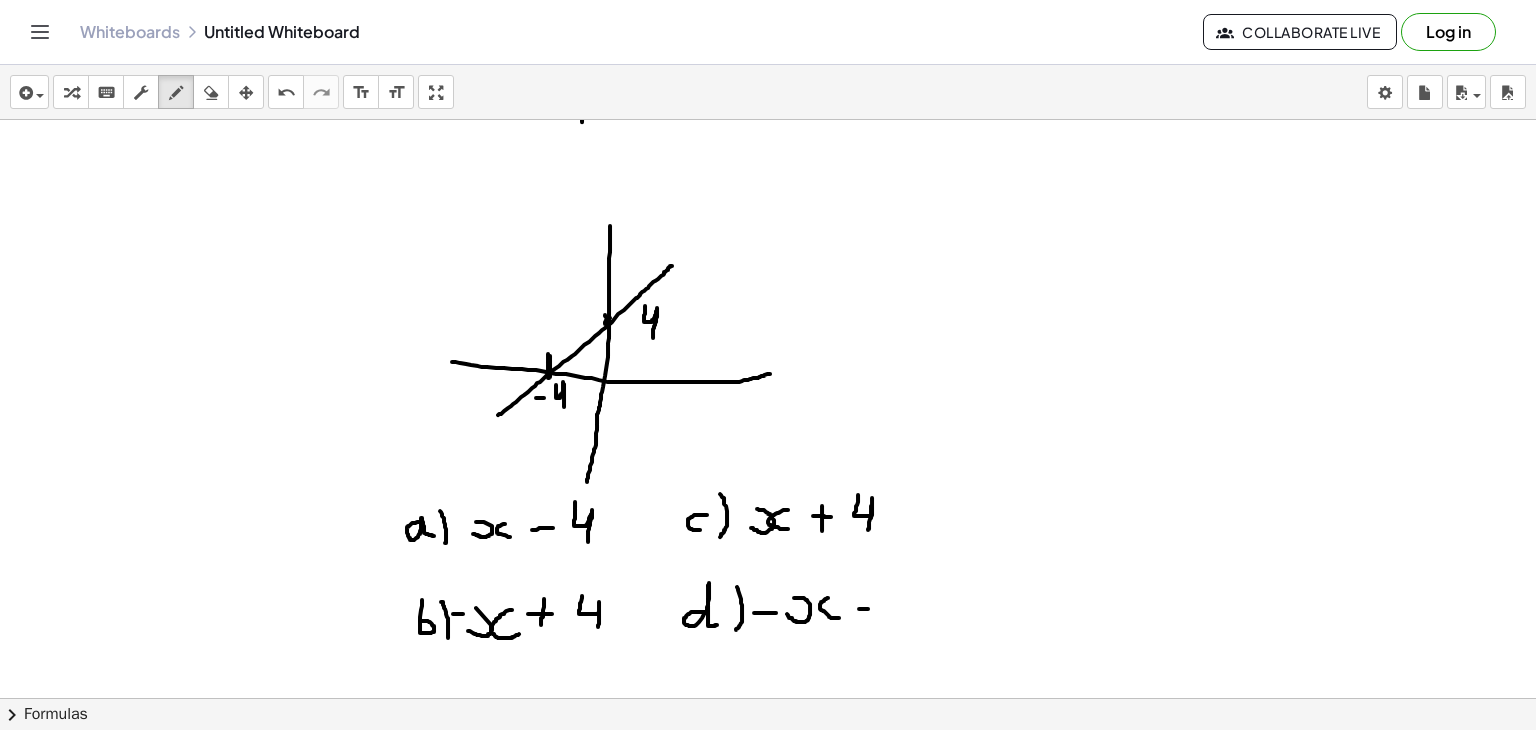 drag, startPoint x: 859, startPoint y: 608, endPoint x: 872, endPoint y: 608, distance: 13 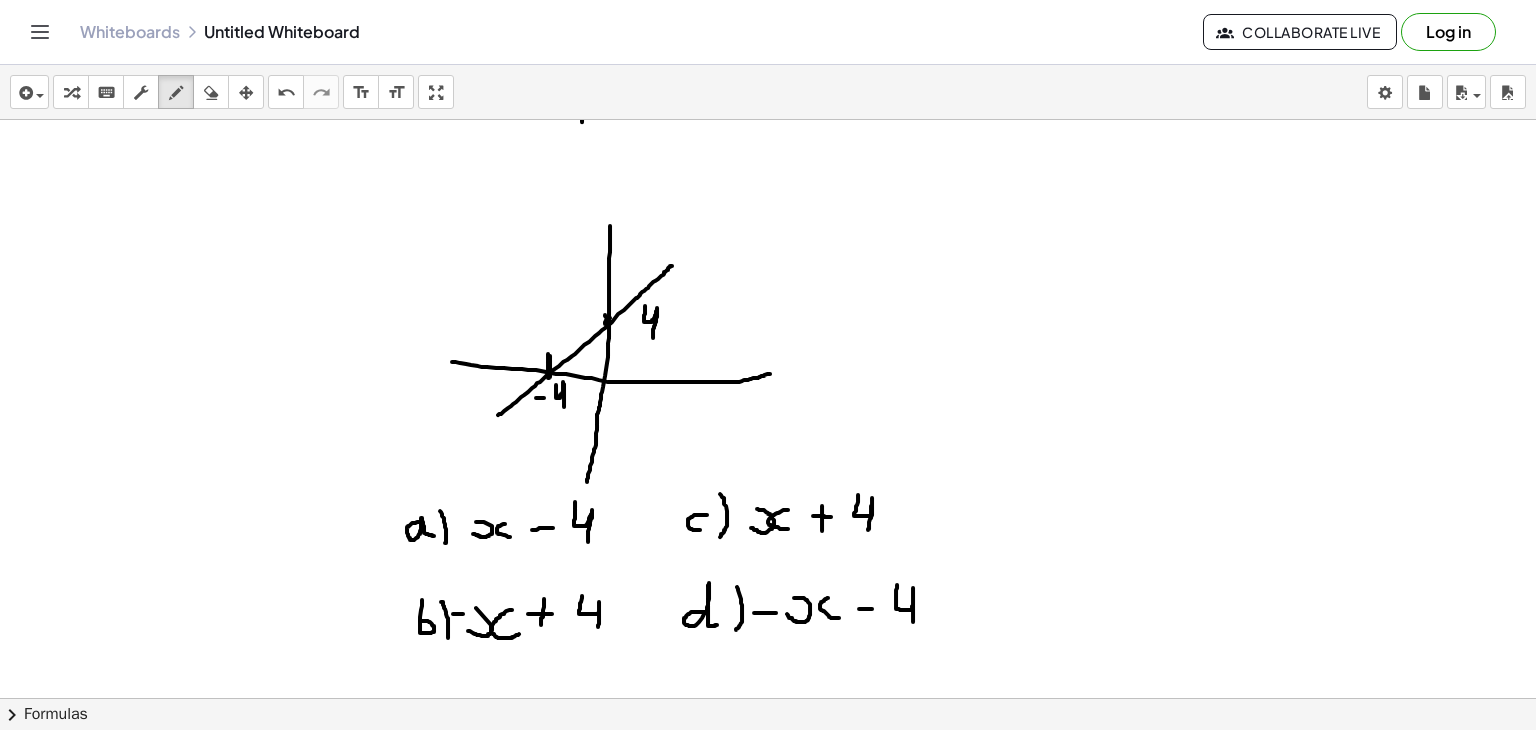 drag, startPoint x: 897, startPoint y: 584, endPoint x: 913, endPoint y: 622, distance: 41.231056 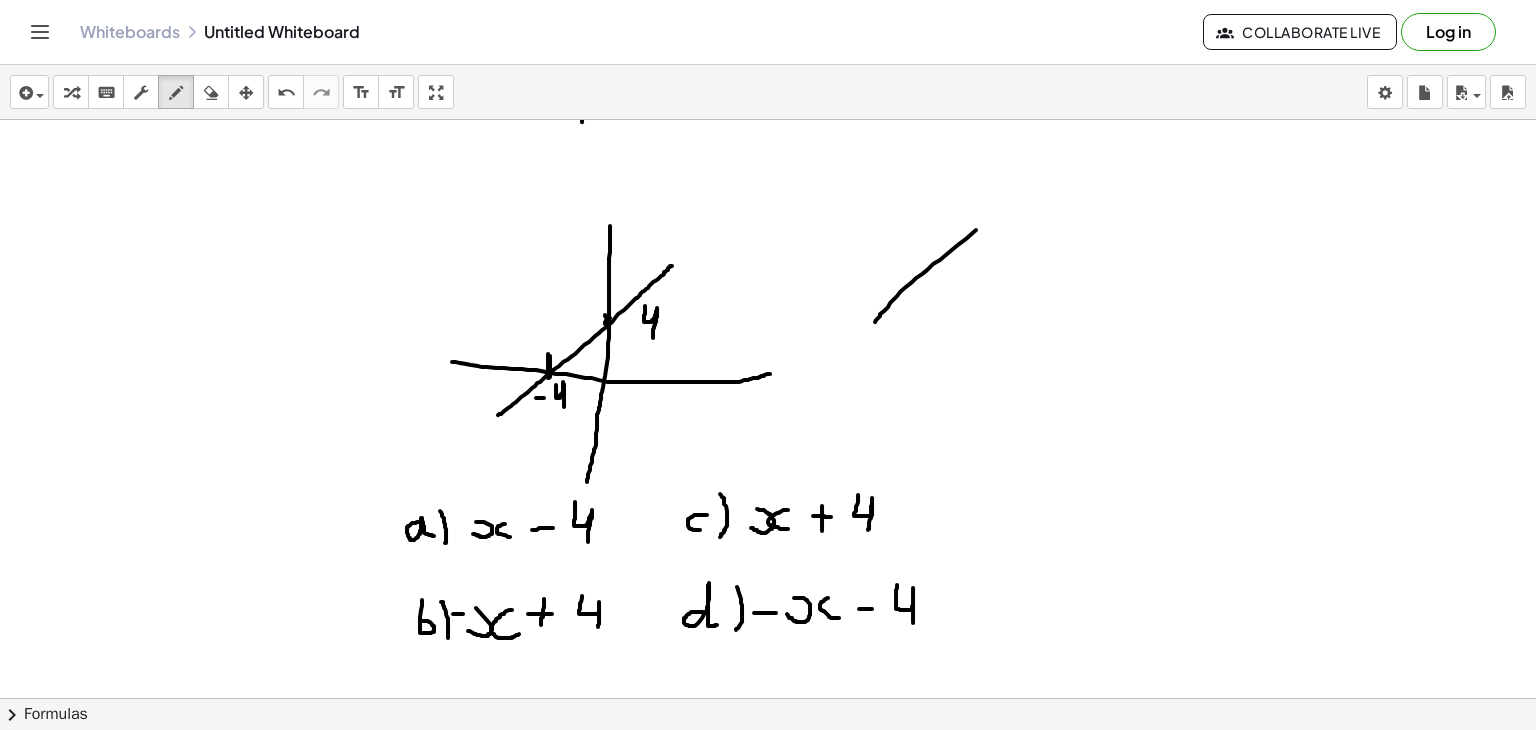 drag, startPoint x: 875, startPoint y: 321, endPoint x: 982, endPoint y: 225, distance: 143.75327 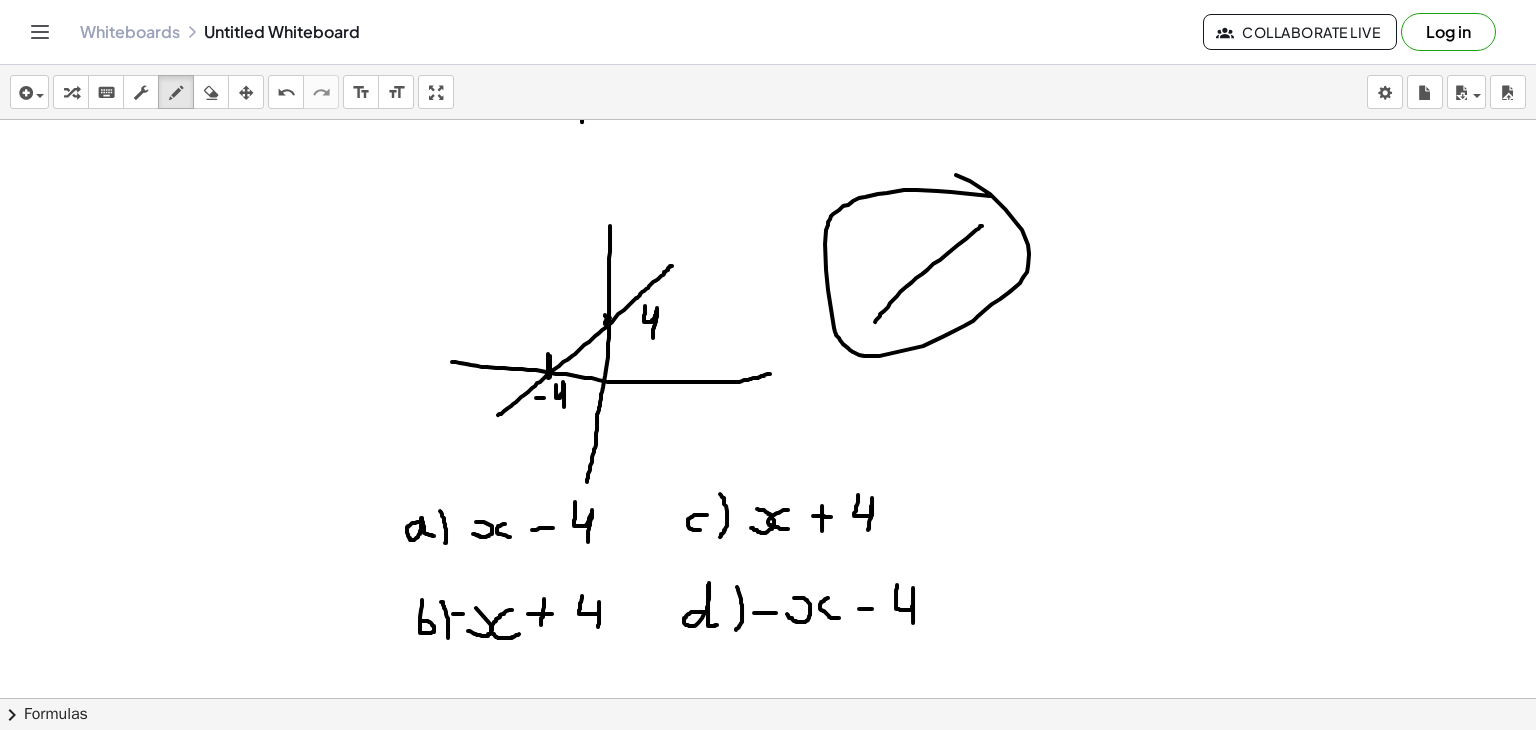 drag, startPoint x: 991, startPoint y: 195, endPoint x: 891, endPoint y: 161, distance: 105.62197 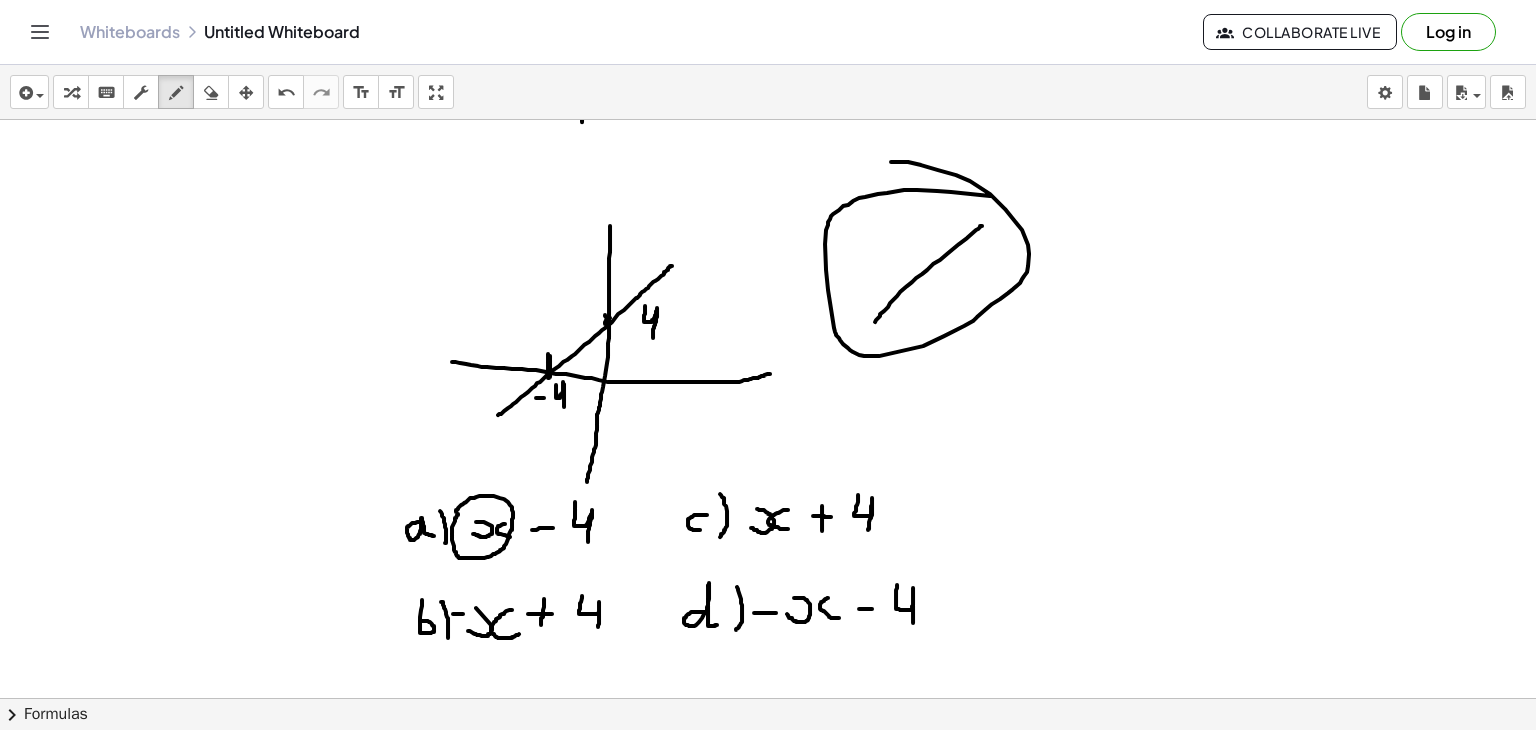 click at bounding box center (768, -2047) 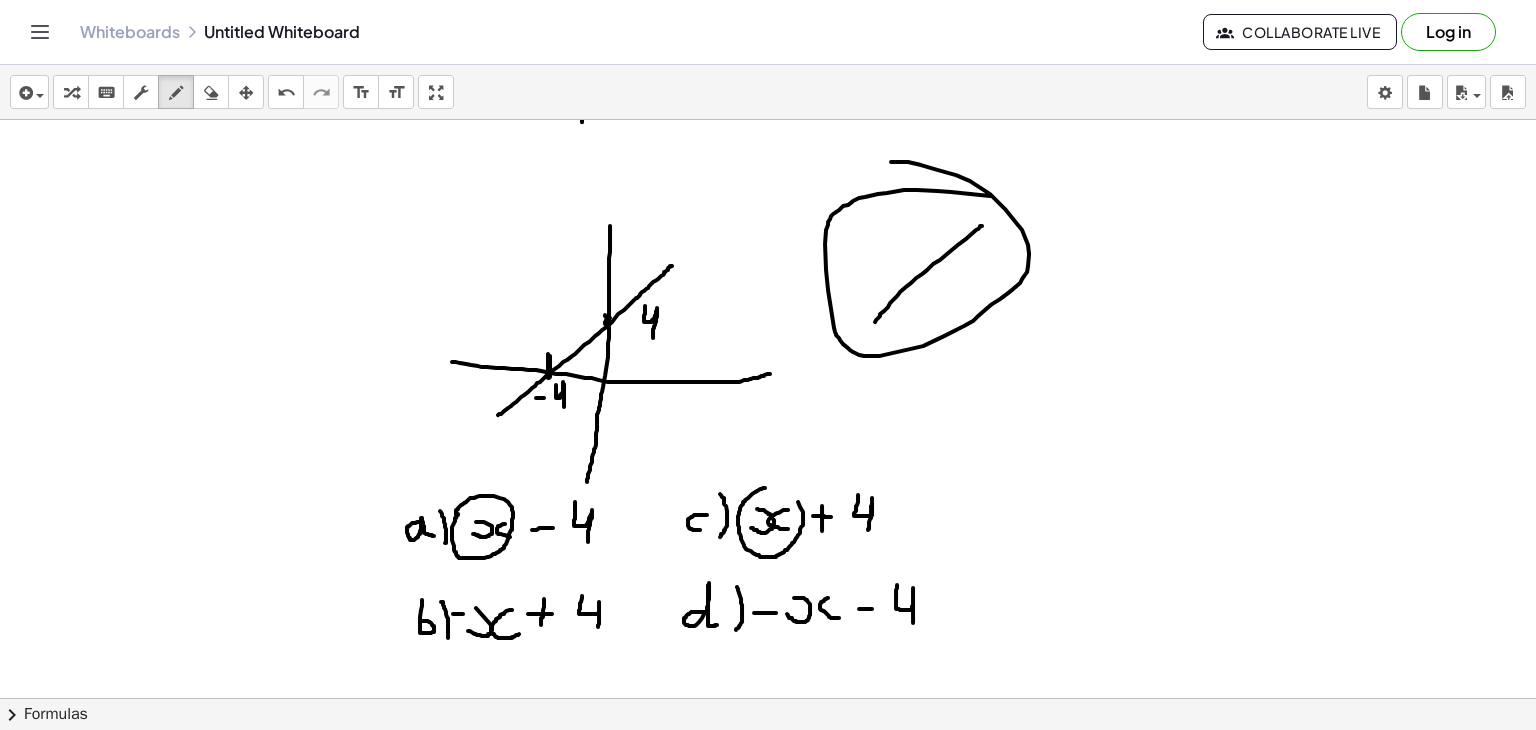 drag, startPoint x: 765, startPoint y: 487, endPoint x: 768, endPoint y: 477, distance: 10.440307 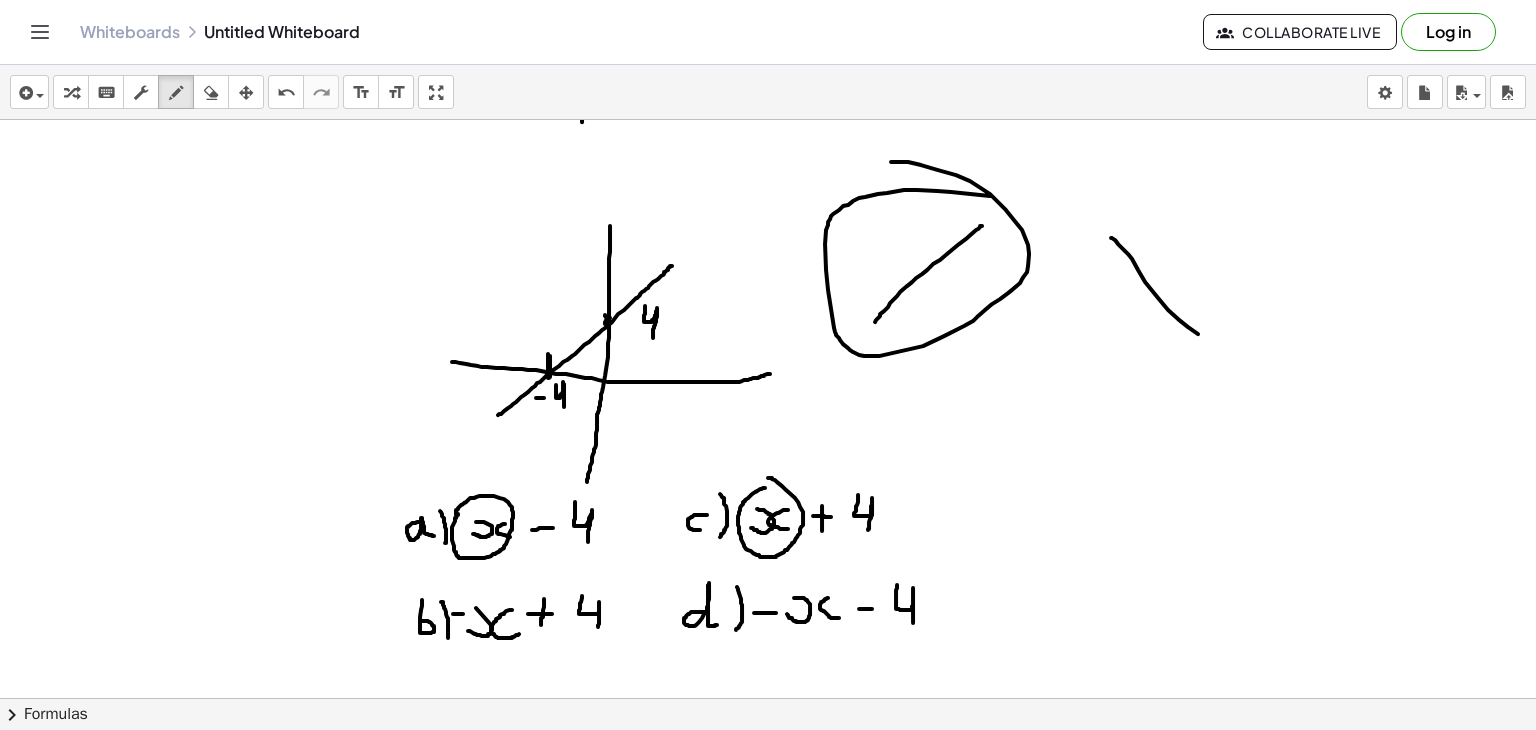 drag, startPoint x: 1111, startPoint y: 237, endPoint x: 1216, endPoint y: 346, distance: 151.34729 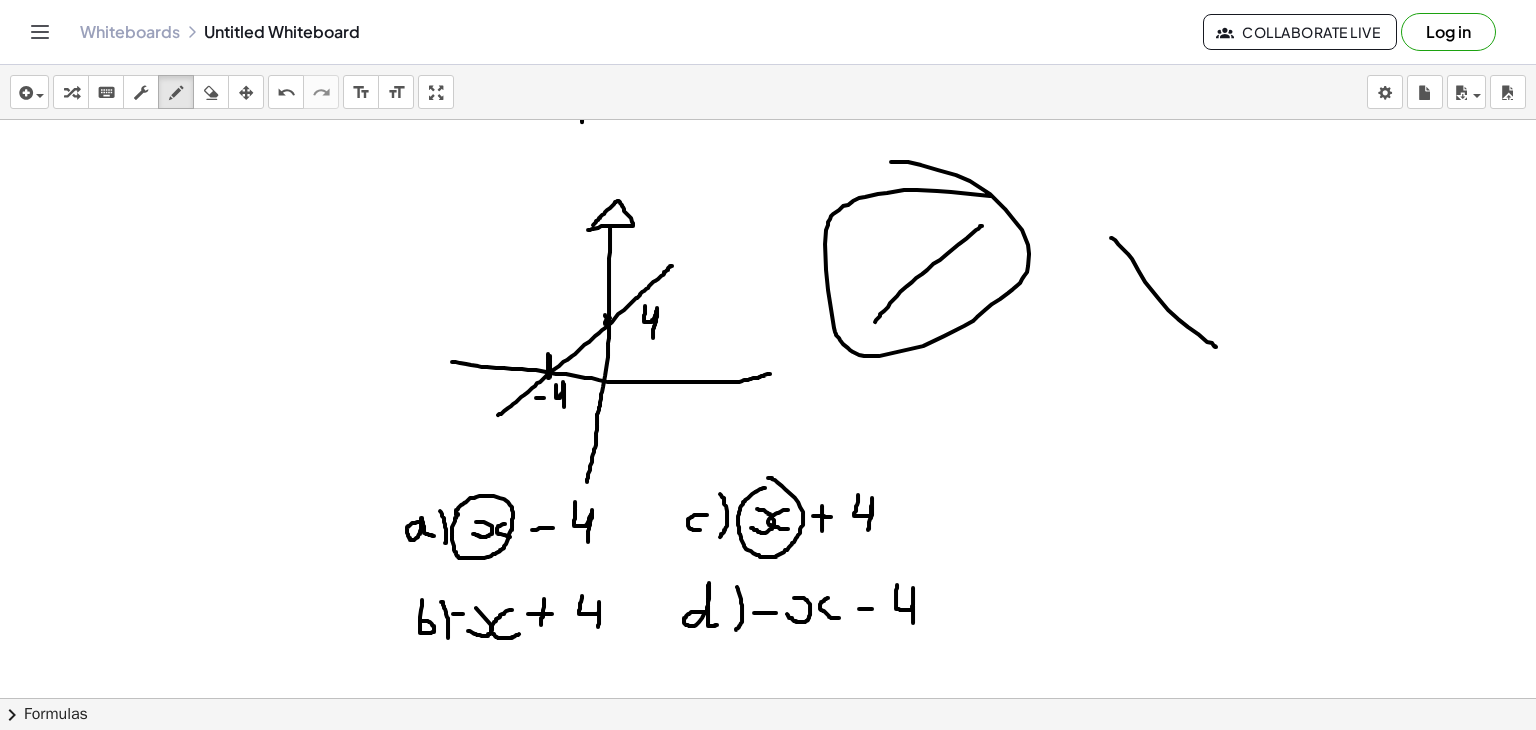 click at bounding box center [768, -2047] 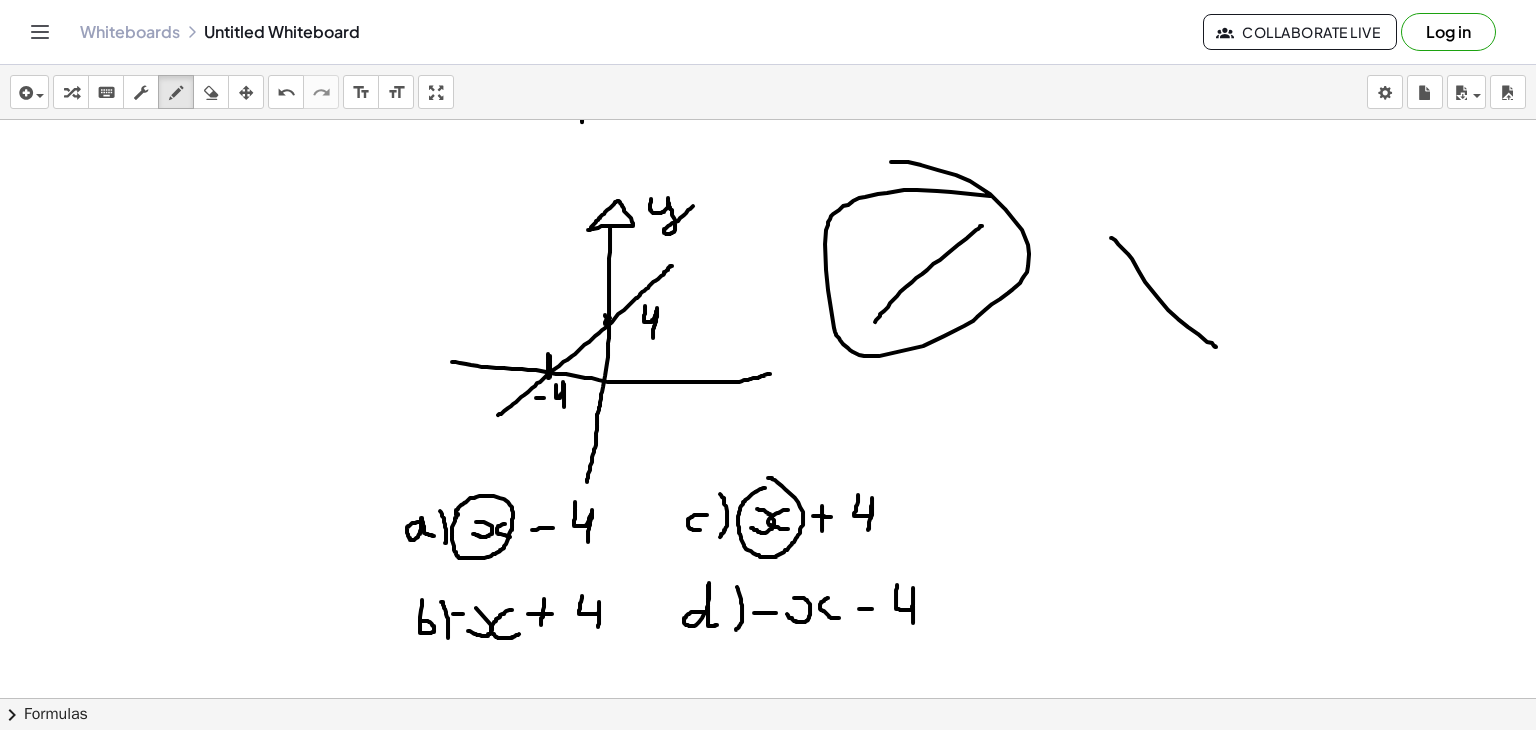 drag, startPoint x: 651, startPoint y: 198, endPoint x: 694, endPoint y: 204, distance: 43.416588 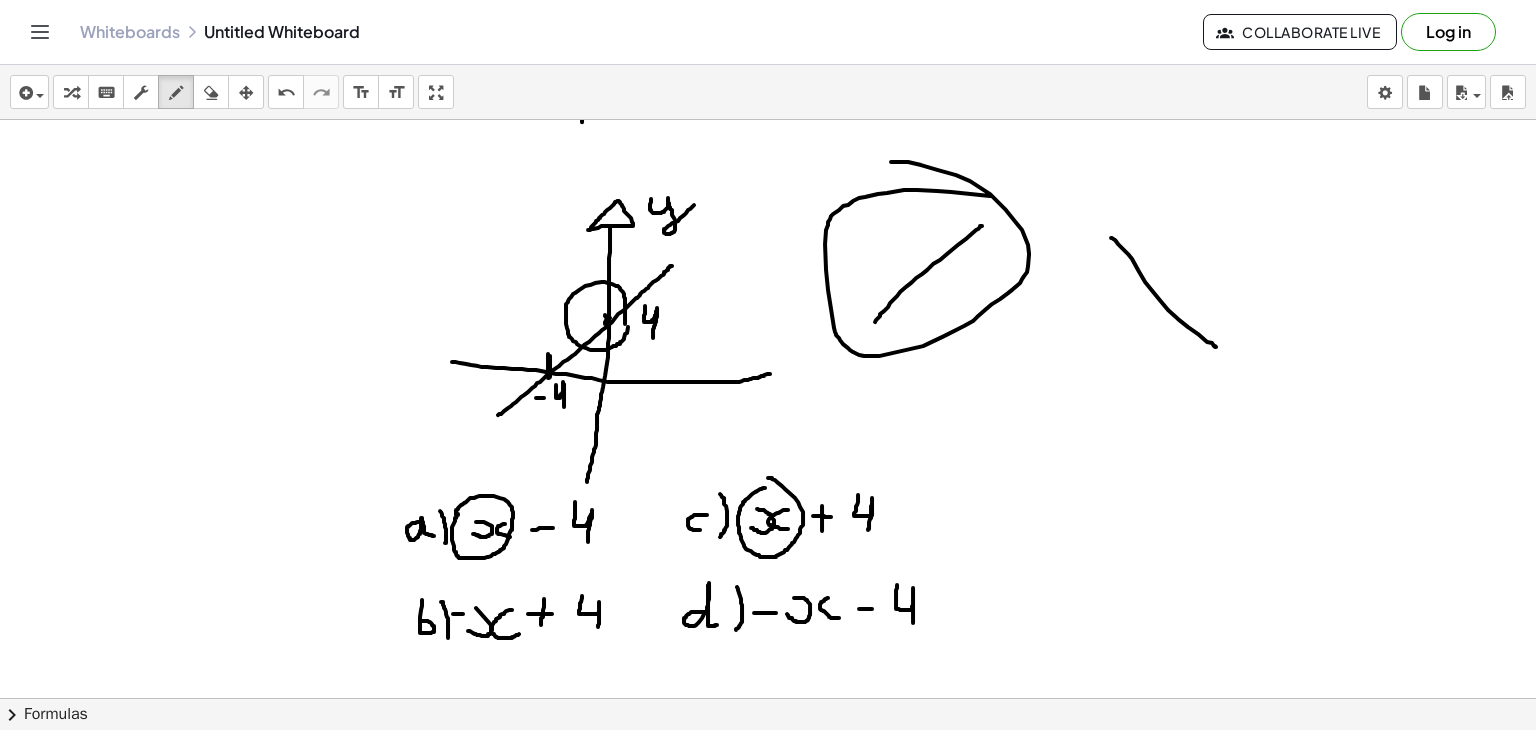 drag, startPoint x: 625, startPoint y: 323, endPoint x: 628, endPoint y: 305, distance: 18.248287 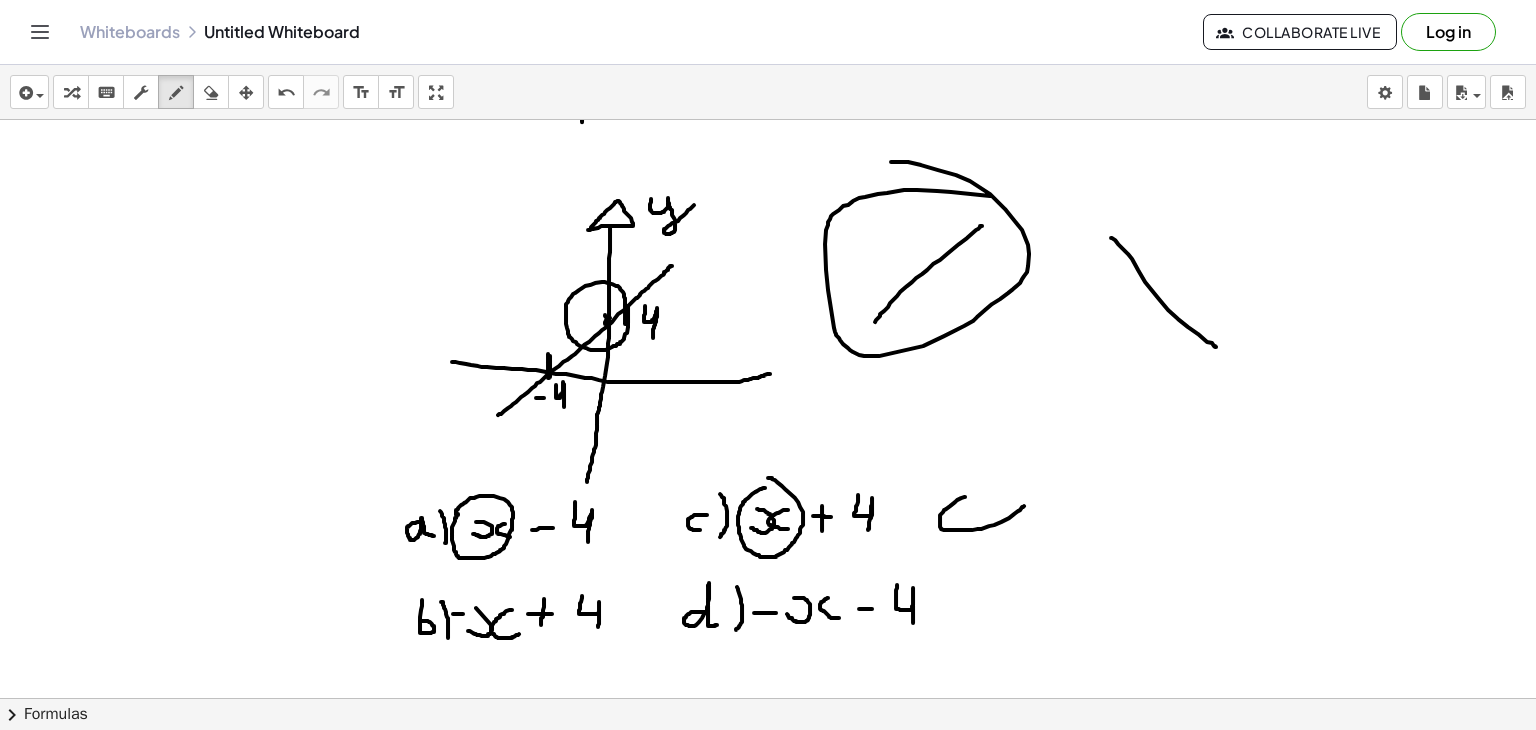 drag, startPoint x: 965, startPoint y: 496, endPoint x: 1027, endPoint y: 503, distance: 62.39391 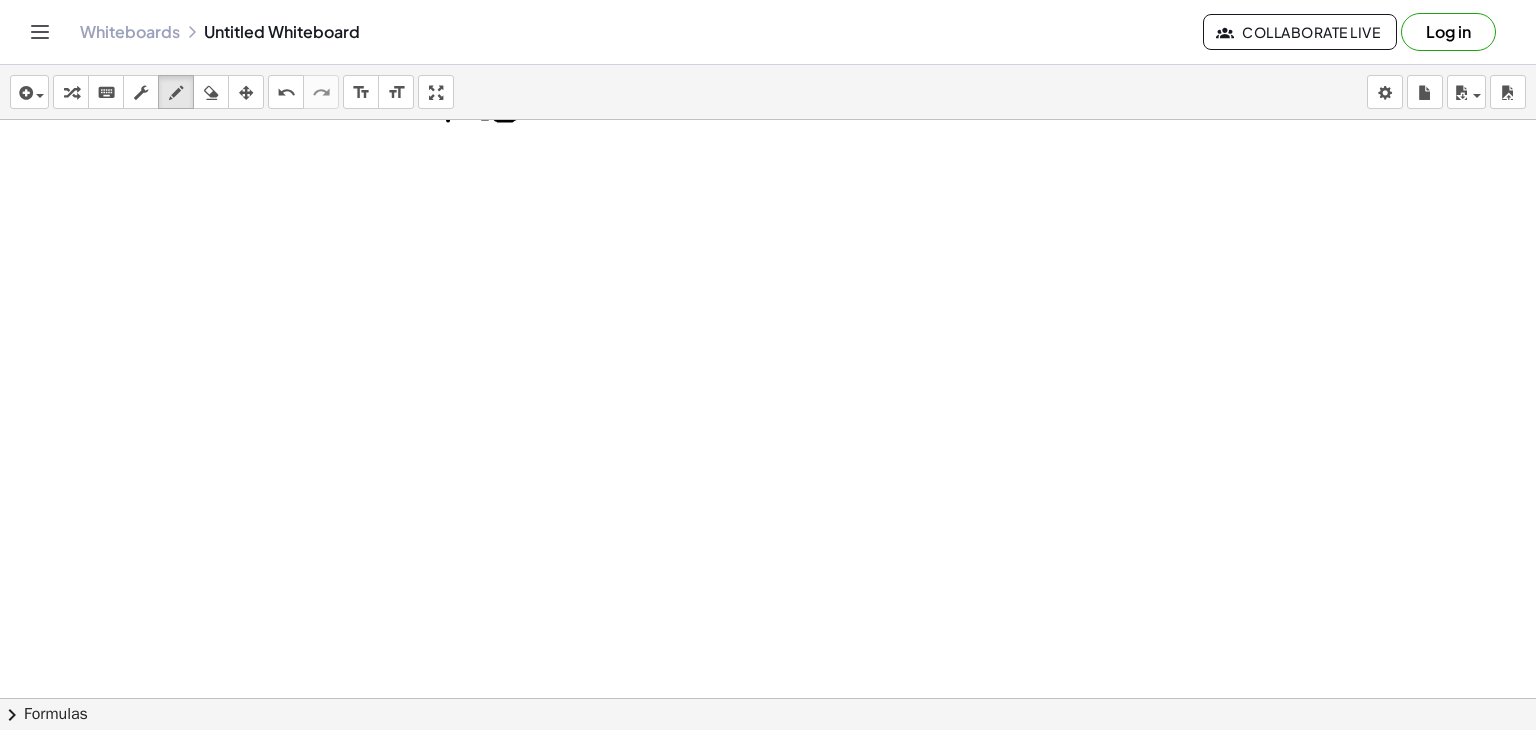 scroll, scrollTop: 5868, scrollLeft: 0, axis: vertical 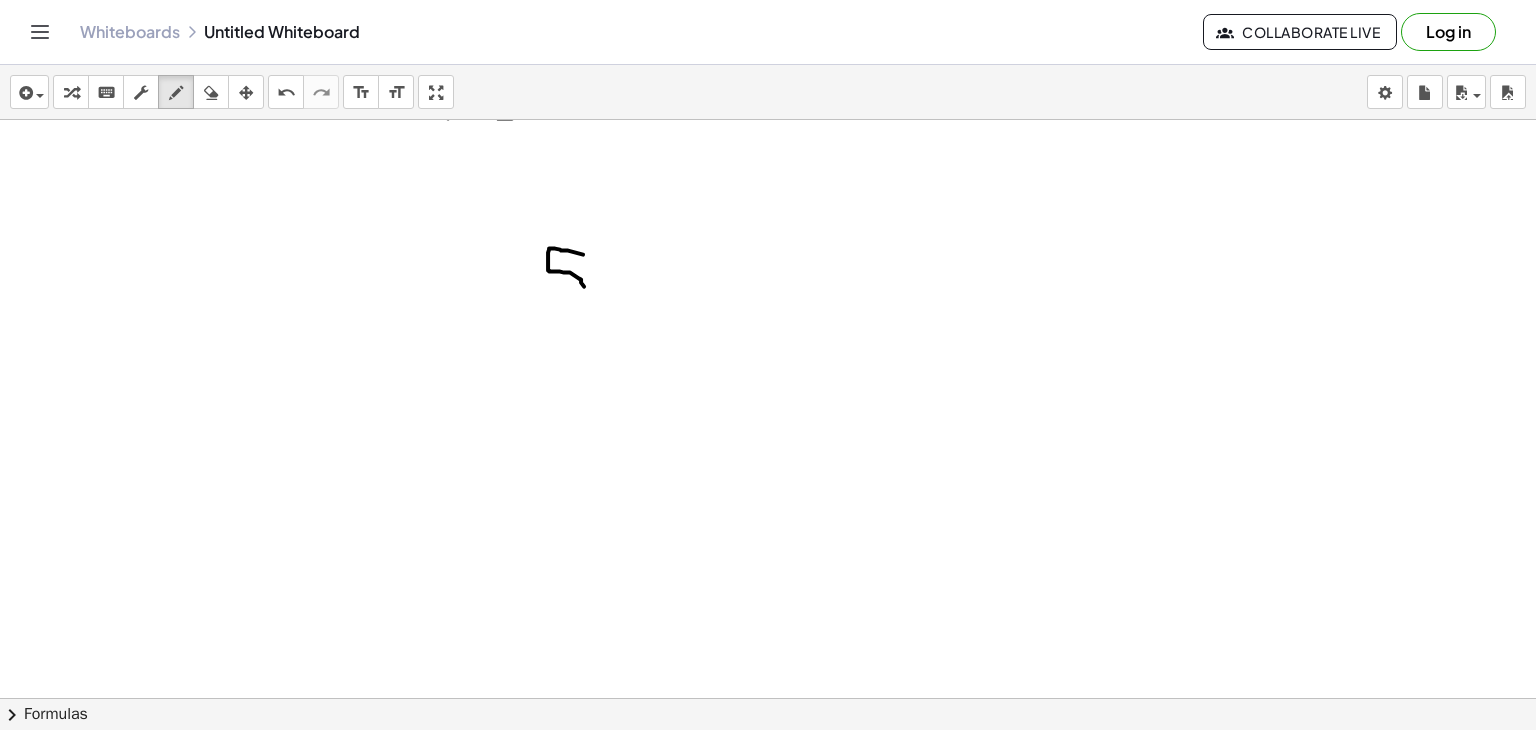 drag, startPoint x: 583, startPoint y: 253, endPoint x: 539, endPoint y: 308, distance: 70.434364 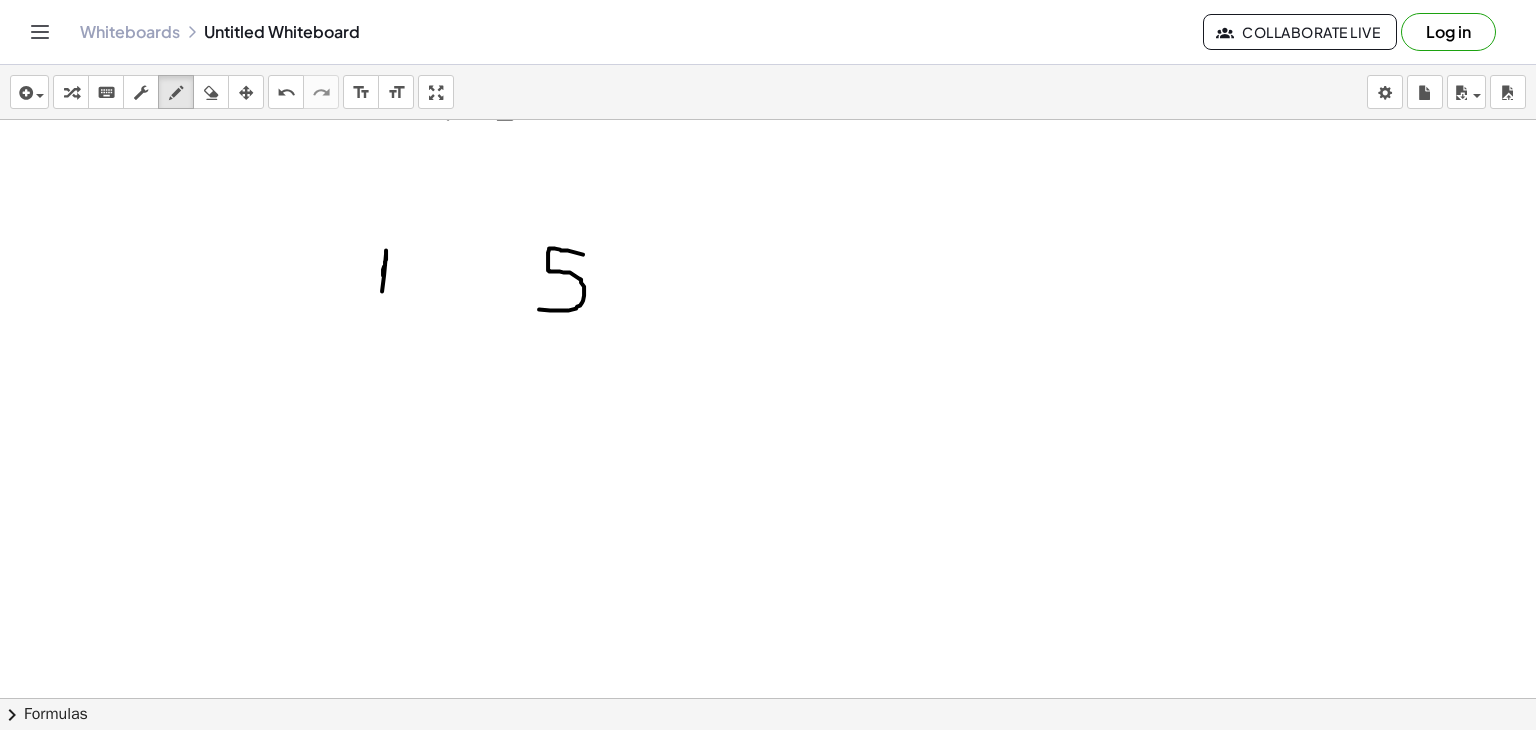 drag, startPoint x: 383, startPoint y: 274, endPoint x: 381, endPoint y: 314, distance: 40.04997 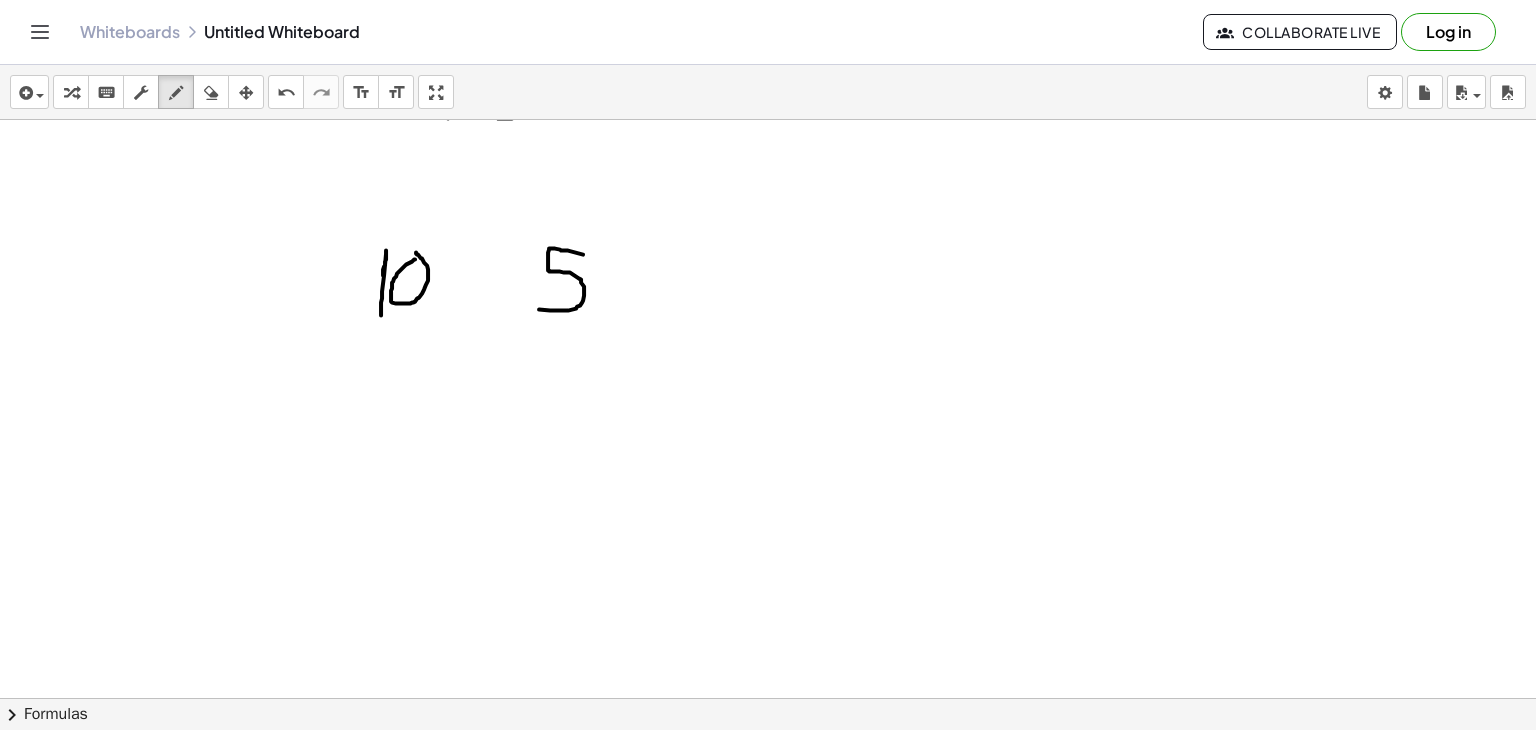 click at bounding box center [768, -2278] 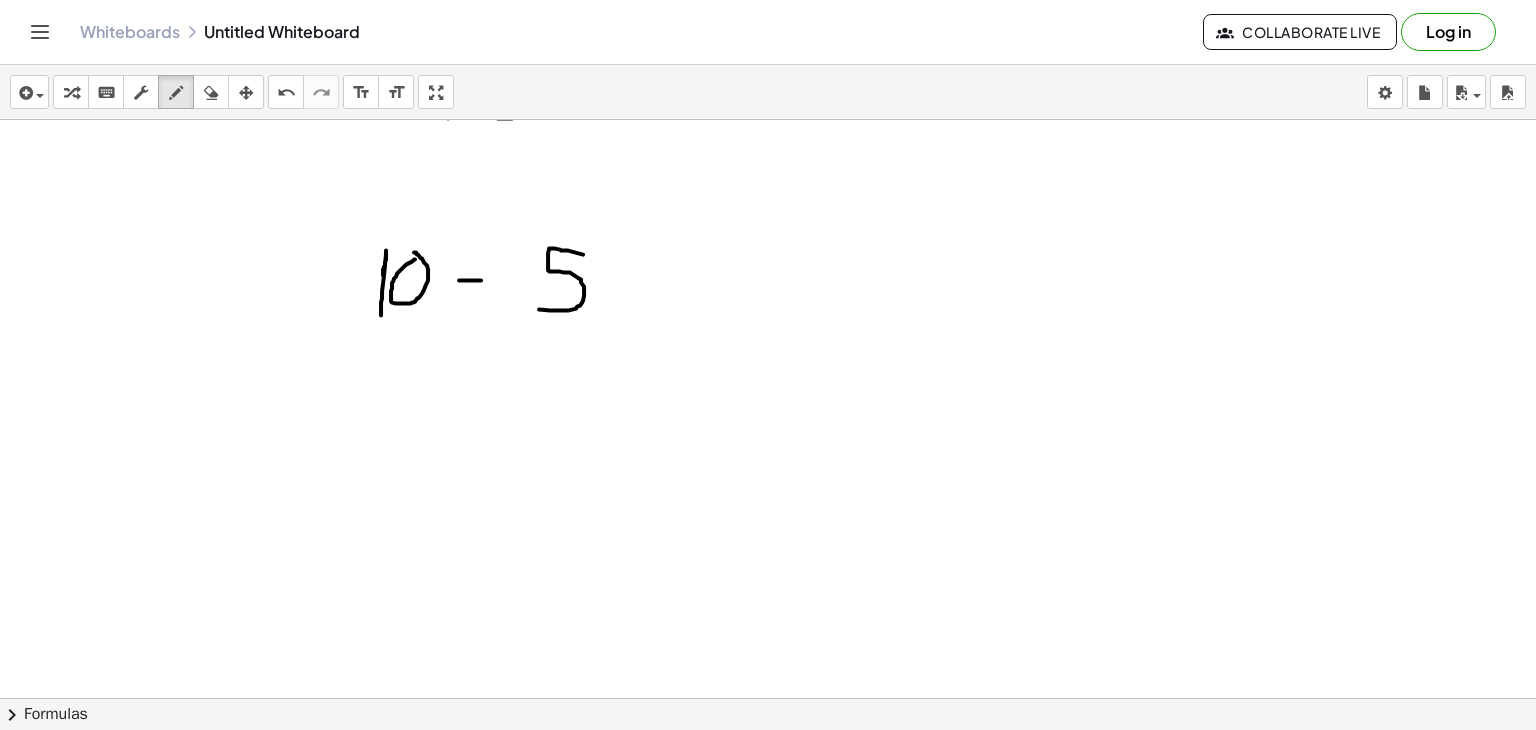 drag, startPoint x: 459, startPoint y: 279, endPoint x: 484, endPoint y: 279, distance: 25 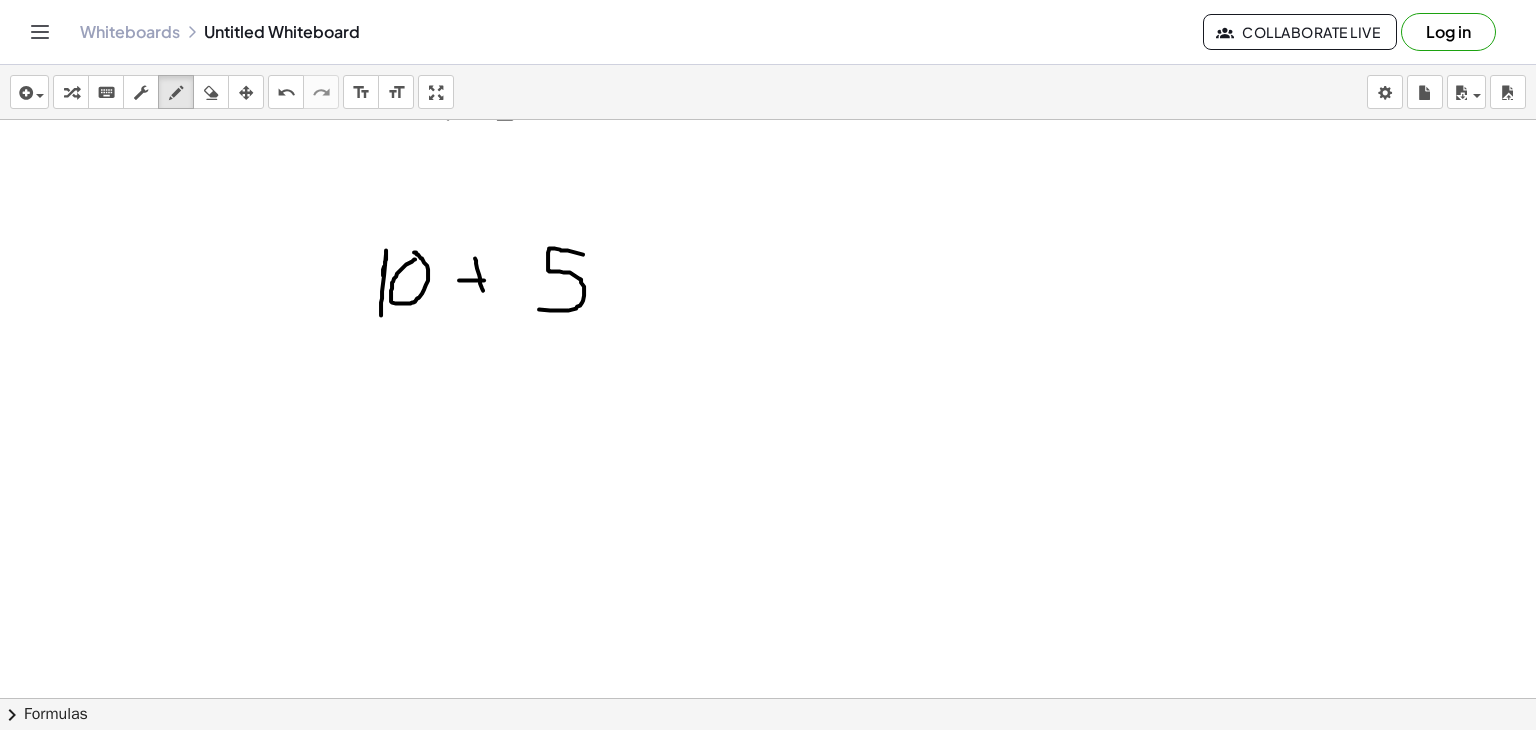 drag, startPoint x: 475, startPoint y: 257, endPoint x: 485, endPoint y: 304, distance: 48.052055 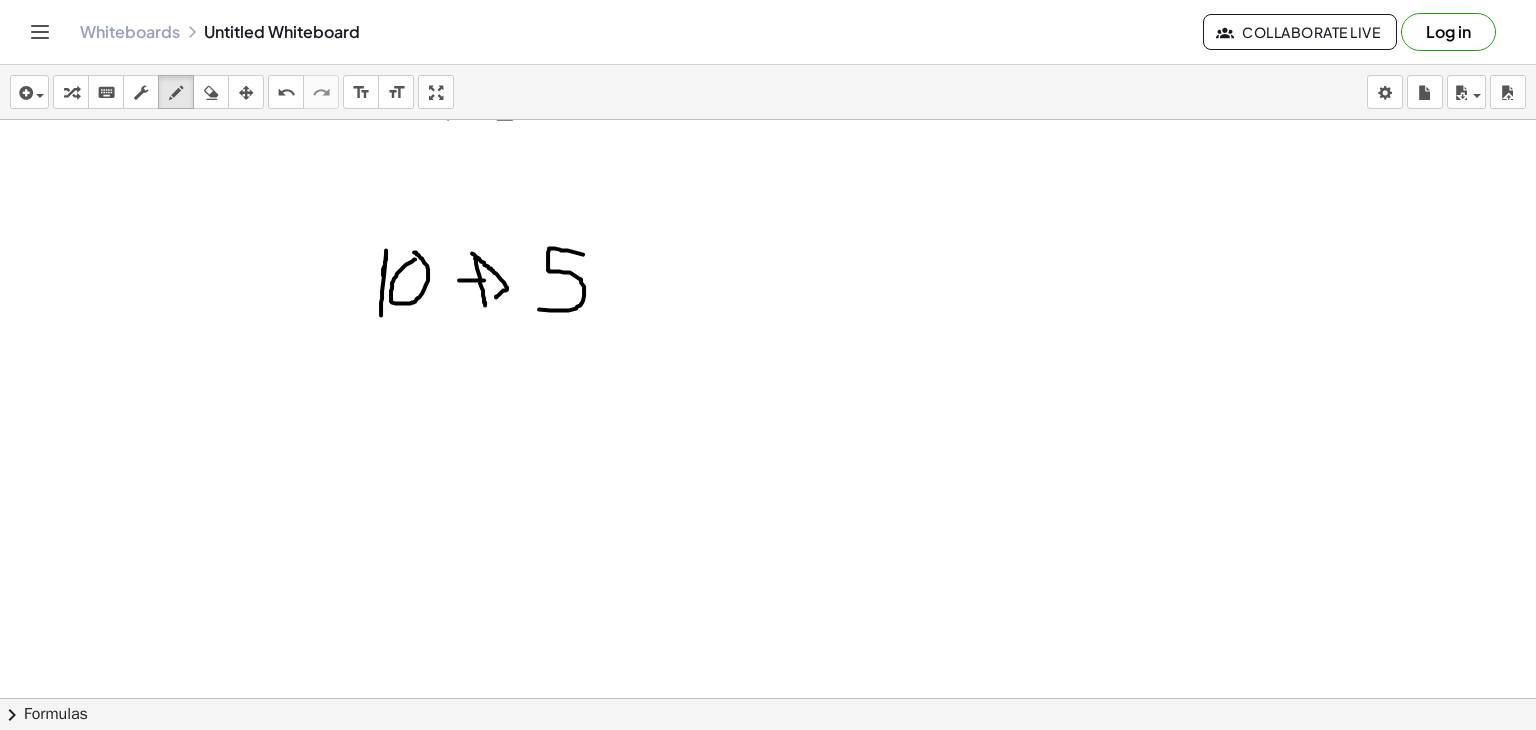 drag, startPoint x: 472, startPoint y: 252, endPoint x: 488, endPoint y: 300, distance: 50.596443 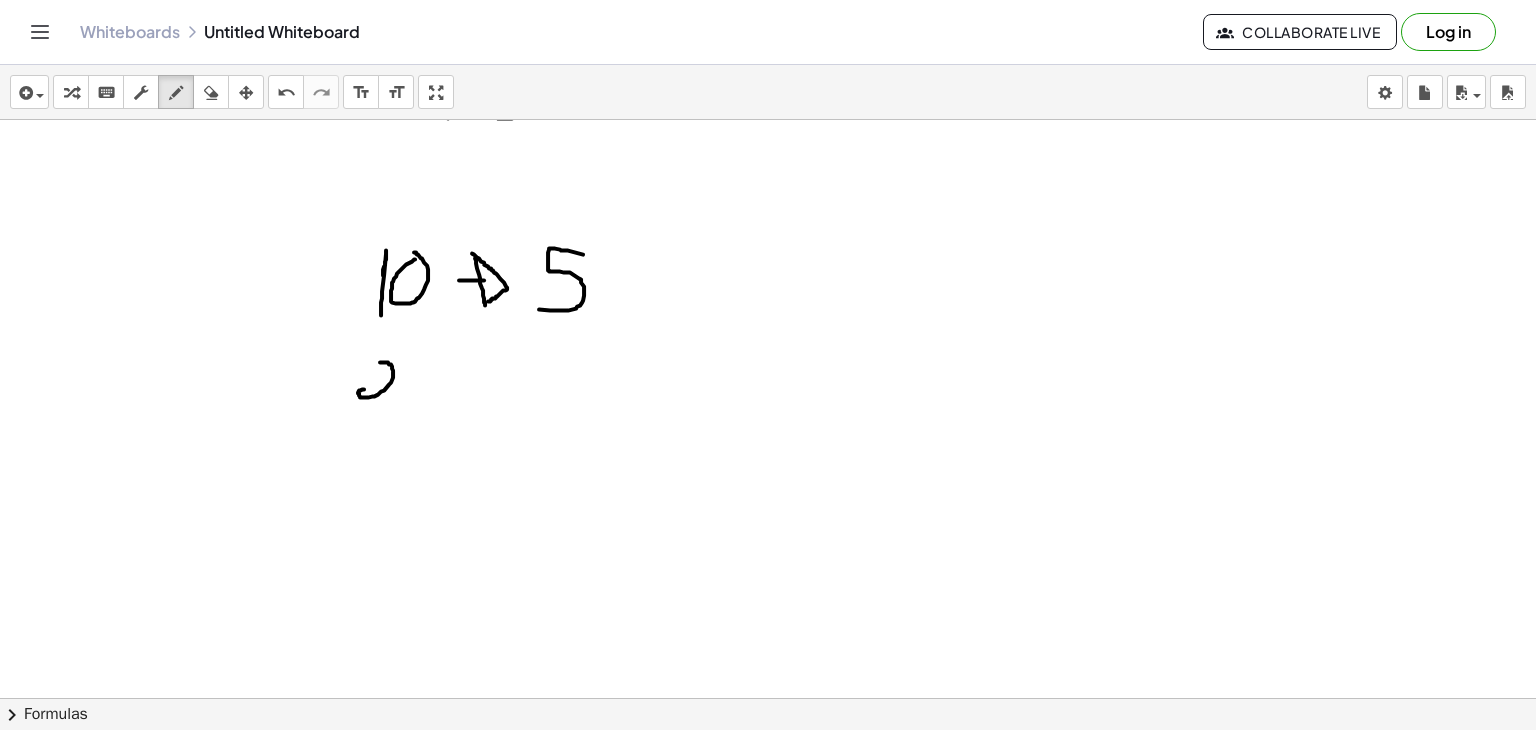 drag, startPoint x: 380, startPoint y: 361, endPoint x: 384, endPoint y: 401, distance: 40.1995 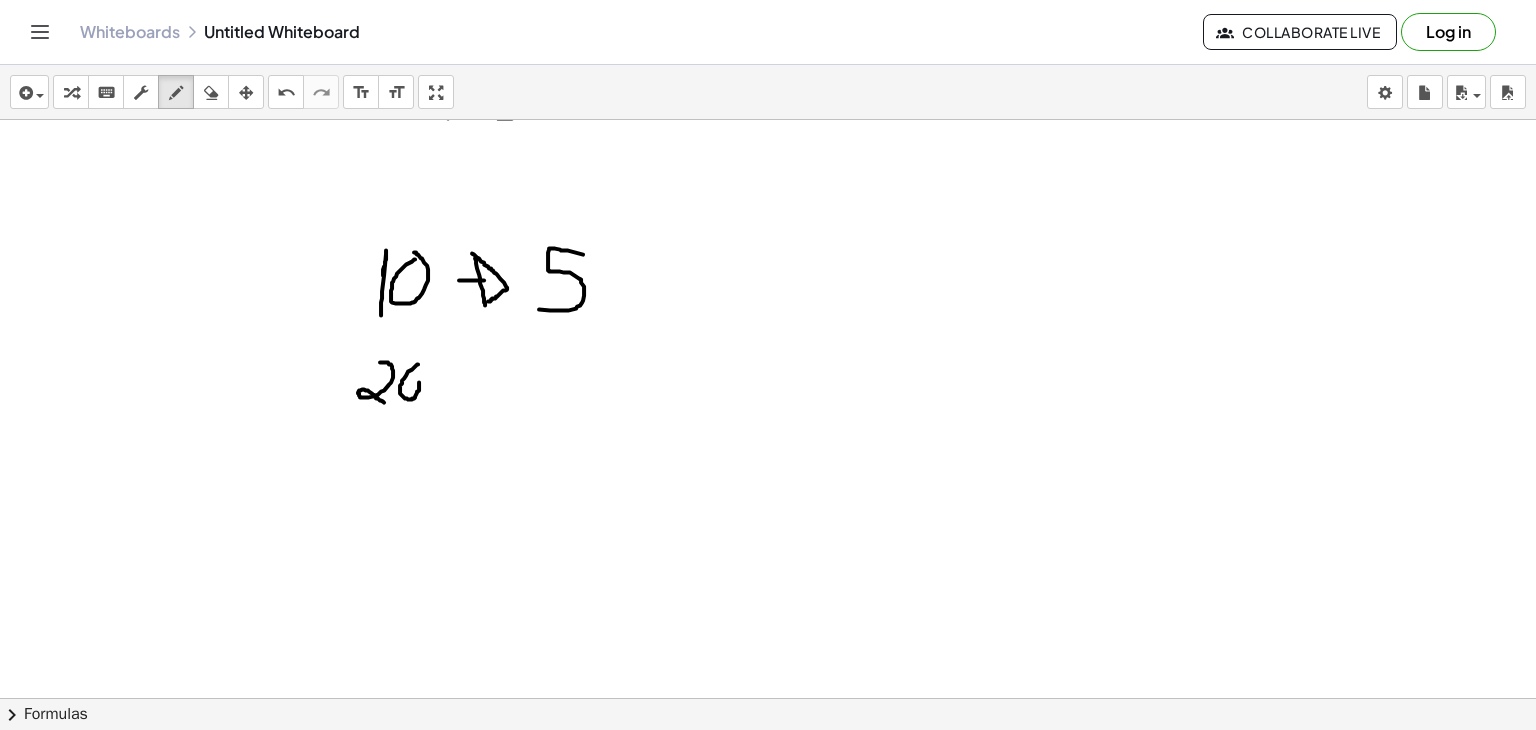 click at bounding box center [768, -2278] 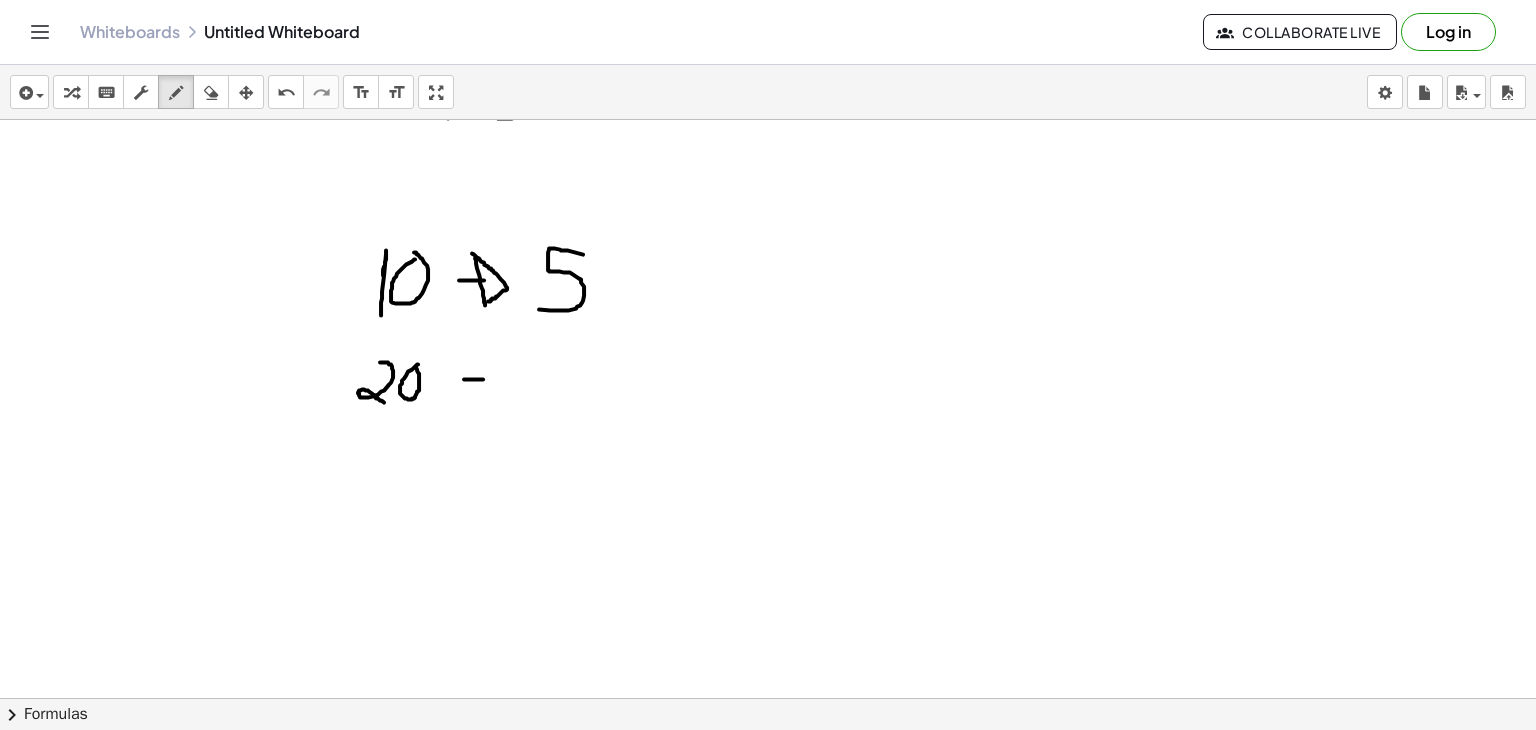 drag, startPoint x: 464, startPoint y: 378, endPoint x: 492, endPoint y: 378, distance: 28 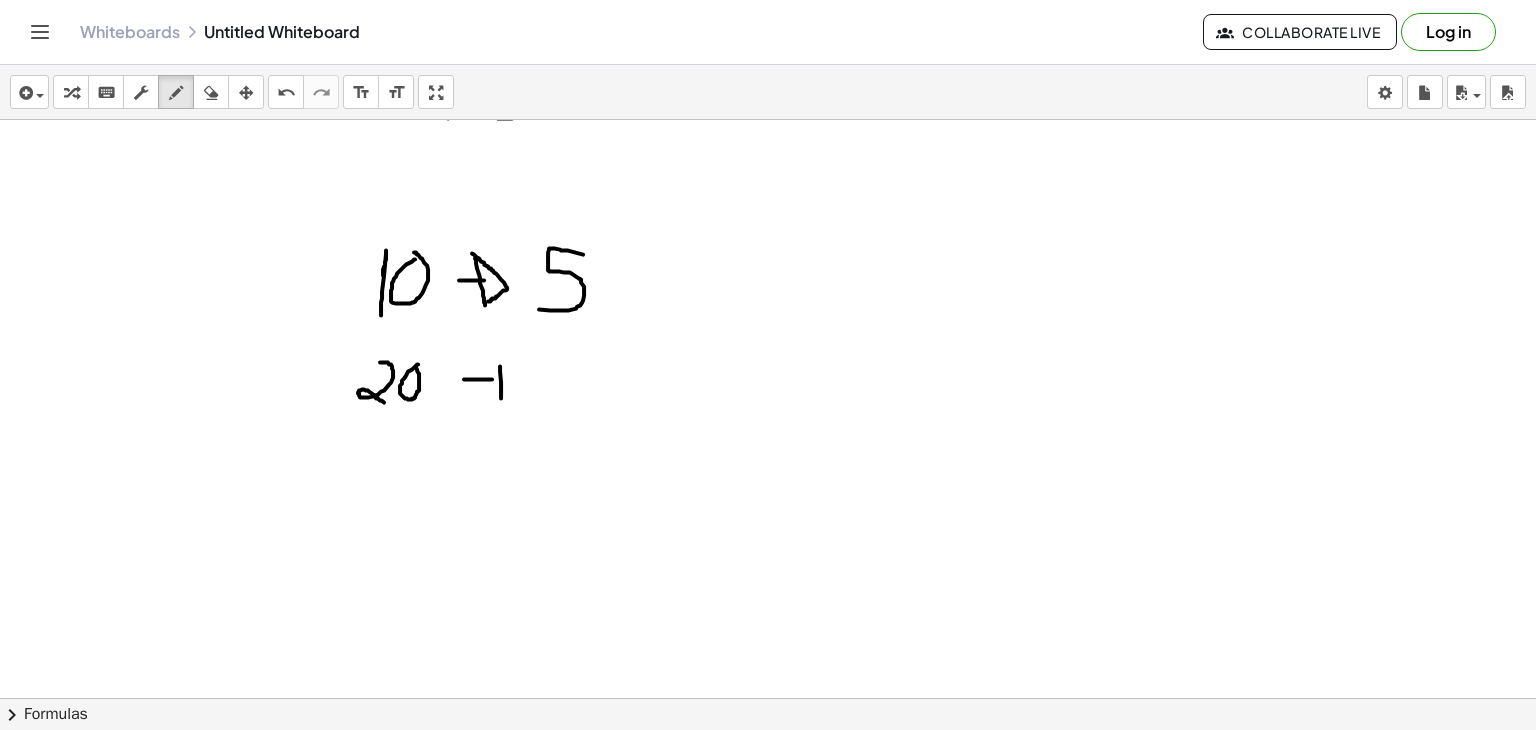 drag, startPoint x: 500, startPoint y: 365, endPoint x: 502, endPoint y: 403, distance: 38.052597 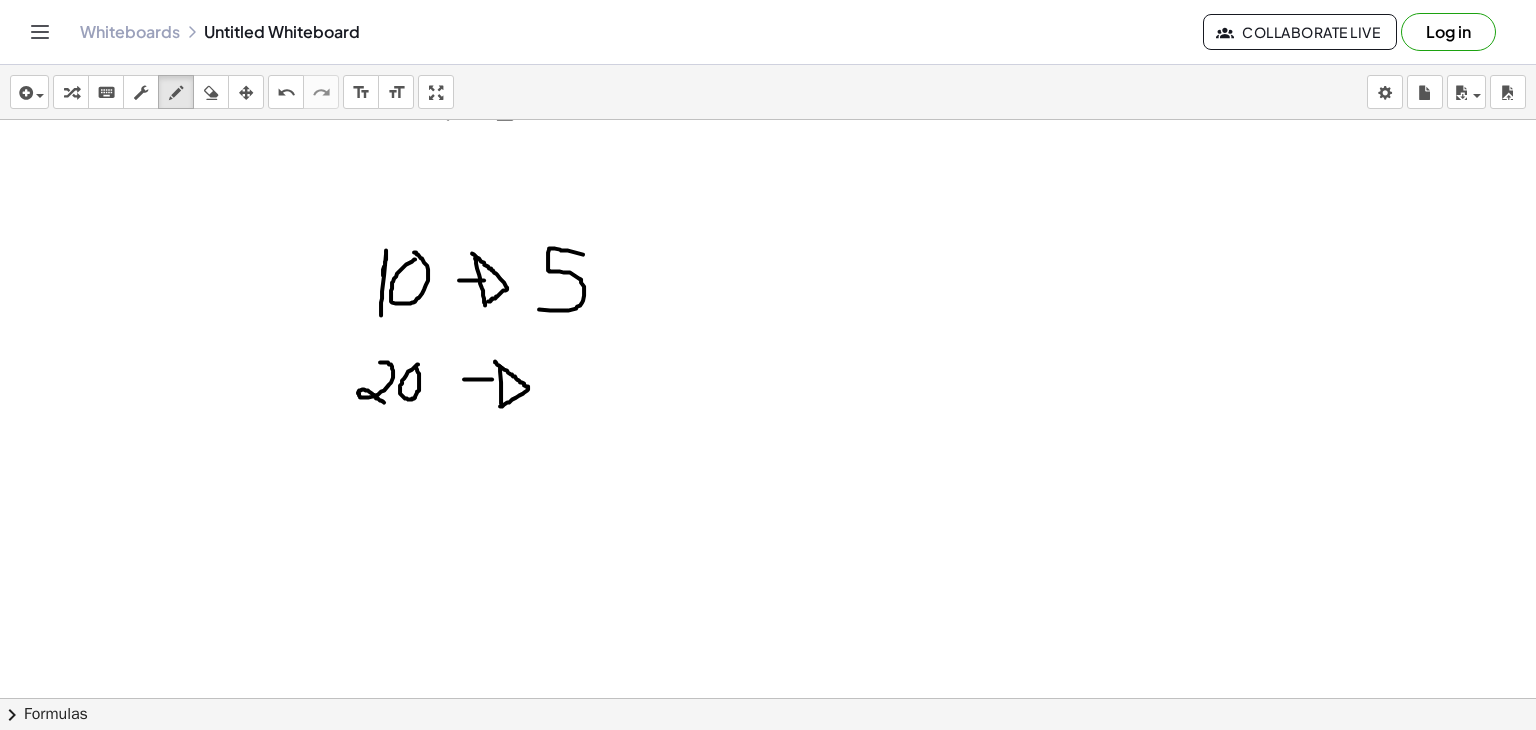 drag, startPoint x: 495, startPoint y: 360, endPoint x: 500, endPoint y: 405, distance: 45.276924 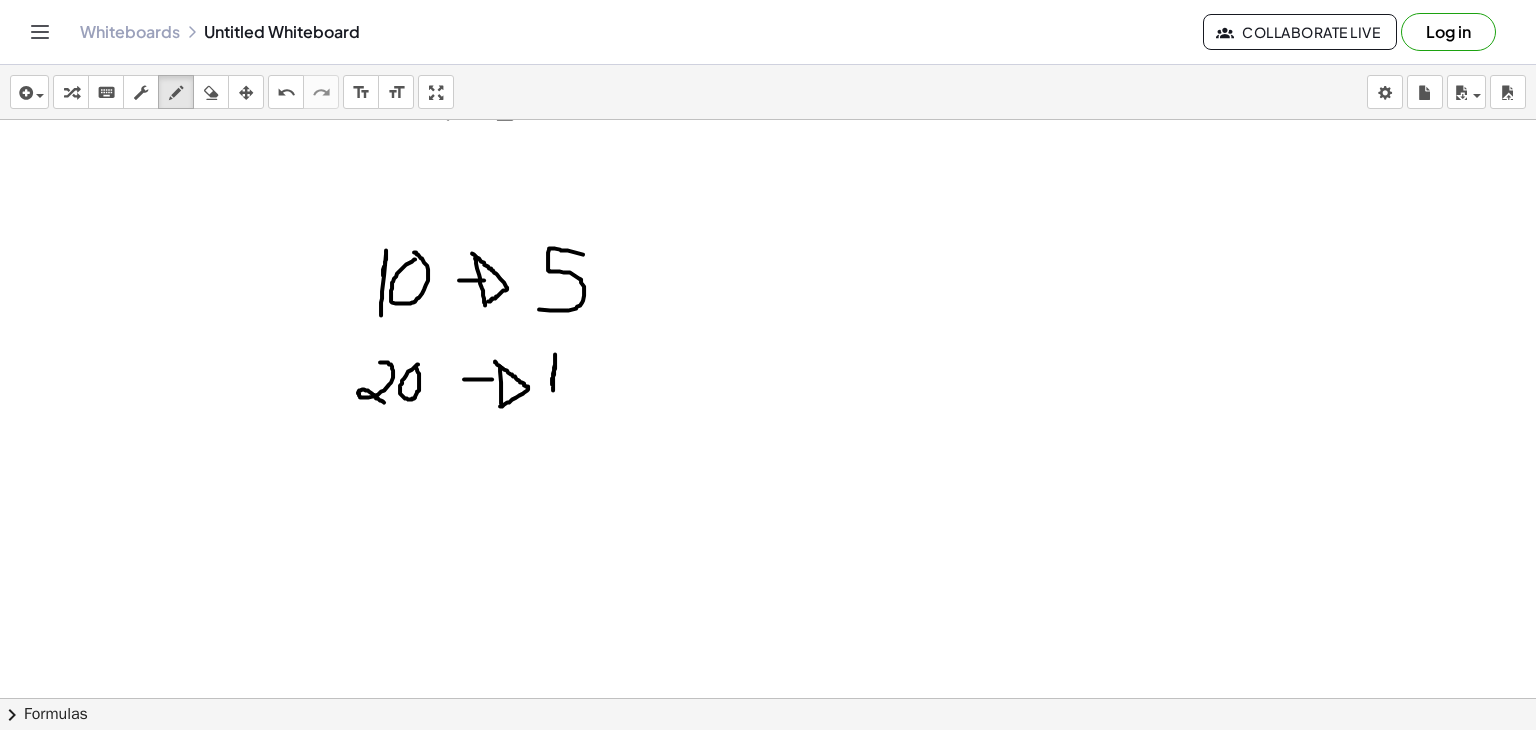 click at bounding box center (768, -2278) 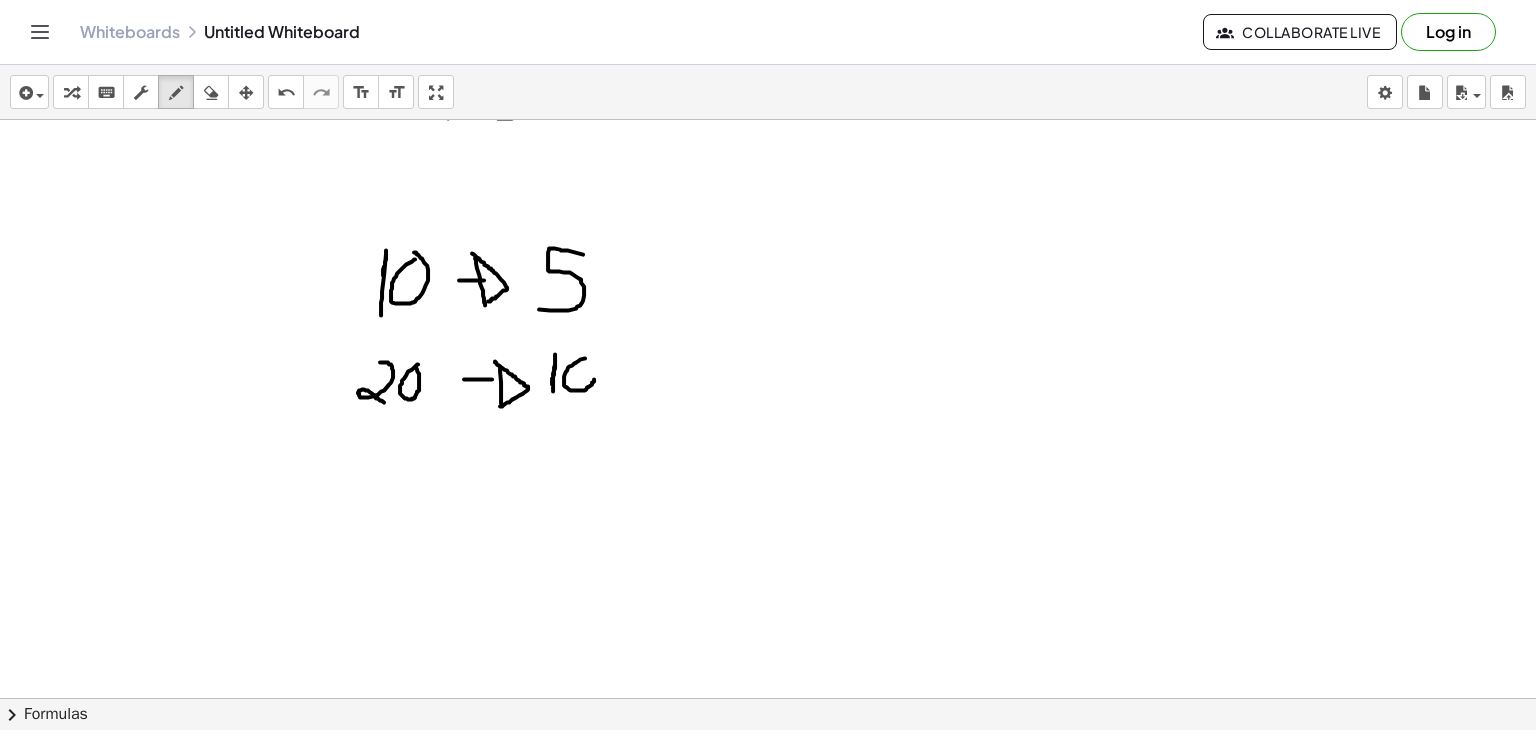 click at bounding box center (768, -2278) 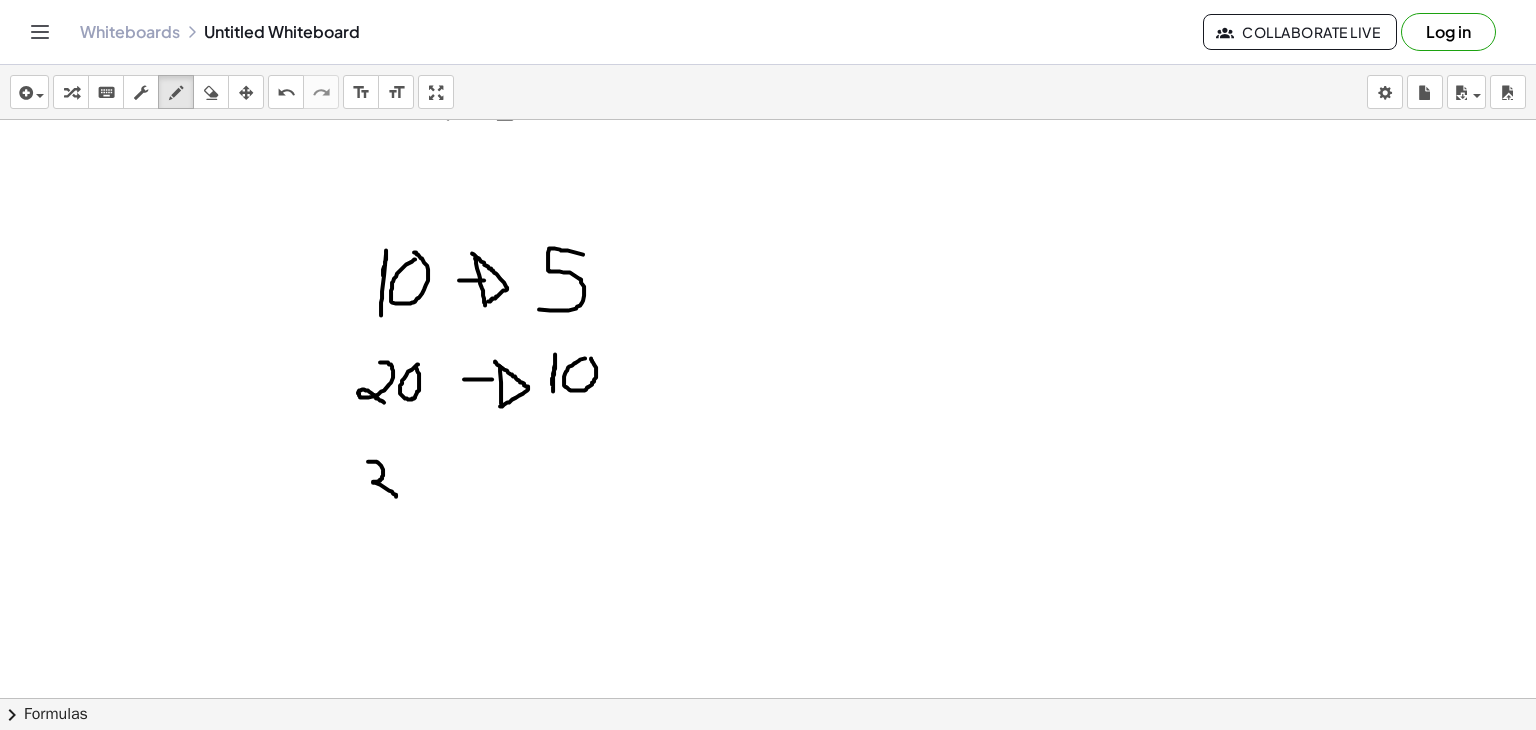 drag, startPoint x: 368, startPoint y: 460, endPoint x: 344, endPoint y: 501, distance: 47.507893 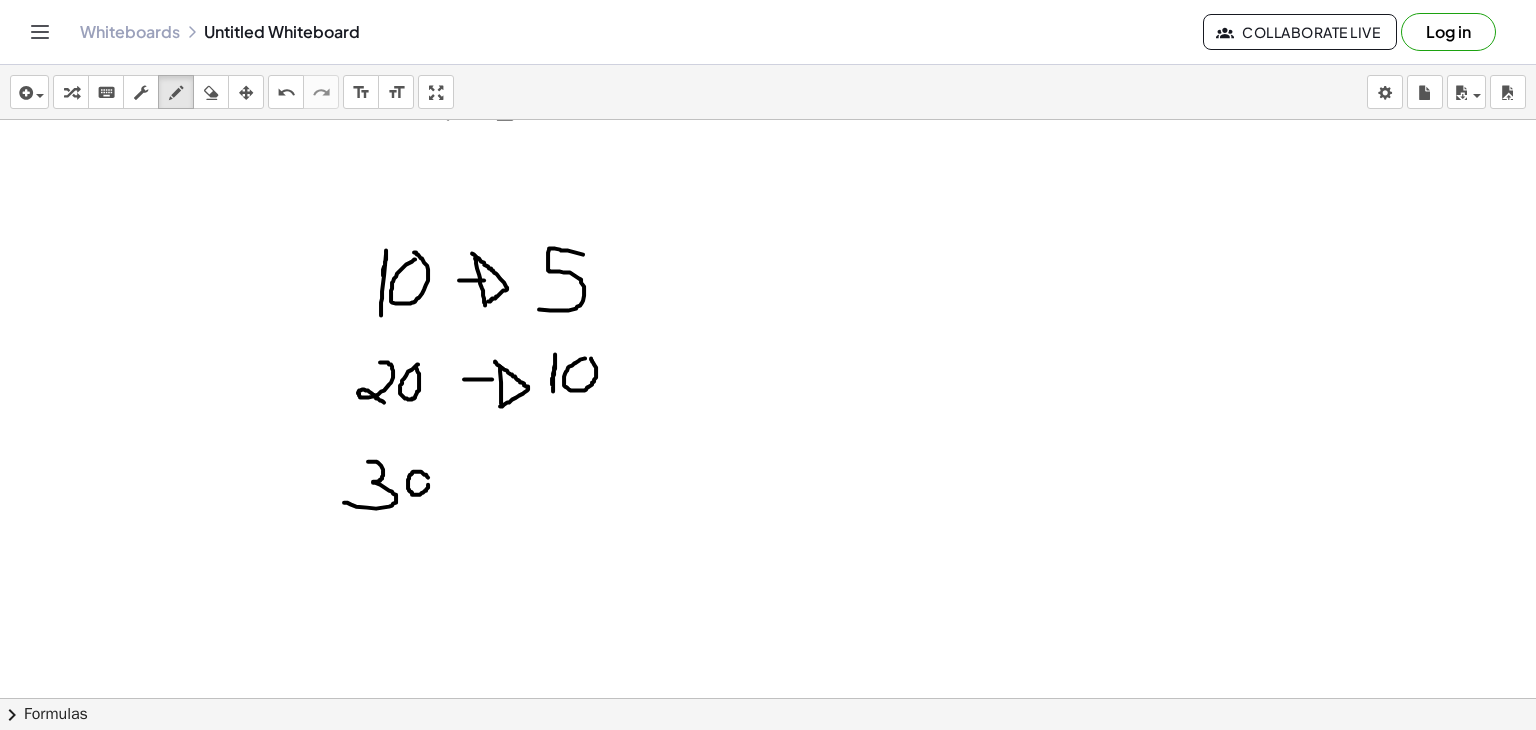 click at bounding box center (768, -2278) 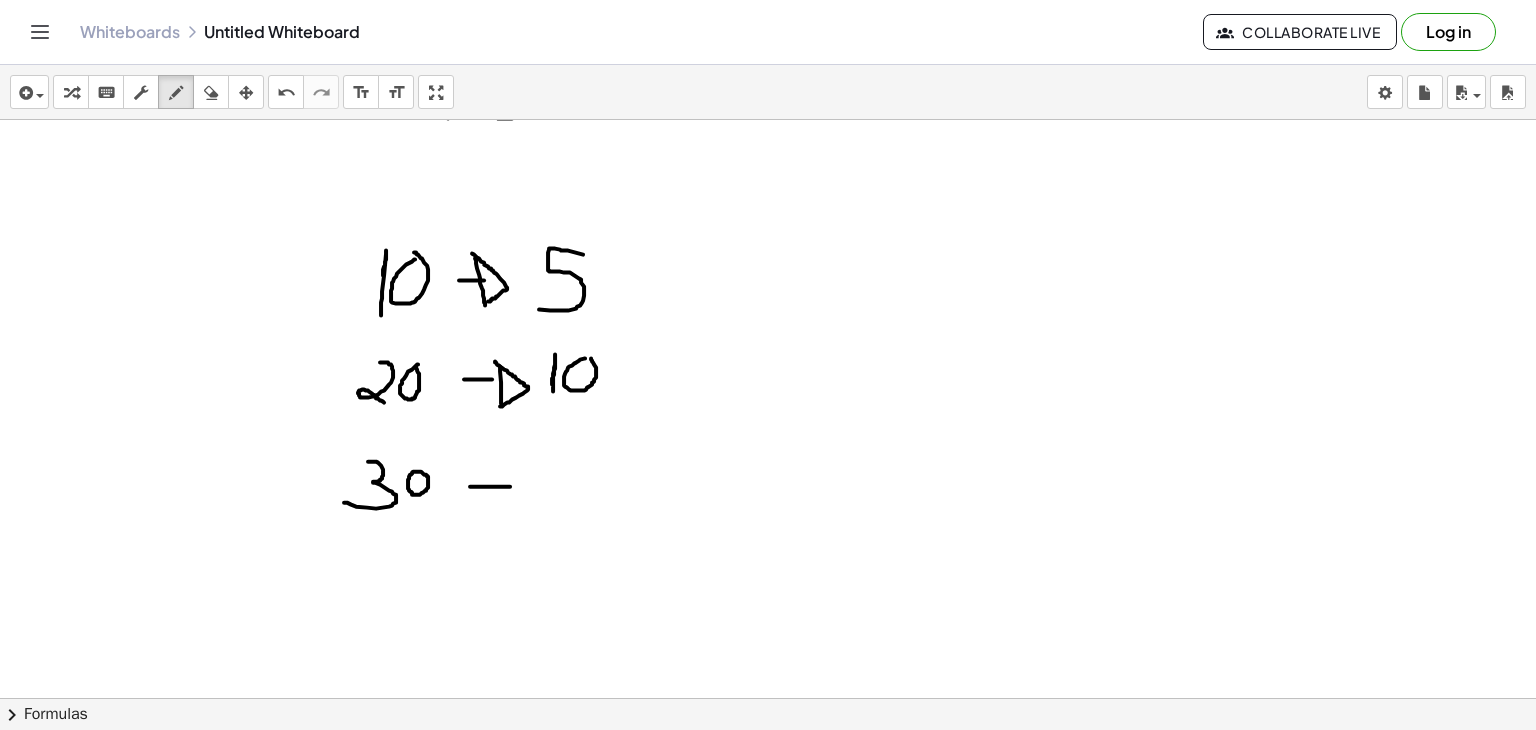drag, startPoint x: 470, startPoint y: 485, endPoint x: 510, endPoint y: 485, distance: 40 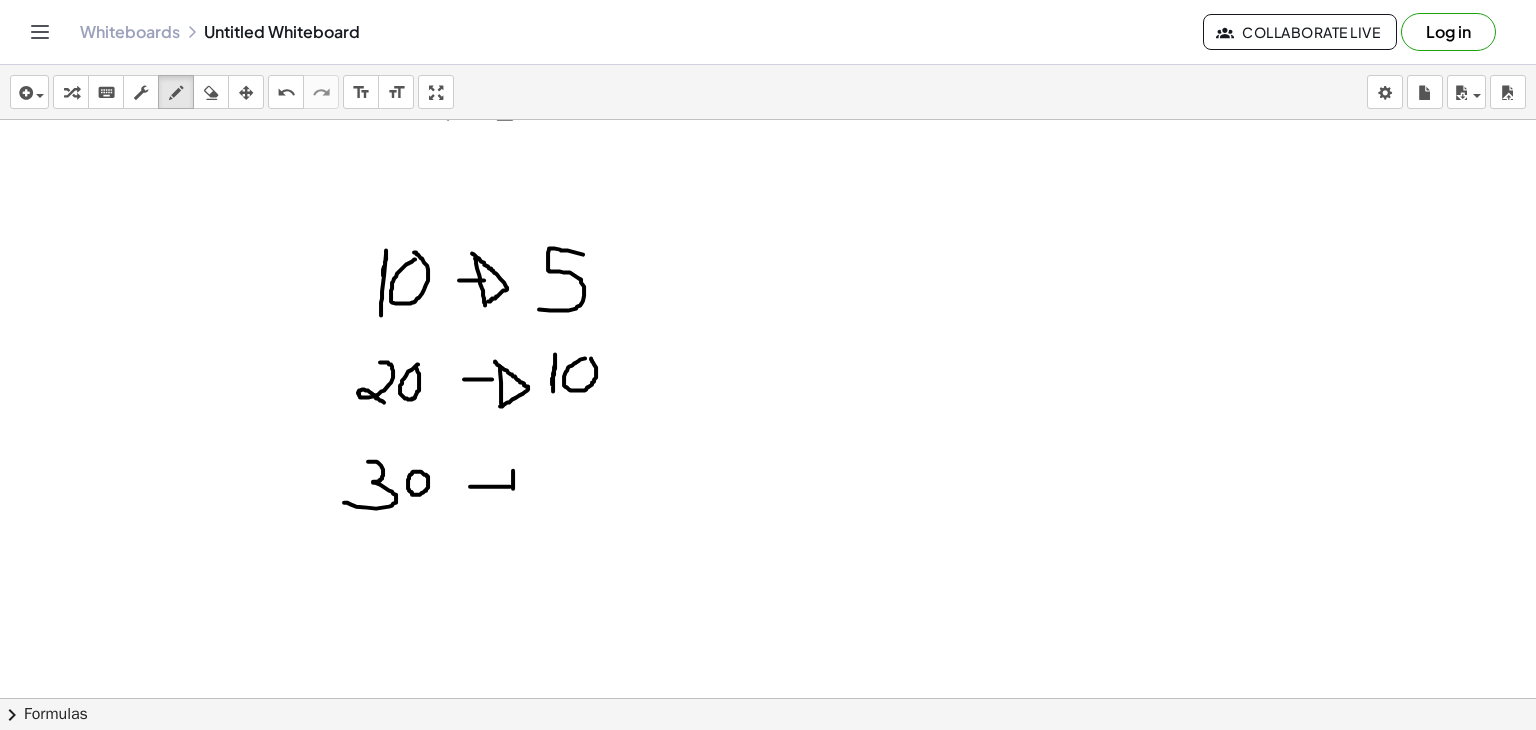 drag, startPoint x: 513, startPoint y: 469, endPoint x: 512, endPoint y: 498, distance: 29.017237 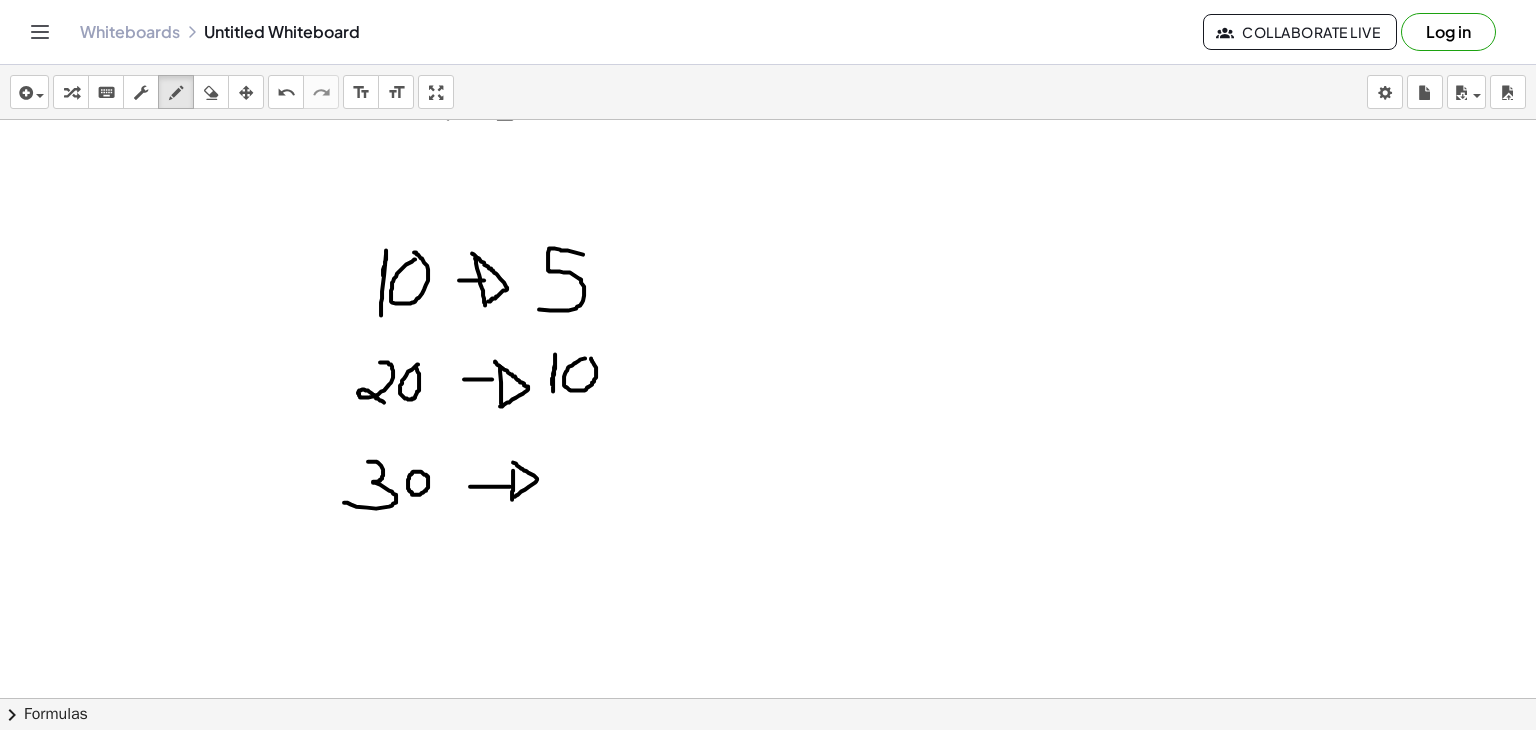 drag, startPoint x: 513, startPoint y: 461, endPoint x: 510, endPoint y: 498, distance: 37.12142 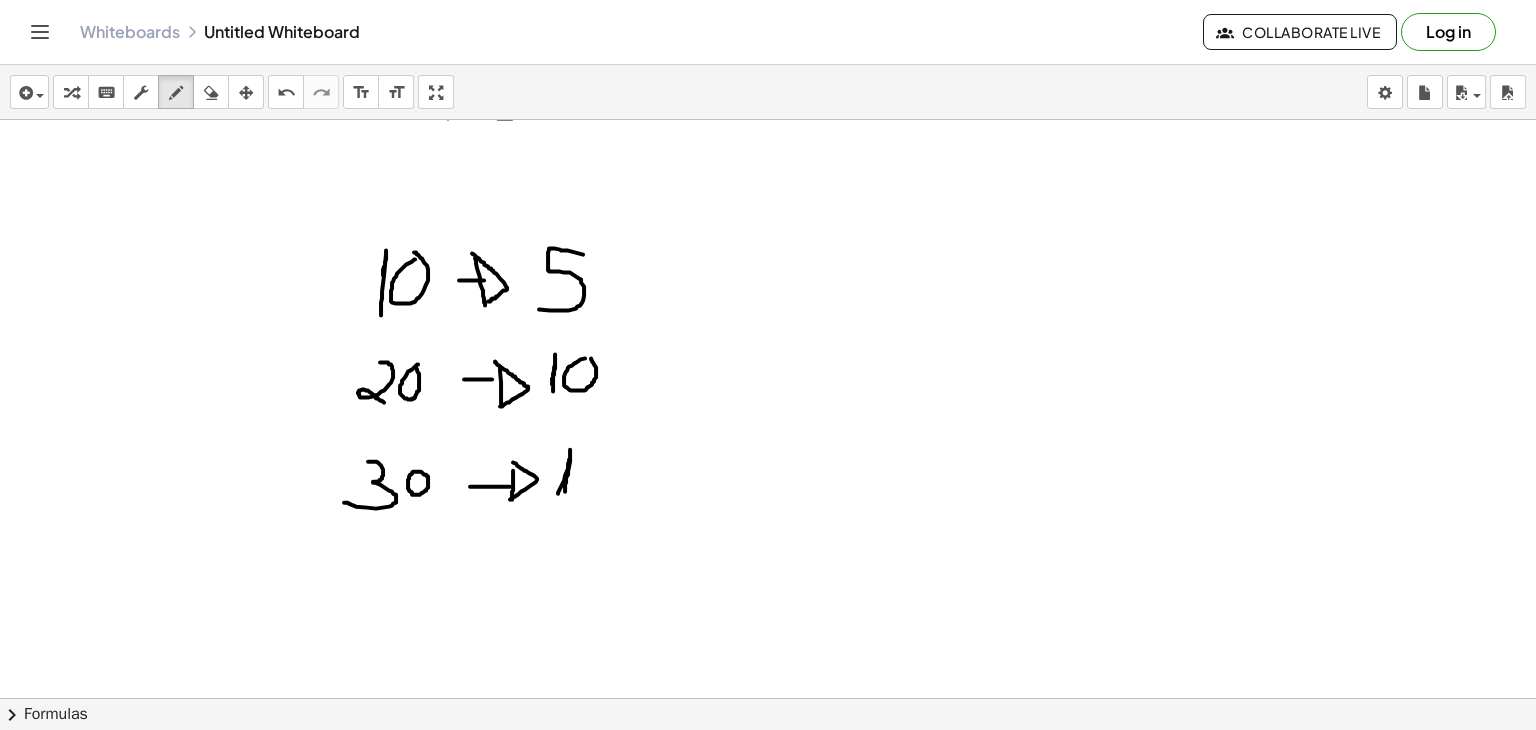 click at bounding box center (768, -2278) 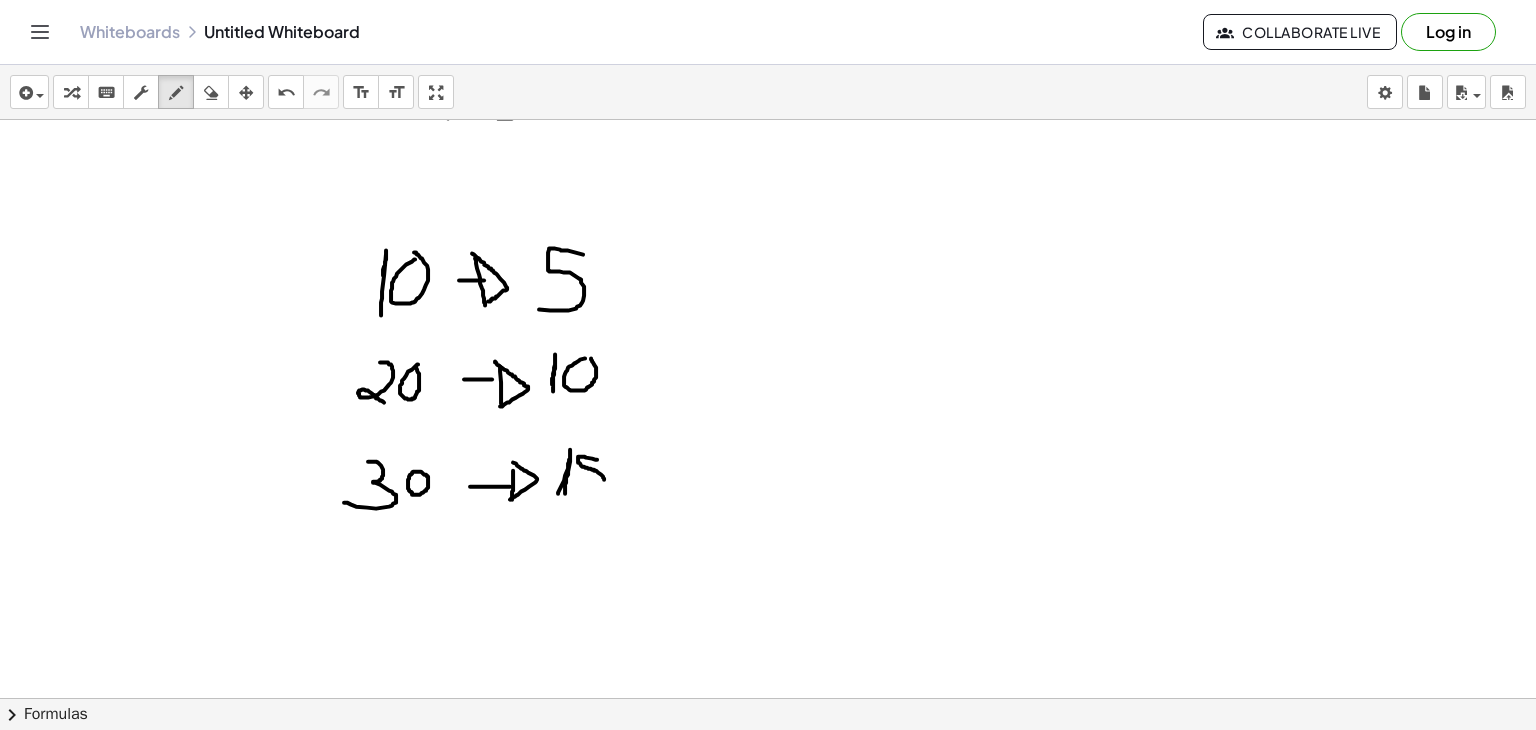 drag, startPoint x: 597, startPoint y: 458, endPoint x: 592, endPoint y: 485, distance: 27.45906 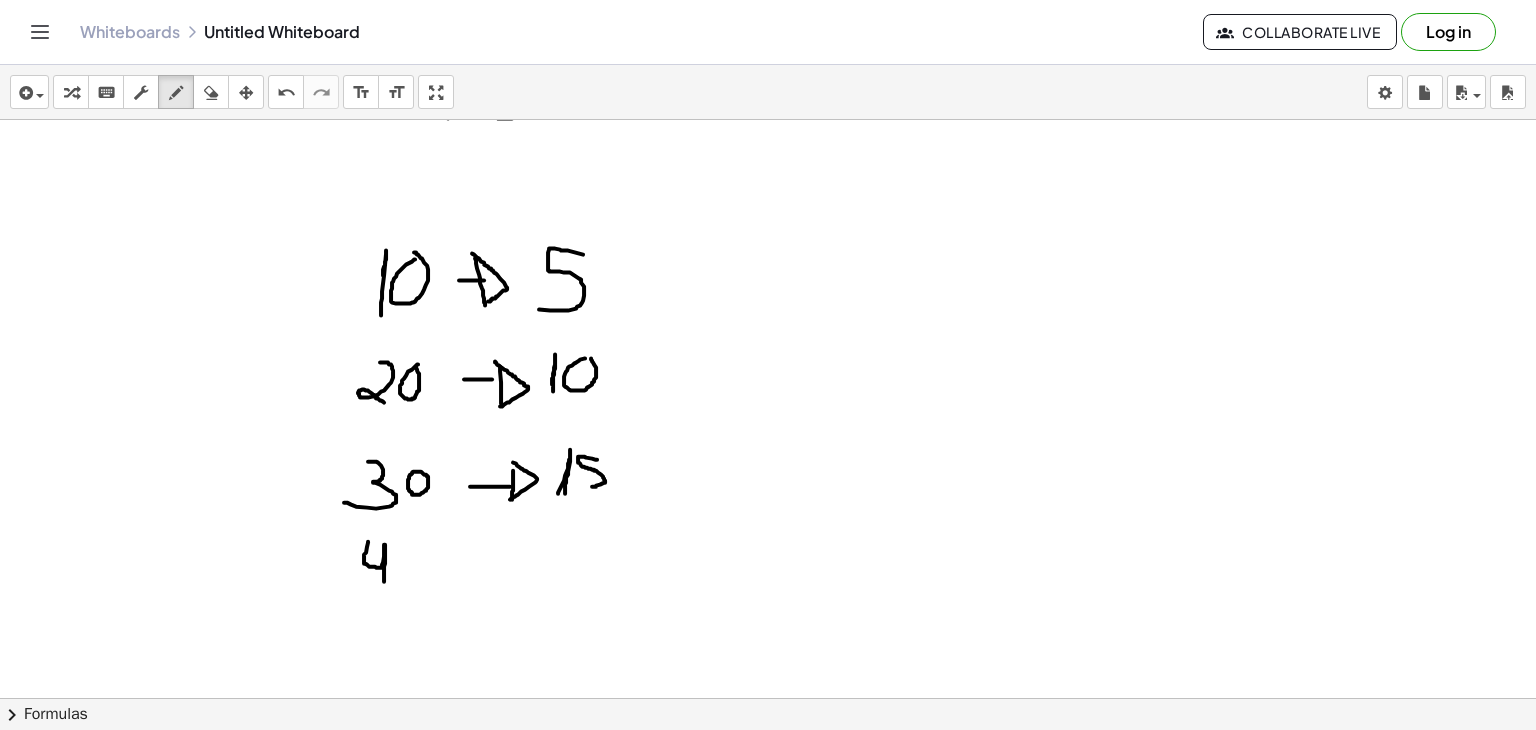 drag, startPoint x: 368, startPoint y: 540, endPoint x: 384, endPoint y: 580, distance: 43.081318 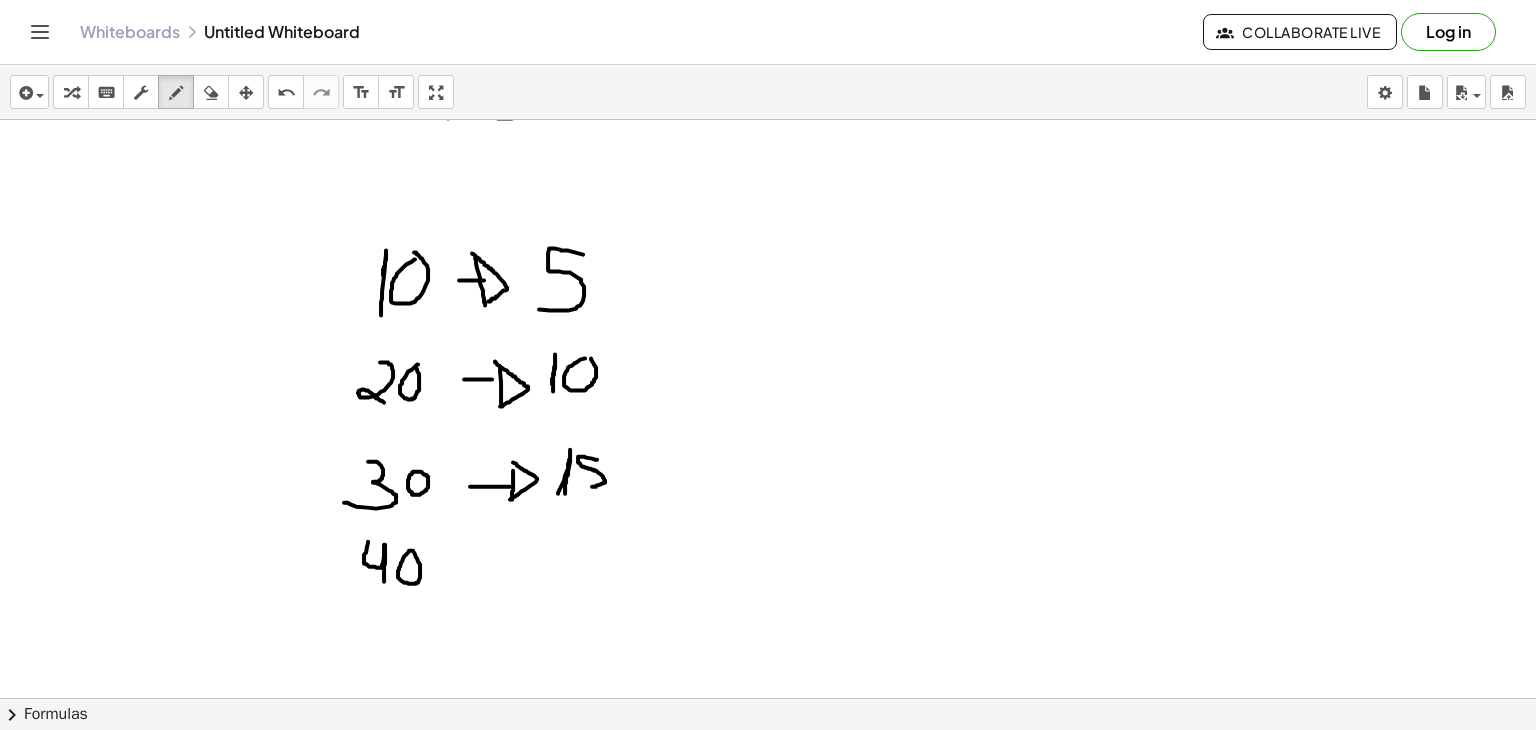 click at bounding box center (768, -2278) 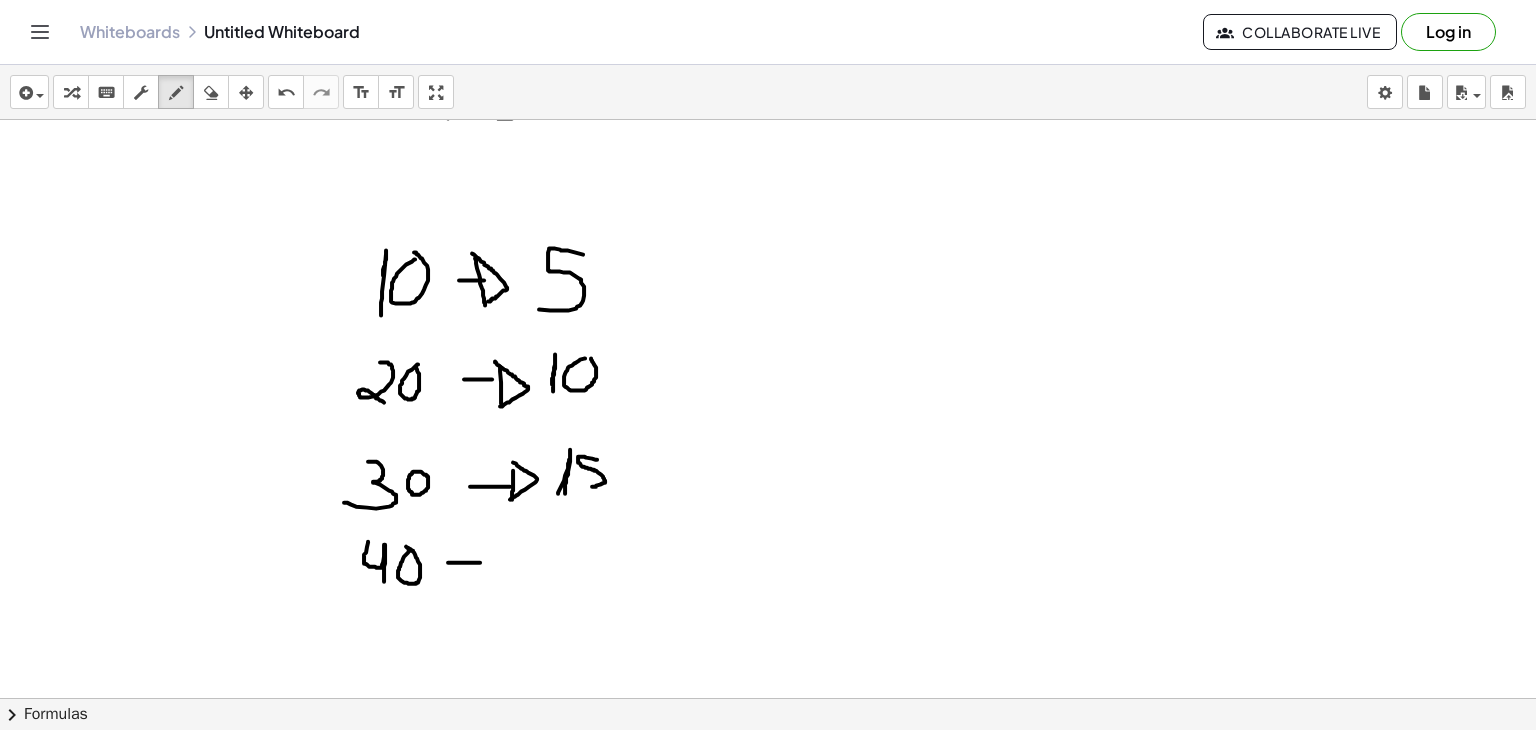 drag, startPoint x: 448, startPoint y: 561, endPoint x: 484, endPoint y: 561, distance: 36 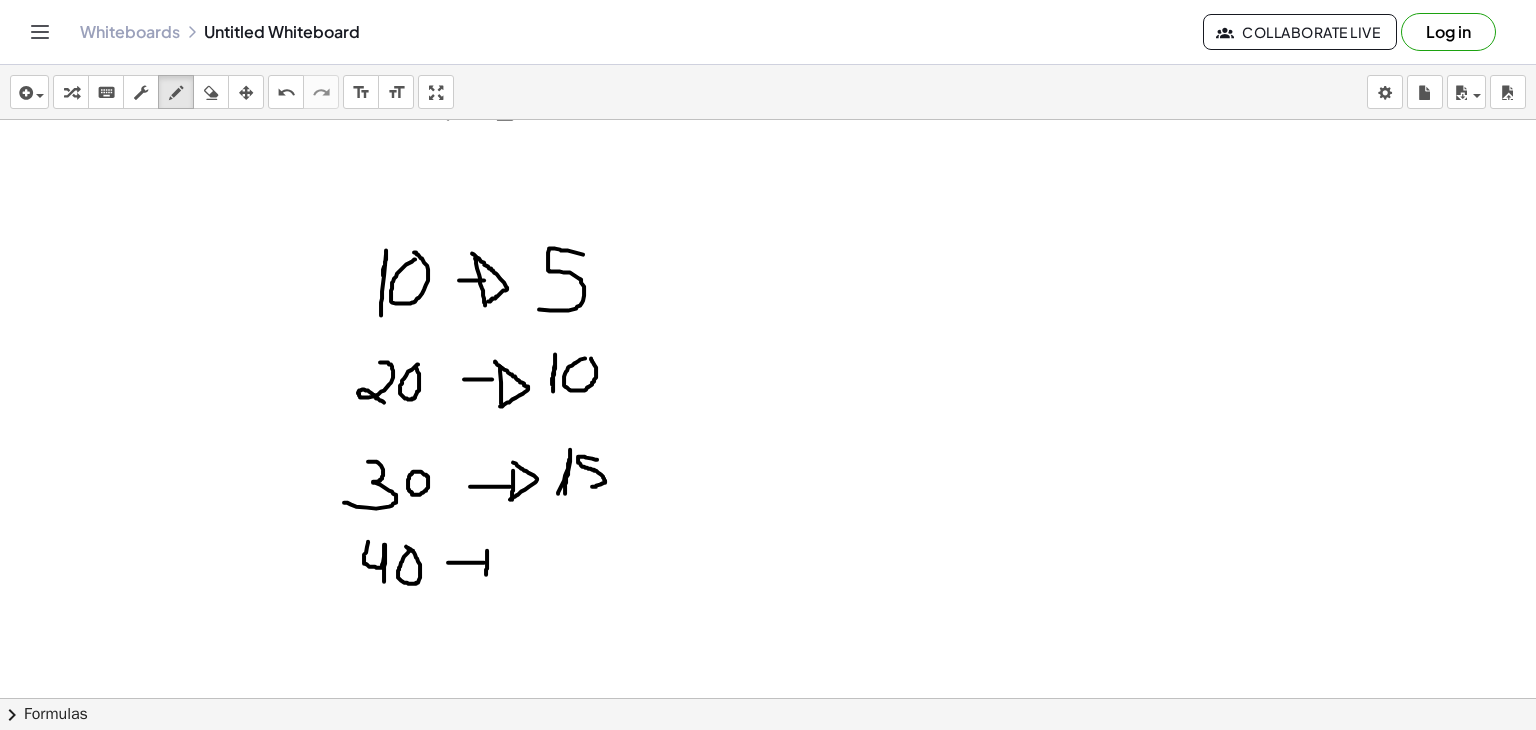 drag, startPoint x: 487, startPoint y: 549, endPoint x: 484, endPoint y: 581, distance: 32.140316 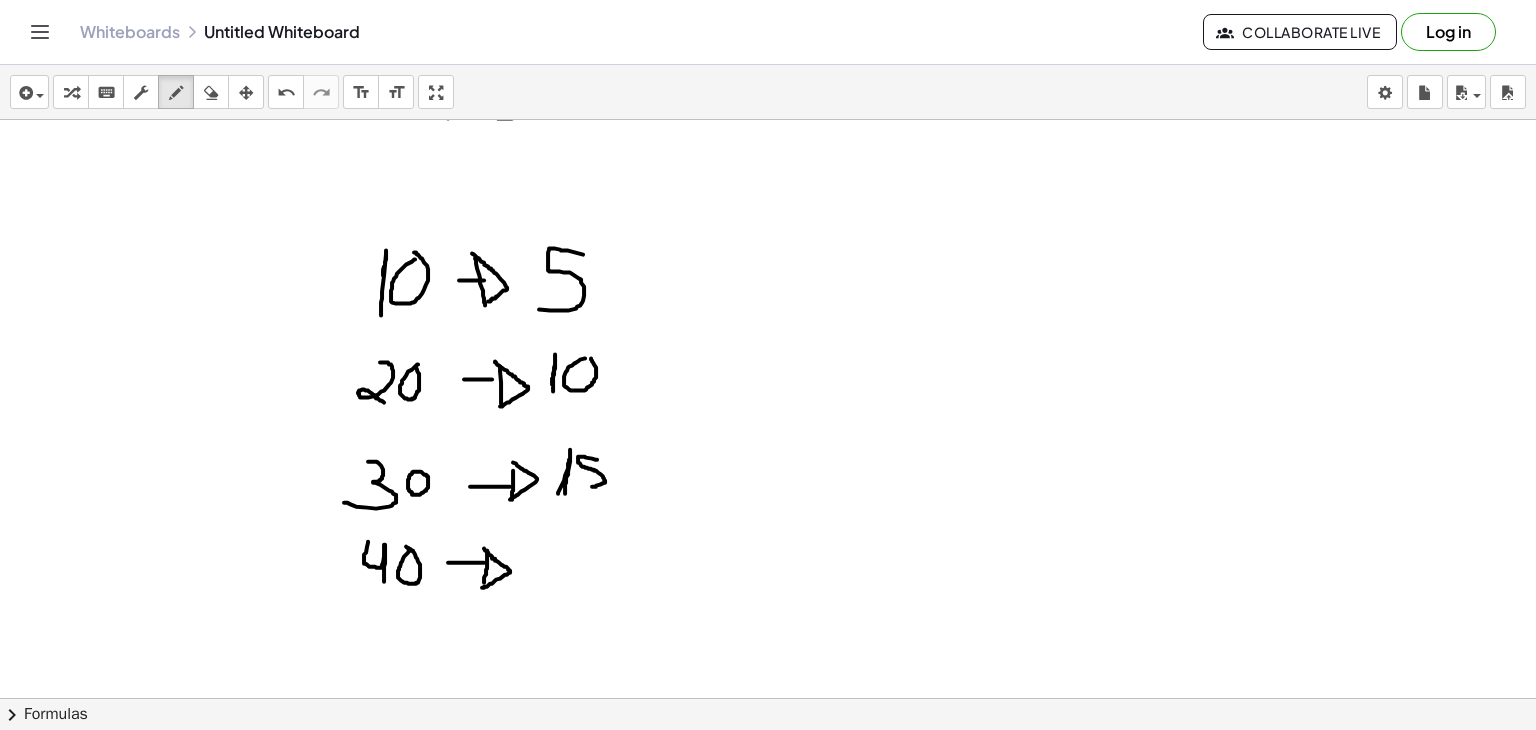 drag, startPoint x: 484, startPoint y: 547, endPoint x: 481, endPoint y: 586, distance: 39.115215 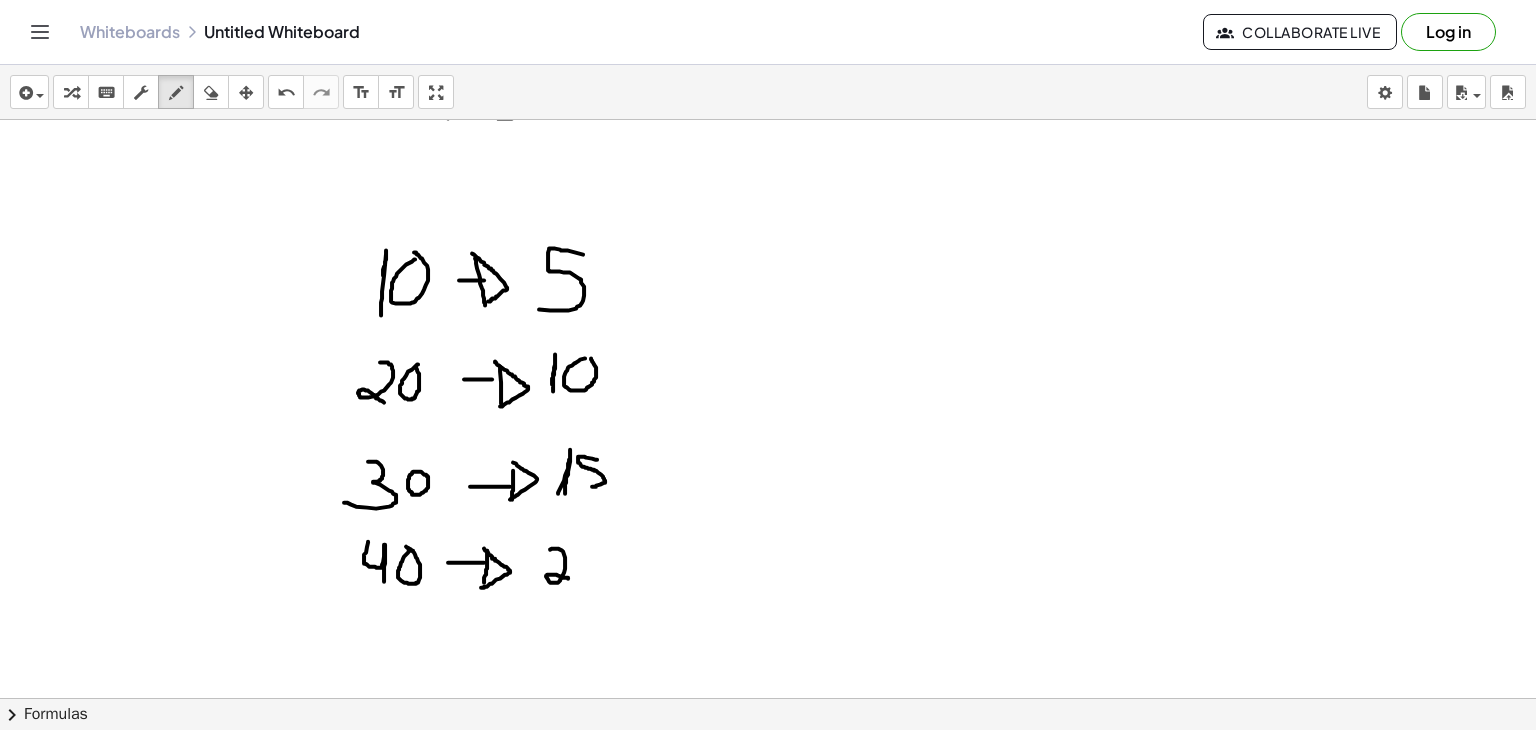 drag, startPoint x: 550, startPoint y: 548, endPoint x: 569, endPoint y: 577, distance: 34.669872 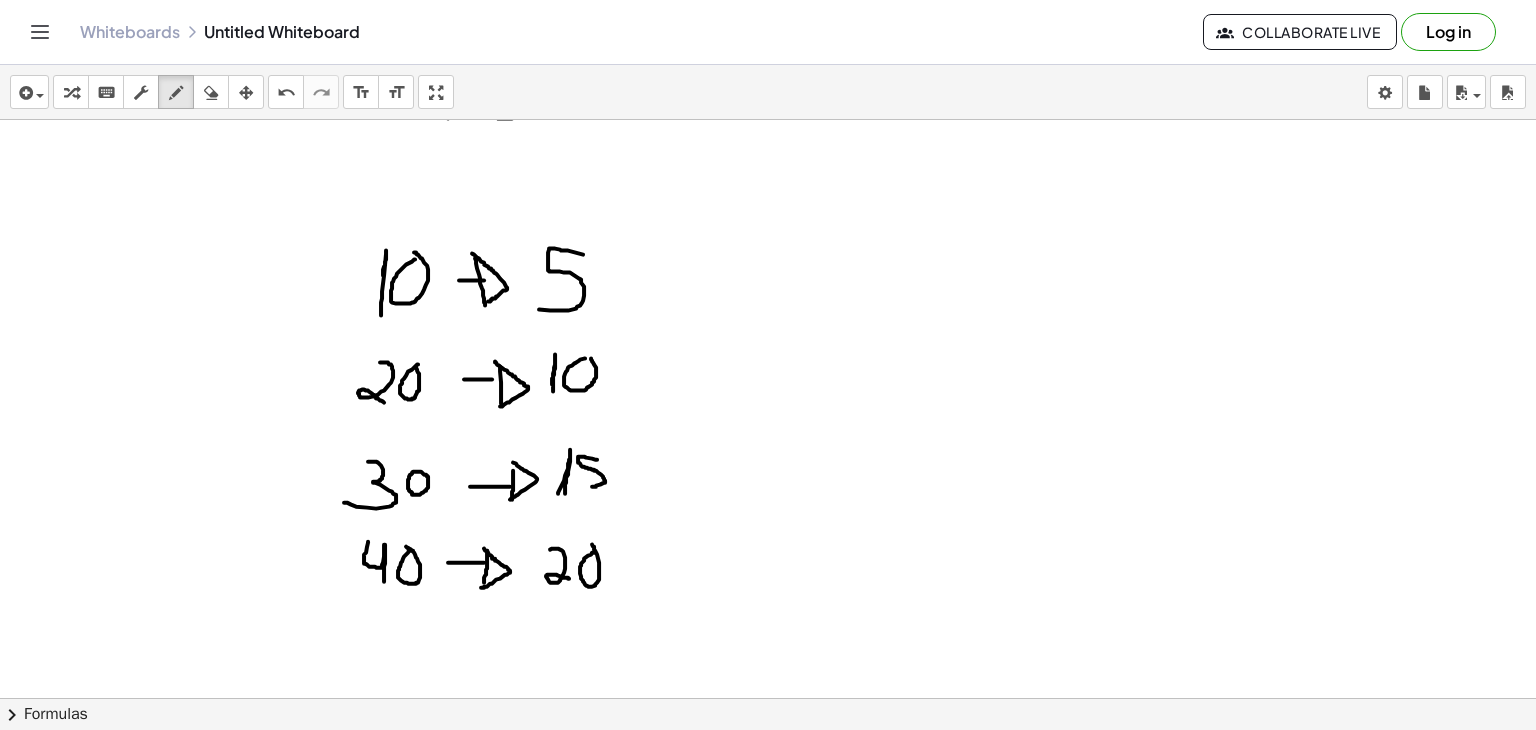drag, startPoint x: 596, startPoint y: 551, endPoint x: 592, endPoint y: 541, distance: 10.770329 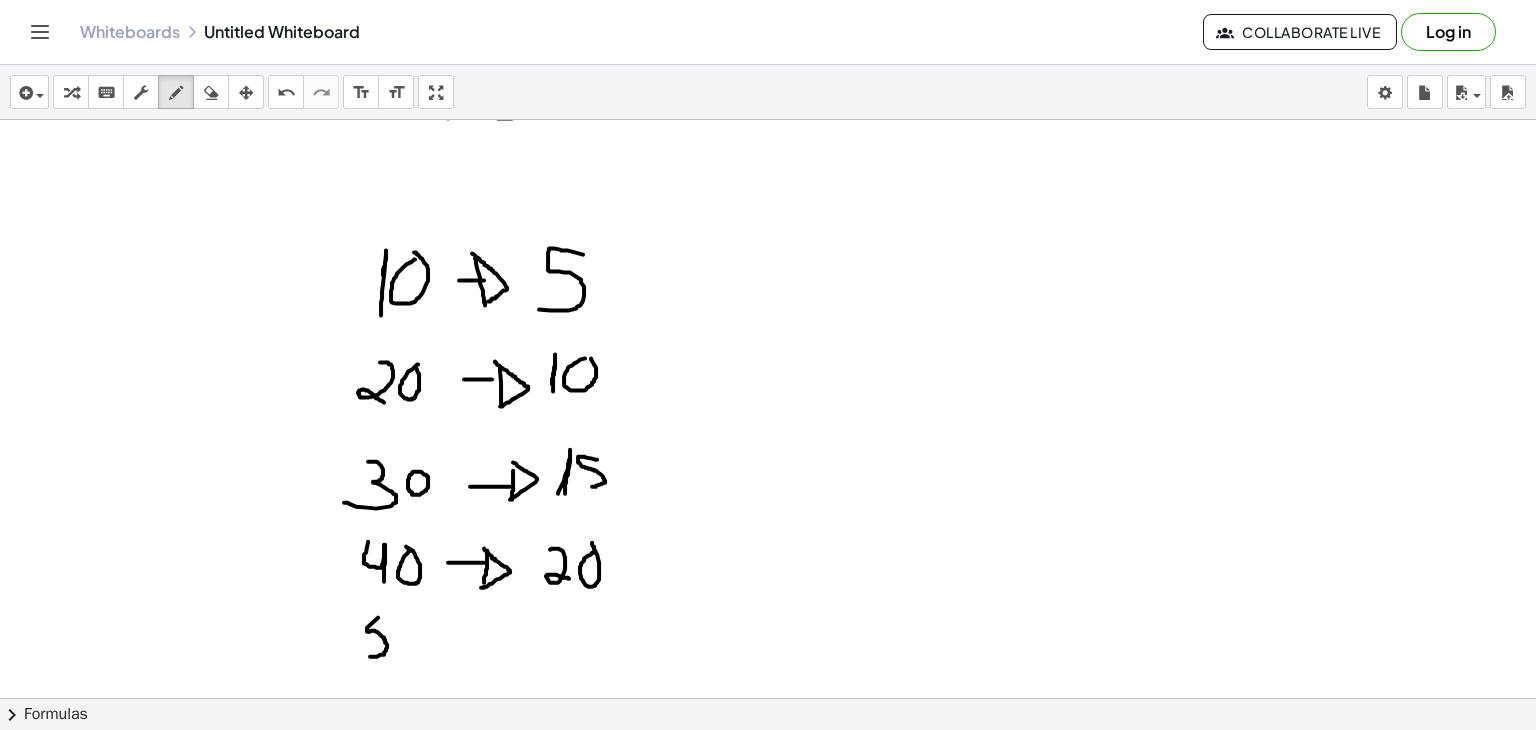 drag, startPoint x: 378, startPoint y: 616, endPoint x: 362, endPoint y: 654, distance: 41.231056 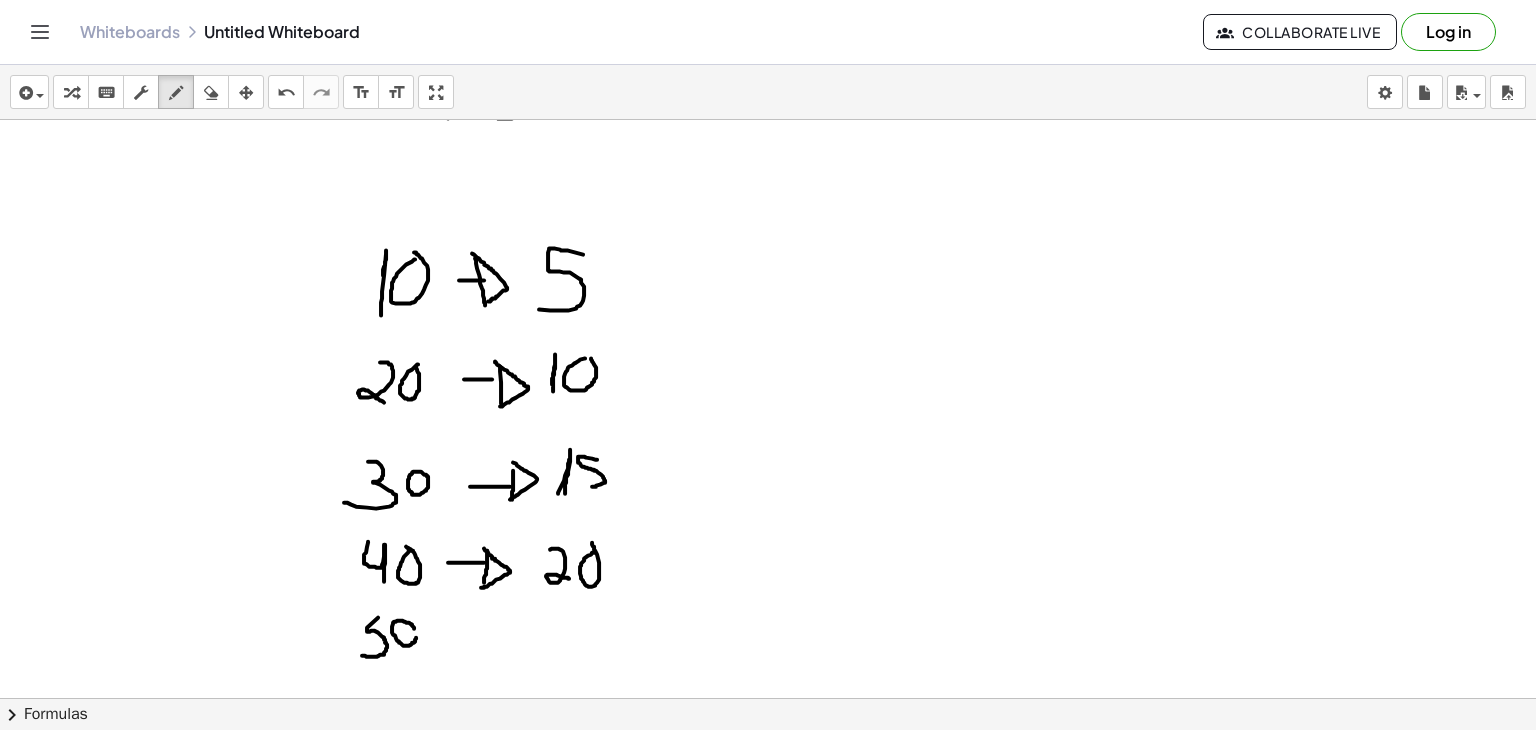 click at bounding box center [768, -2278] 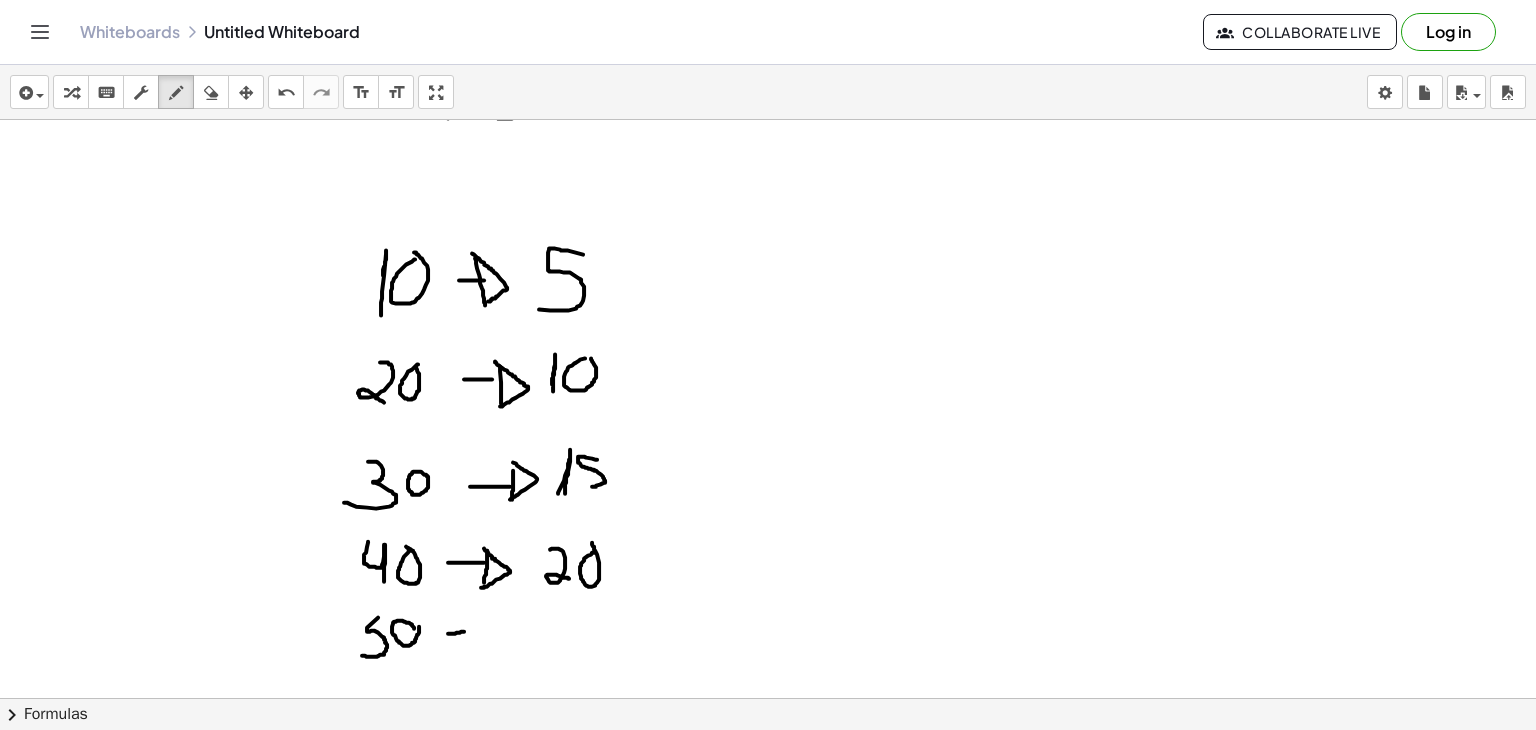 drag, startPoint x: 448, startPoint y: 632, endPoint x: 472, endPoint y: 630, distance: 24.083189 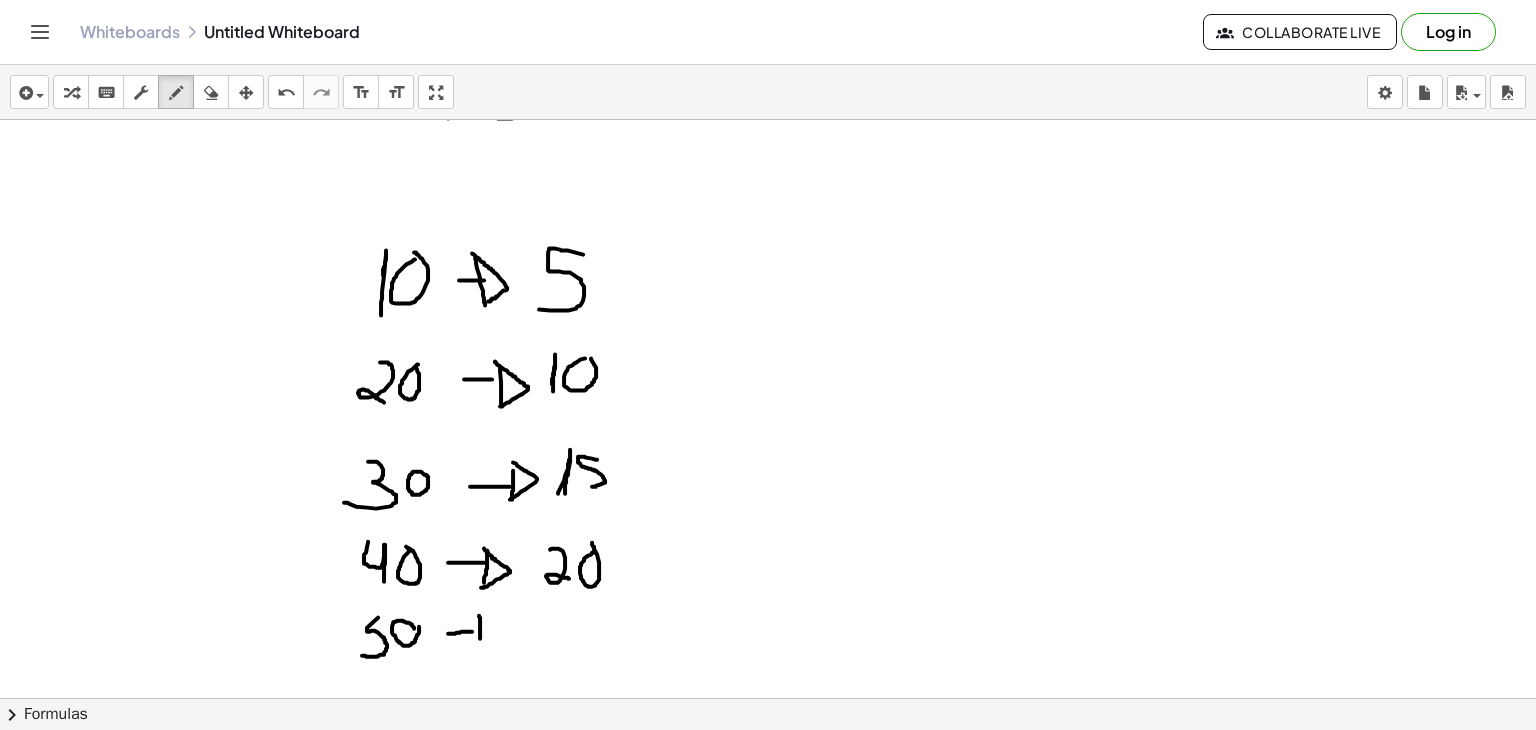 drag, startPoint x: 479, startPoint y: 614, endPoint x: 480, endPoint y: 649, distance: 35.014282 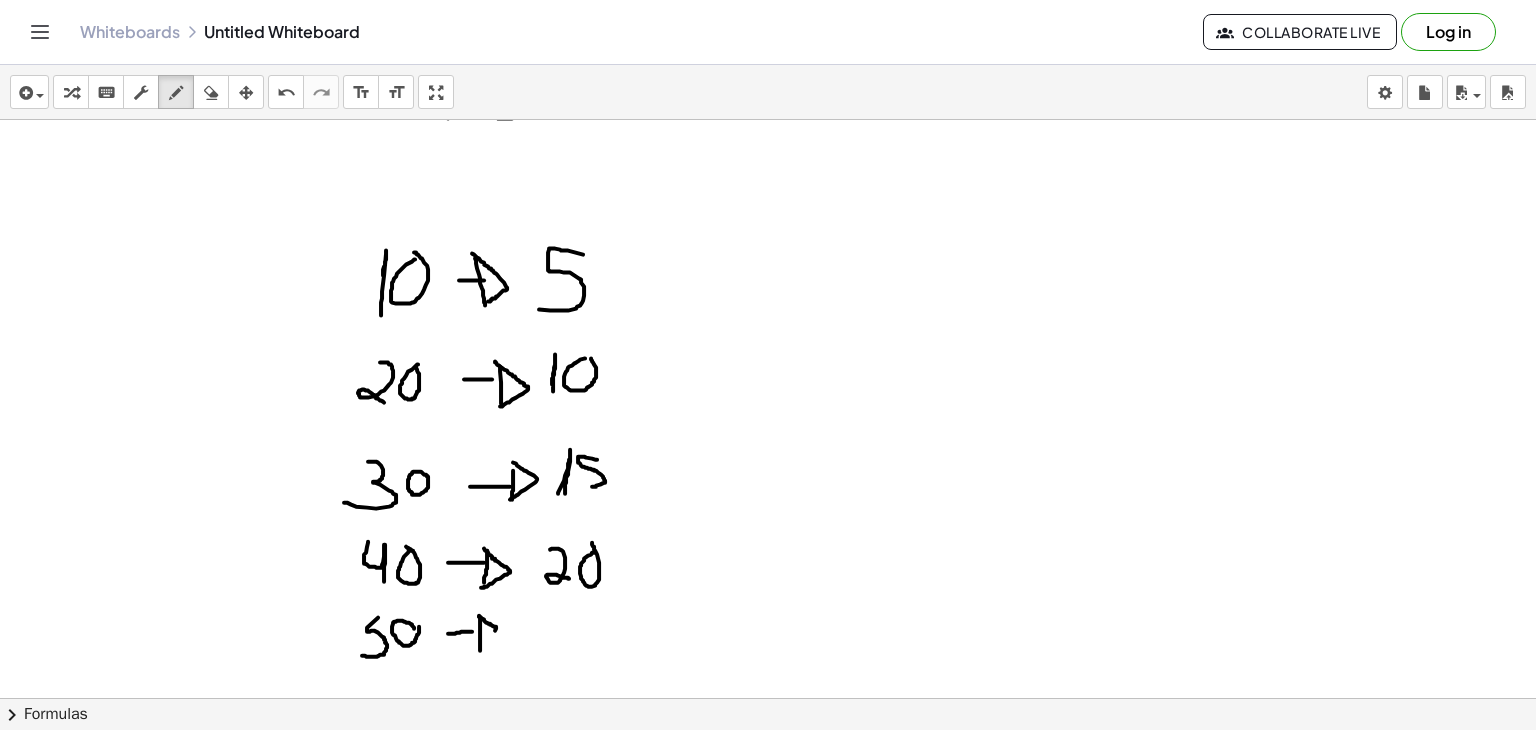 drag, startPoint x: 479, startPoint y: 615, endPoint x: 476, endPoint y: 657, distance: 42.107006 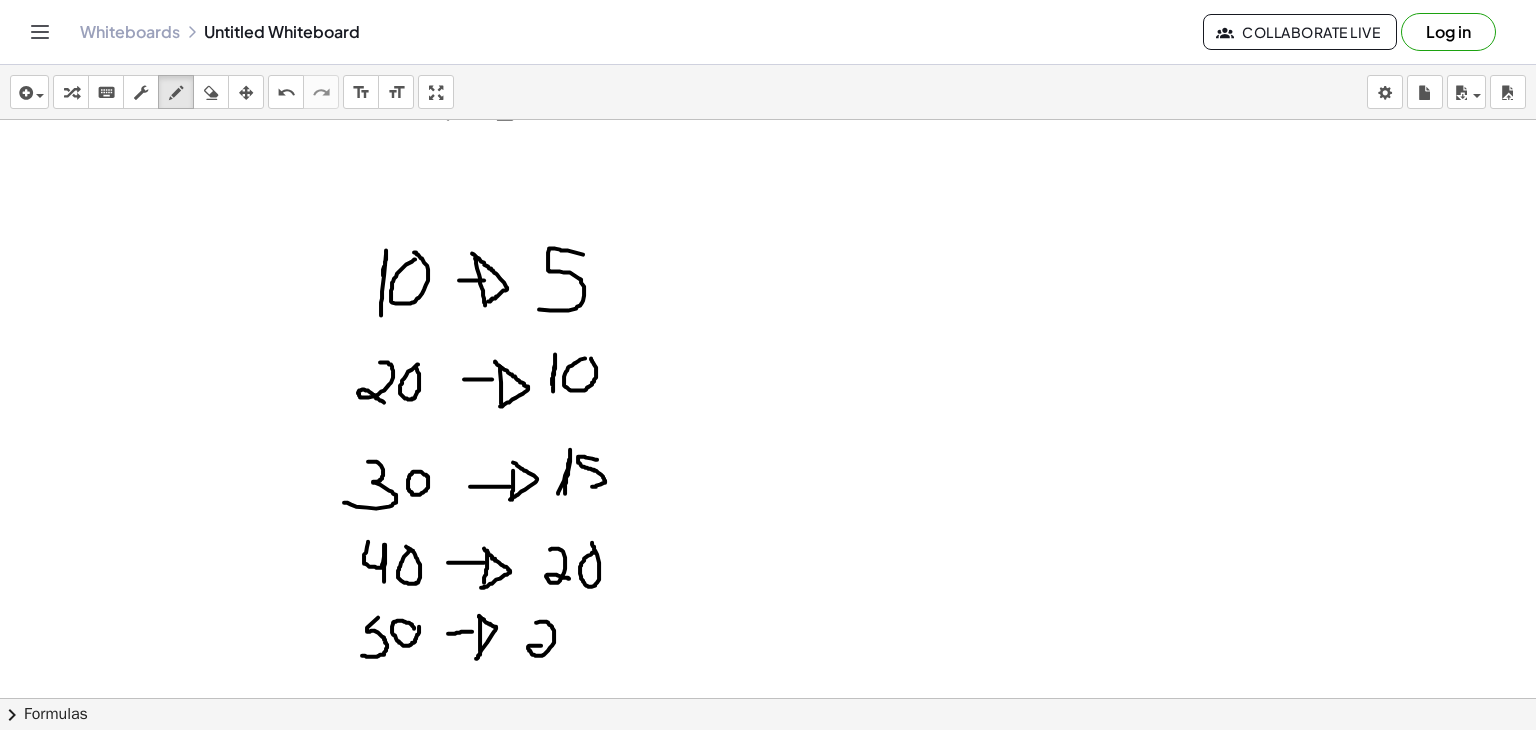 drag, startPoint x: 536, startPoint y: 621, endPoint x: 557, endPoint y: 650, distance: 35.805027 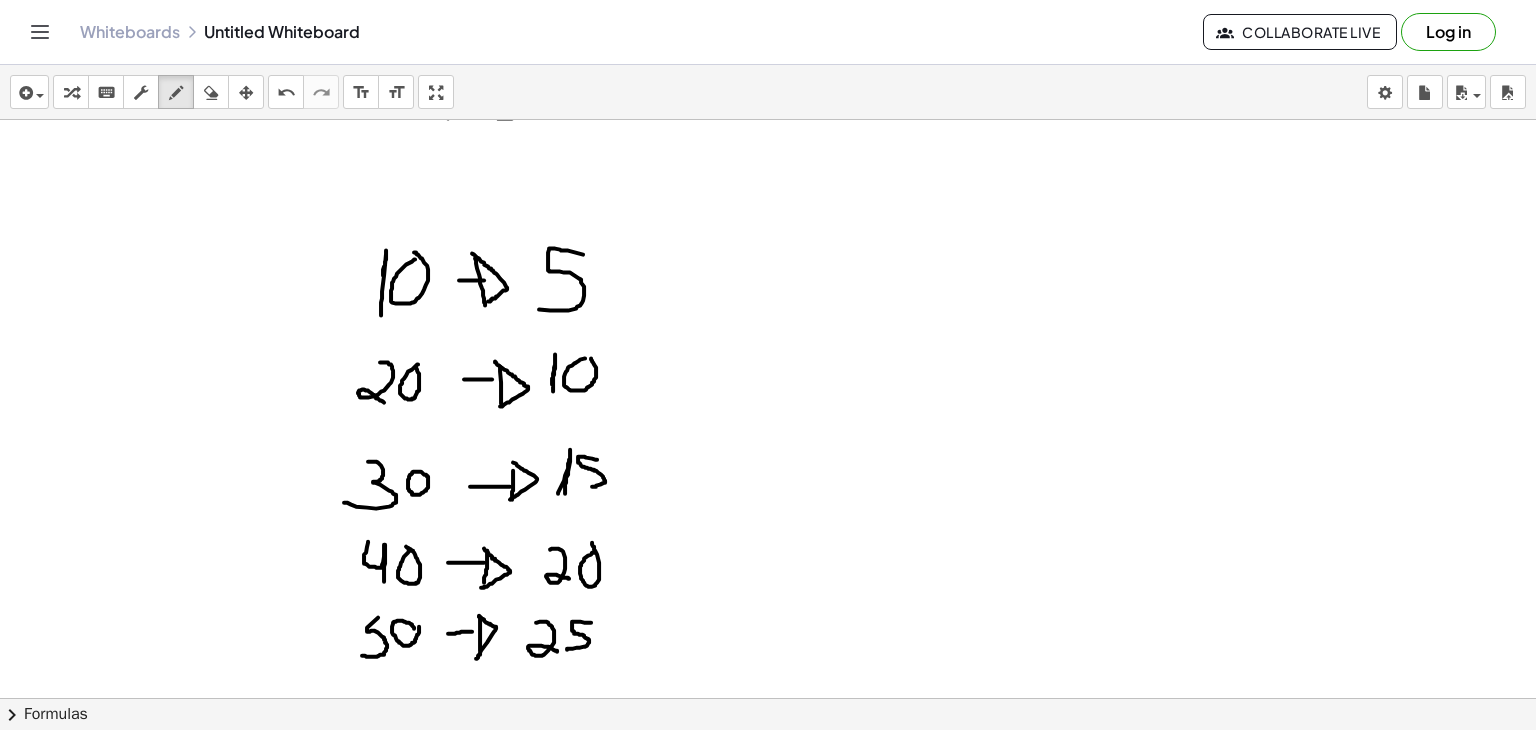 drag, startPoint x: 591, startPoint y: 621, endPoint x: 564, endPoint y: 649, distance: 38.8973 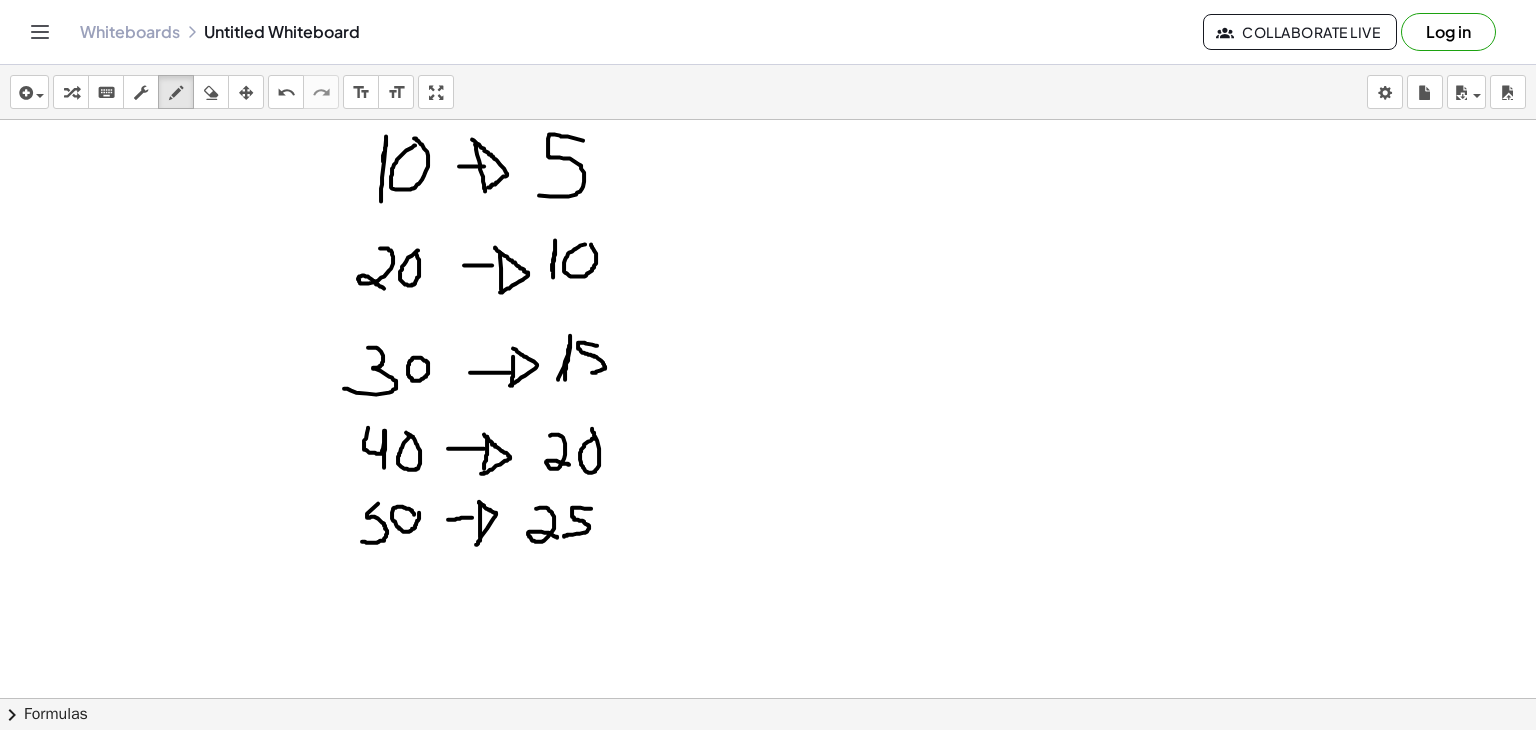 scroll, scrollTop: 5983, scrollLeft: 0, axis: vertical 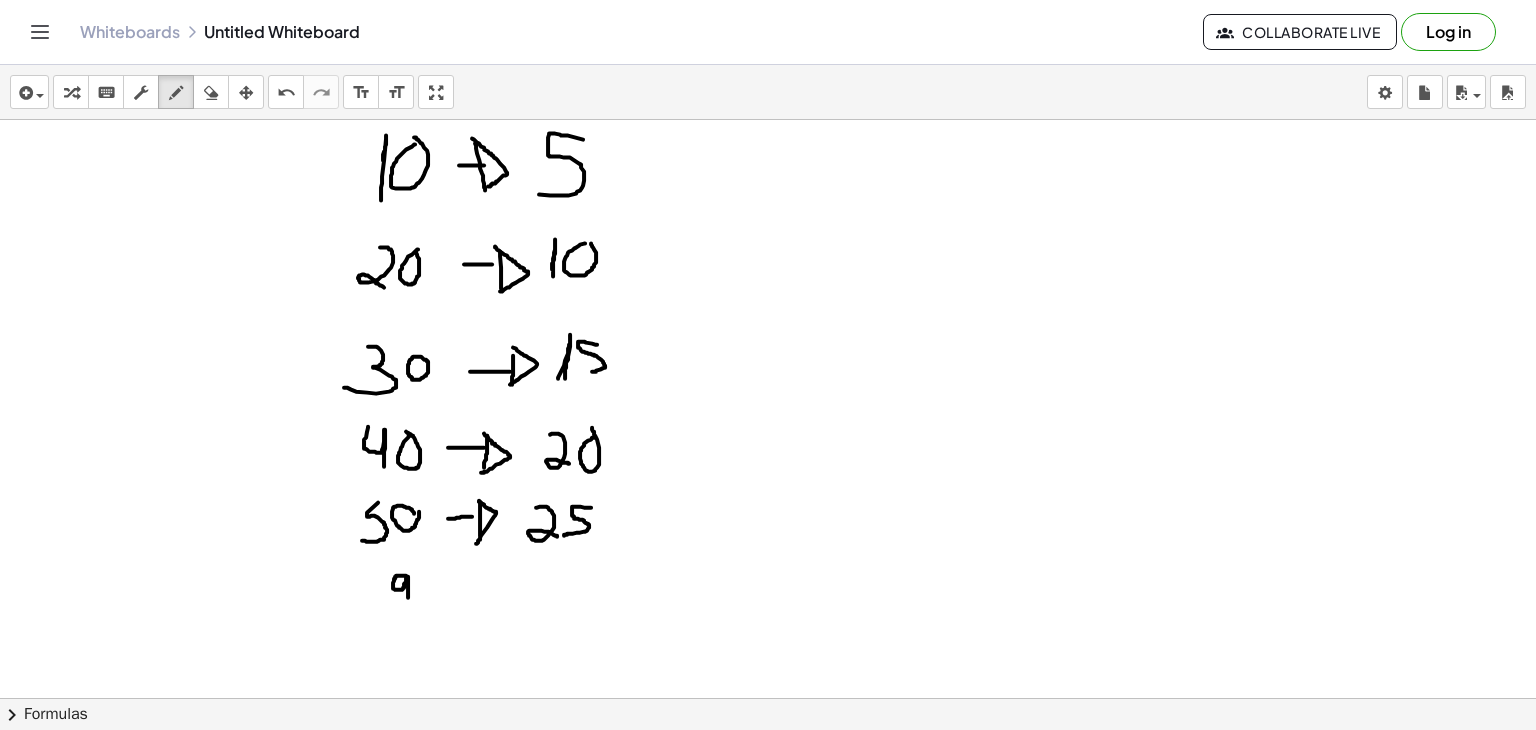 drag, startPoint x: 406, startPoint y: 574, endPoint x: 408, endPoint y: 597, distance: 23.086792 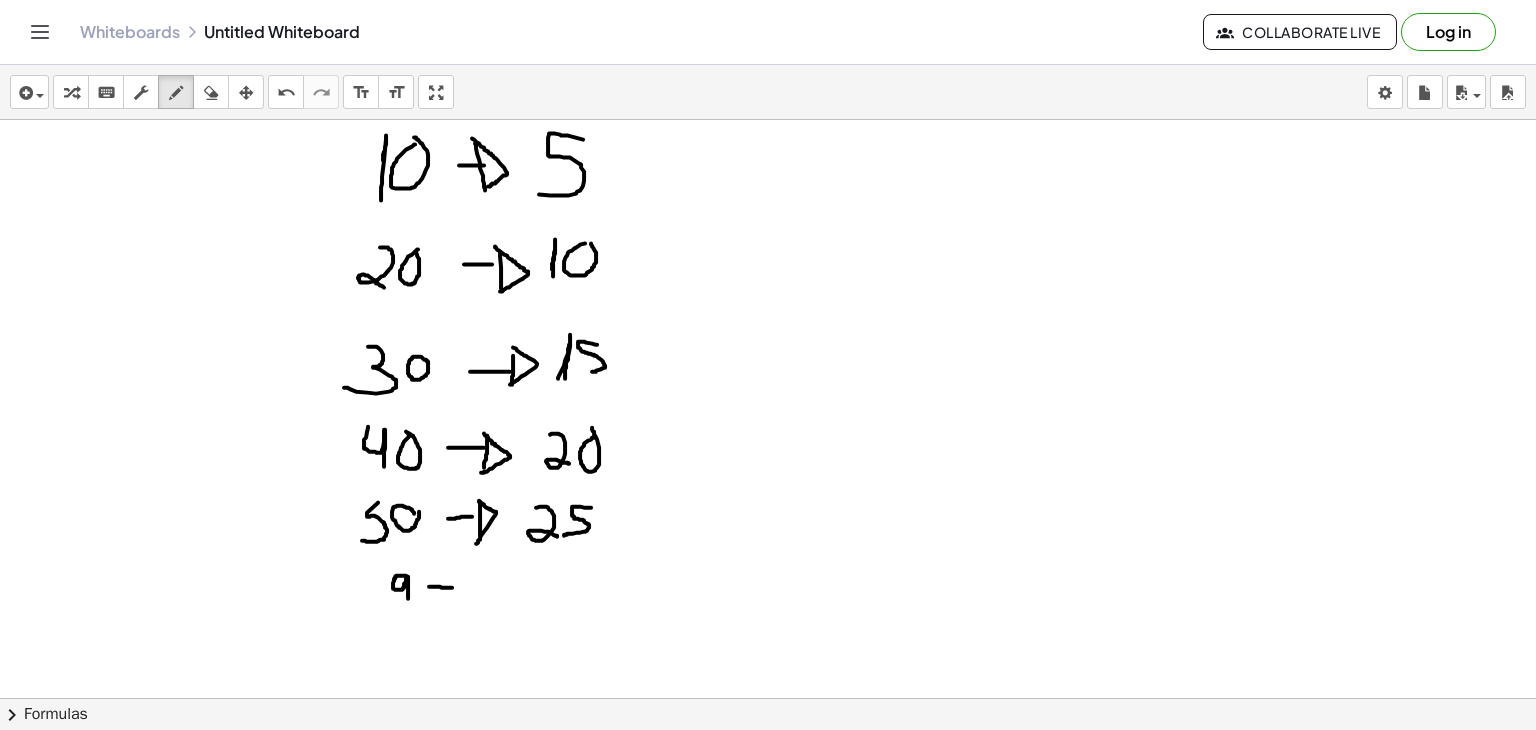 drag, startPoint x: 429, startPoint y: 585, endPoint x: 451, endPoint y: 586, distance: 22.022715 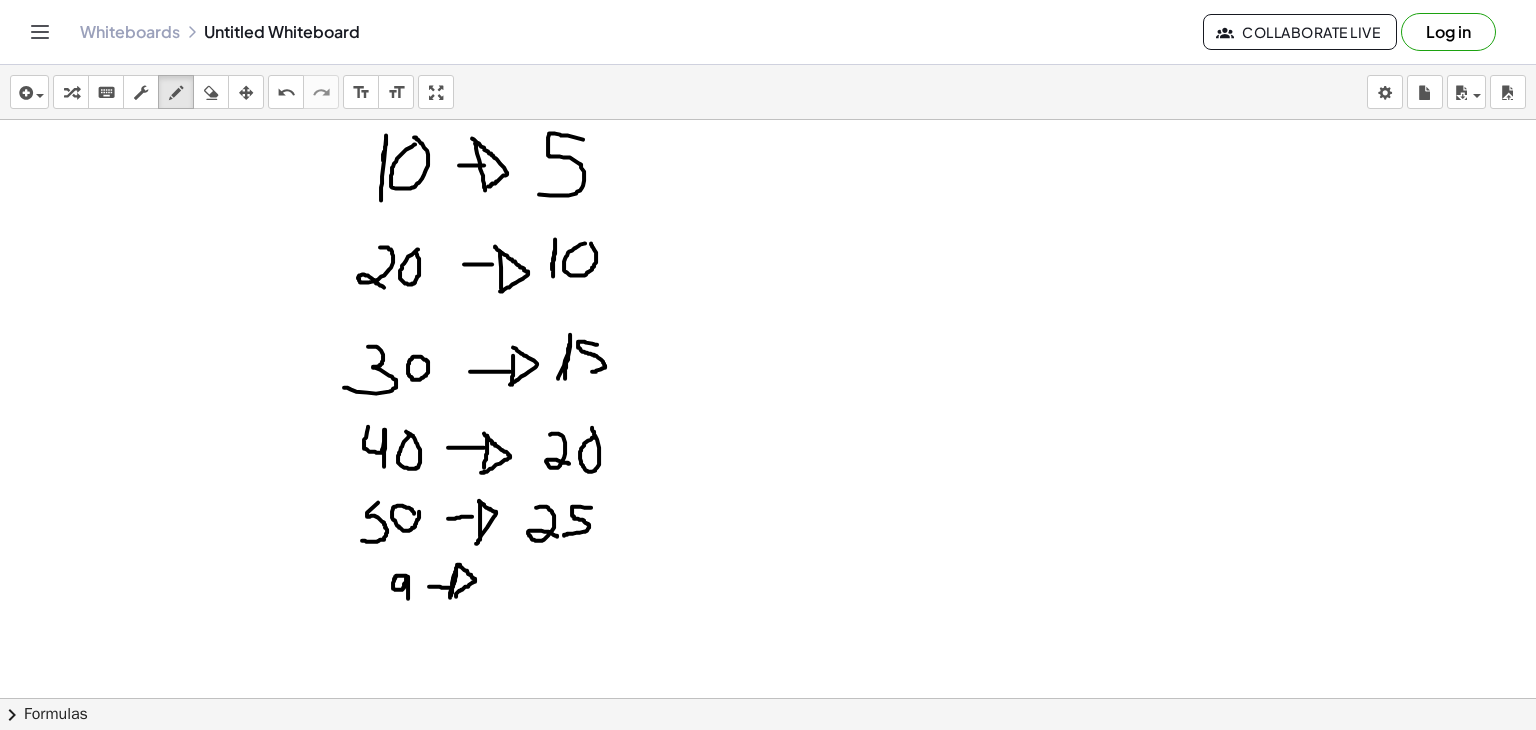 drag, startPoint x: 456, startPoint y: 569, endPoint x: 456, endPoint y: 595, distance: 26 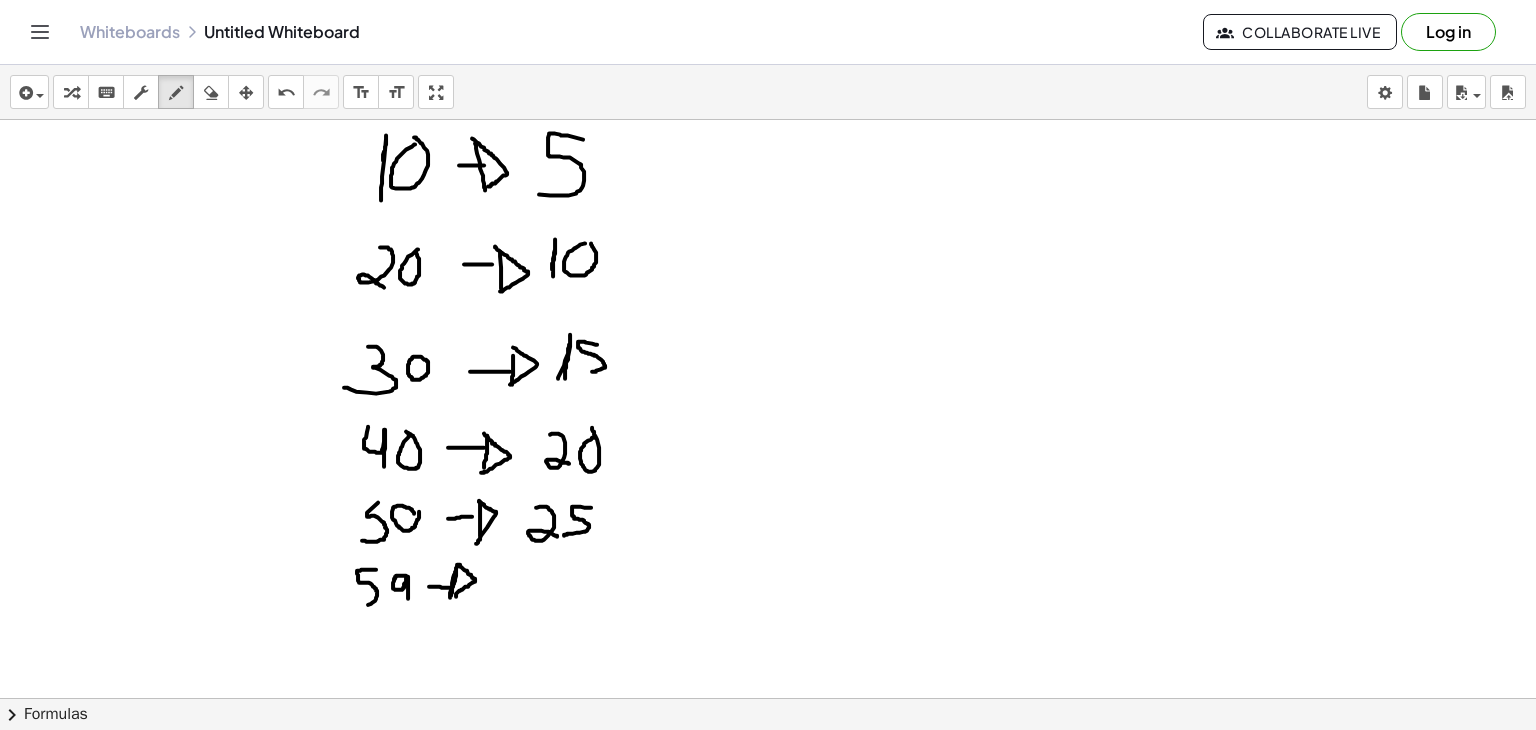 drag, startPoint x: 376, startPoint y: 568, endPoint x: 358, endPoint y: 605, distance: 41.14608 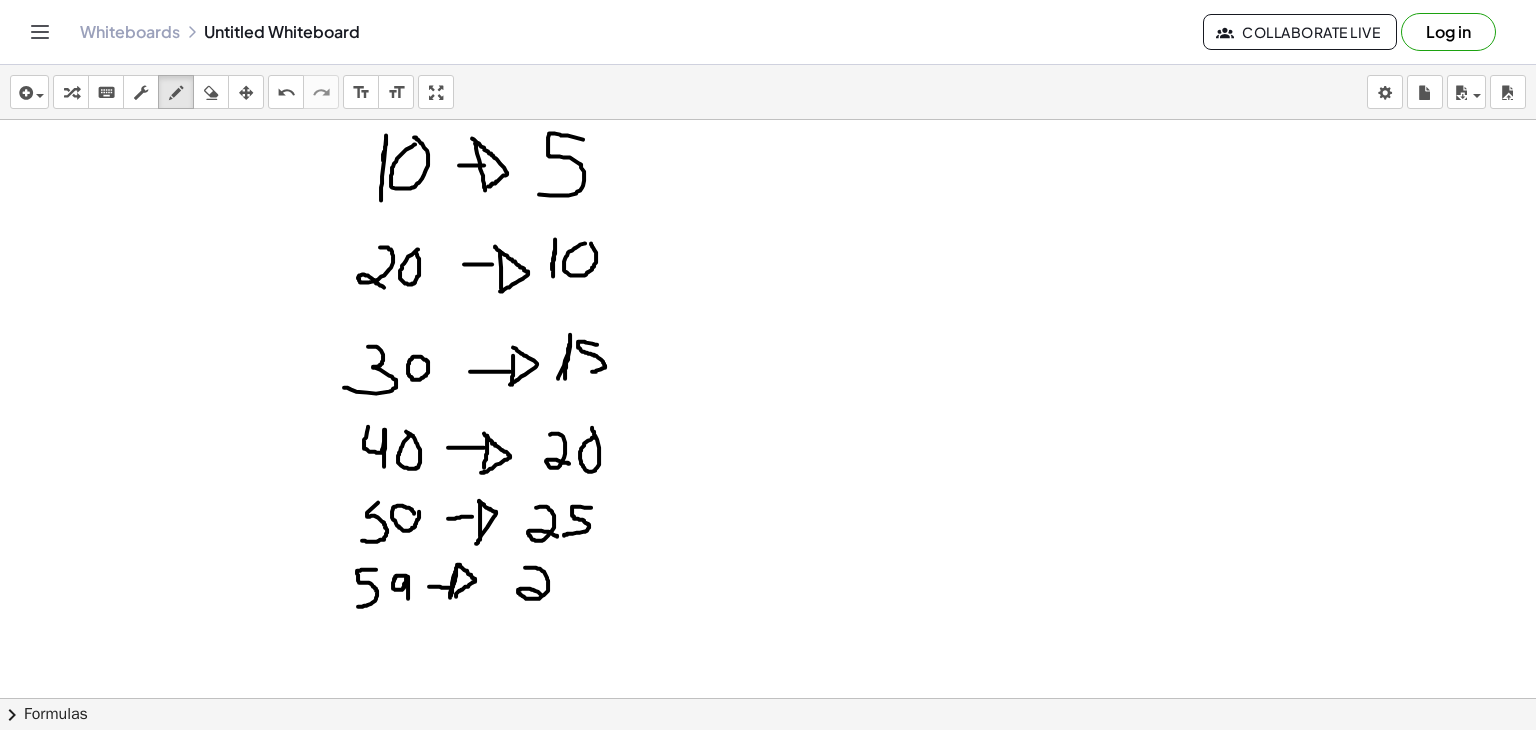 drag, startPoint x: 525, startPoint y: 566, endPoint x: 554, endPoint y: 601, distance: 45.453274 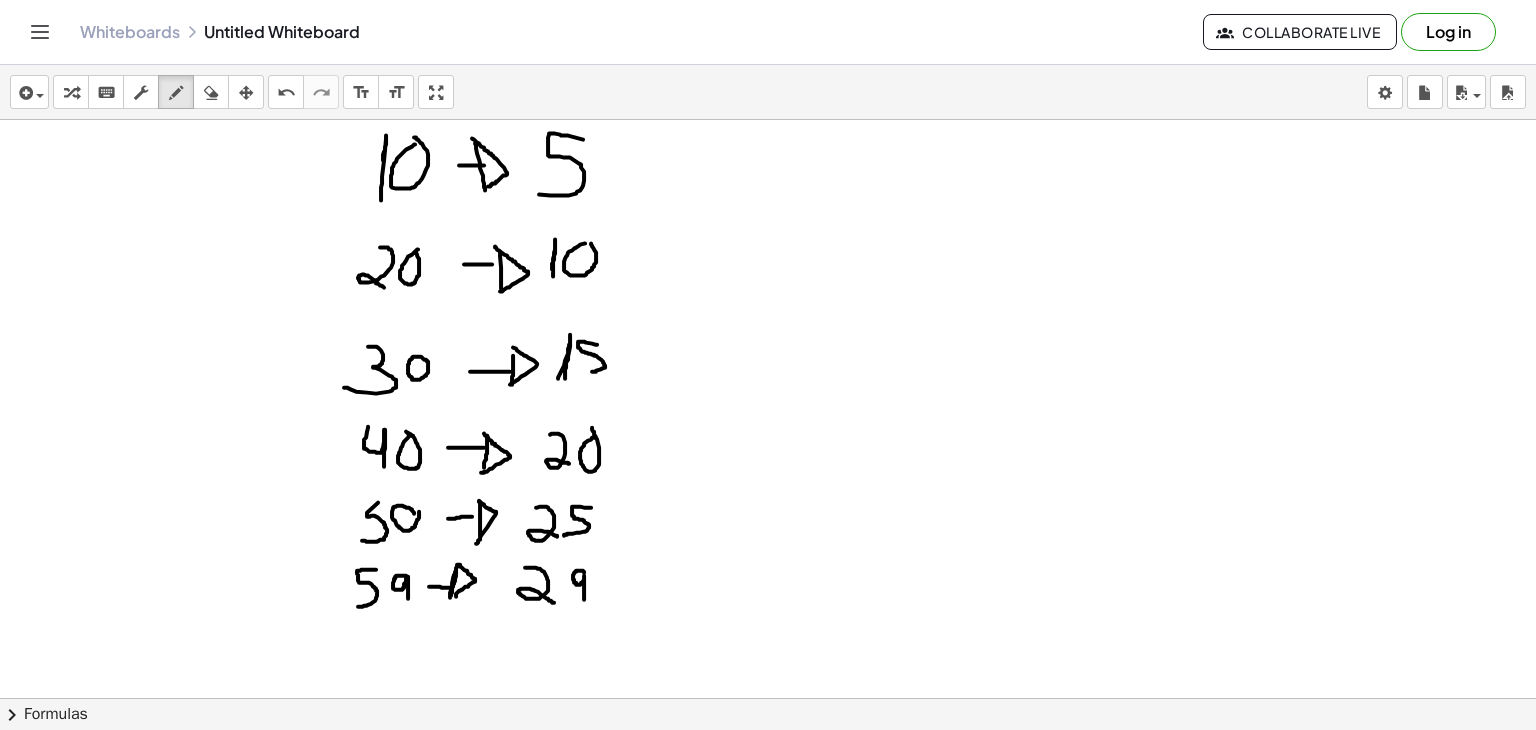 drag, startPoint x: 584, startPoint y: 571, endPoint x: 584, endPoint y: 600, distance: 29 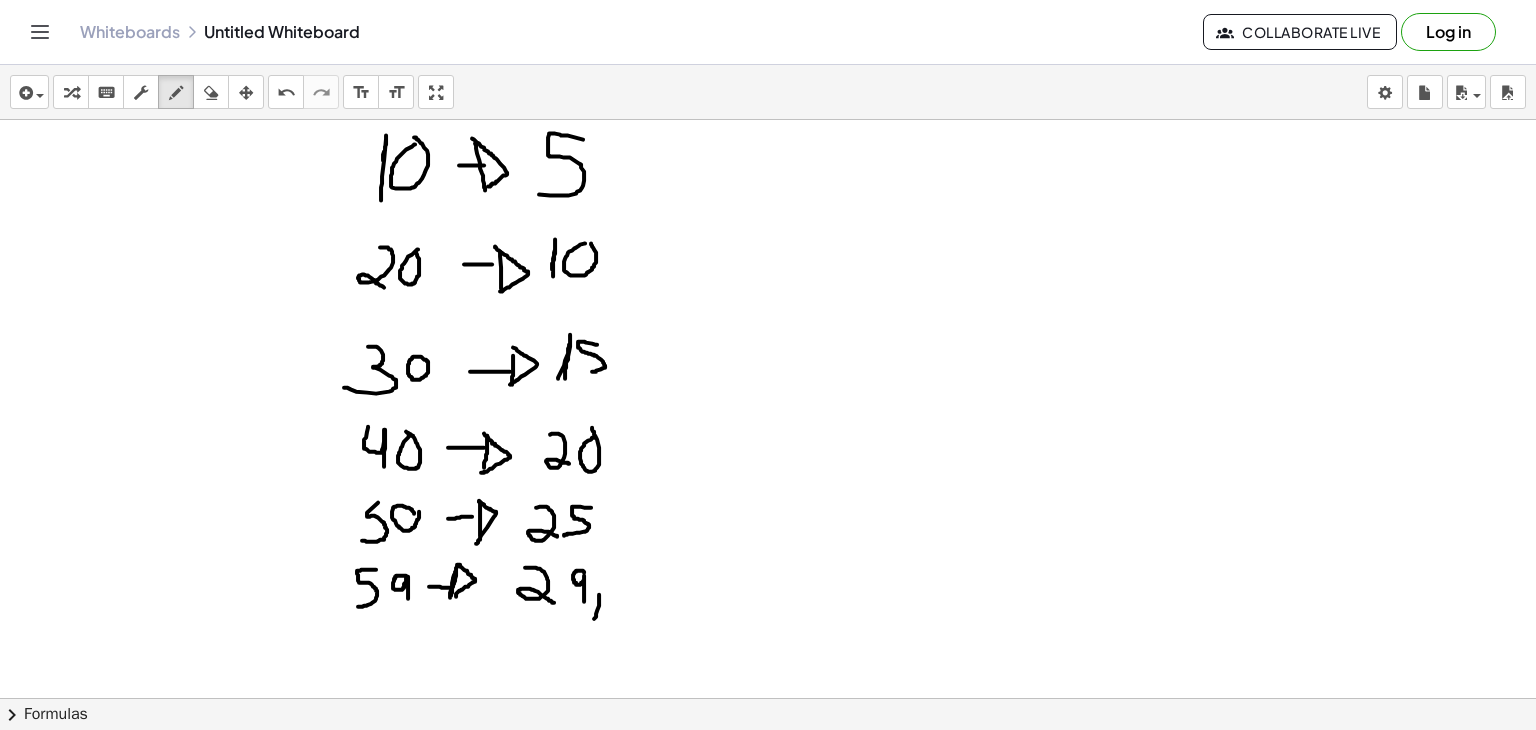 drag, startPoint x: 599, startPoint y: 593, endPoint x: 591, endPoint y: 625, distance: 32.984844 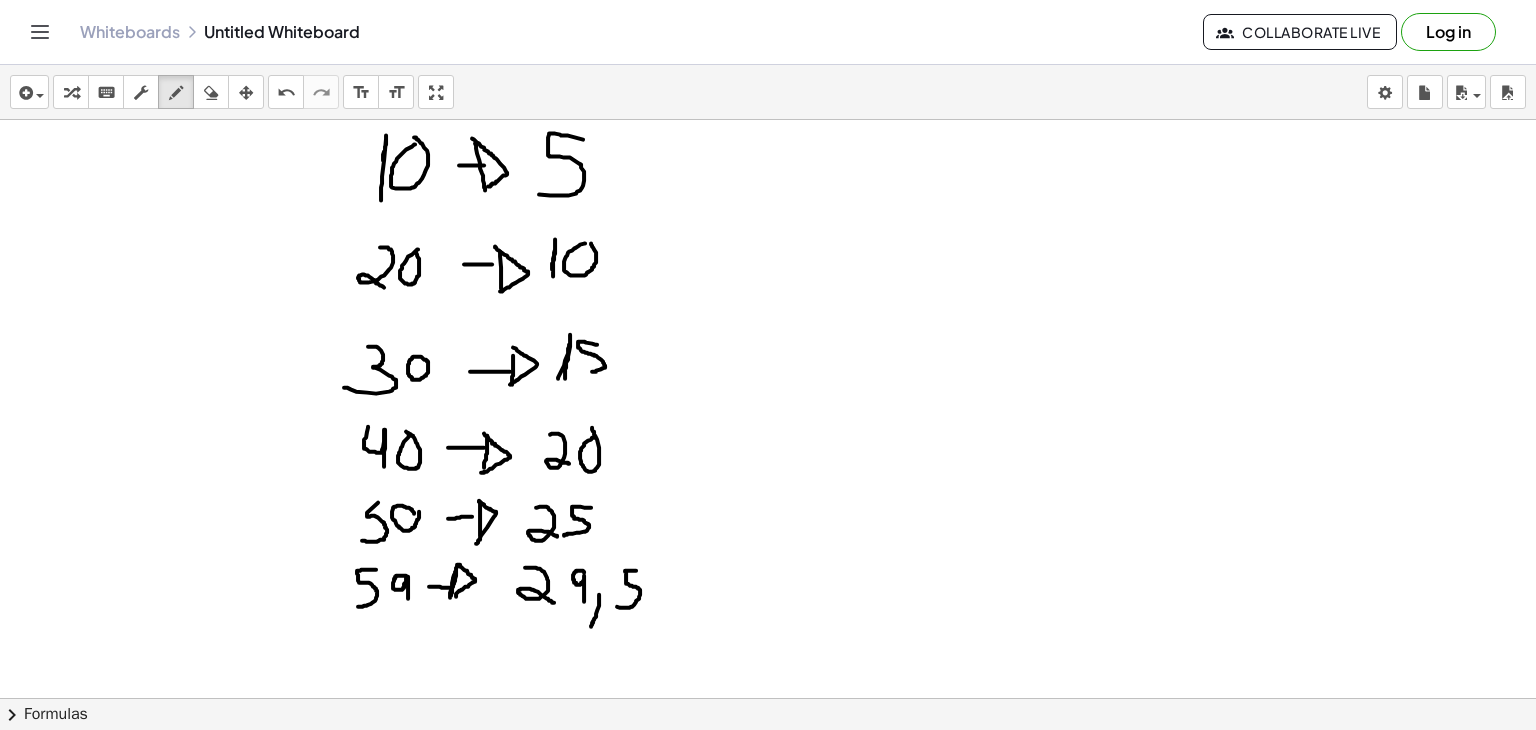 drag, startPoint x: 636, startPoint y: 569, endPoint x: 613, endPoint y: 605, distance: 42.72002 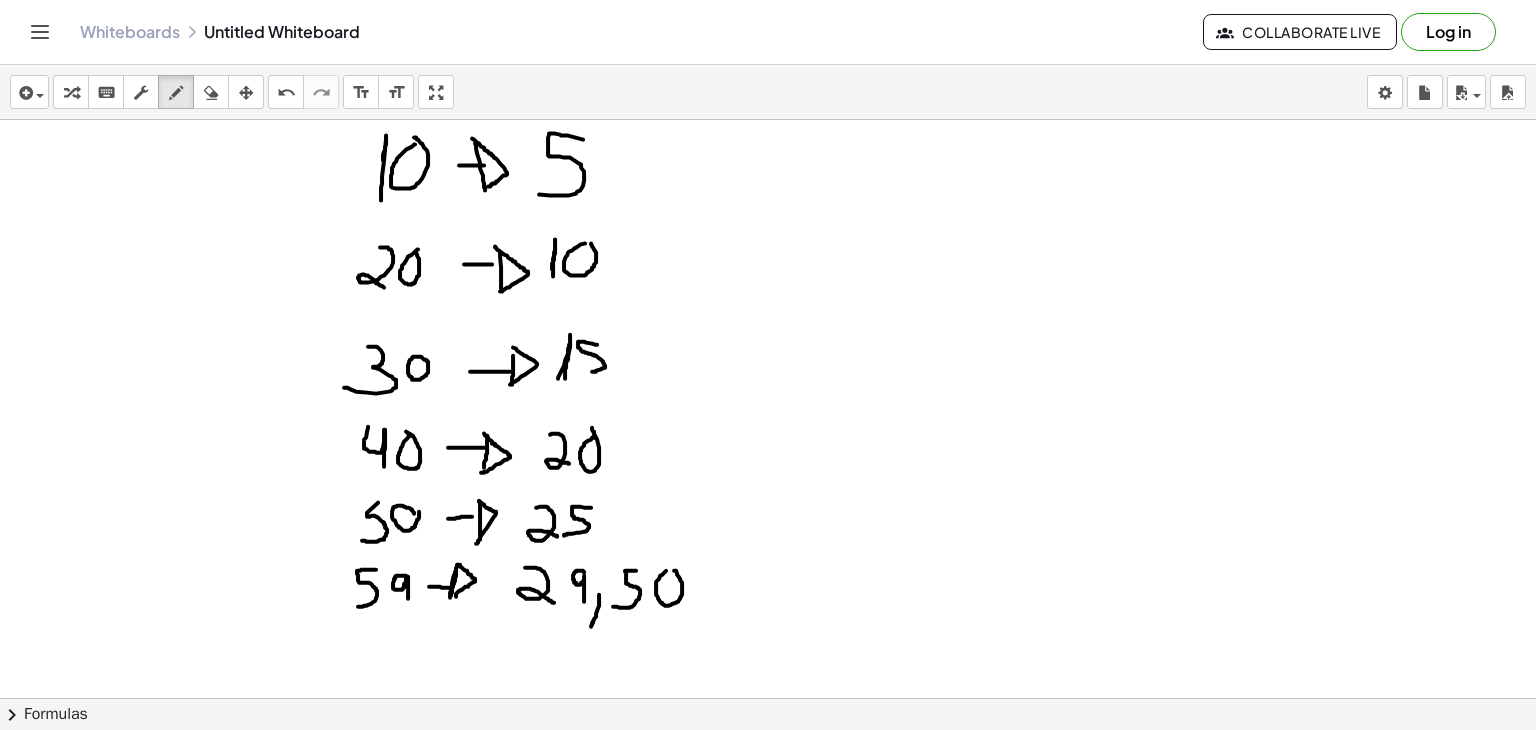click at bounding box center (768, -2393) 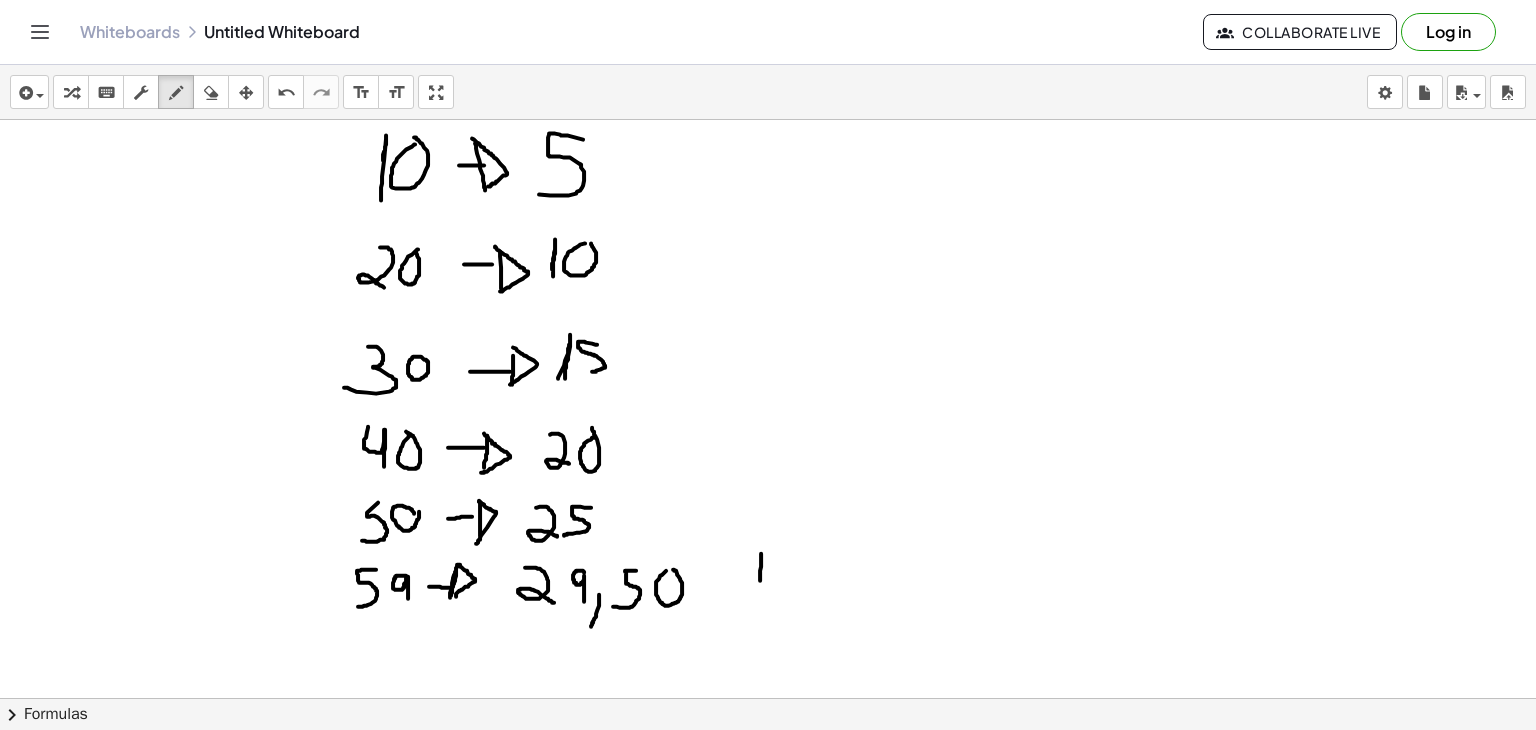 drag, startPoint x: 761, startPoint y: 552, endPoint x: 754, endPoint y: 600, distance: 48.507732 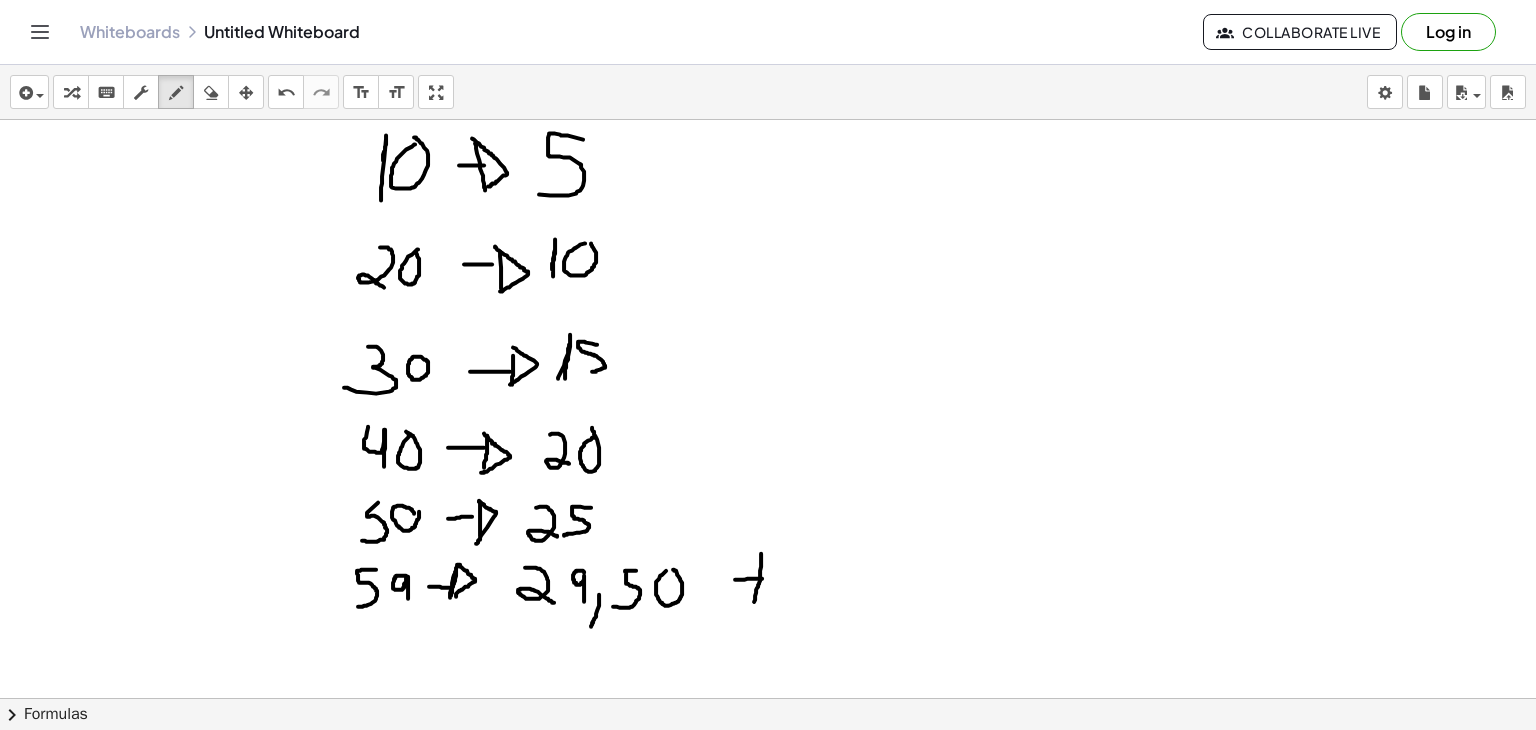 drag, startPoint x: 735, startPoint y: 578, endPoint x: 769, endPoint y: 577, distance: 34.0147 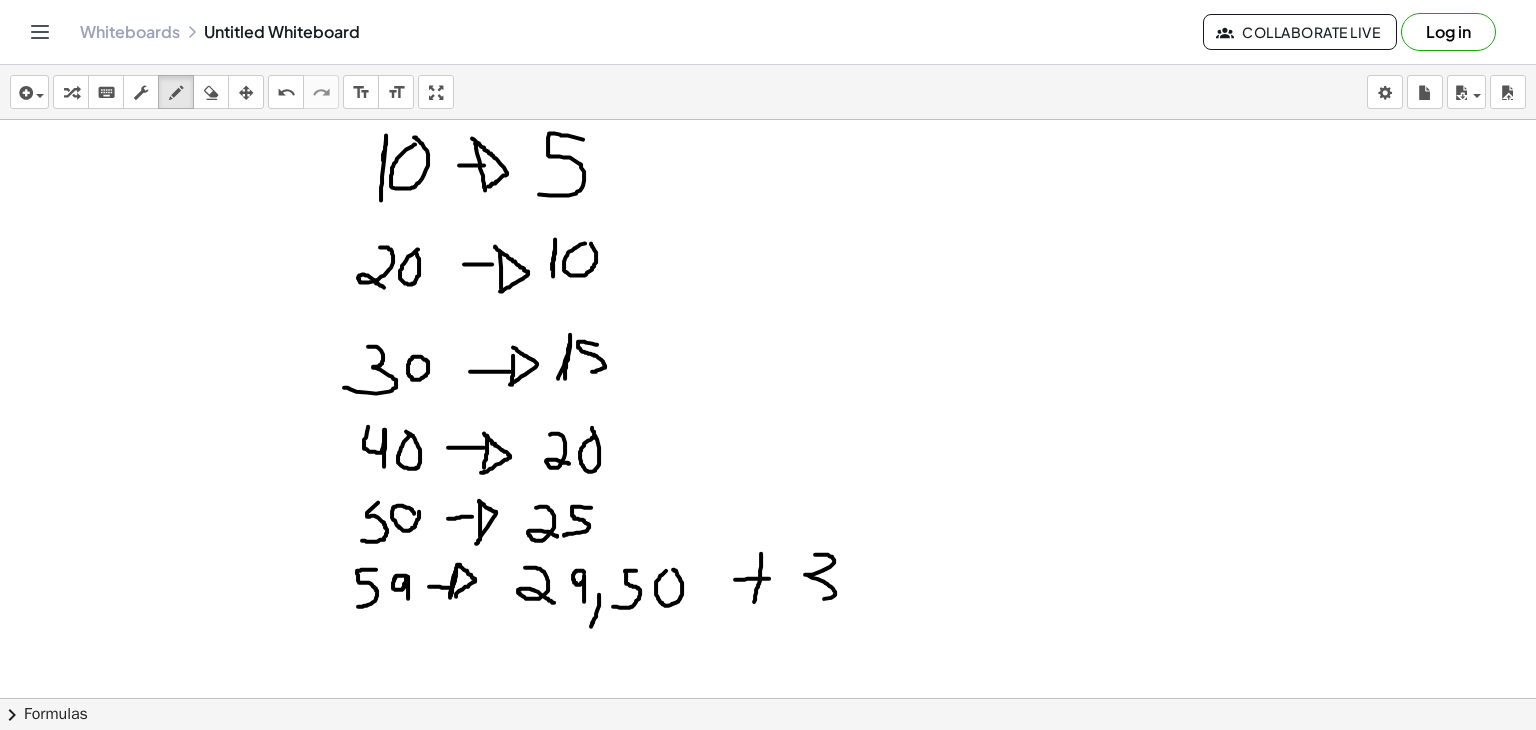 drag, startPoint x: 815, startPoint y: 553, endPoint x: 794, endPoint y: 596, distance: 47.853943 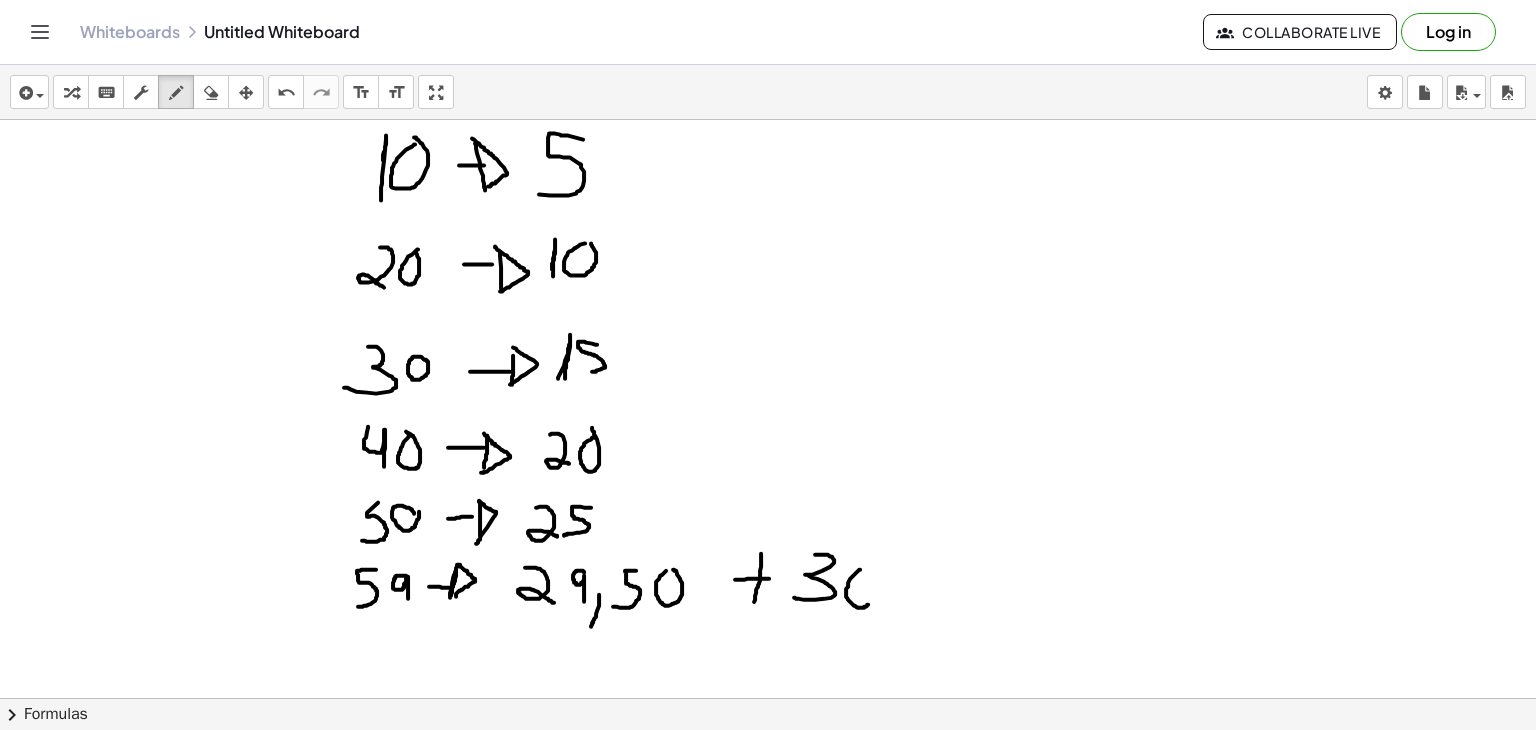 click at bounding box center [768, -2393] 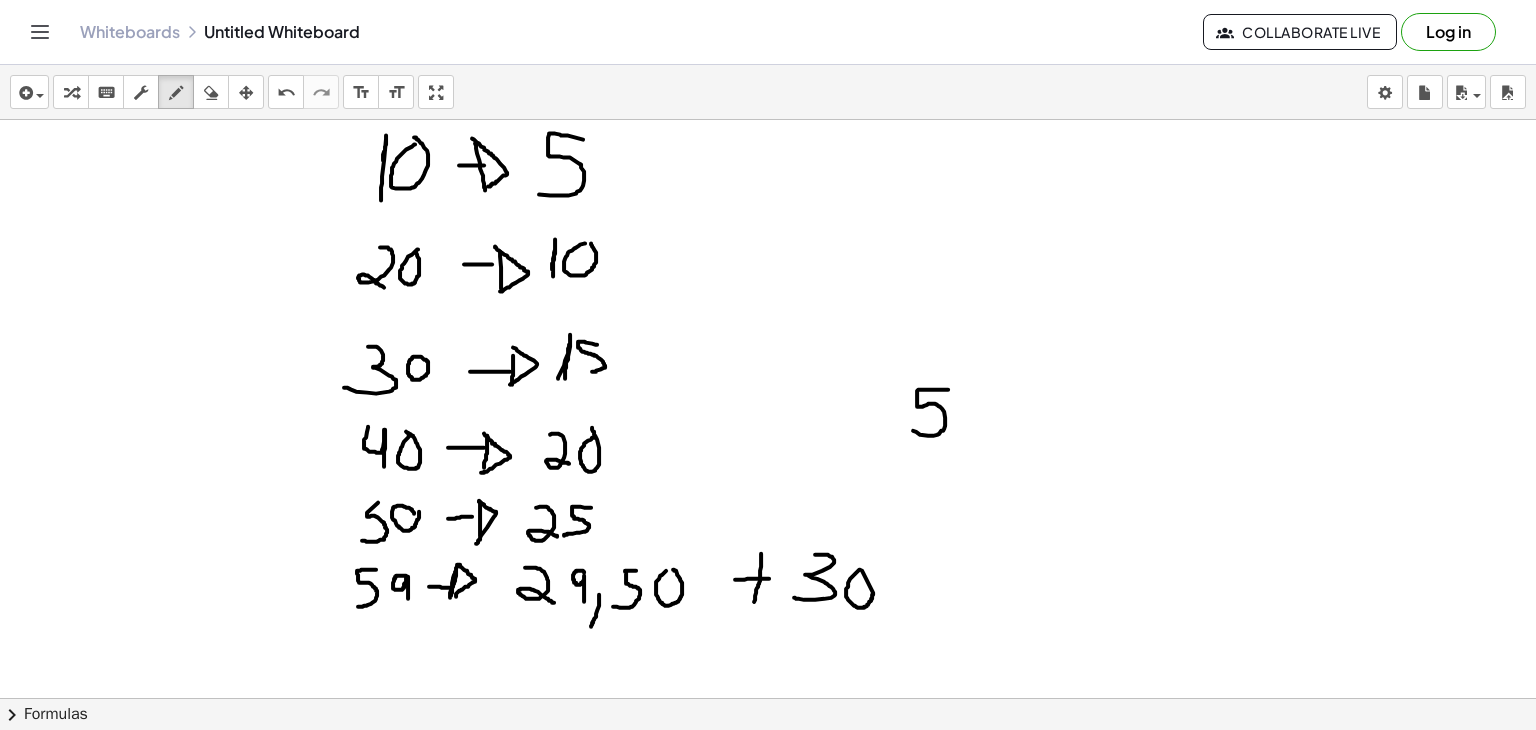 drag, startPoint x: 948, startPoint y: 388, endPoint x: 908, endPoint y: 425, distance: 54.48853 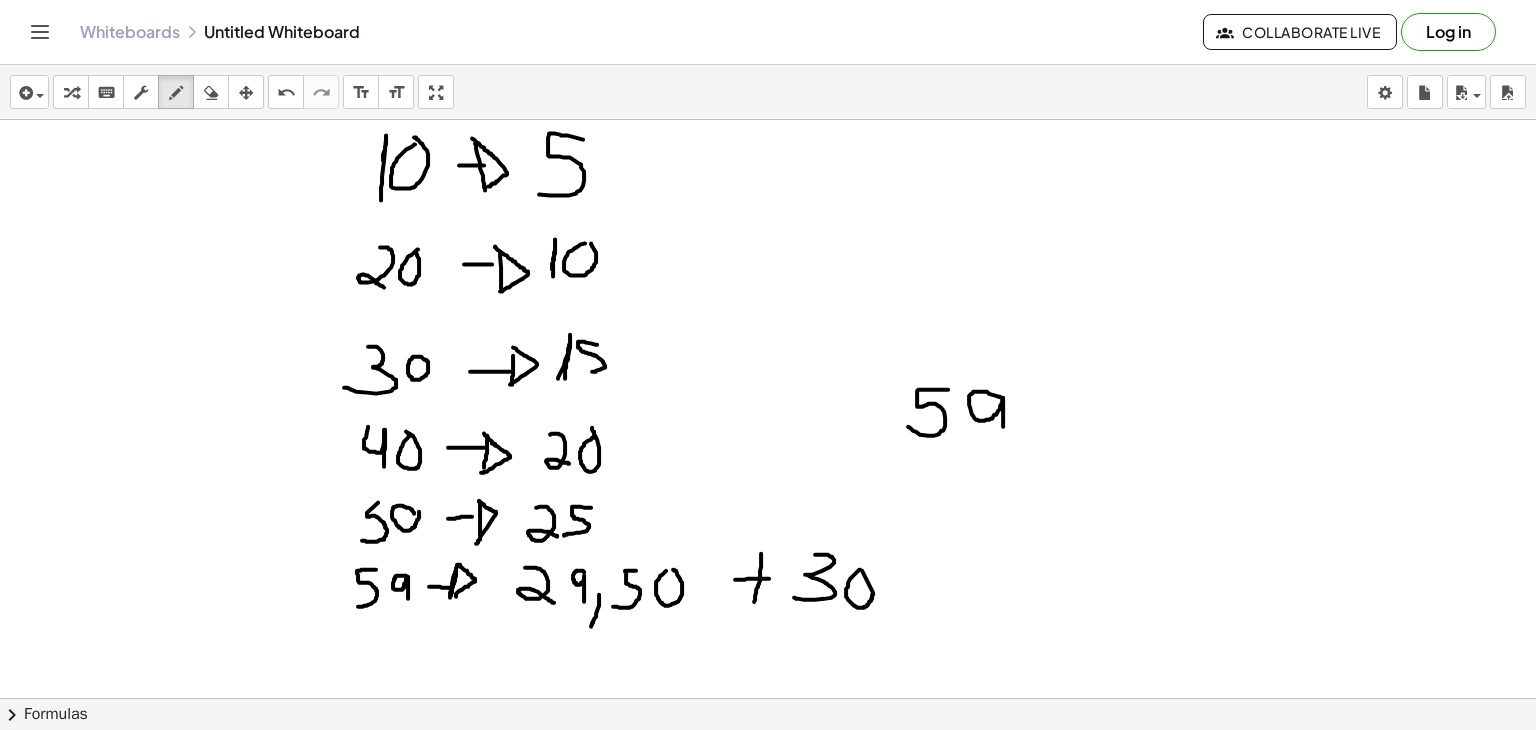 drag, startPoint x: 1002, startPoint y: 396, endPoint x: 1003, endPoint y: 425, distance: 29.017237 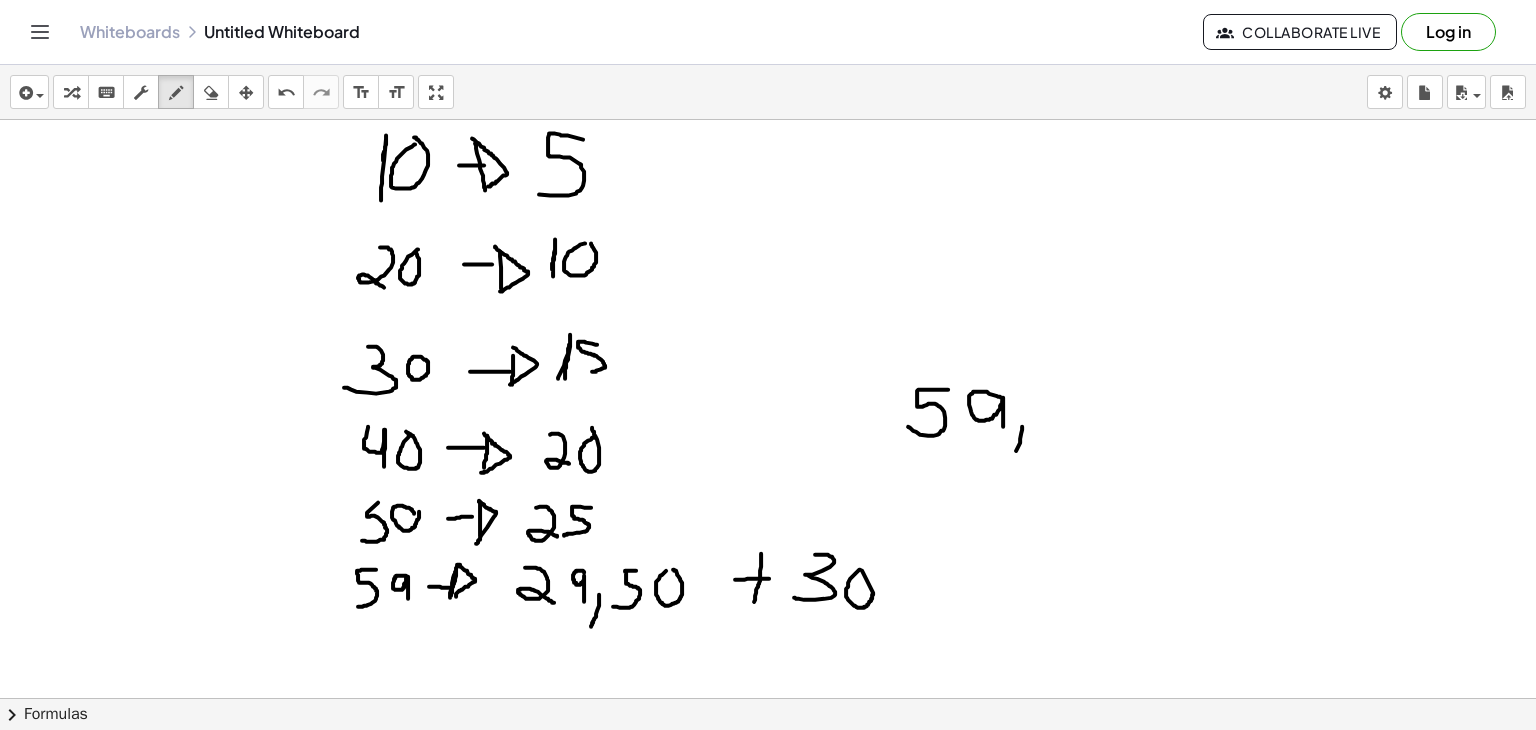 drag, startPoint x: 1022, startPoint y: 425, endPoint x: 1014, endPoint y: 455, distance: 31.04835 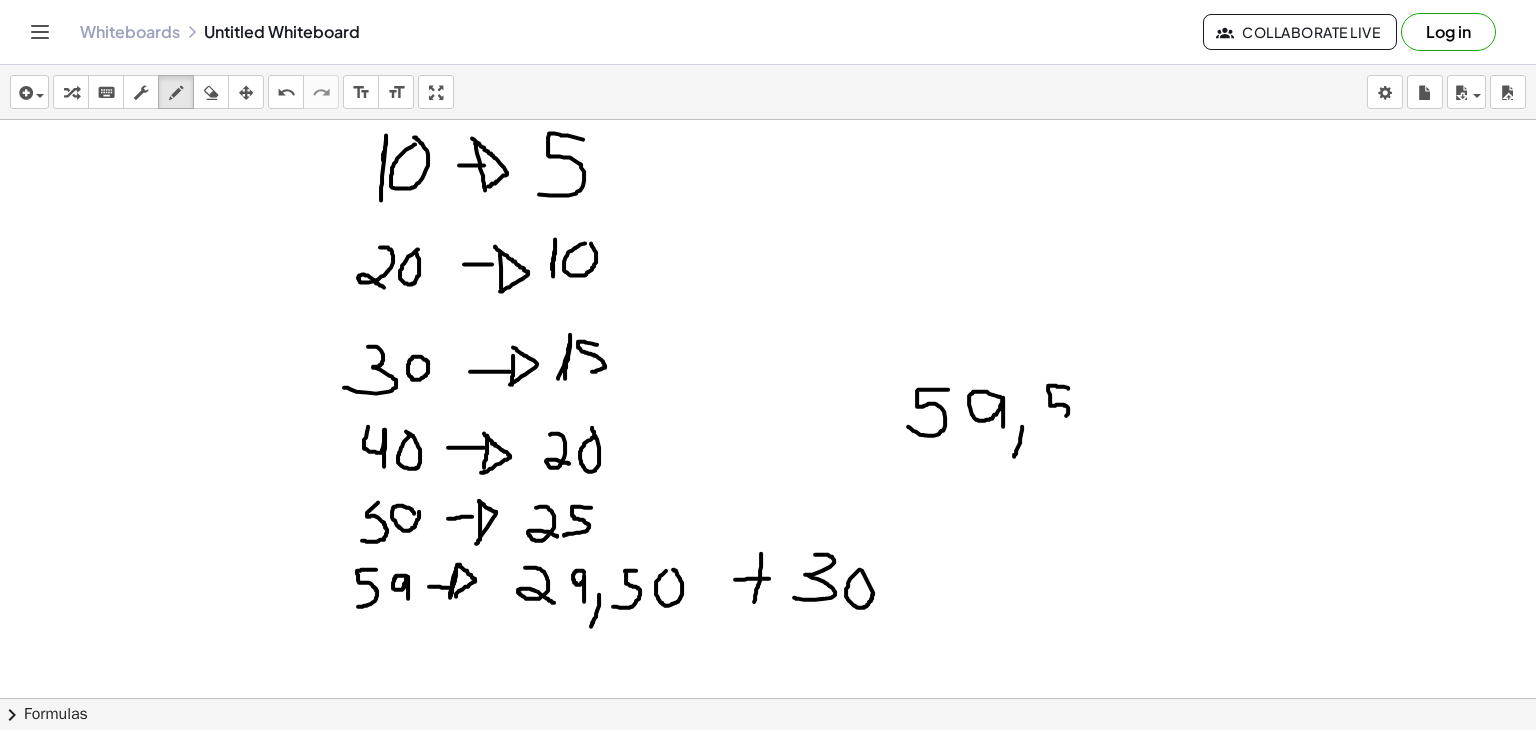 drag, startPoint x: 1068, startPoint y: 387, endPoint x: 1048, endPoint y: 420, distance: 38.587563 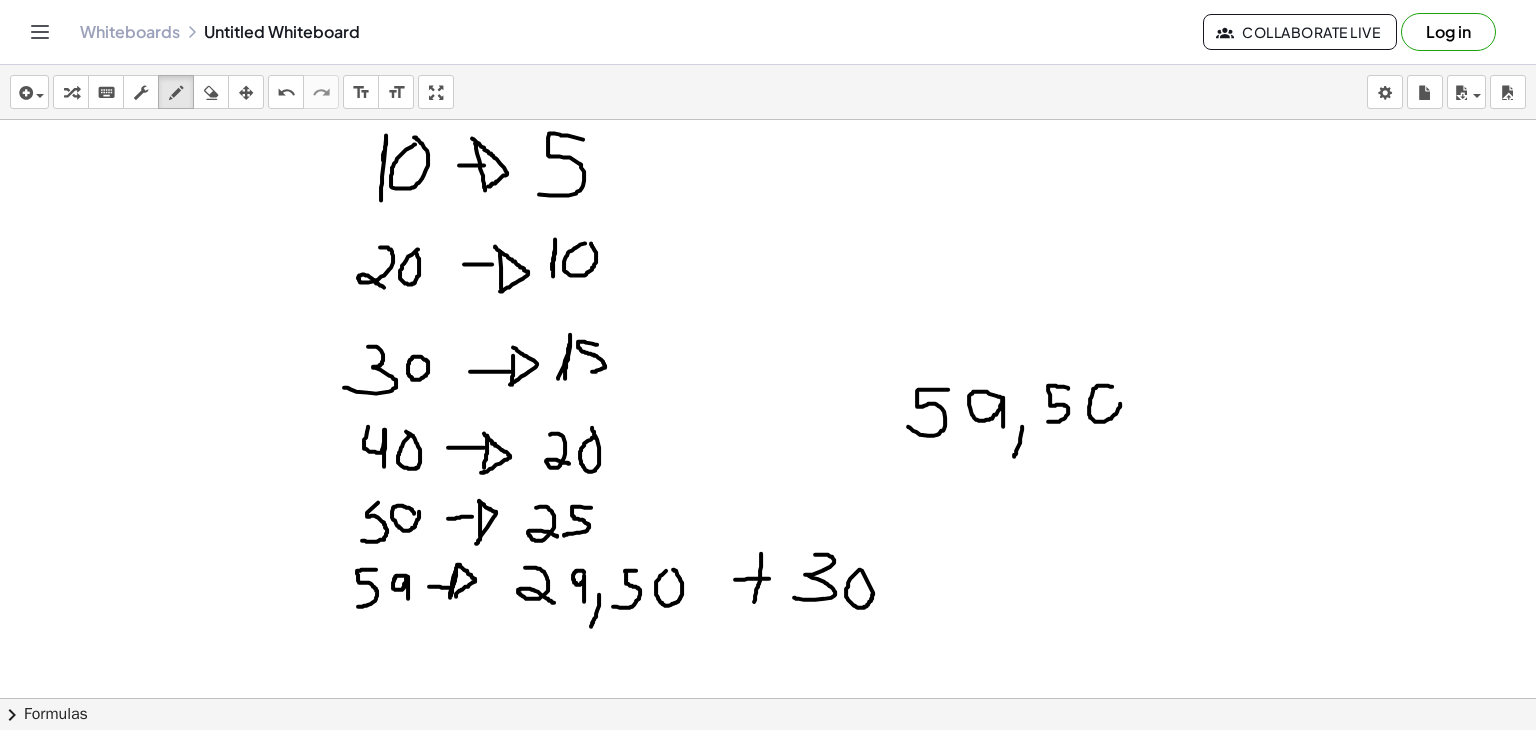 click at bounding box center (768, -2393) 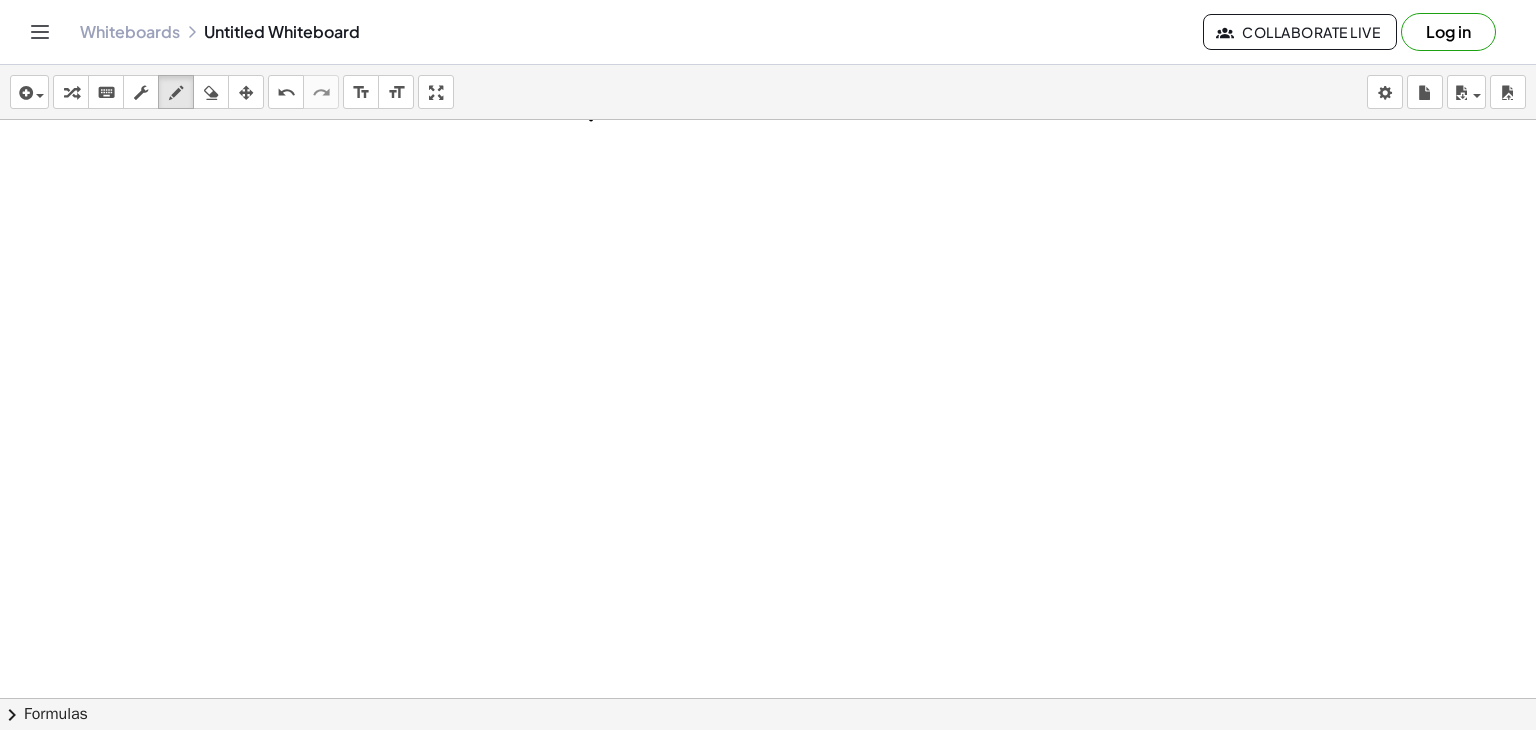 scroll, scrollTop: 6491, scrollLeft: 0, axis: vertical 